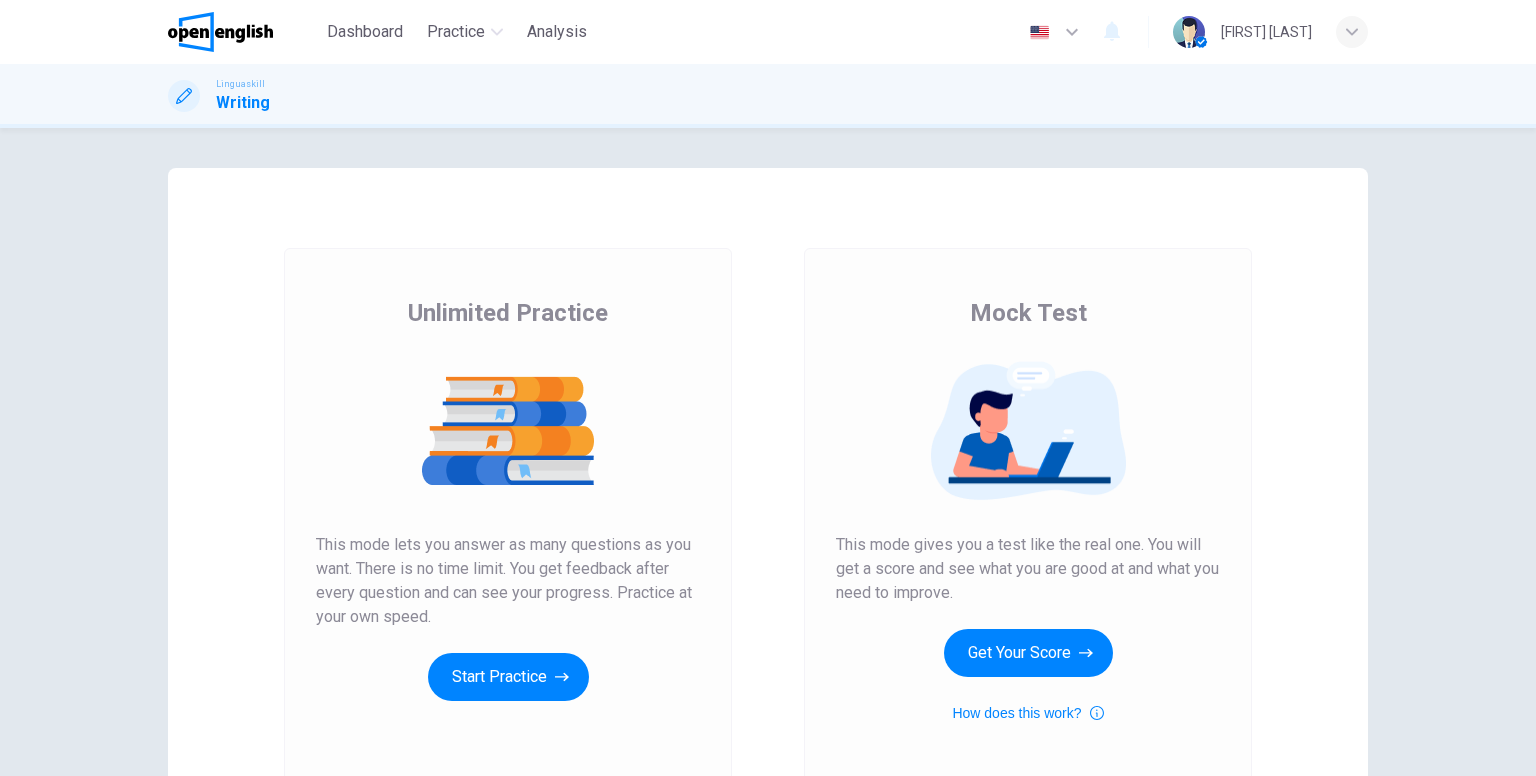 scroll, scrollTop: 0, scrollLeft: 0, axis: both 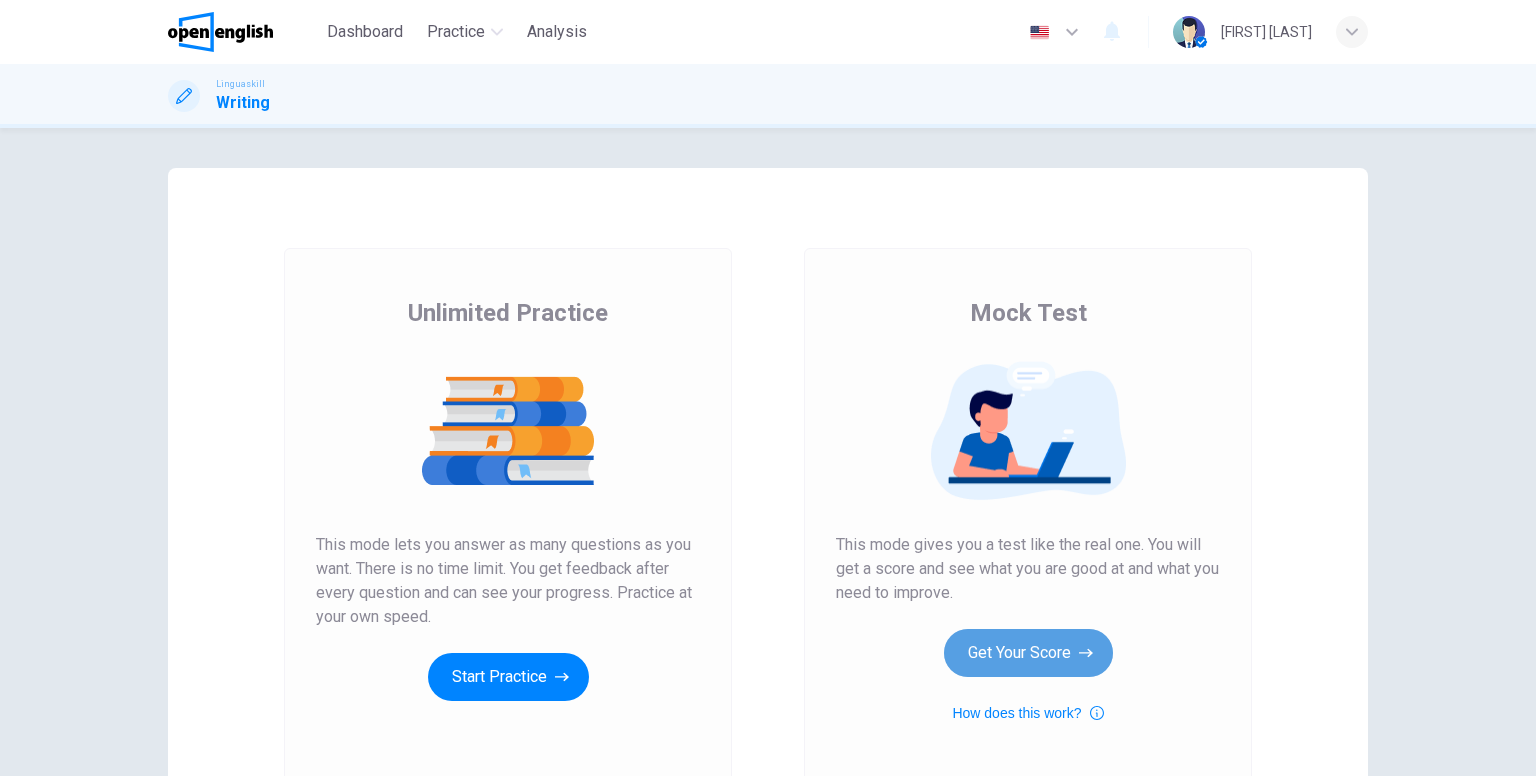 click on "Get Your Score" at bounding box center [1028, 653] 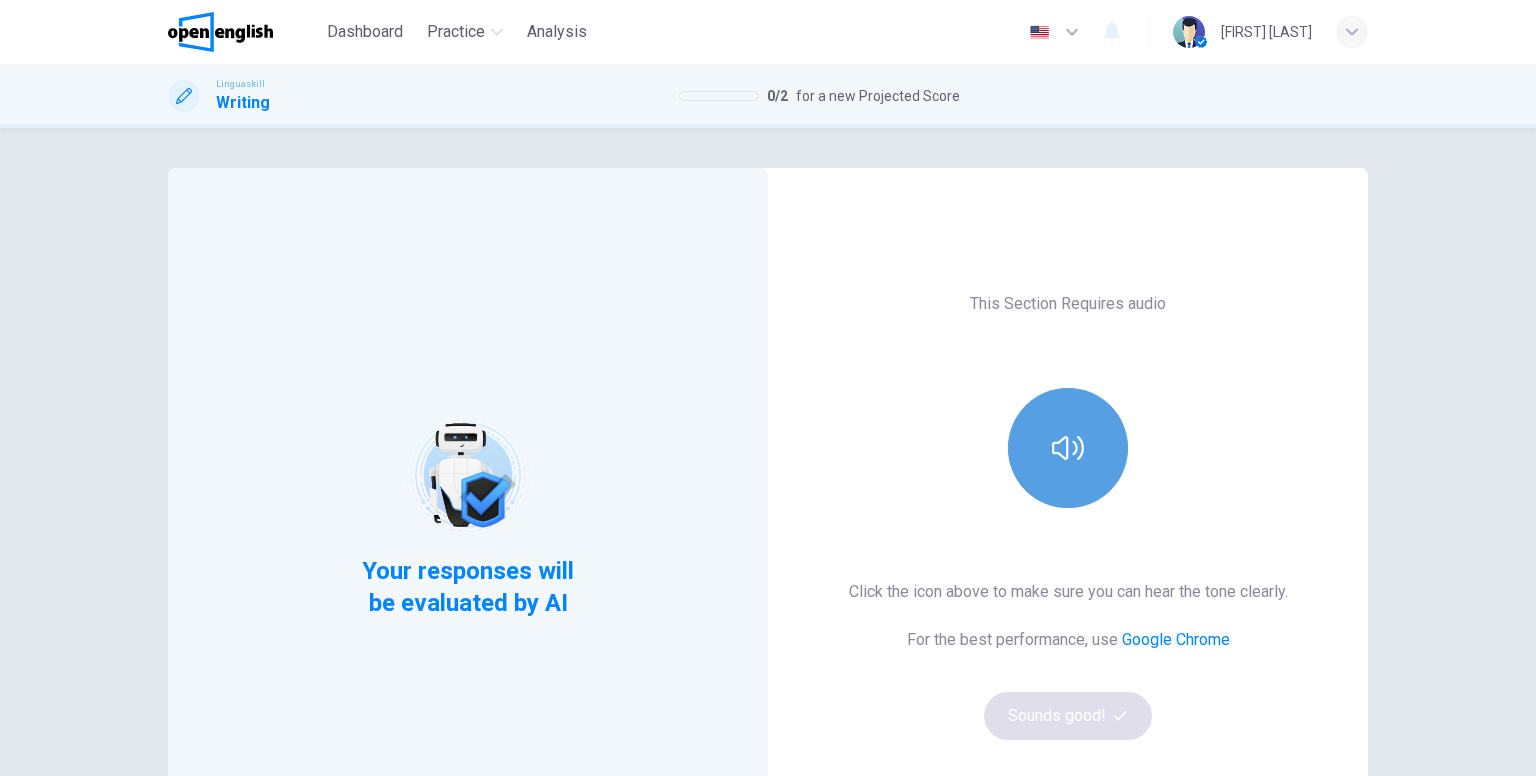 click at bounding box center (1068, 448) 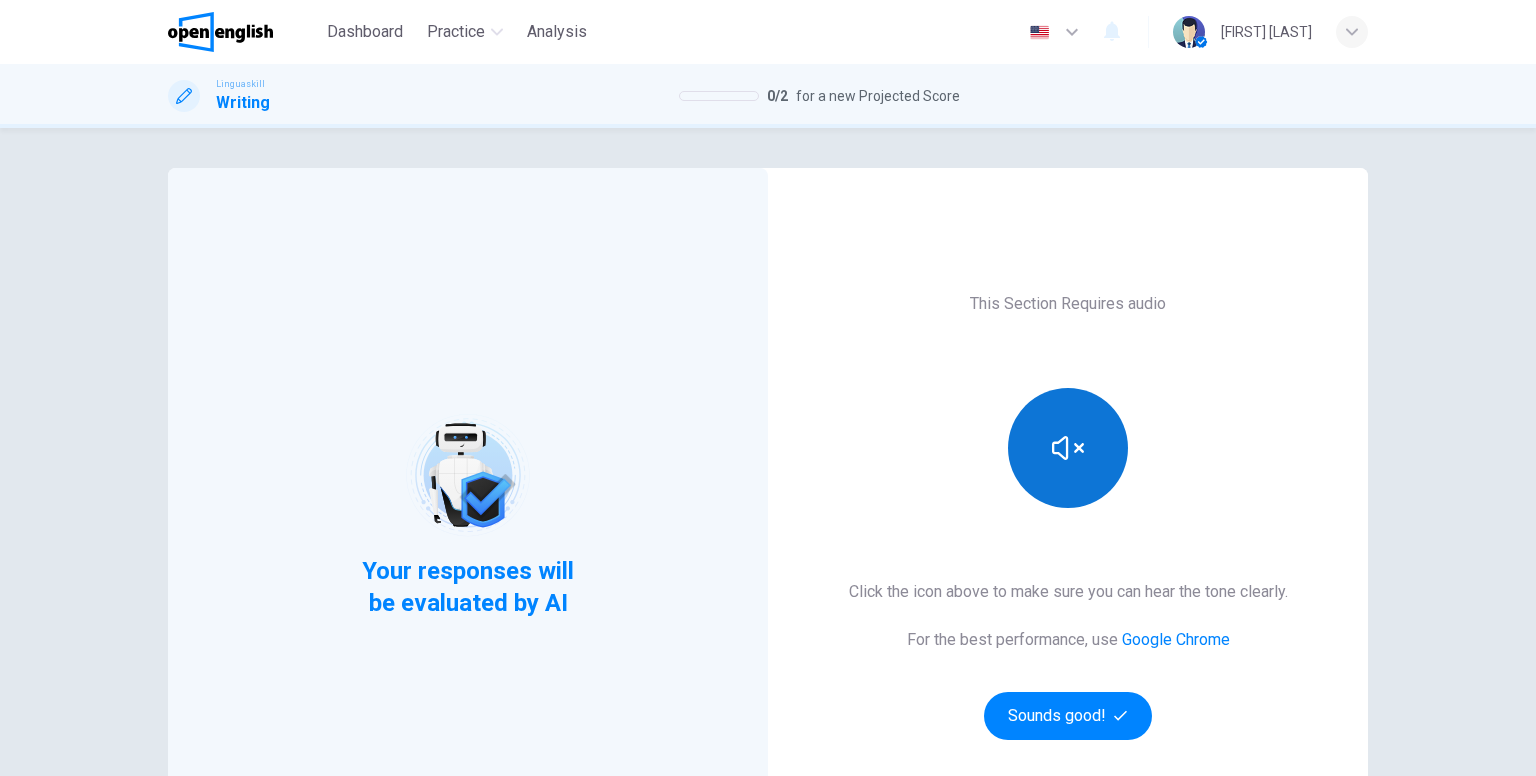 scroll, scrollTop: 191, scrollLeft: 0, axis: vertical 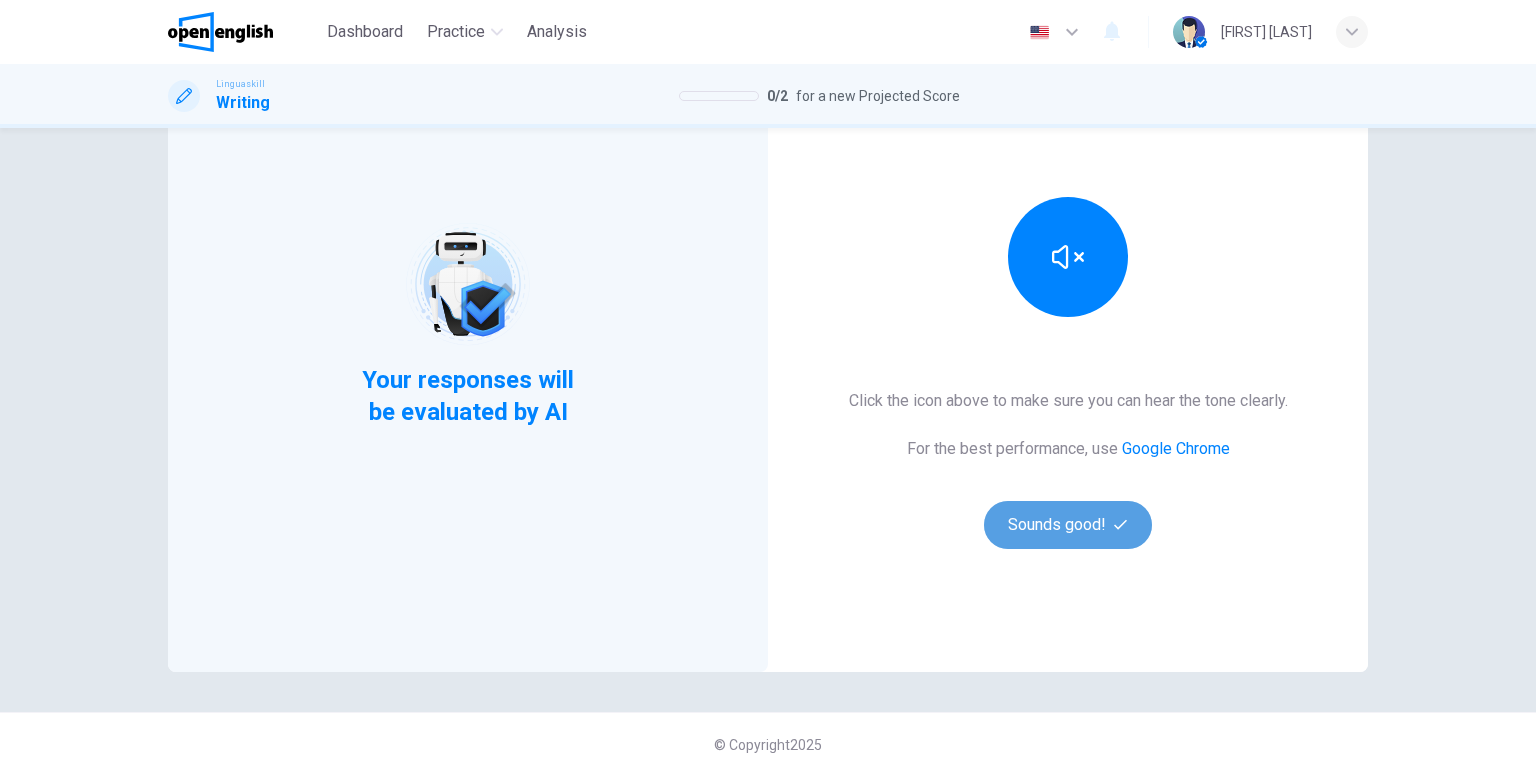 click on "Sounds good!" at bounding box center [1068, 525] 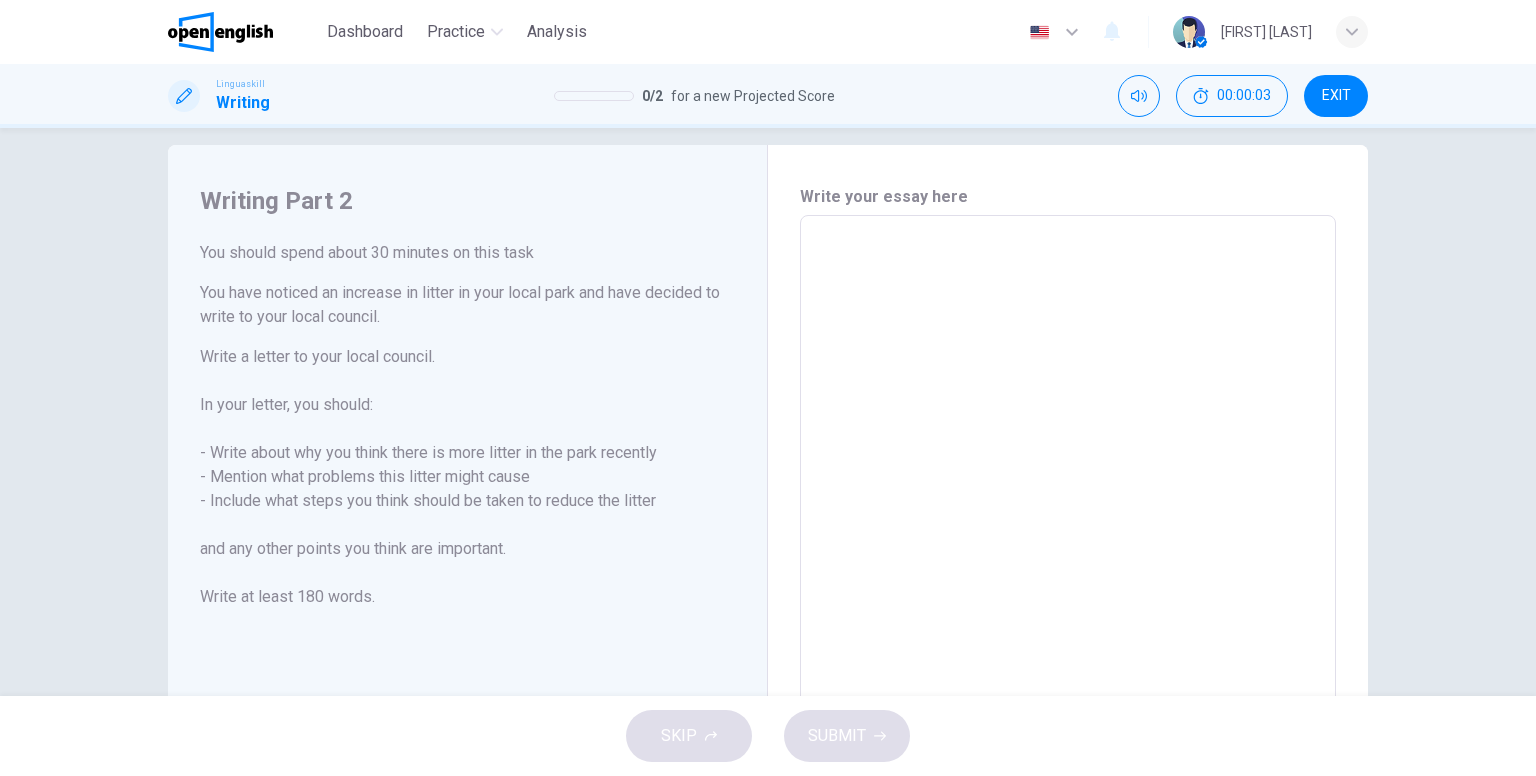 scroll, scrollTop: 36, scrollLeft: 0, axis: vertical 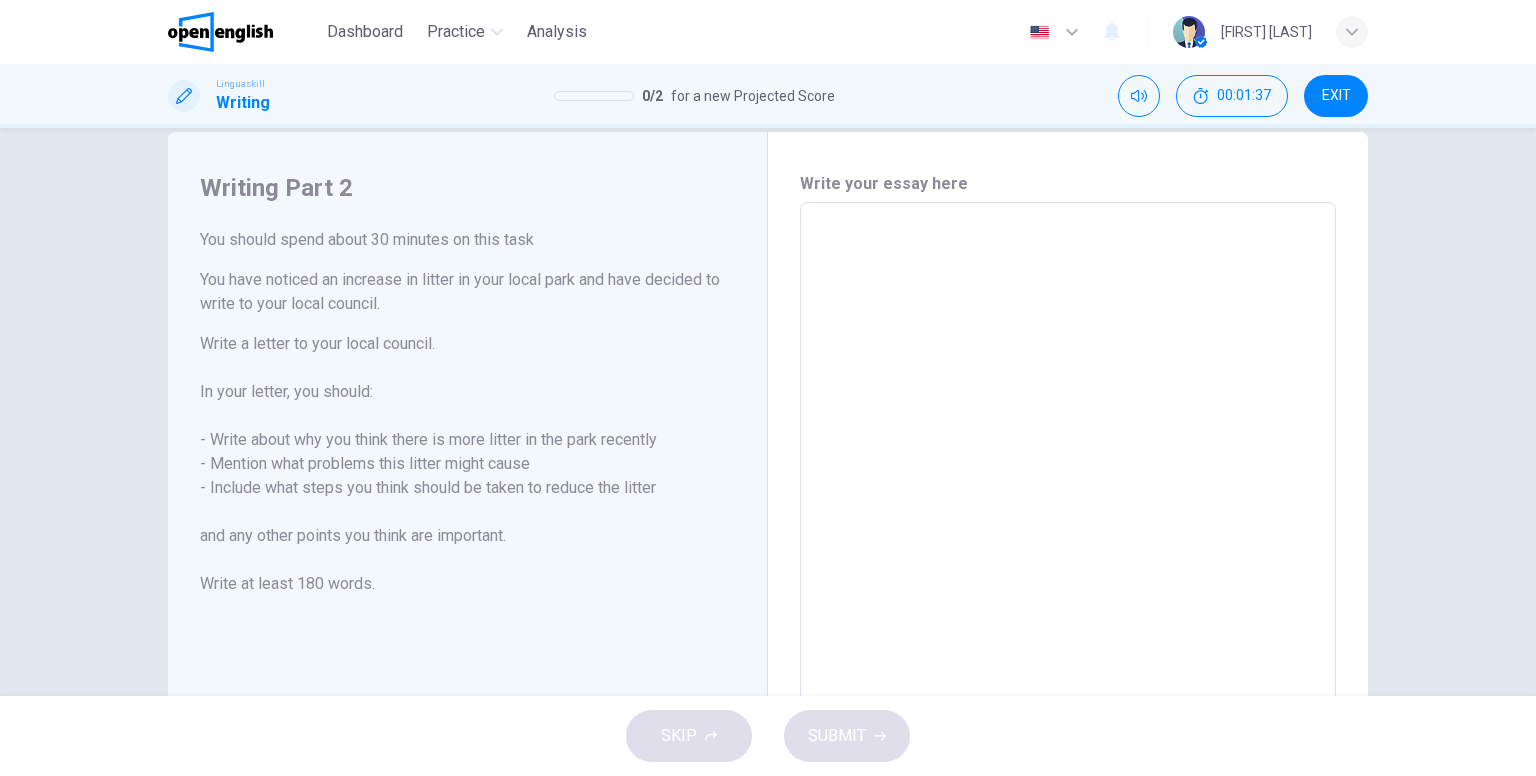 click at bounding box center [1068, 479] 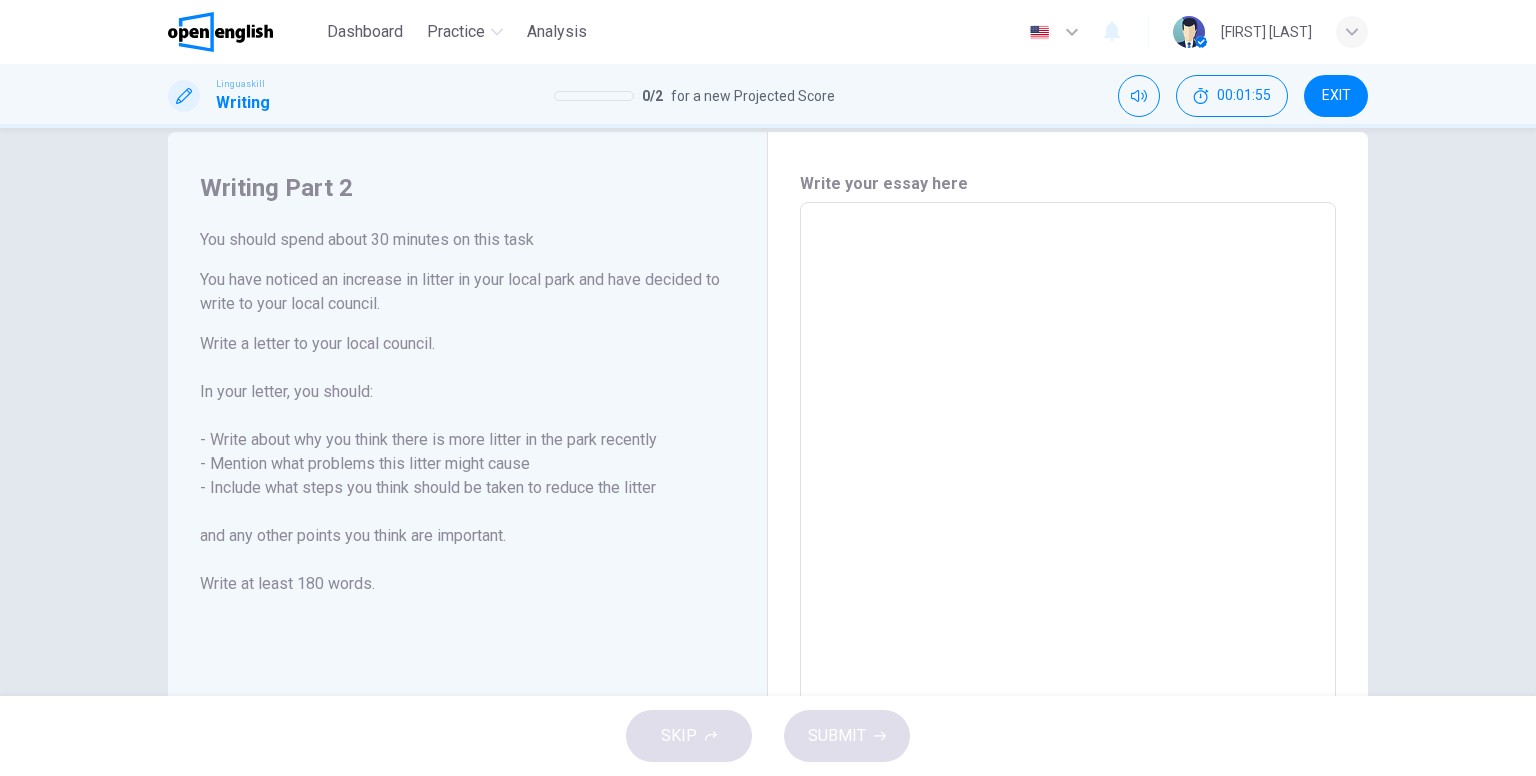 type on "*" 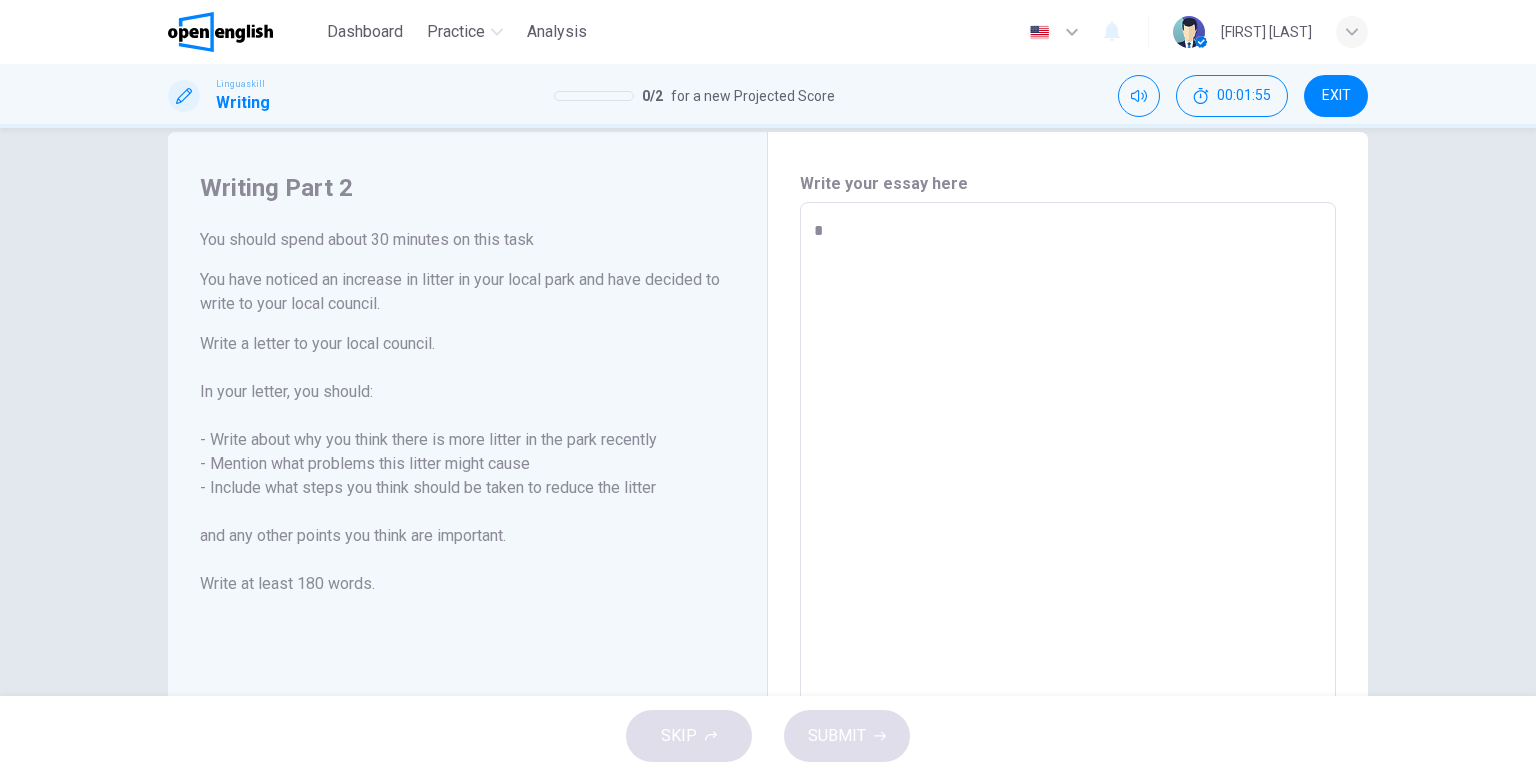 type on "**" 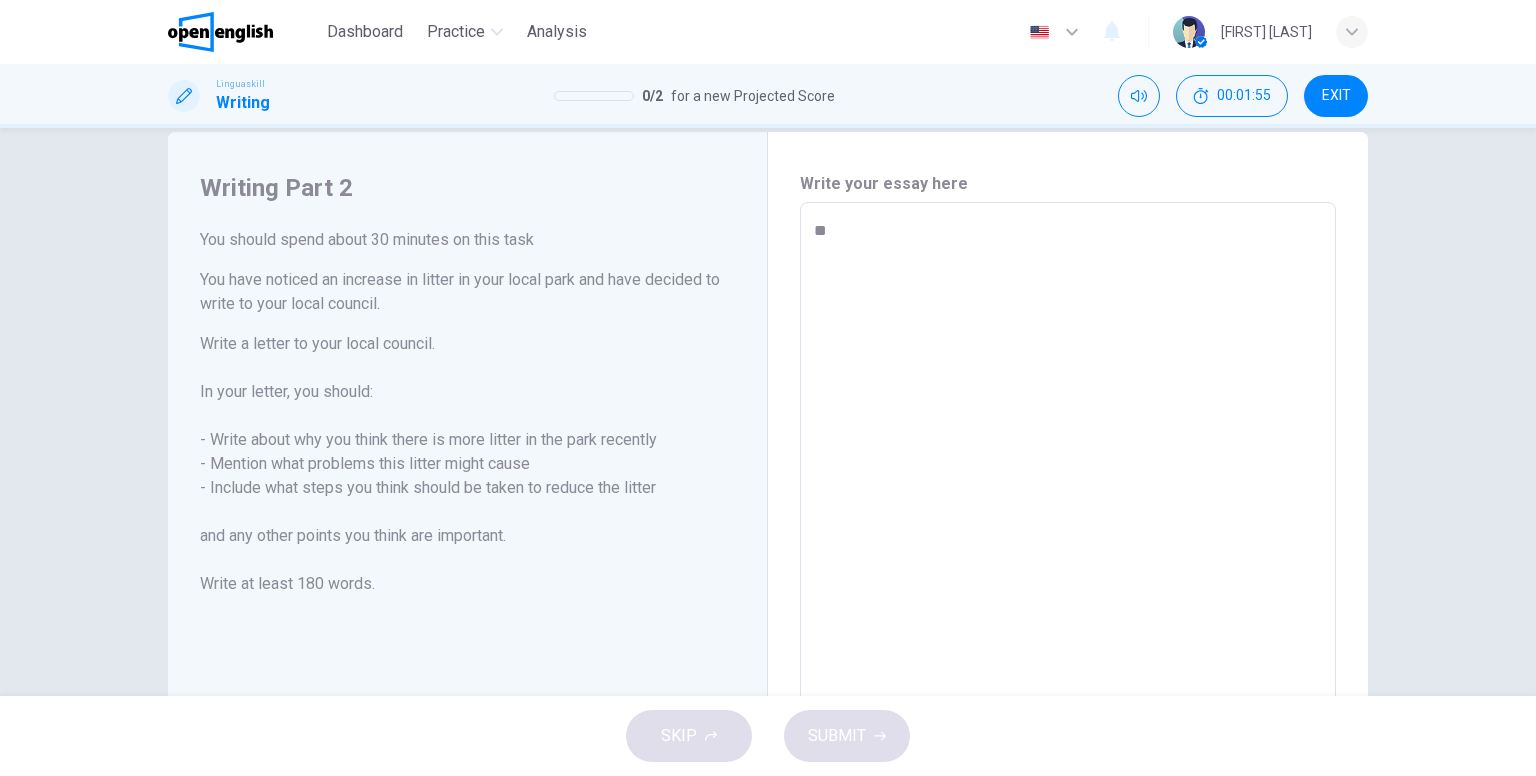 type on "*" 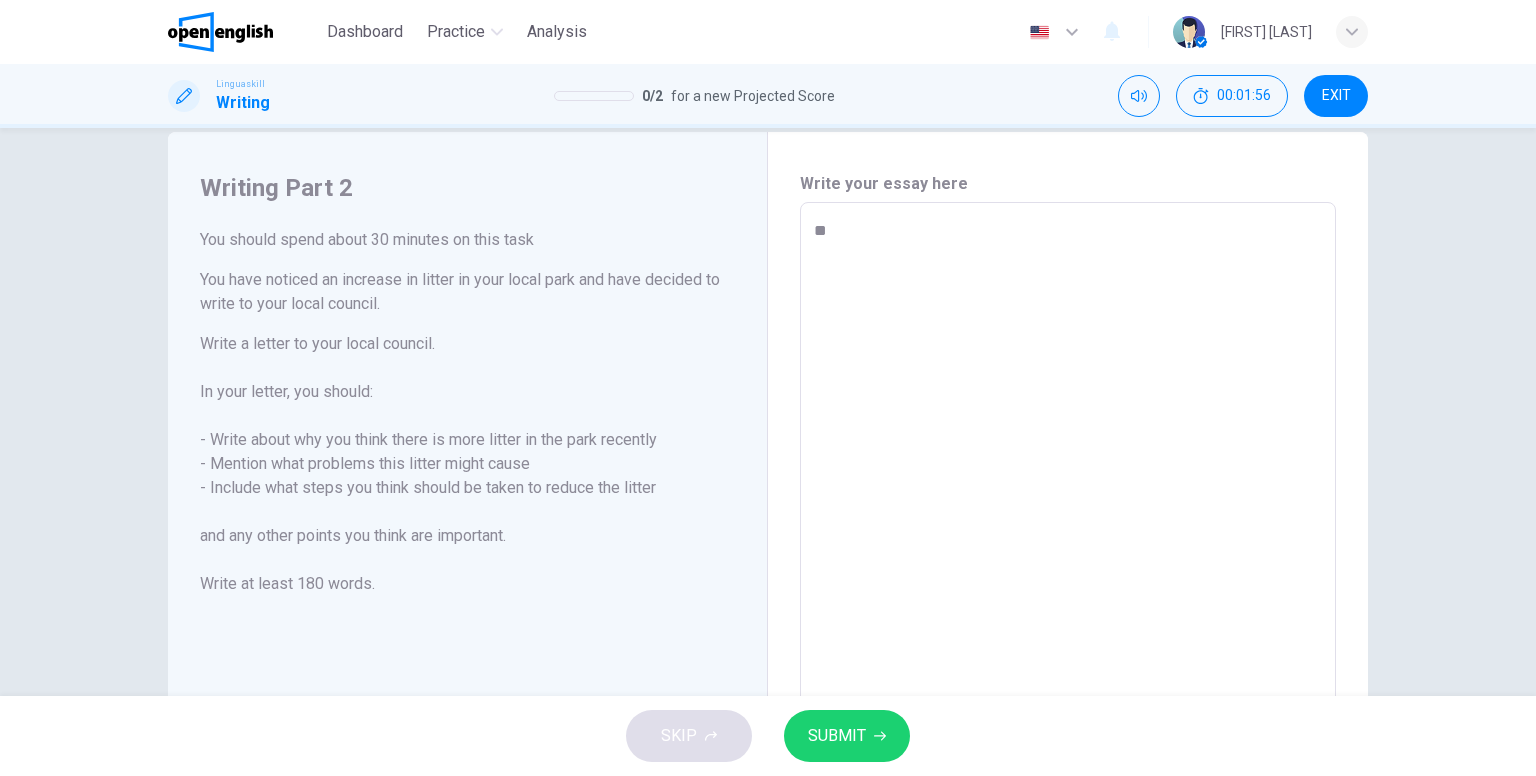 type on "*" 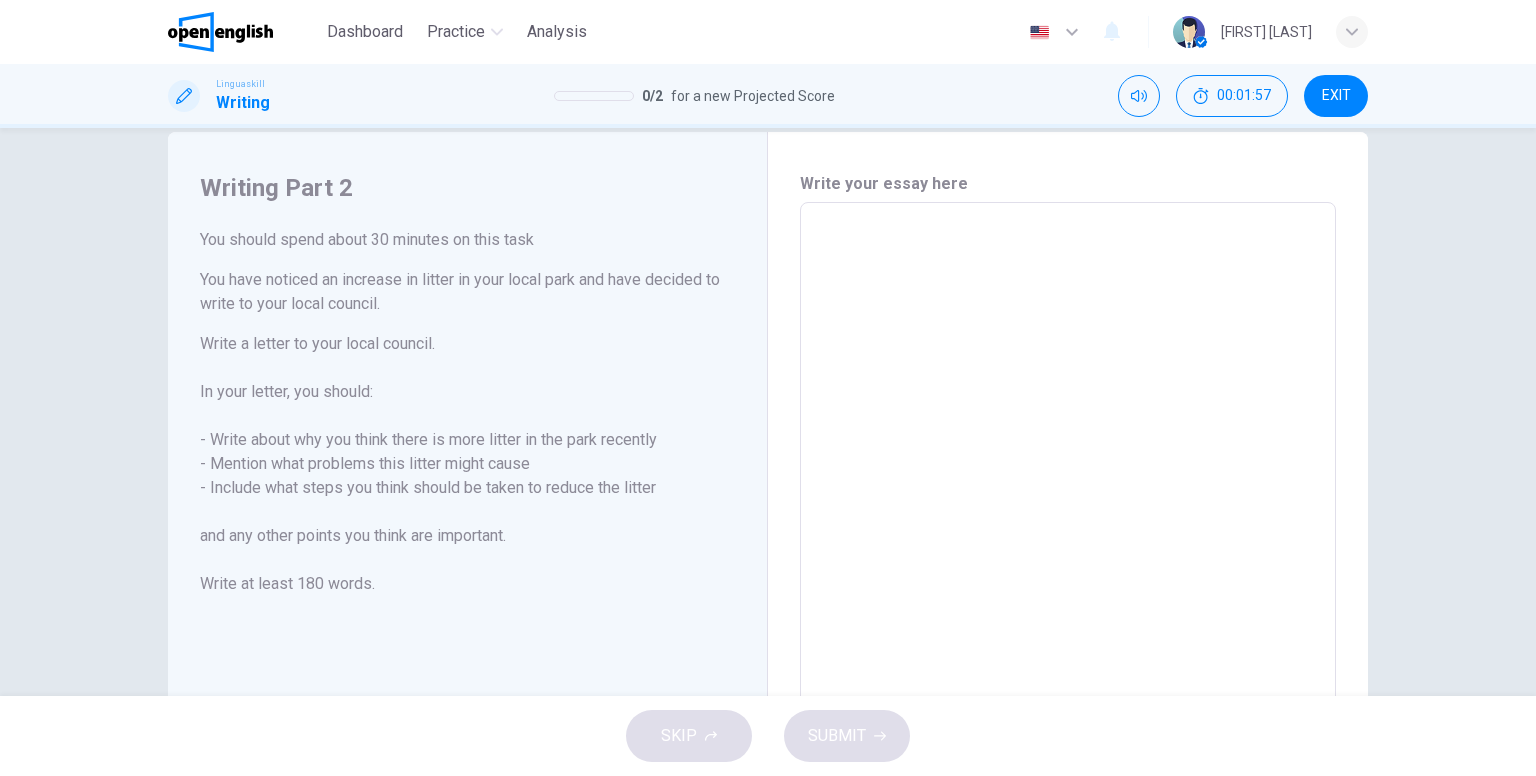 type on "*" 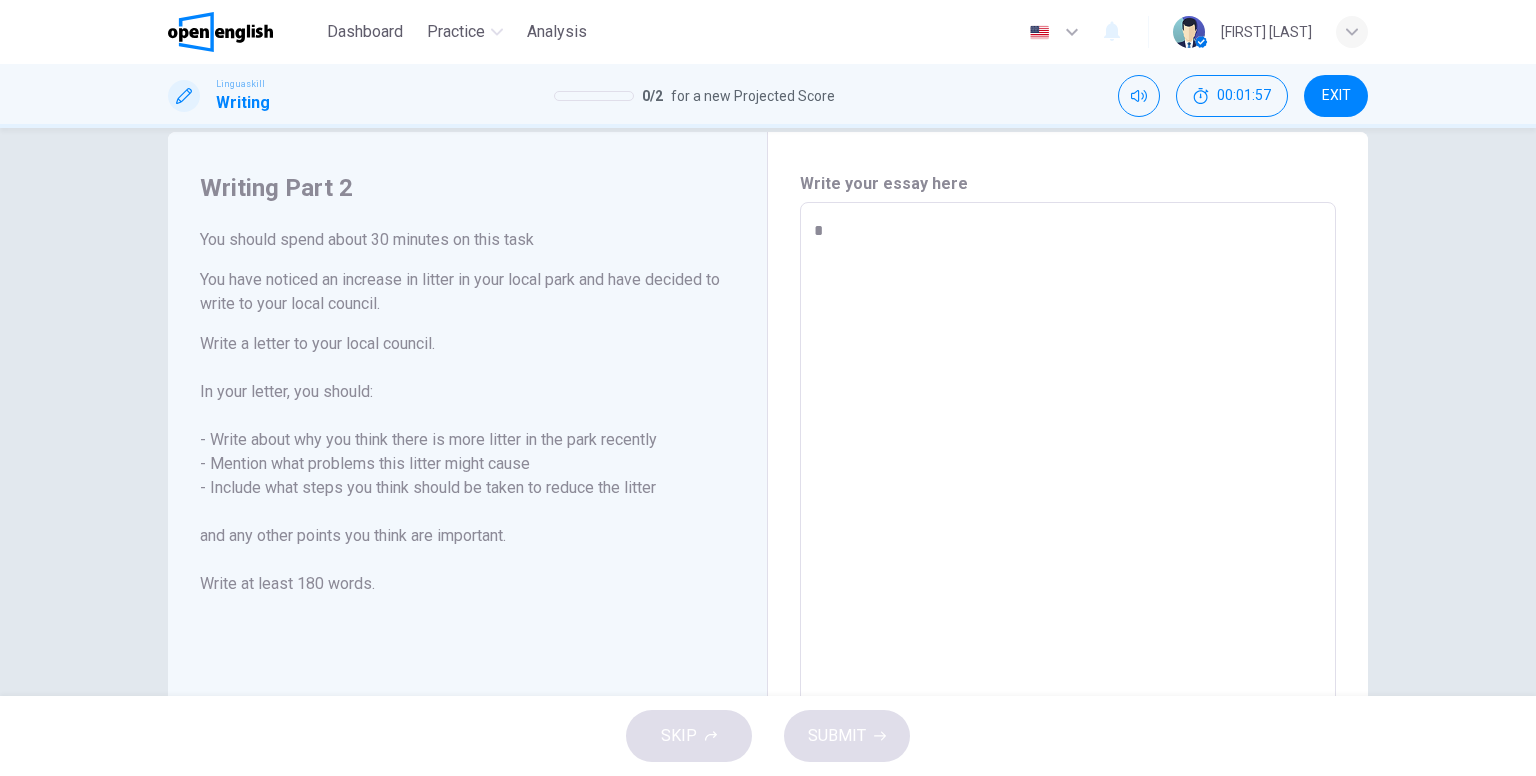 type on "*" 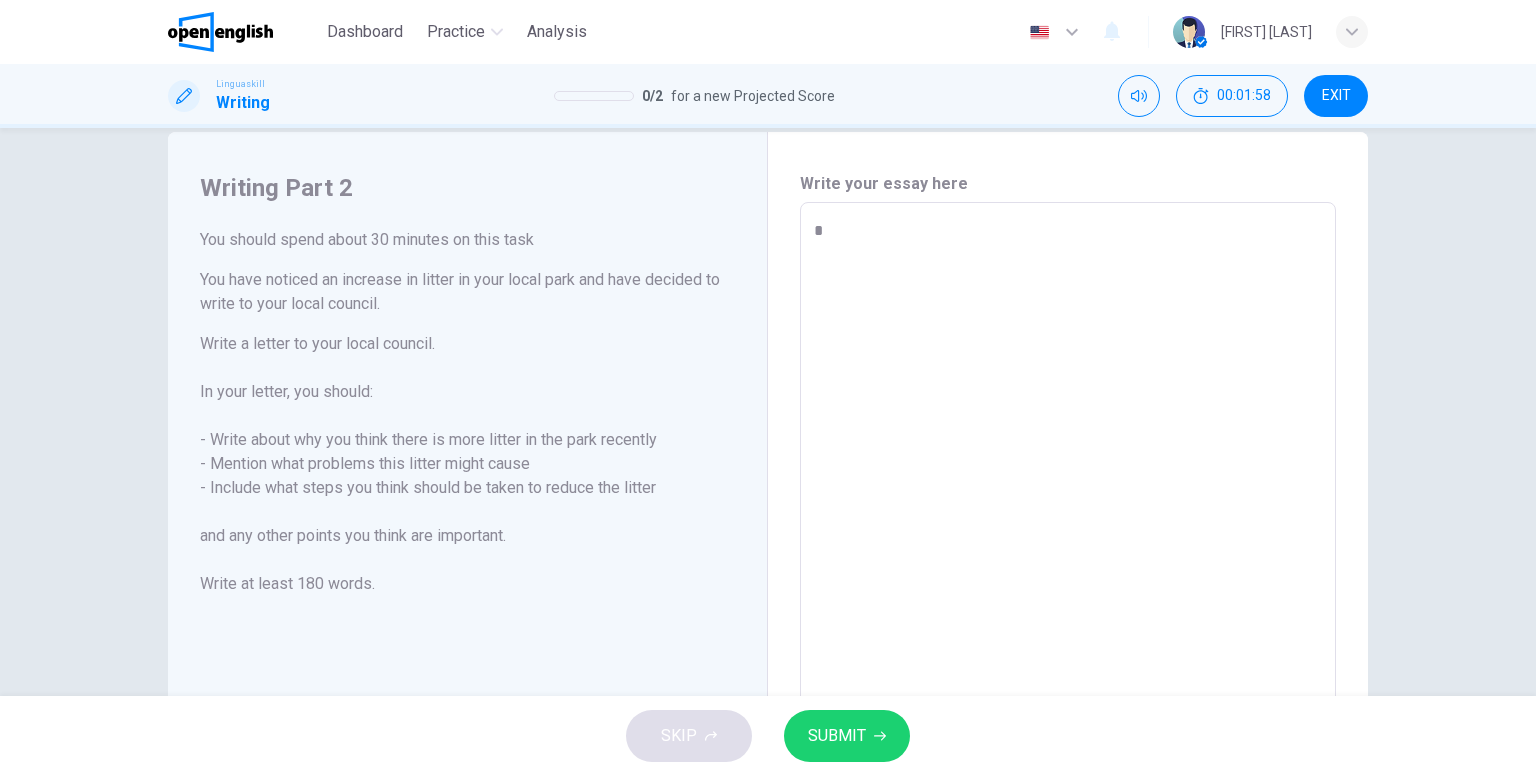 type on "**" 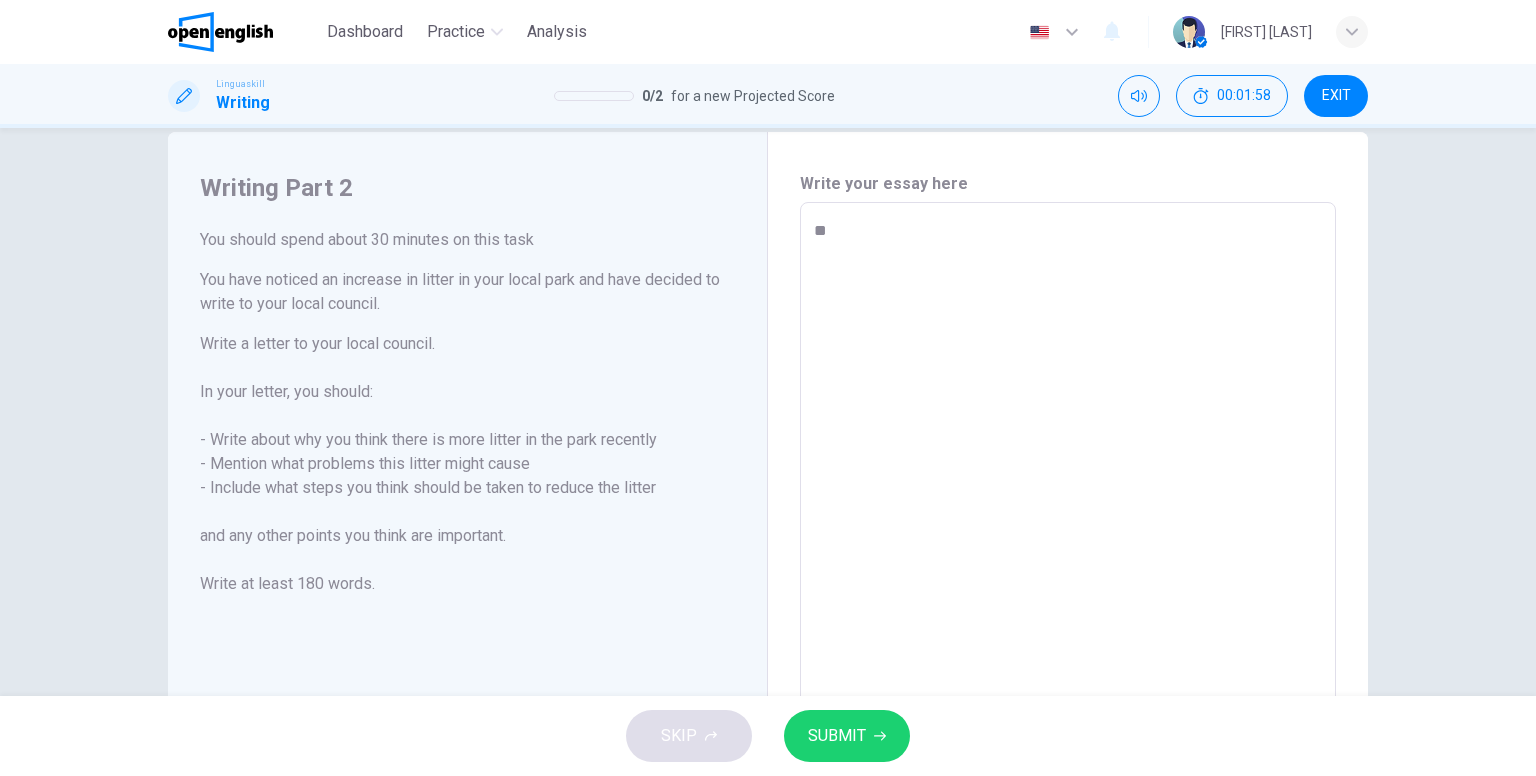type on "***" 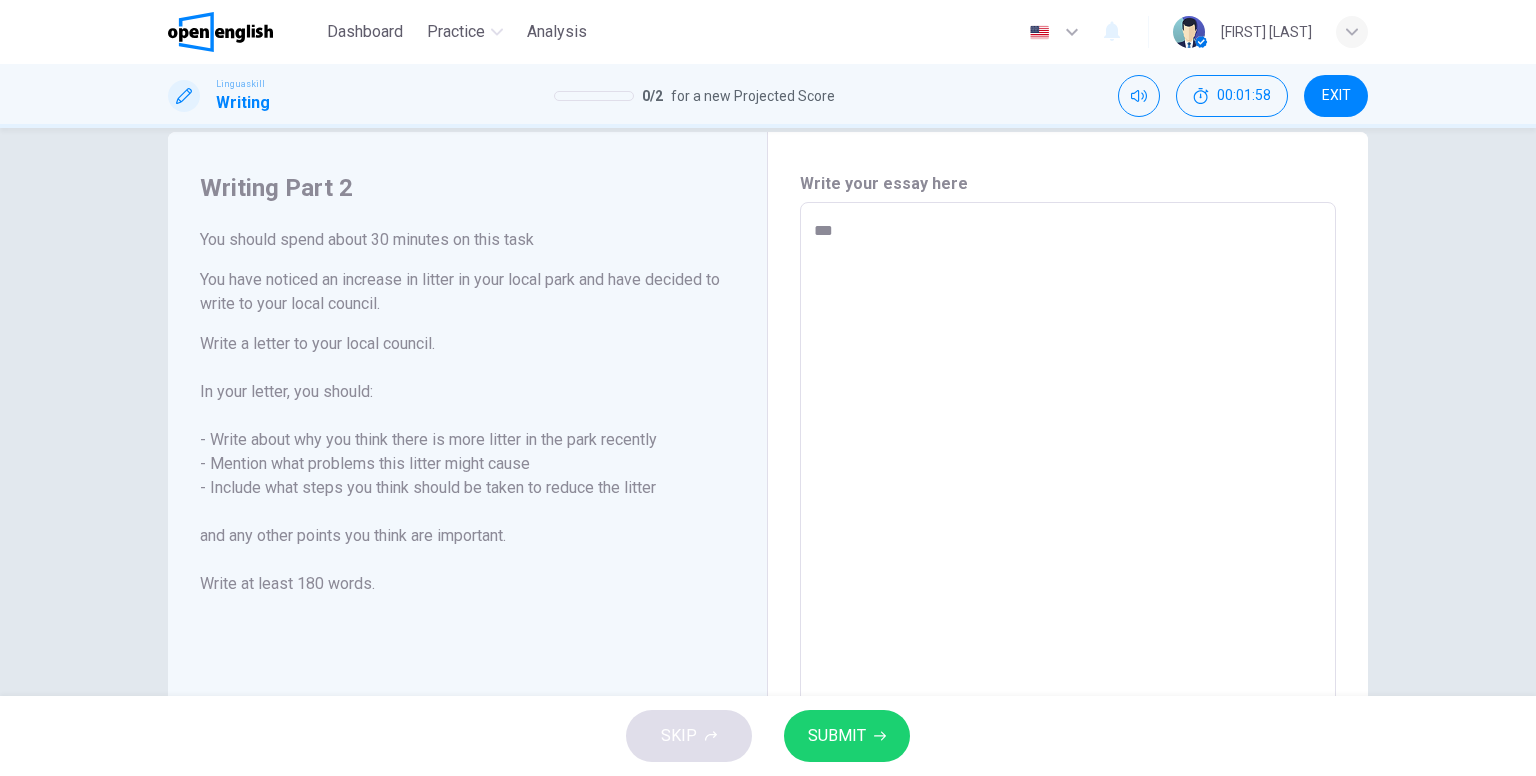 type on "*" 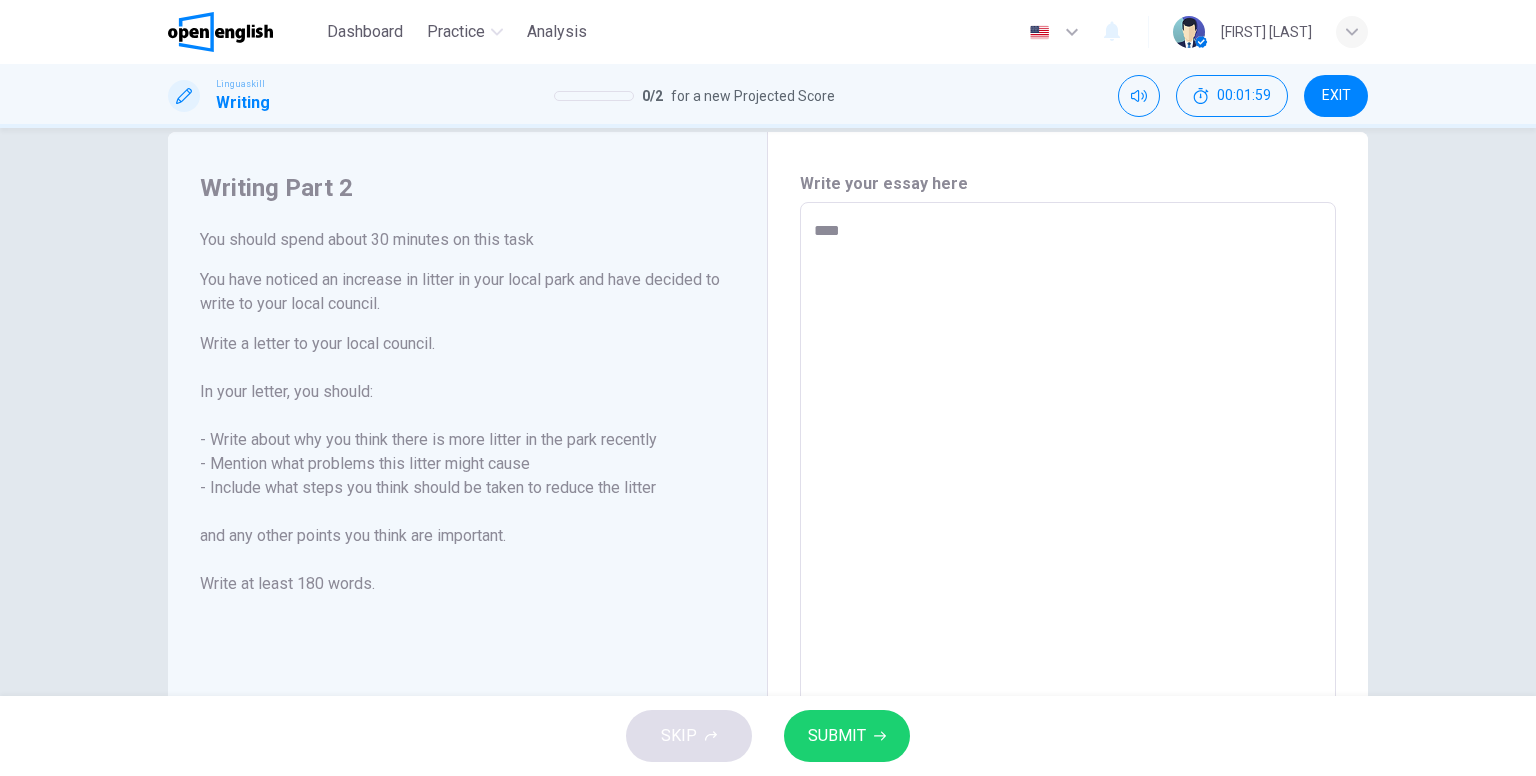 type on "****" 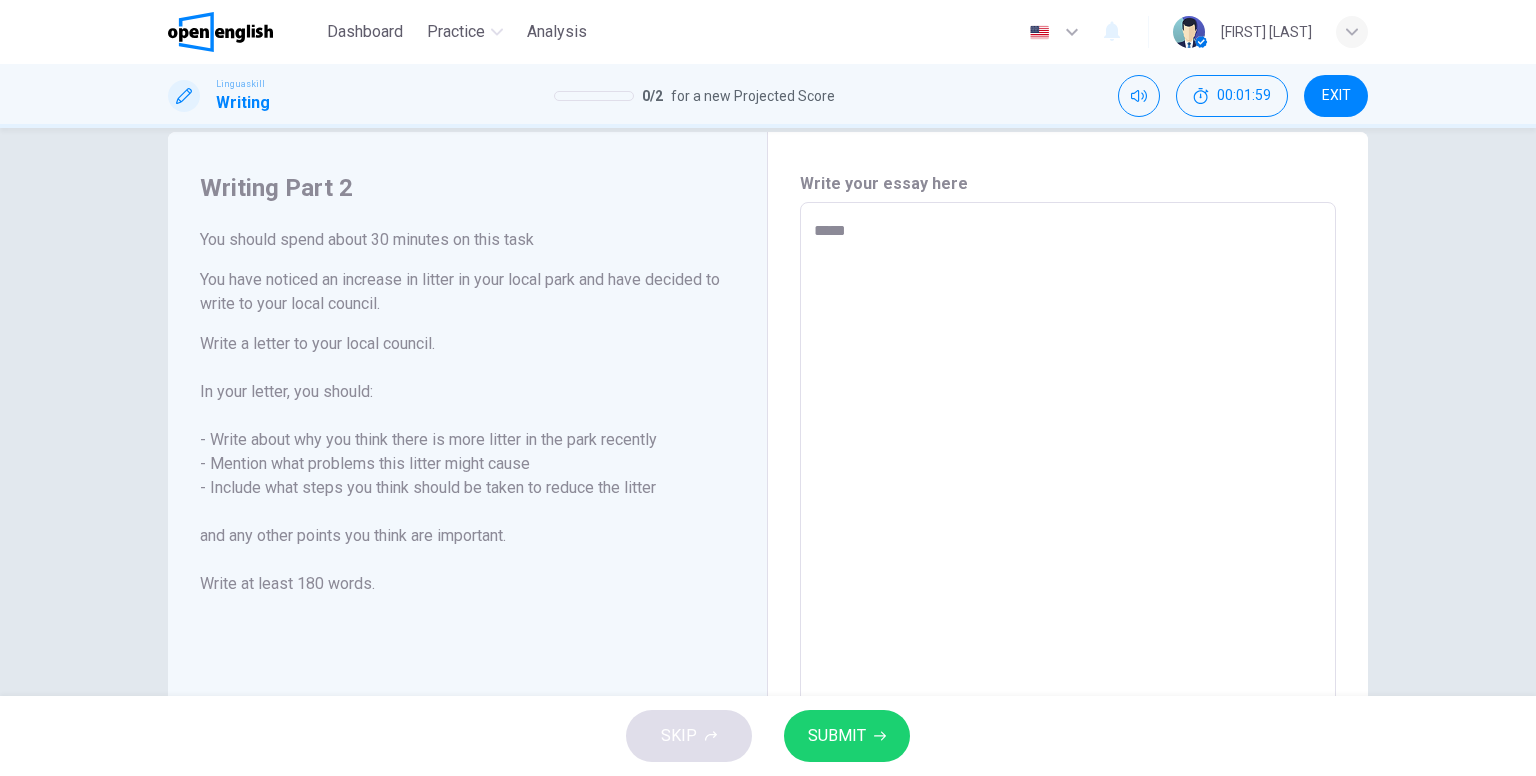 type on "*" 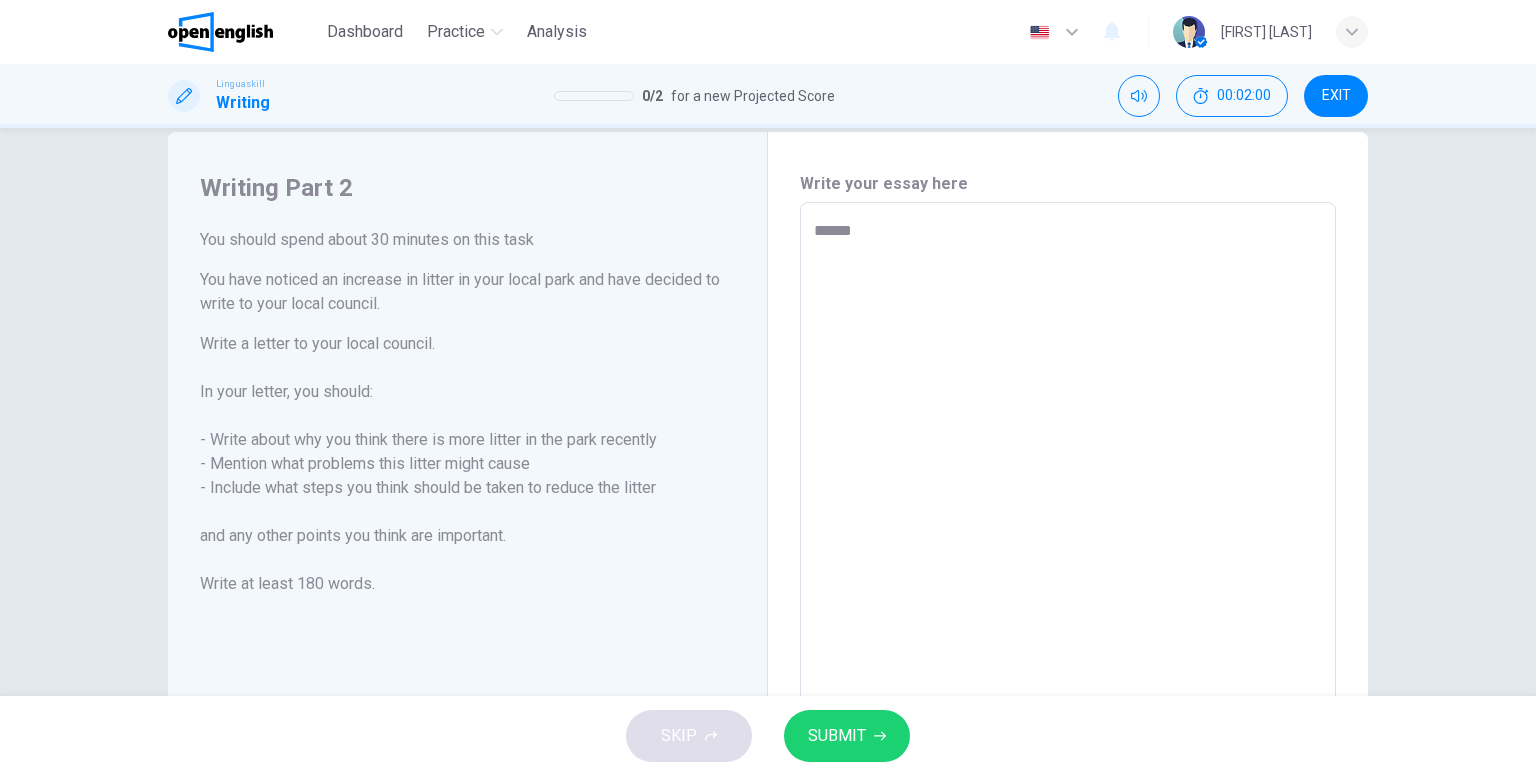 type on "*******" 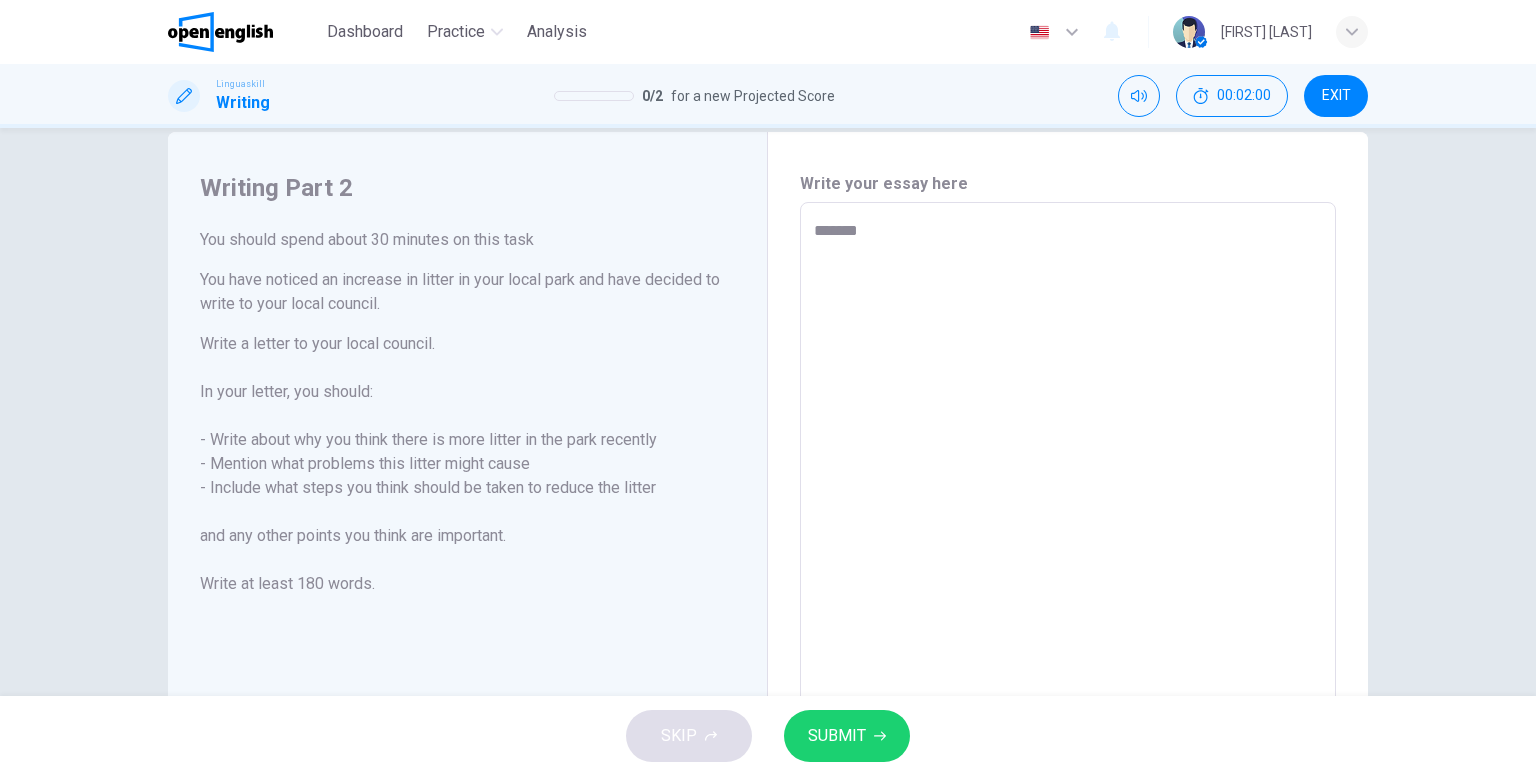 type on "*" 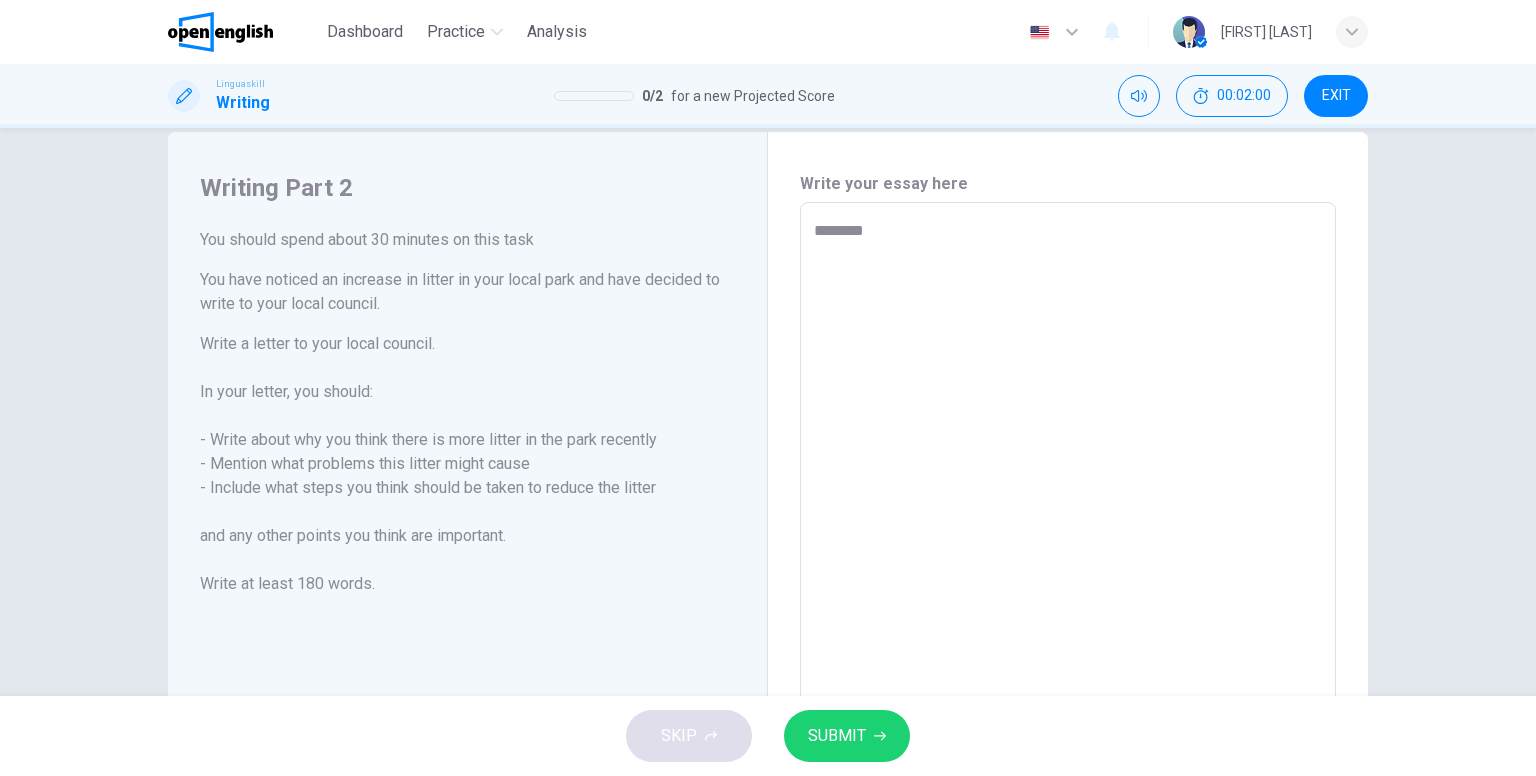 type on "*" 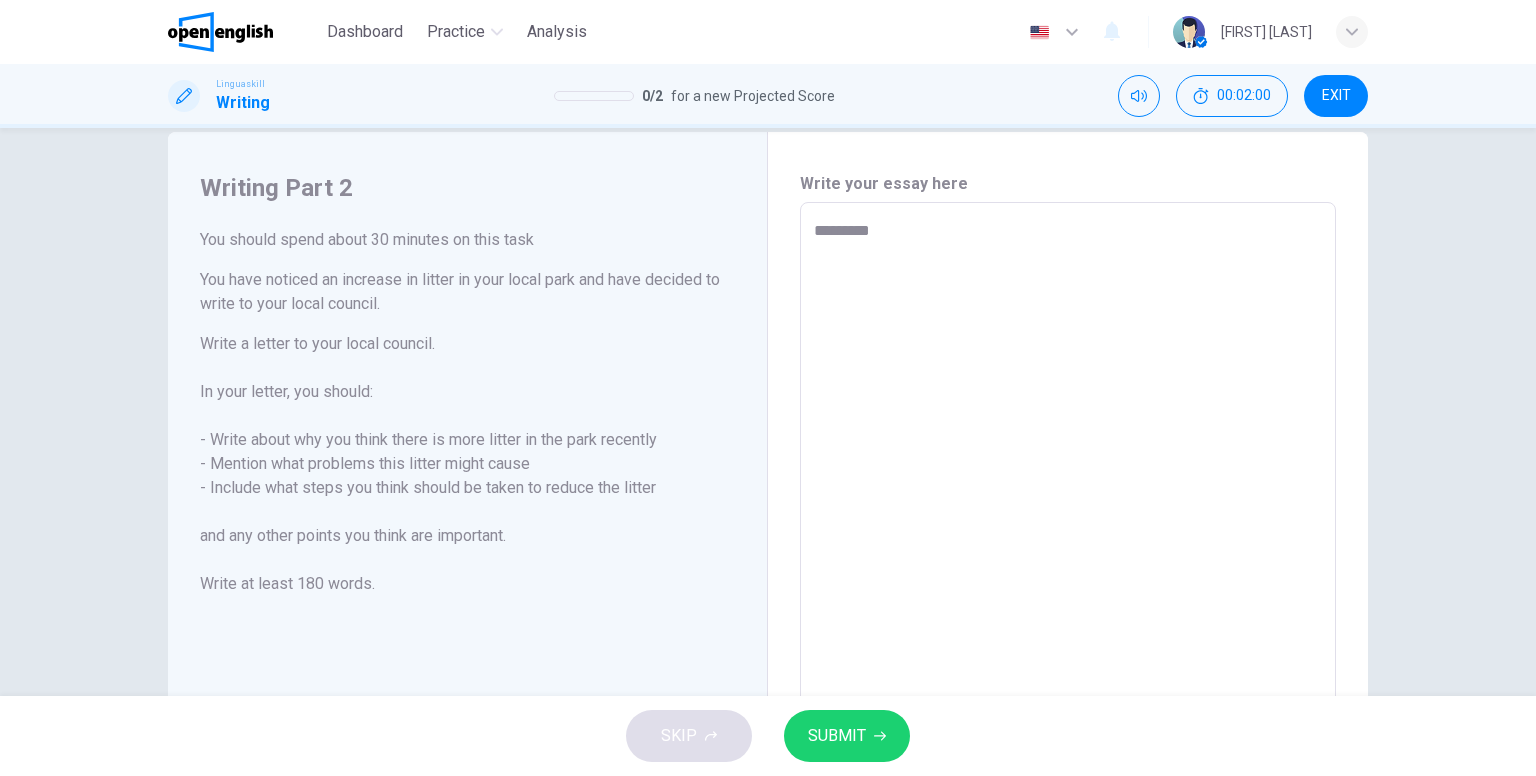 type on "*" 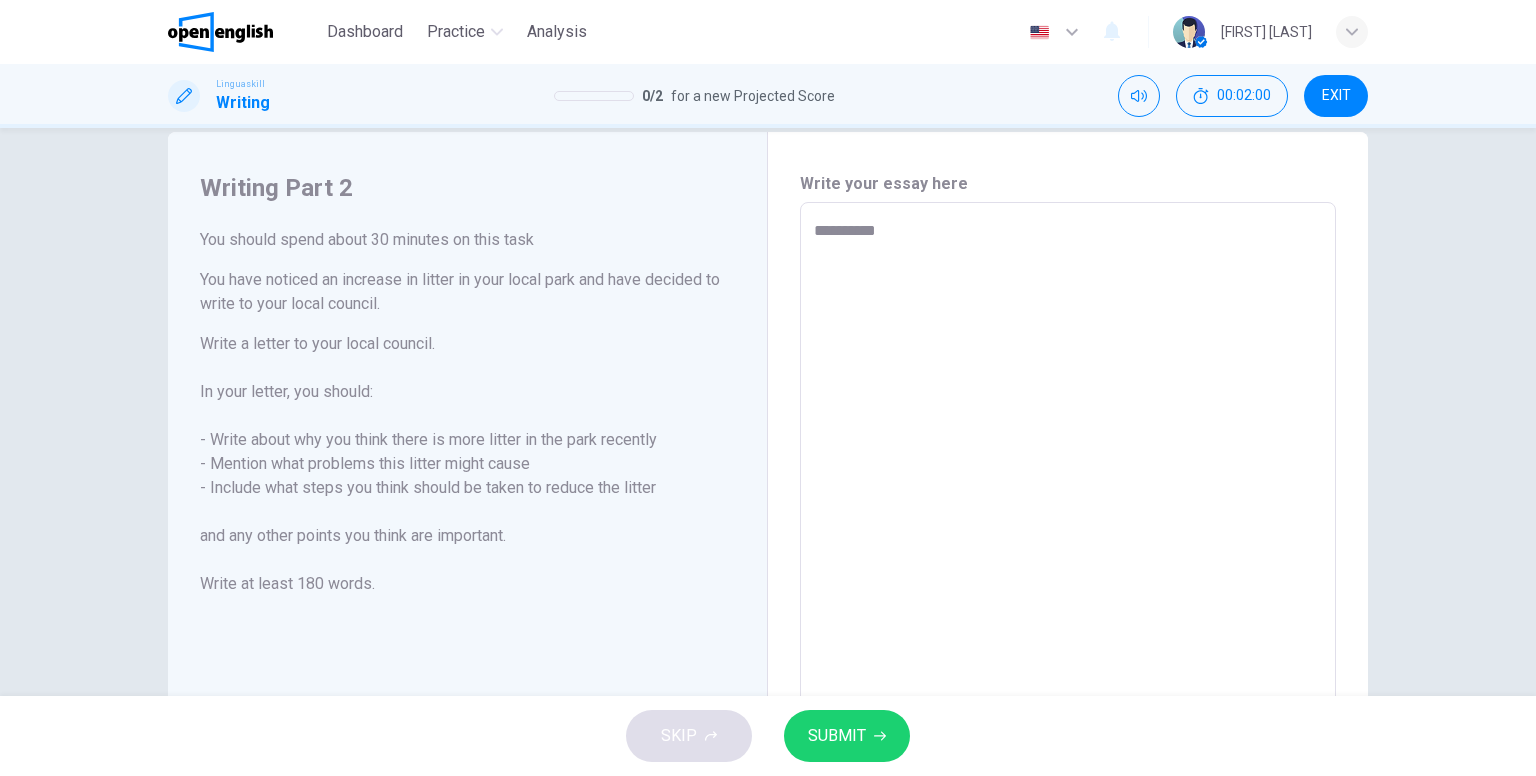 type on "*" 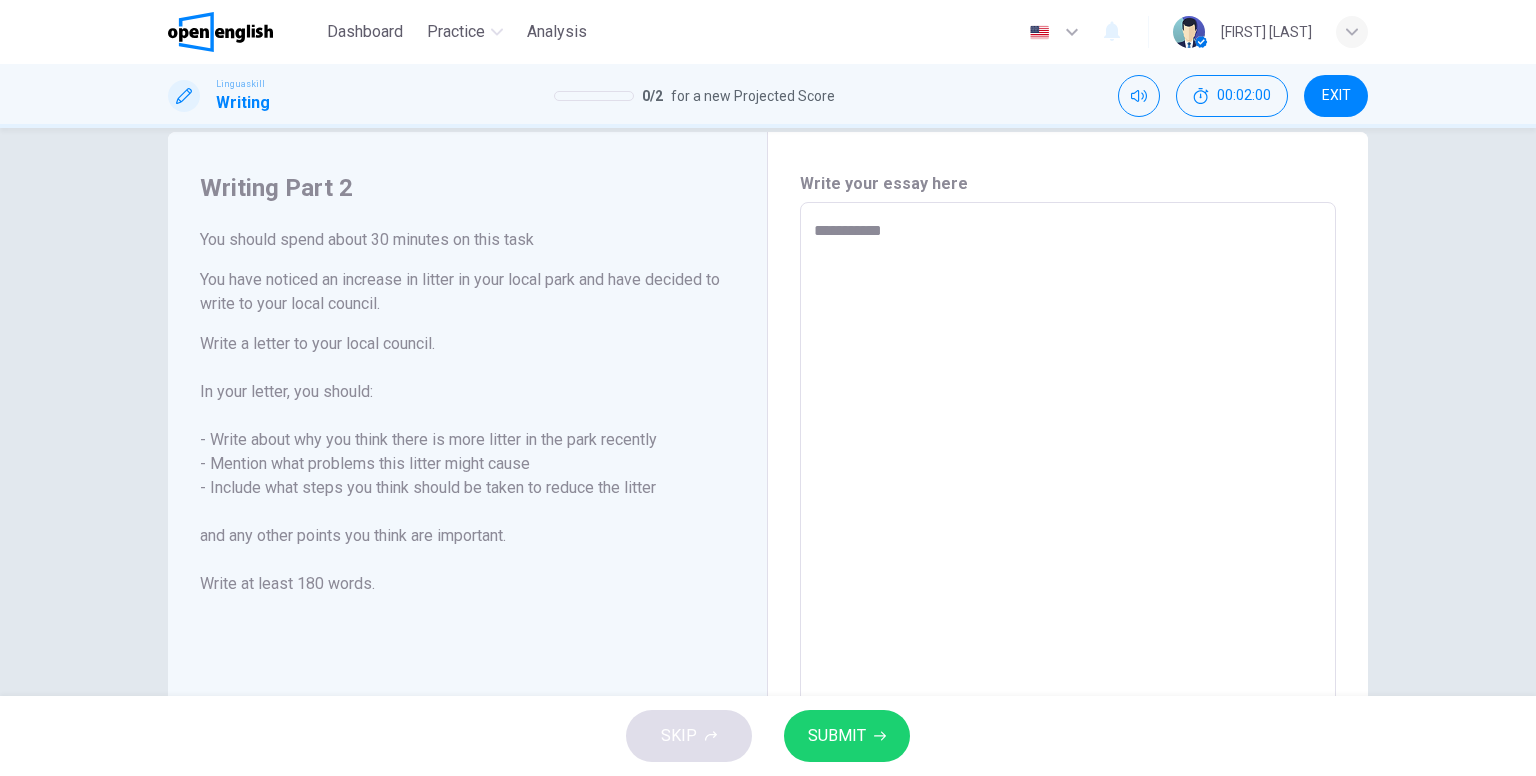 type on "*" 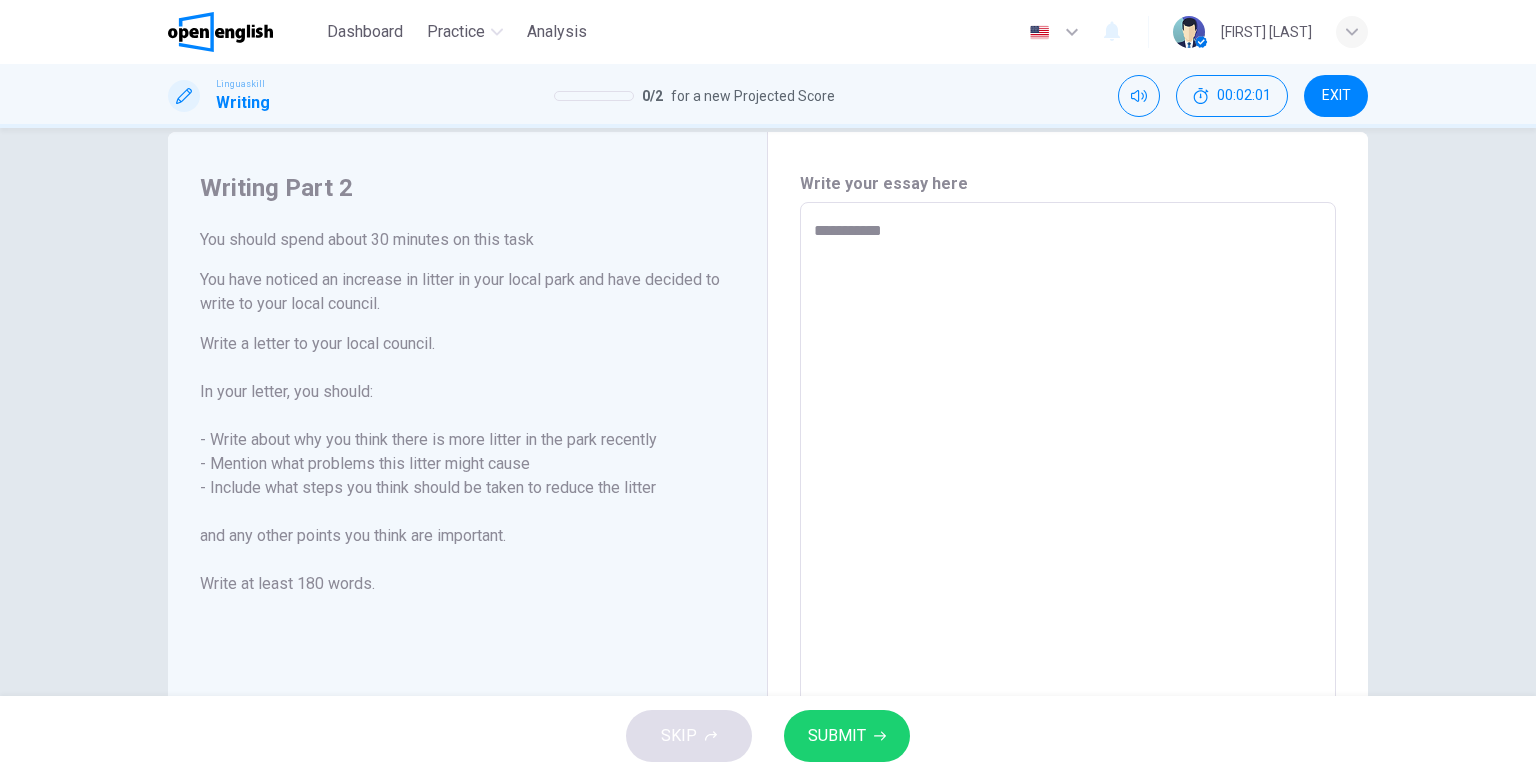 type on "**********" 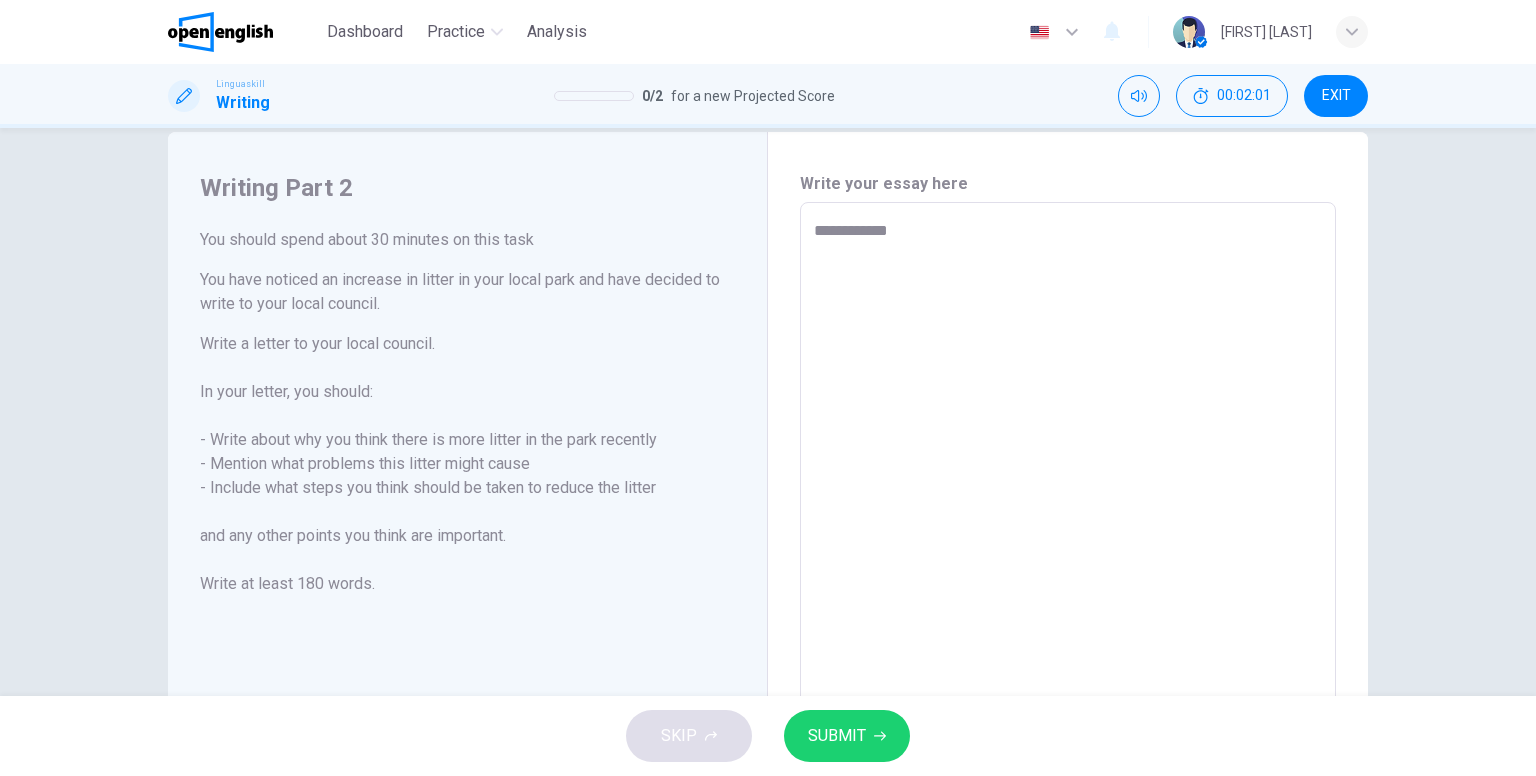 type on "*" 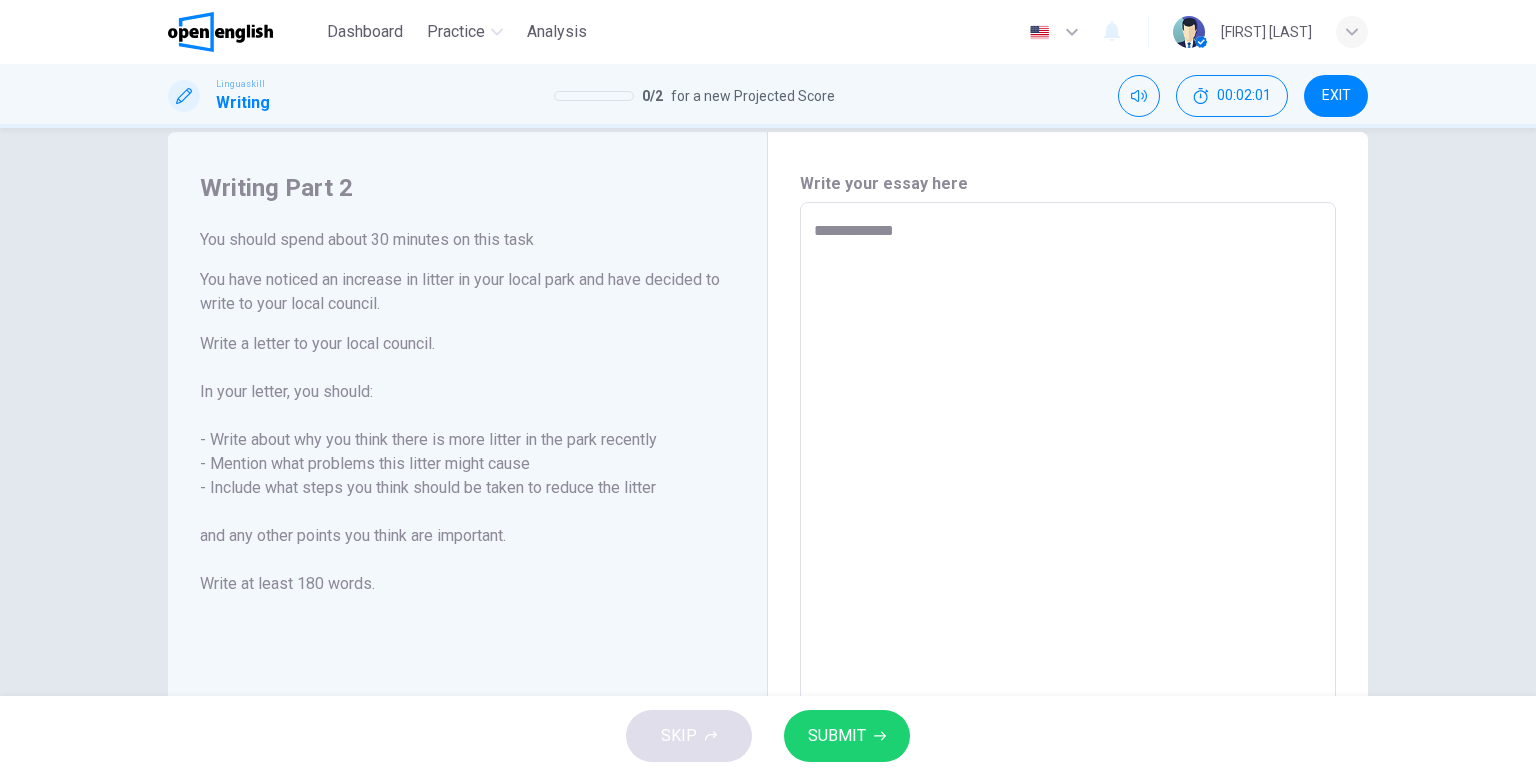 type on "*" 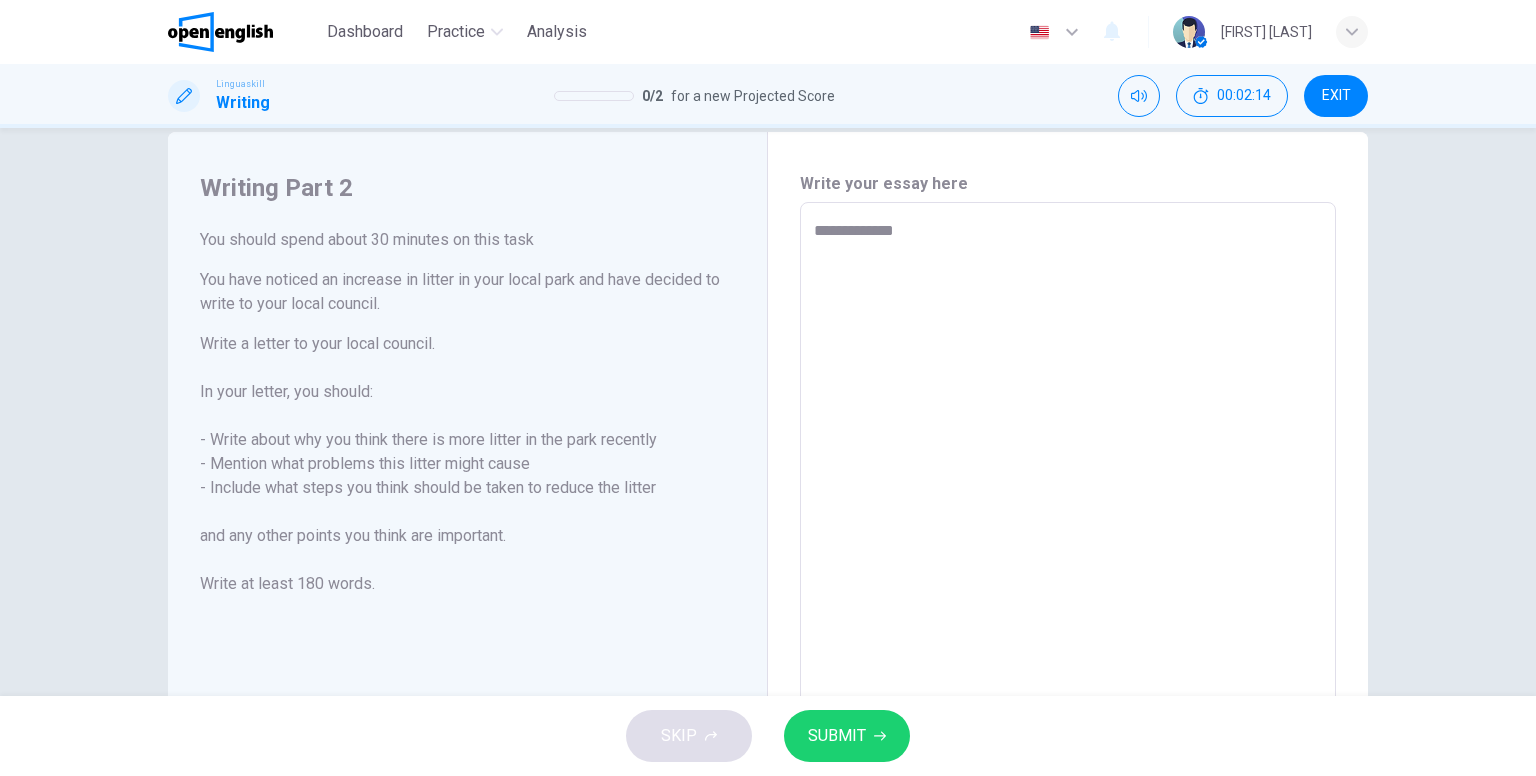 type on "**********" 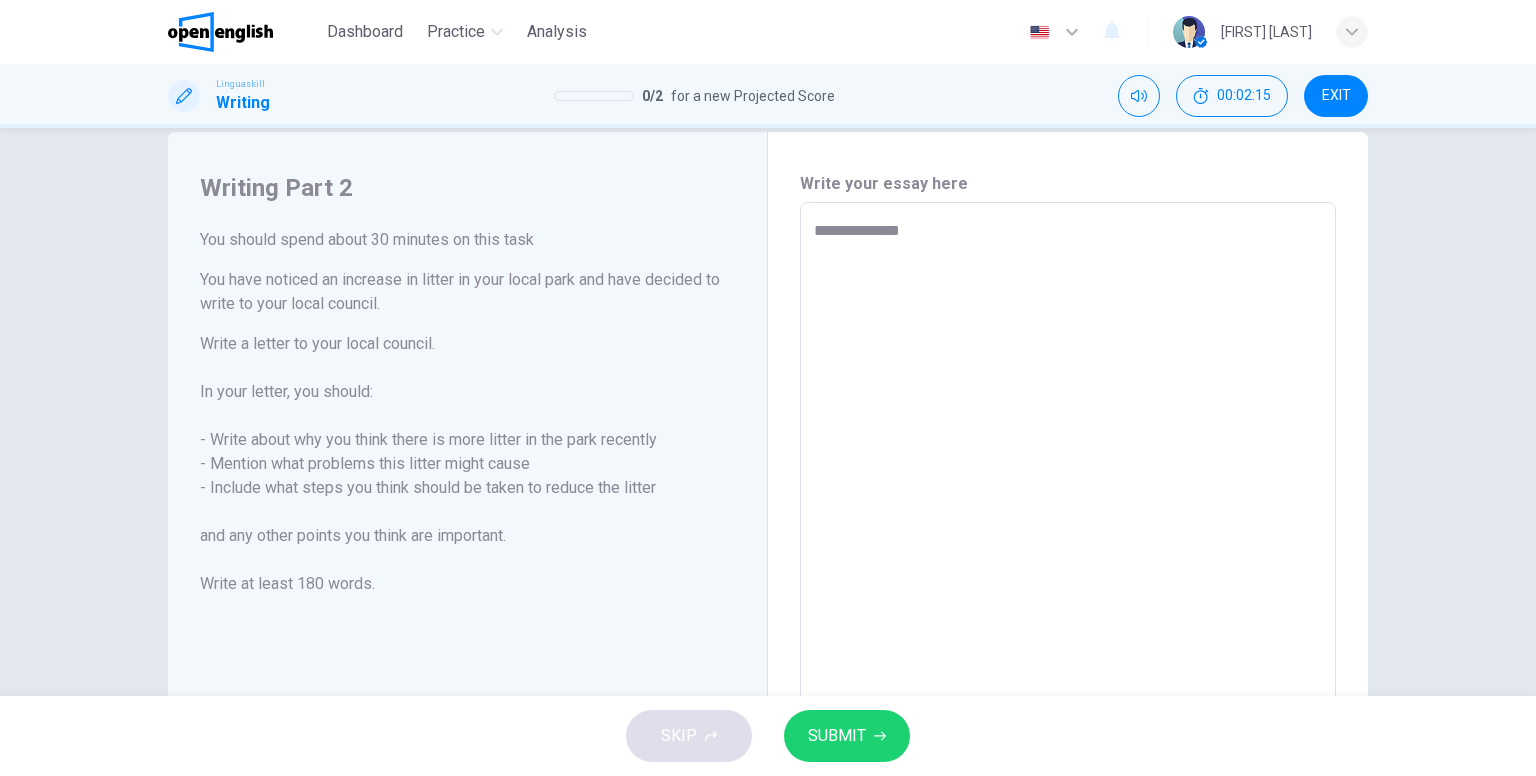 type on "**********" 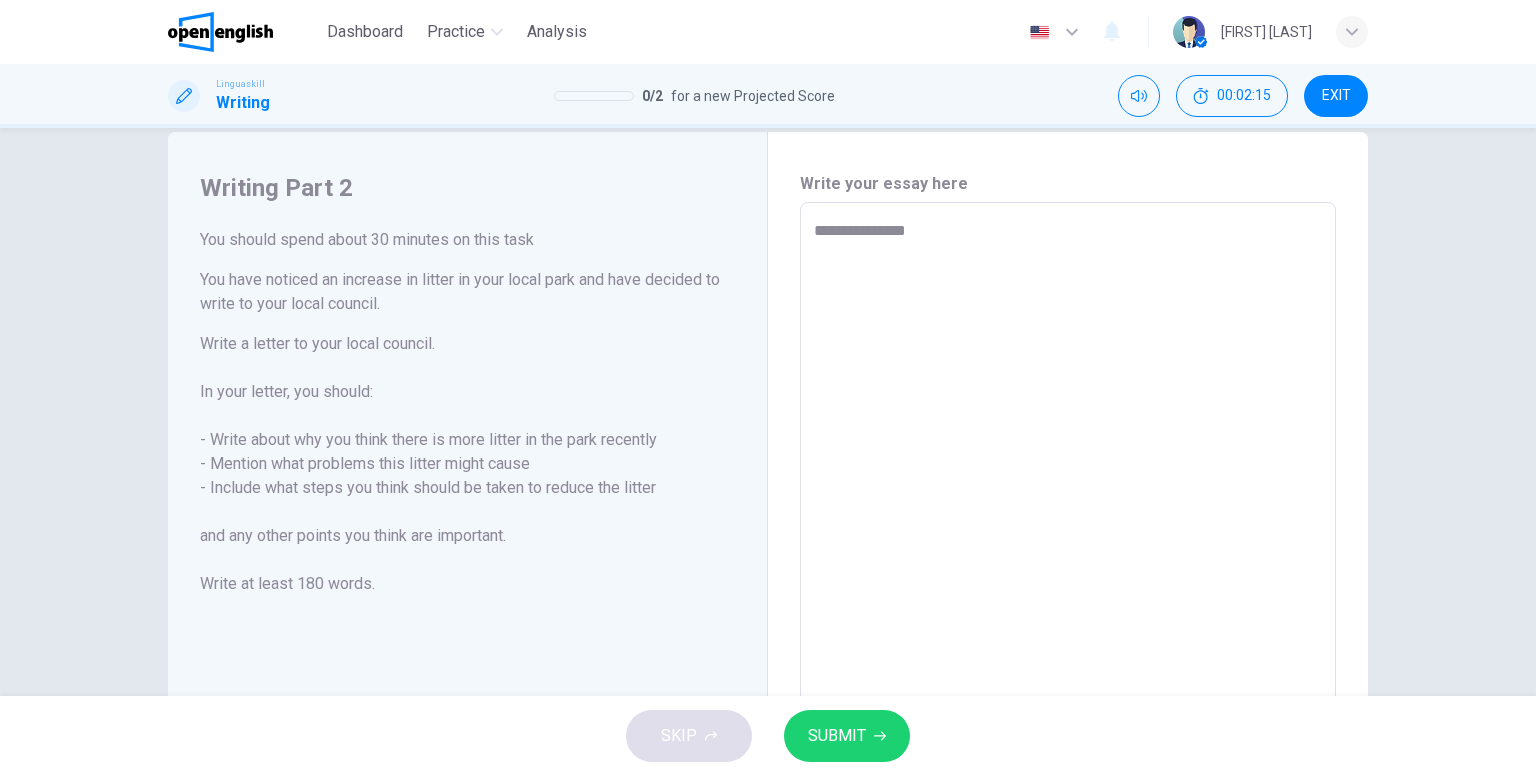 type on "*" 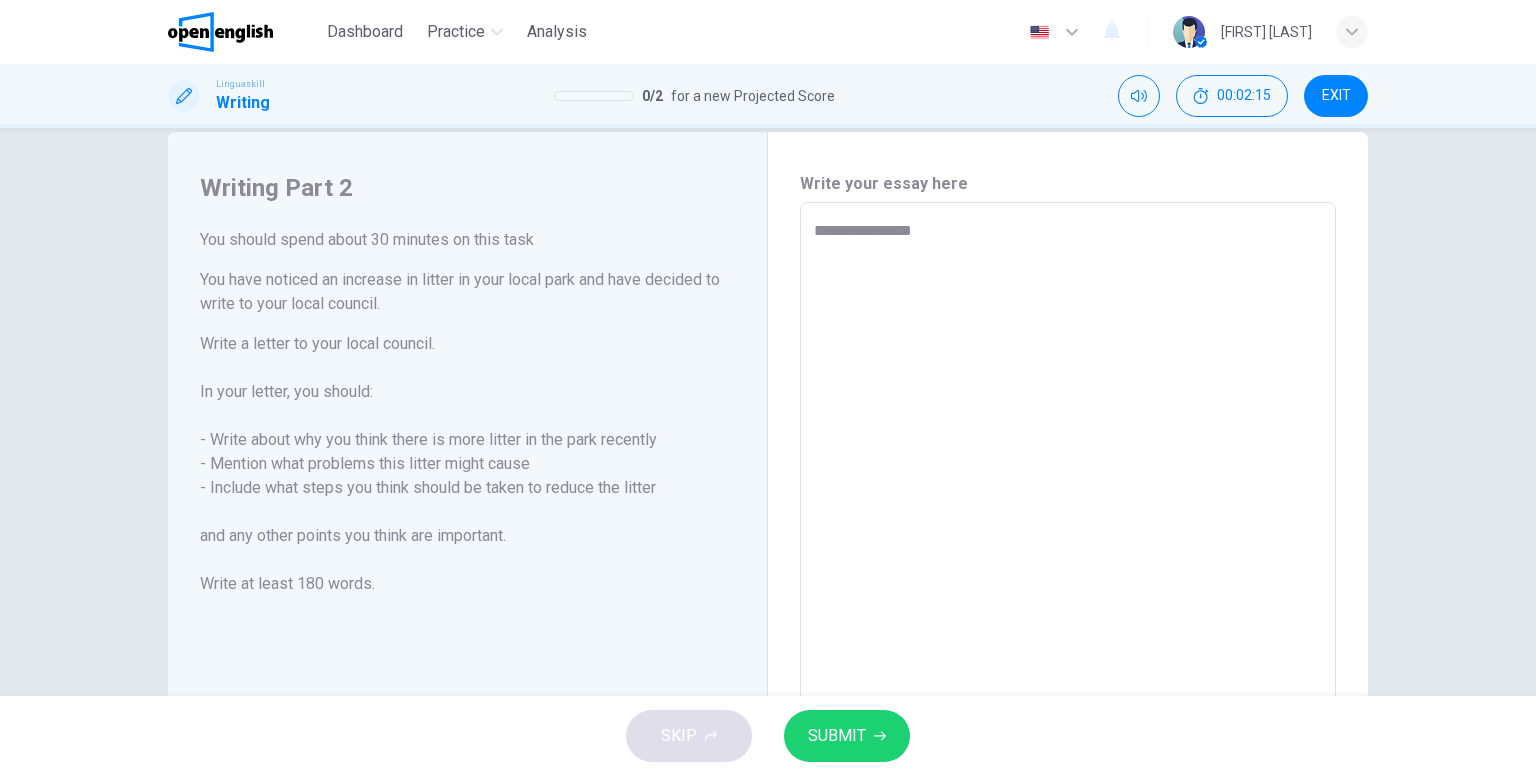 type on "*" 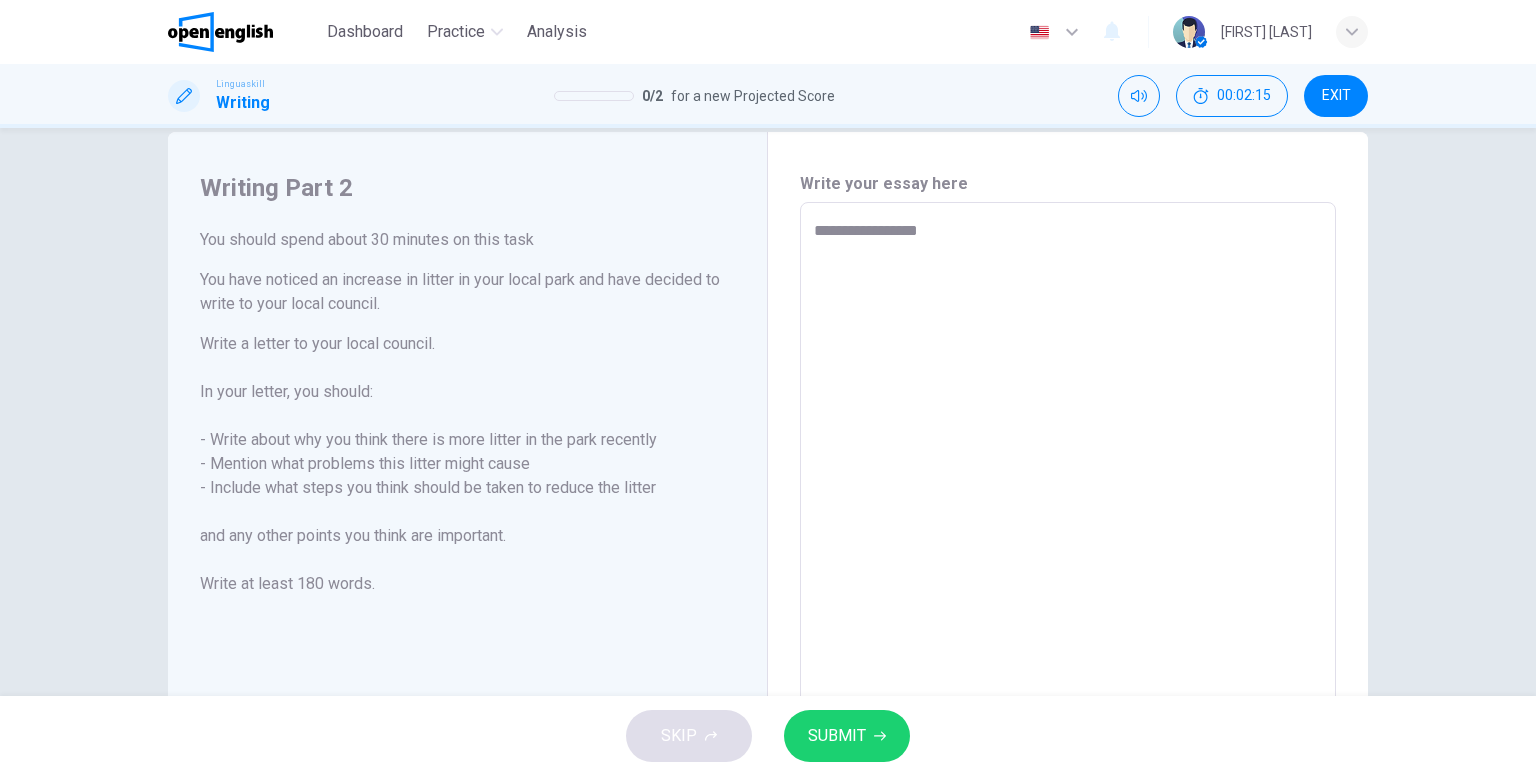 type on "*" 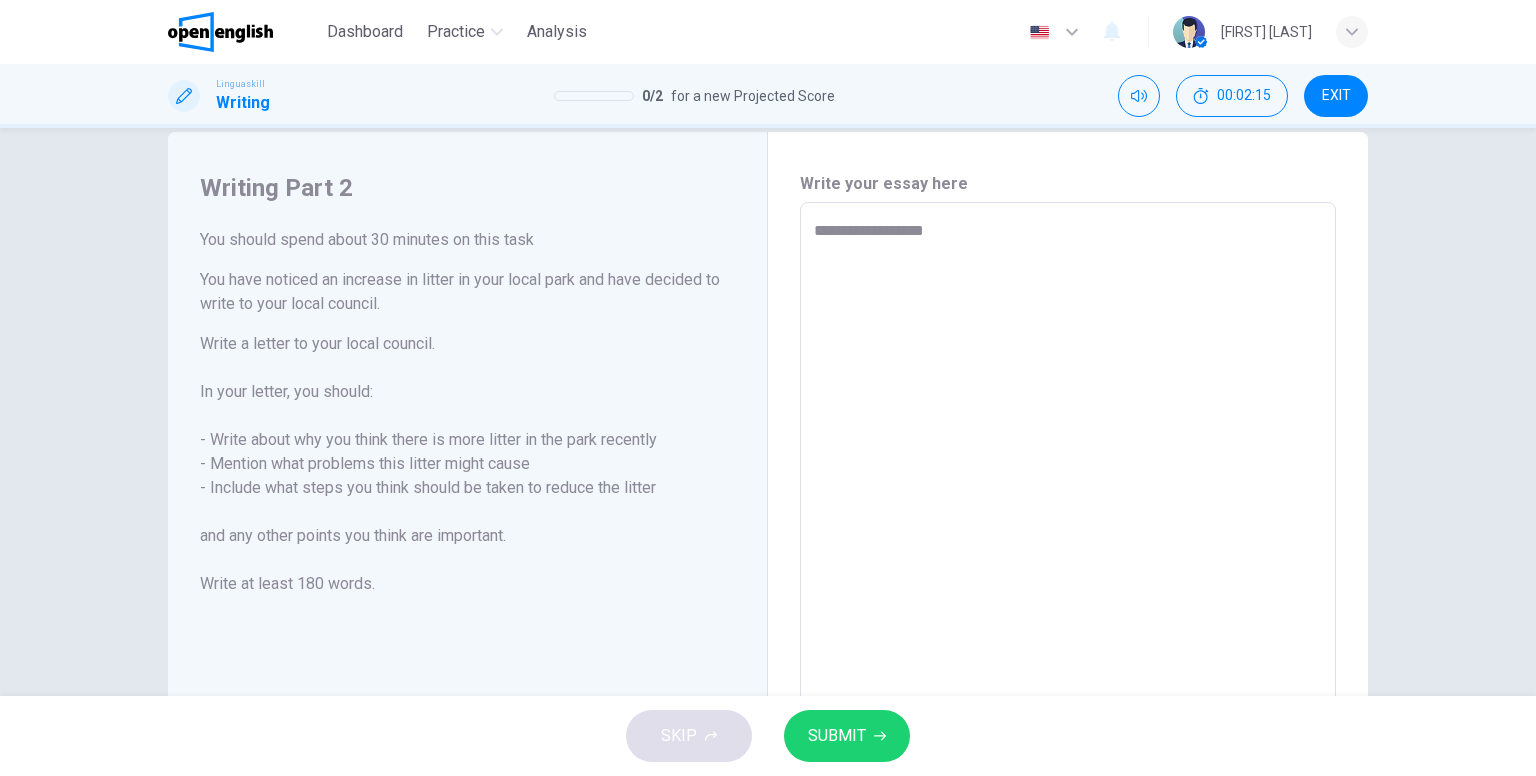 type on "**********" 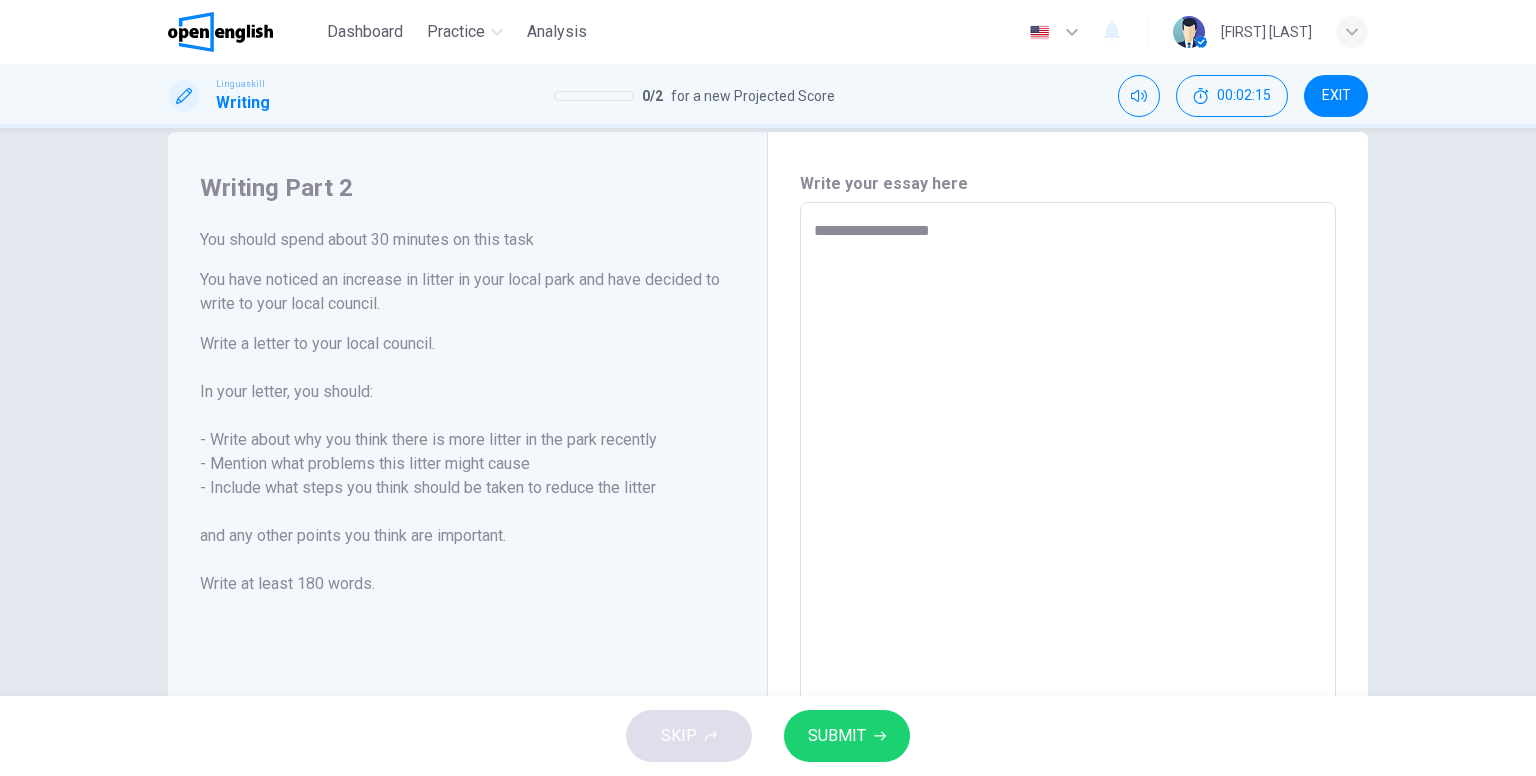 type on "*" 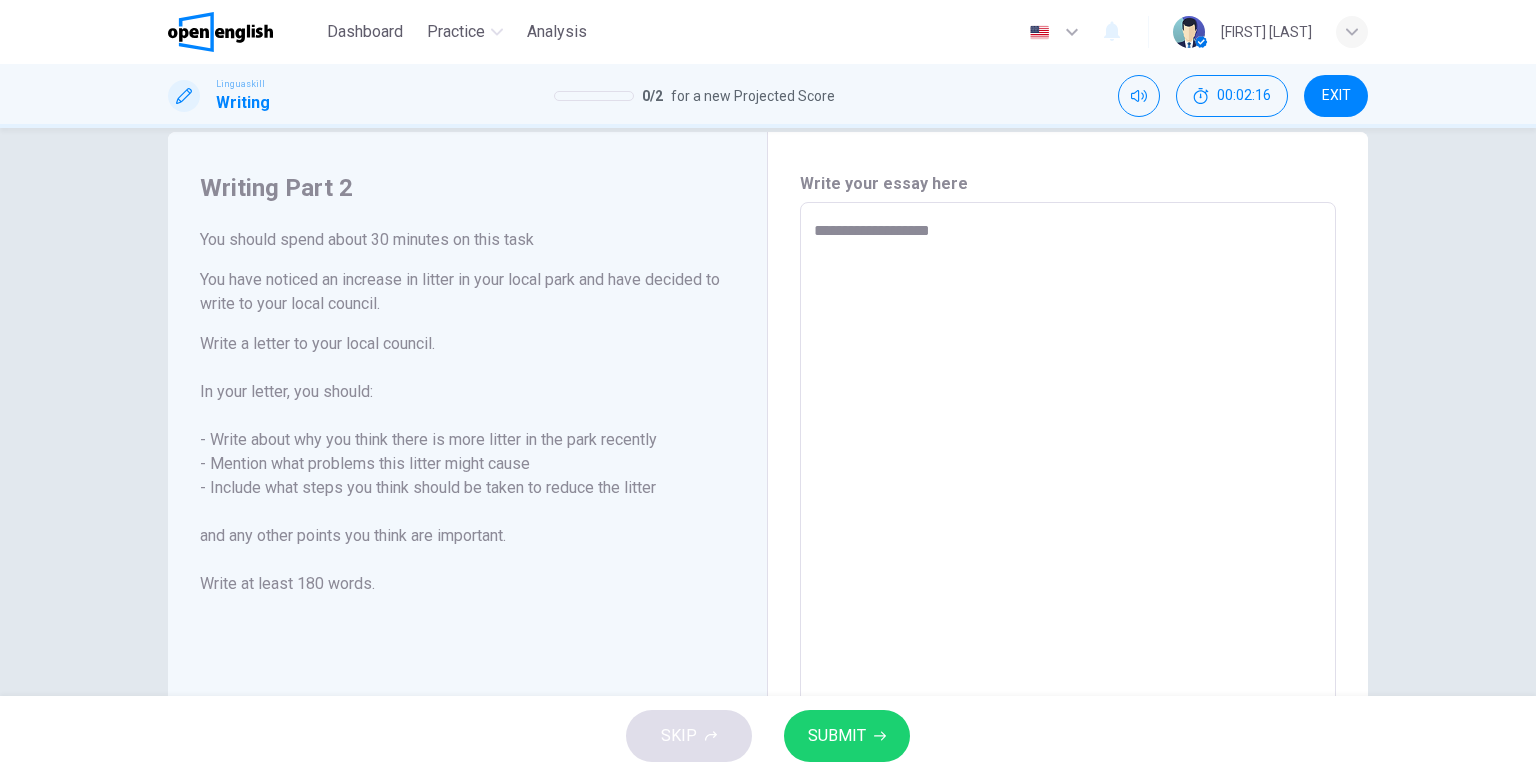 type on "**********" 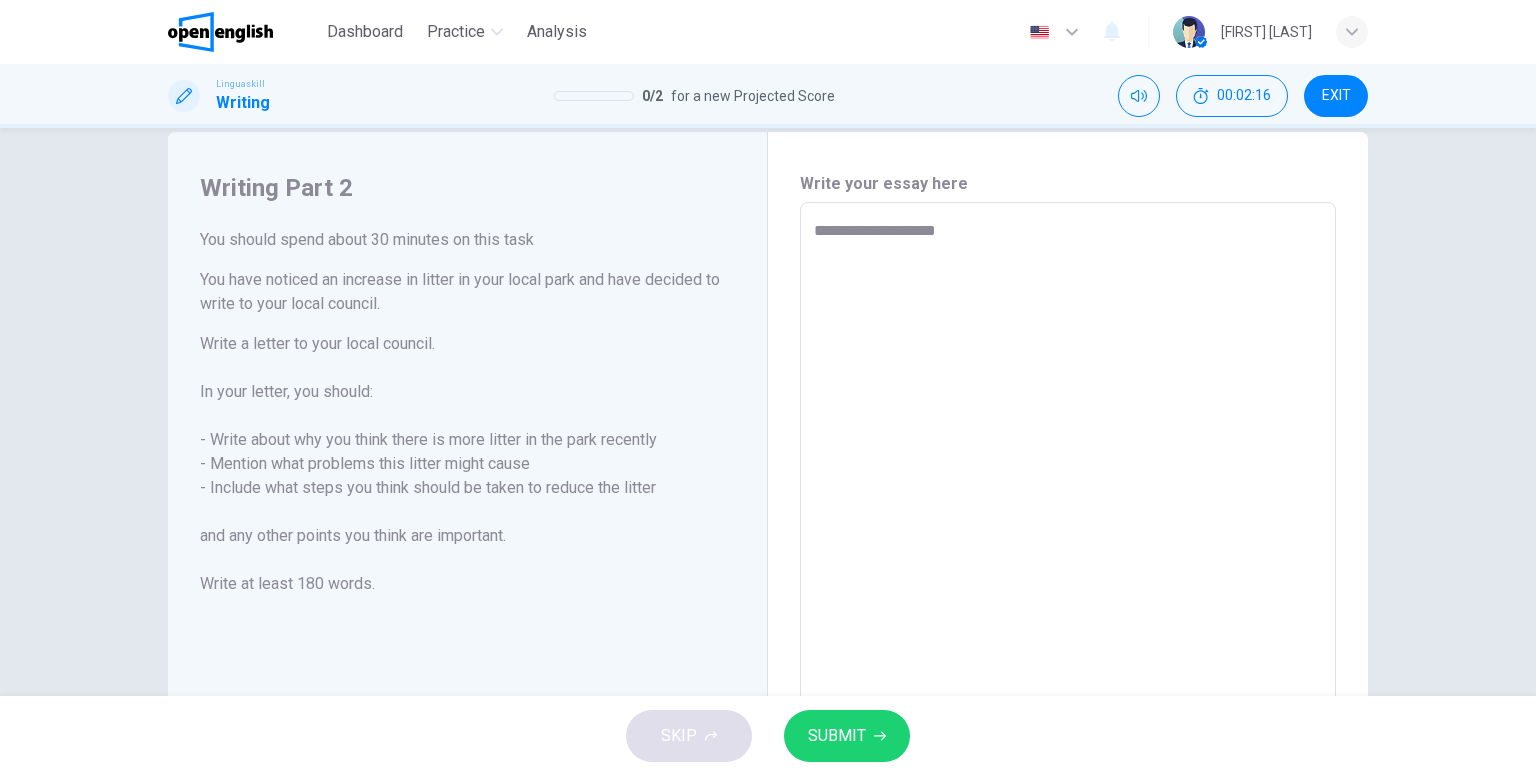 type on "*" 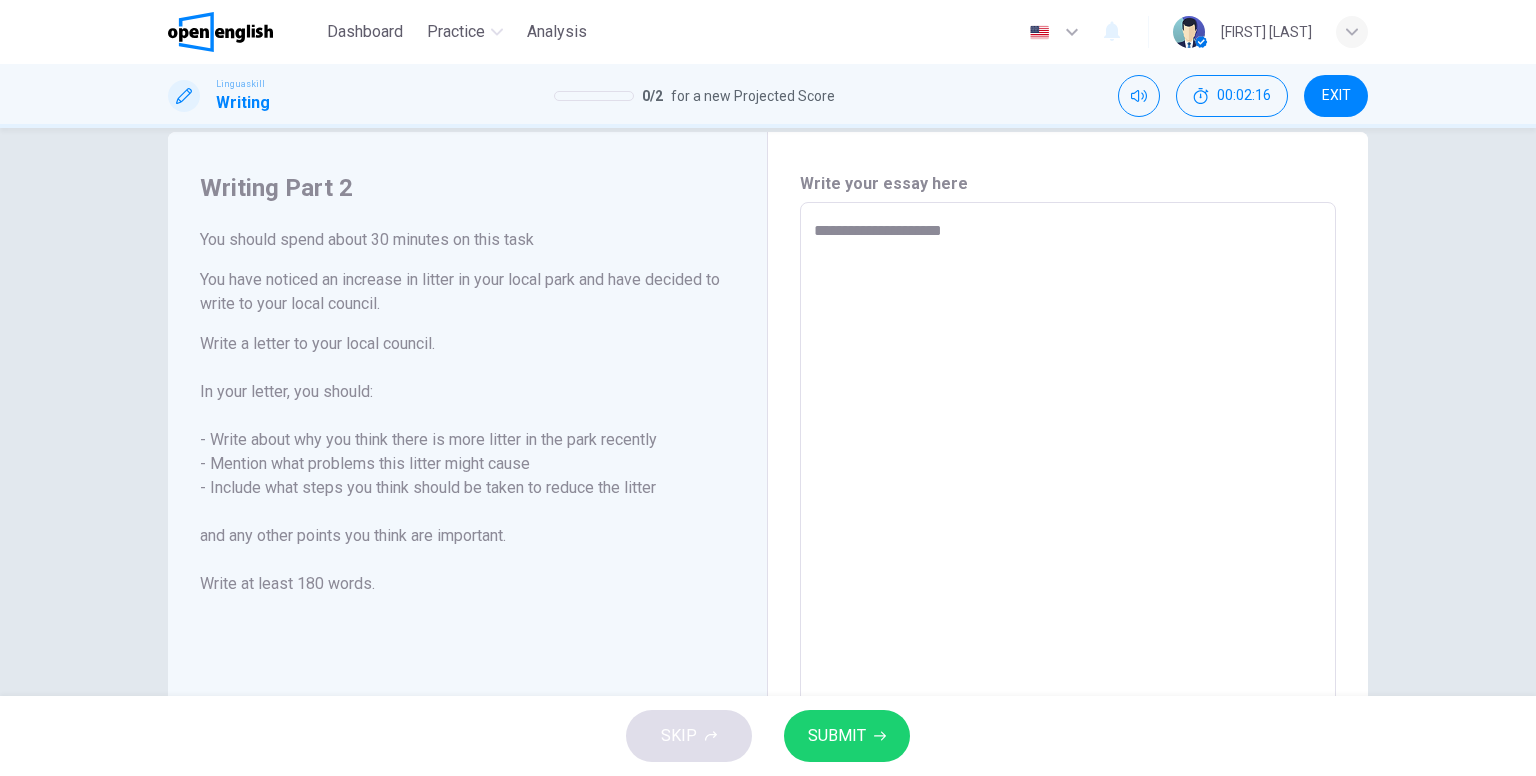 type on "*" 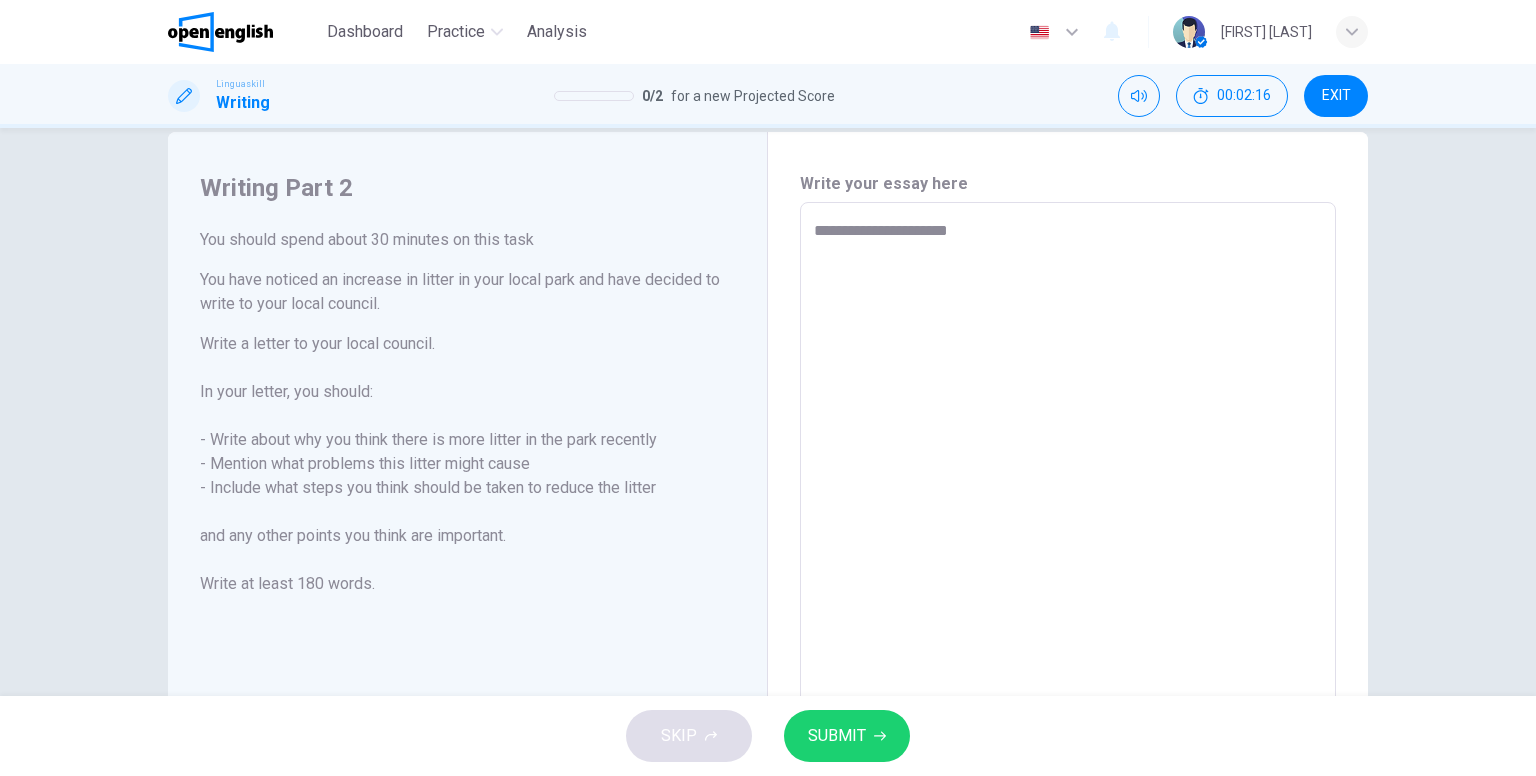 type on "*" 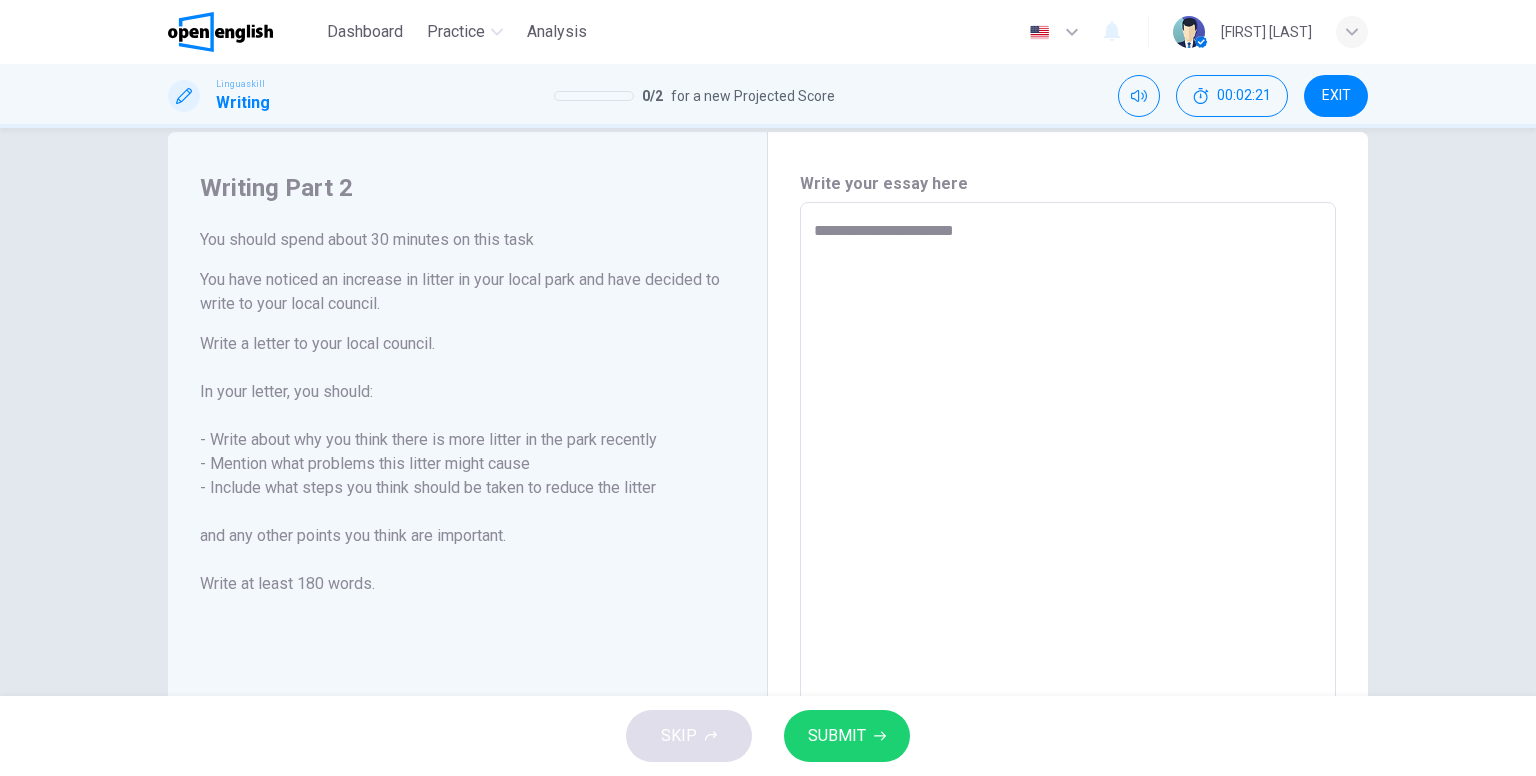 type on "**********" 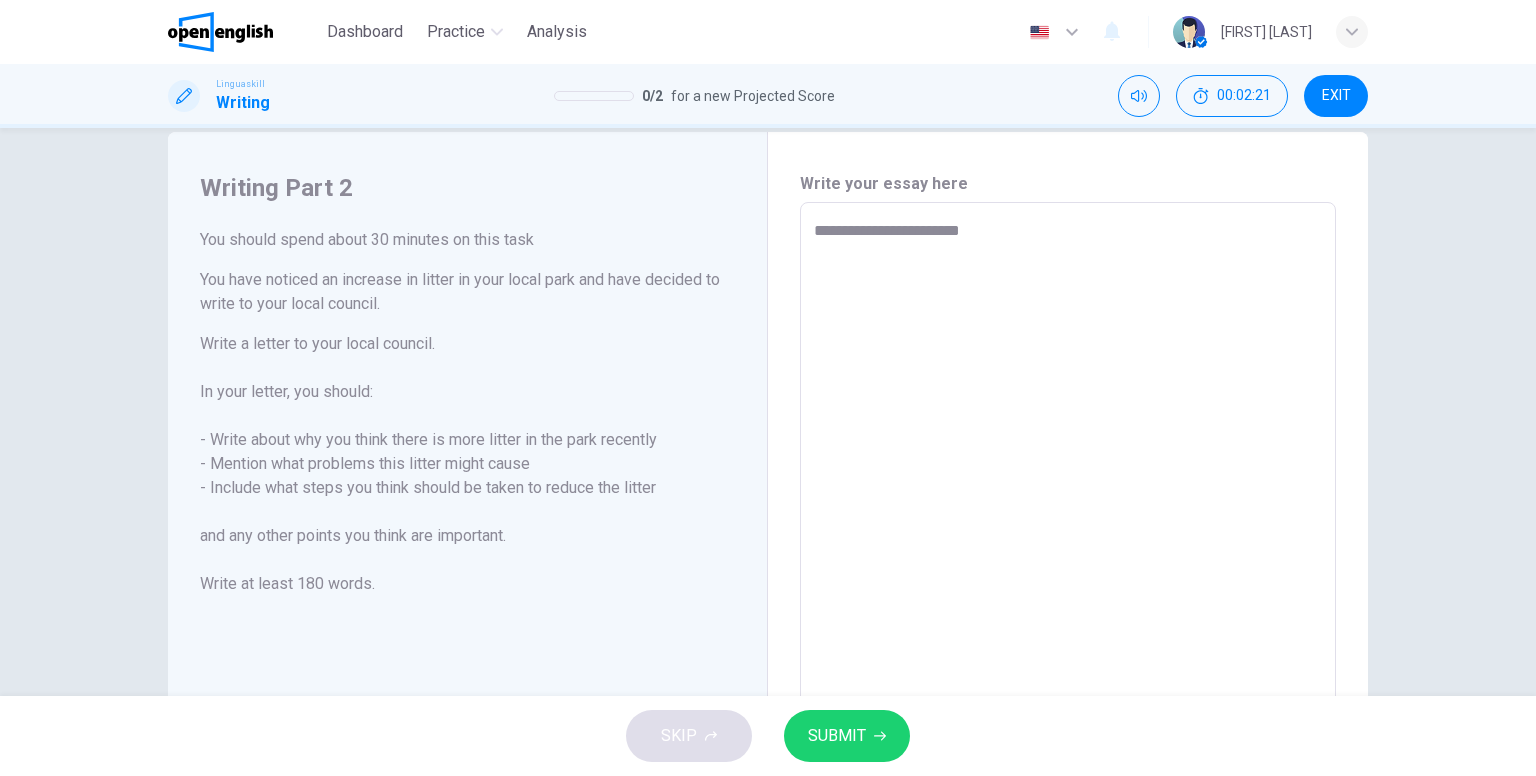 type on "**********" 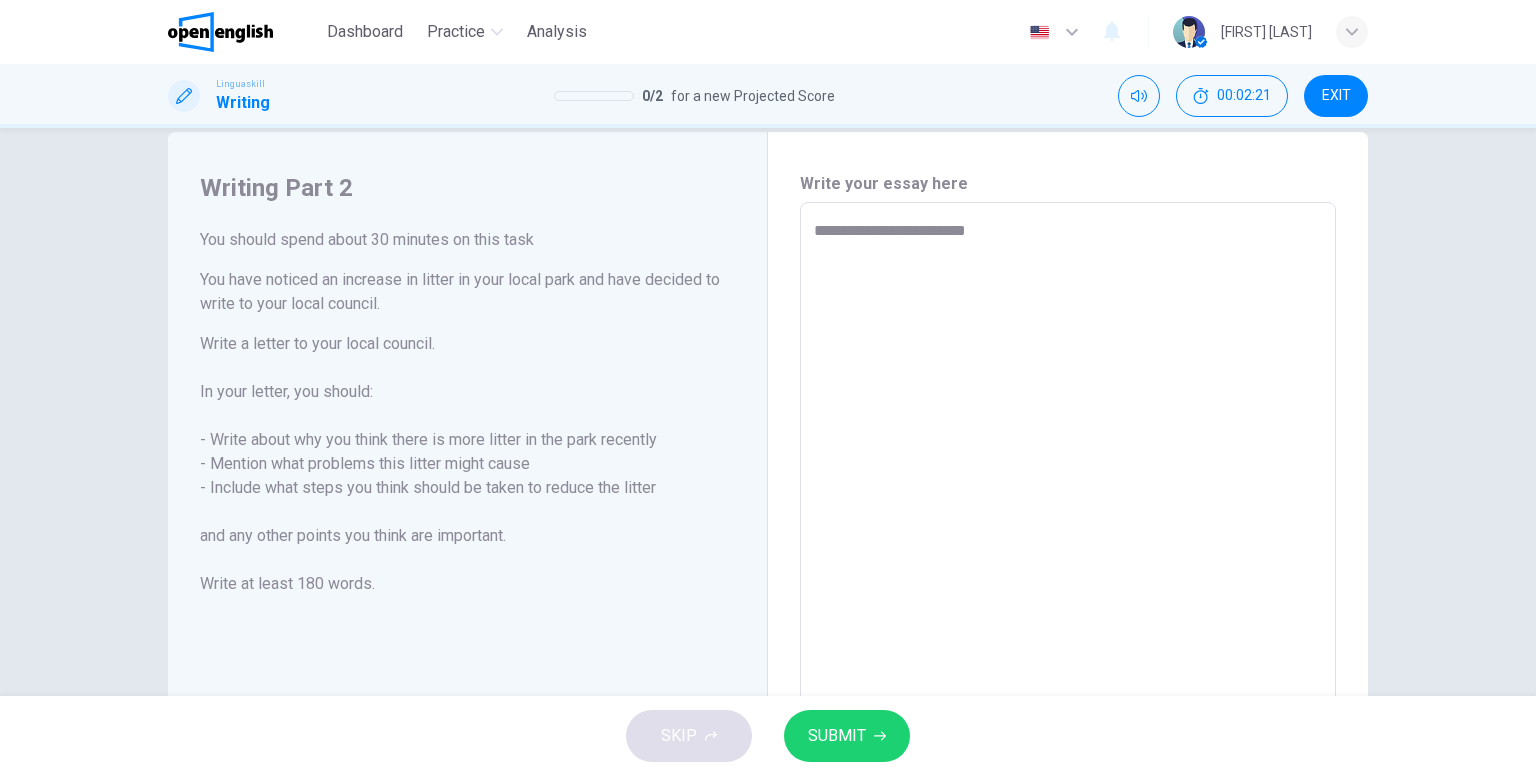 type on "*" 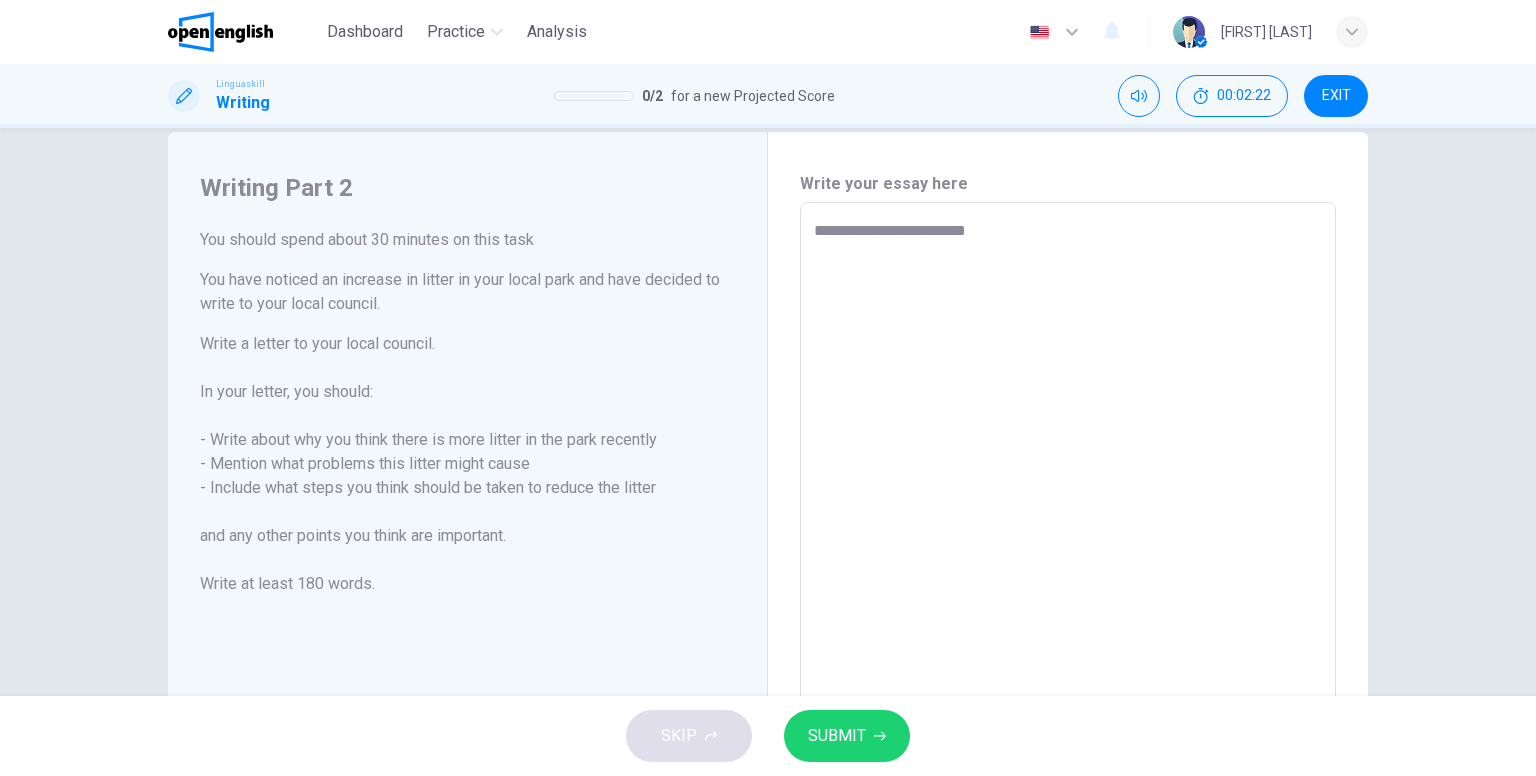 type on "**********" 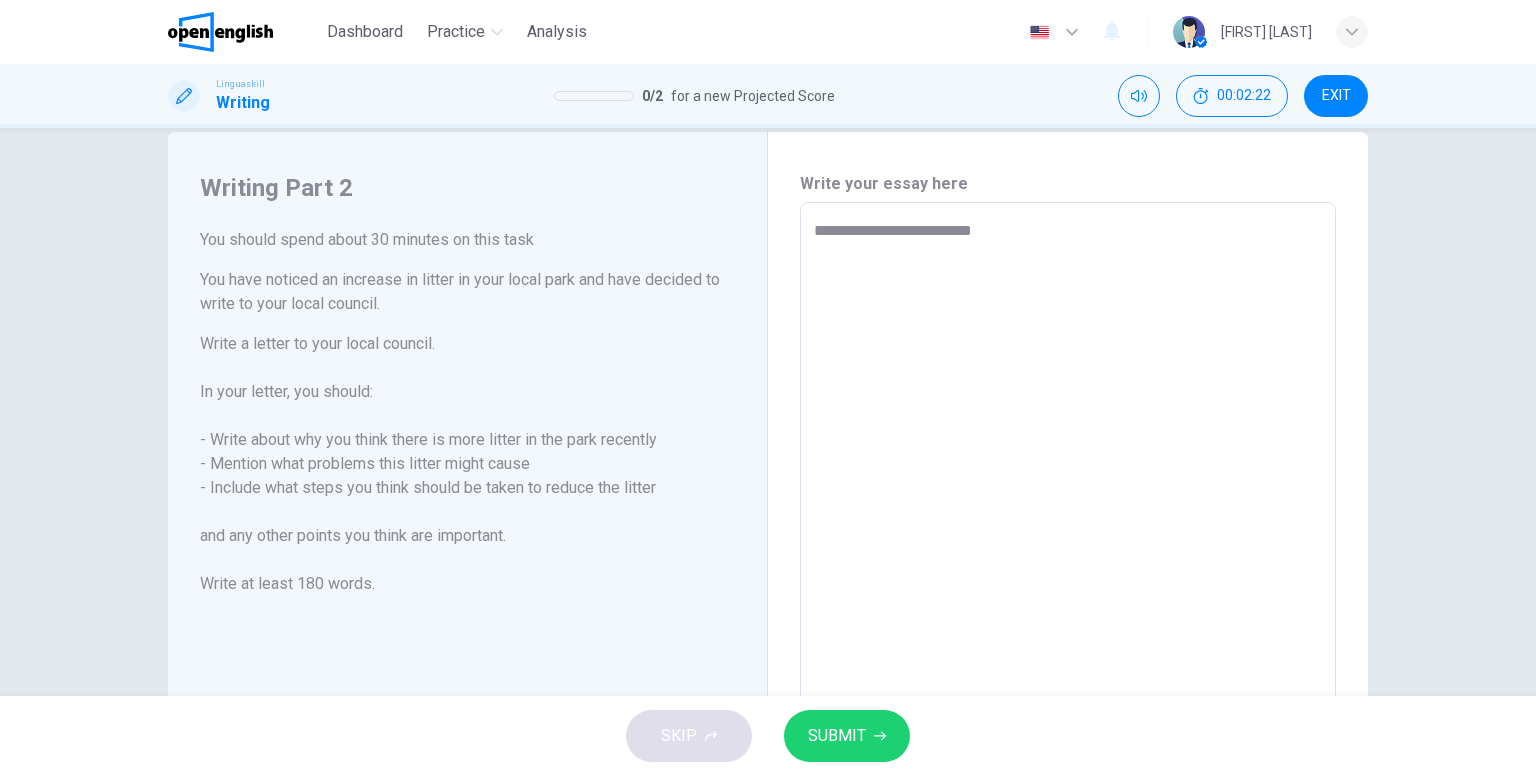 type on "*" 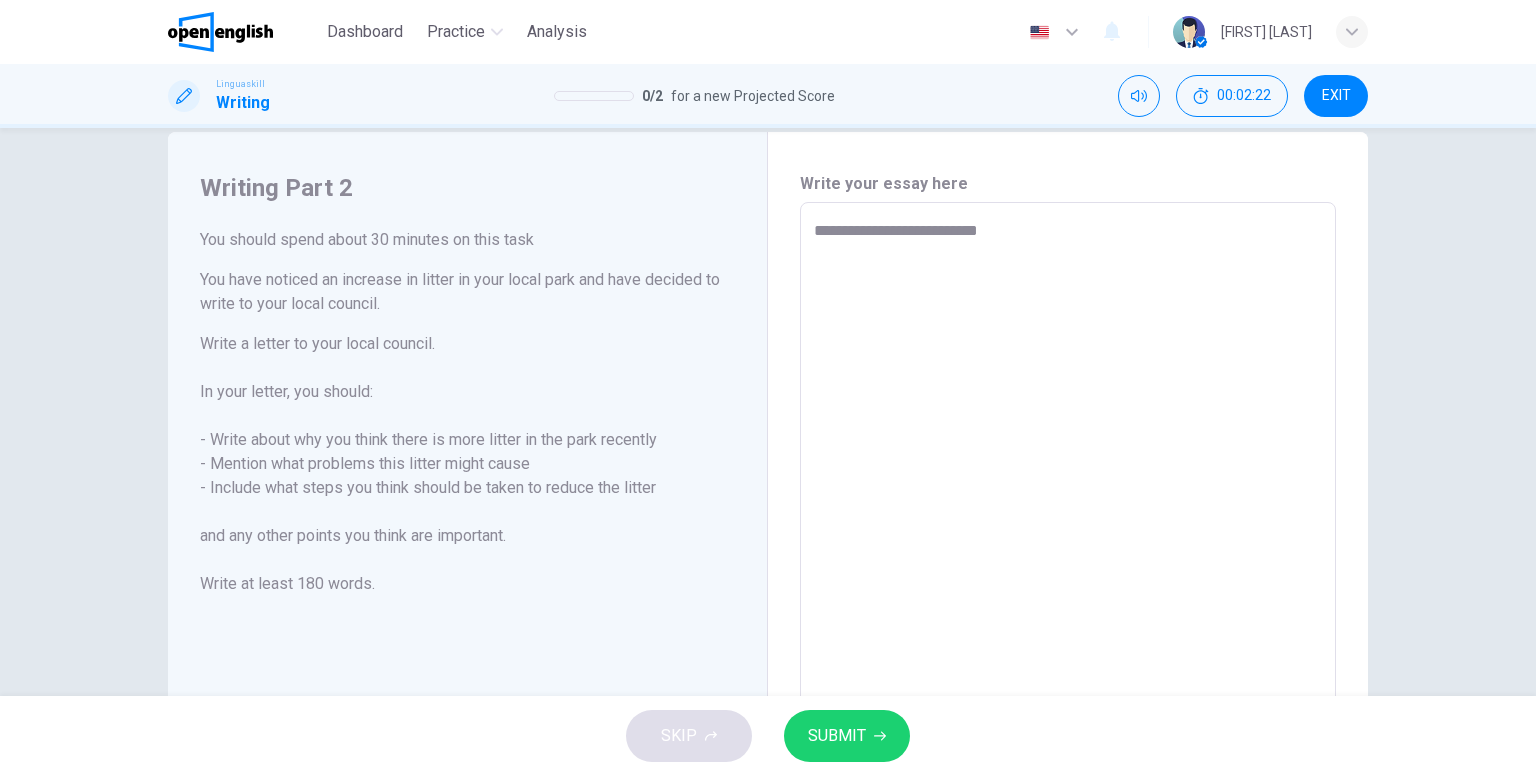 type on "*" 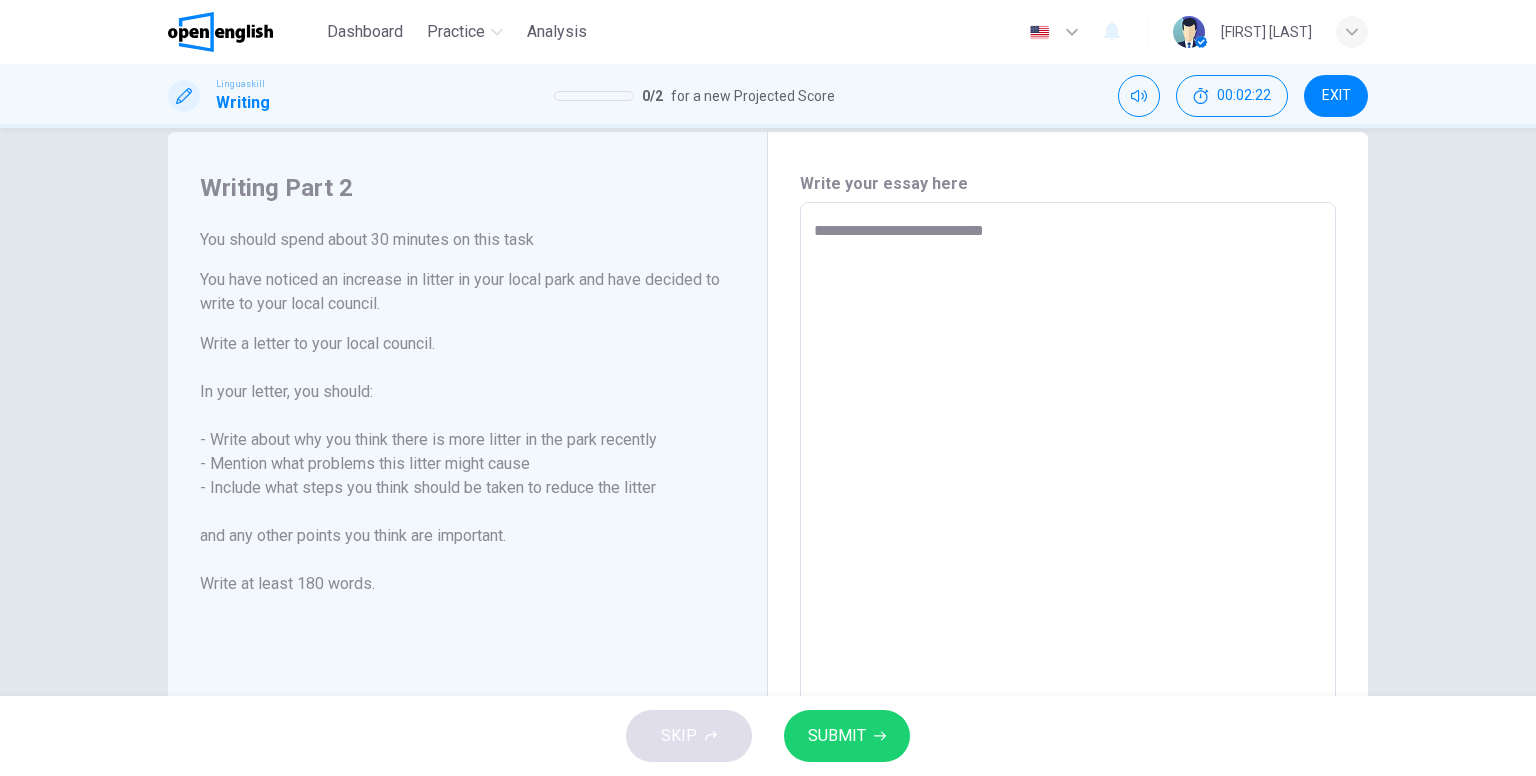 type on "*" 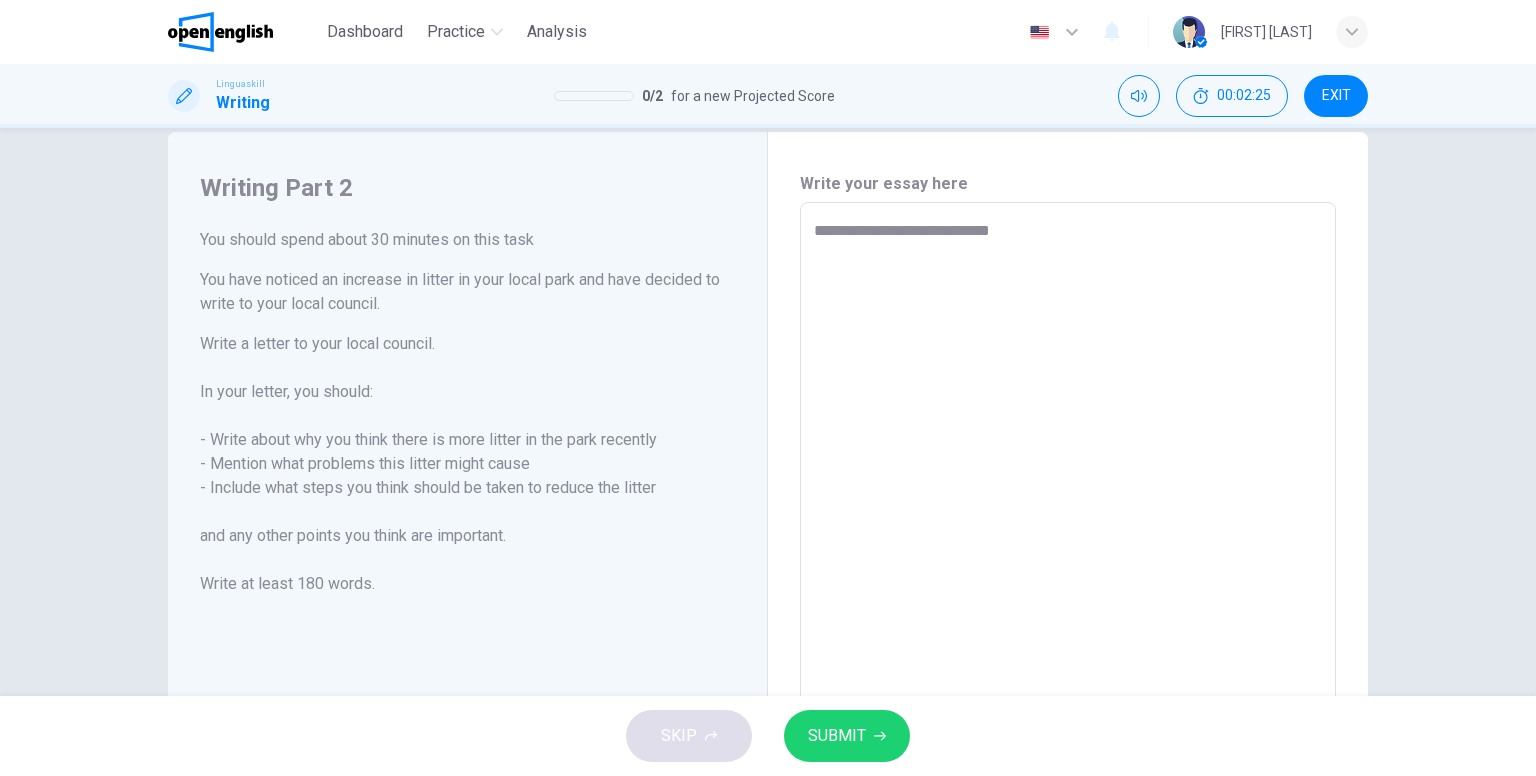 type on "**********" 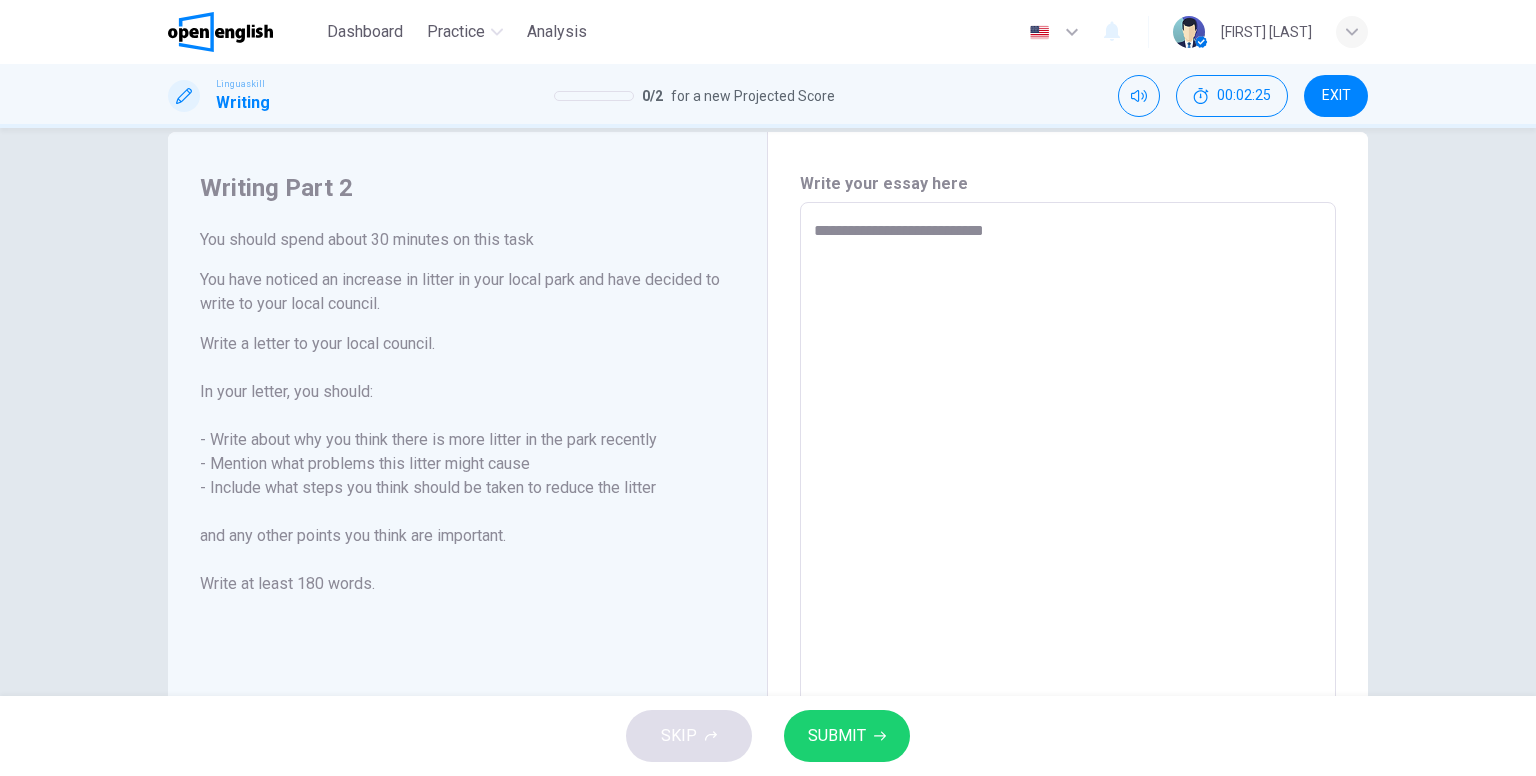 type on "**********" 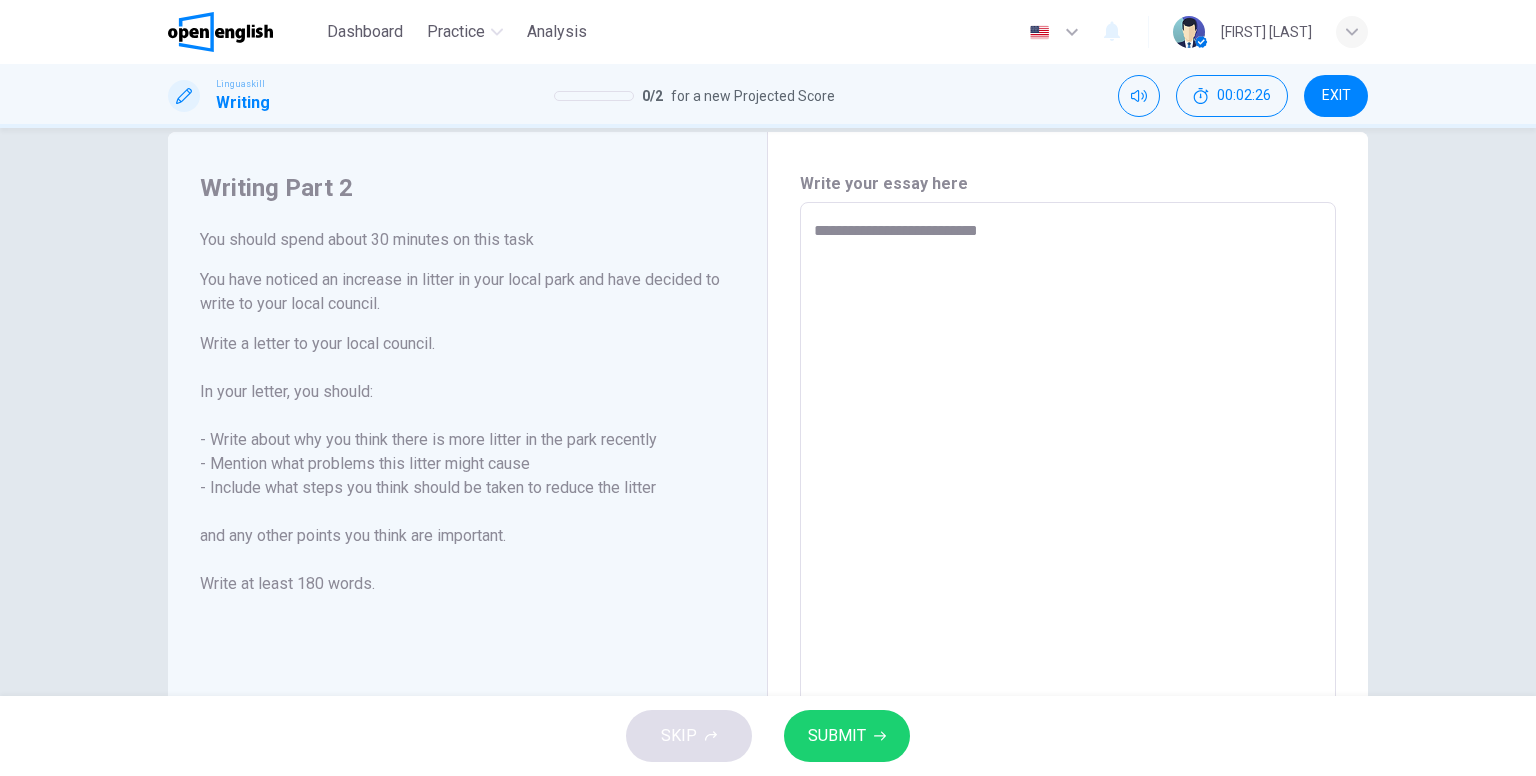 type on "**********" 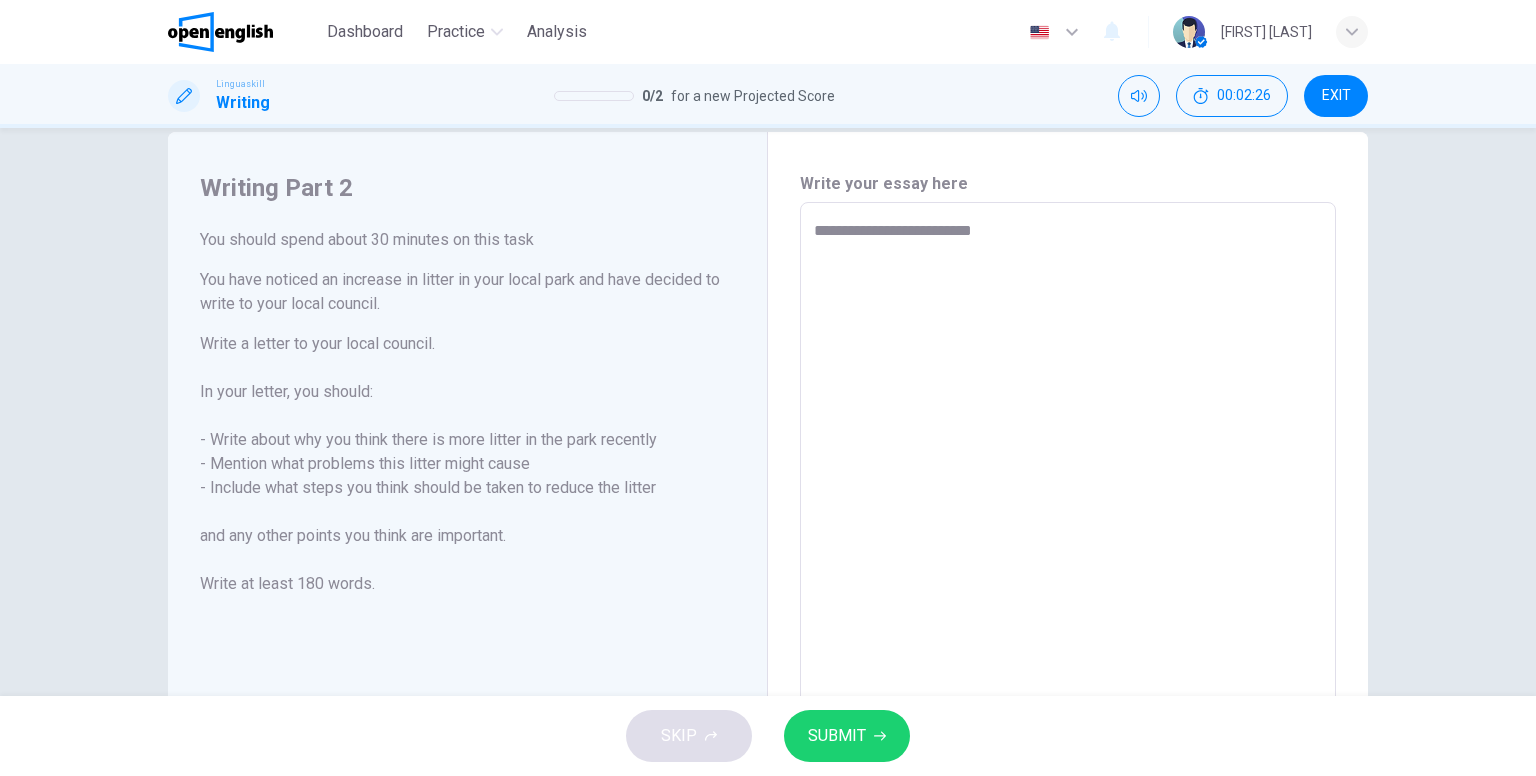 type on "*" 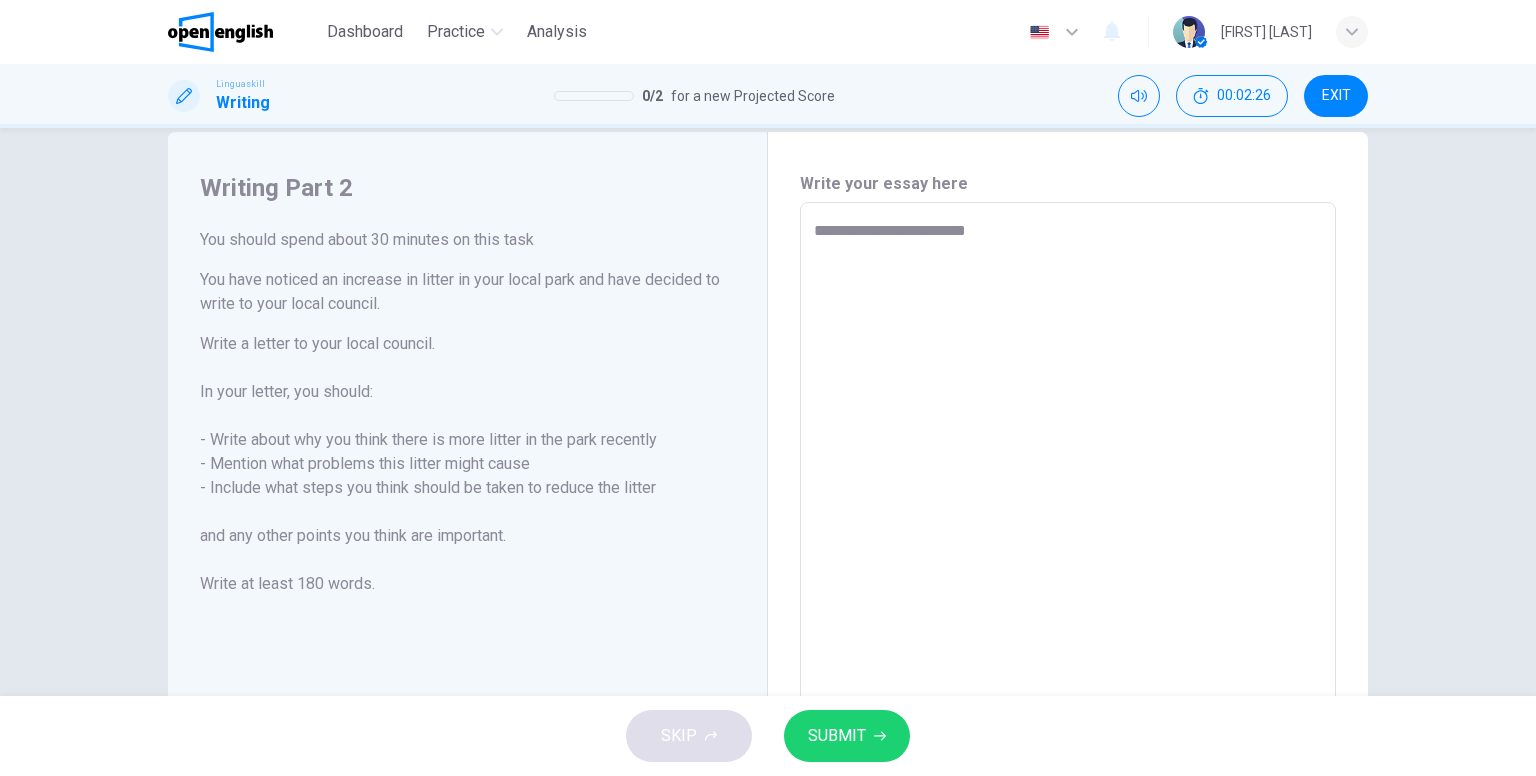 type on "*" 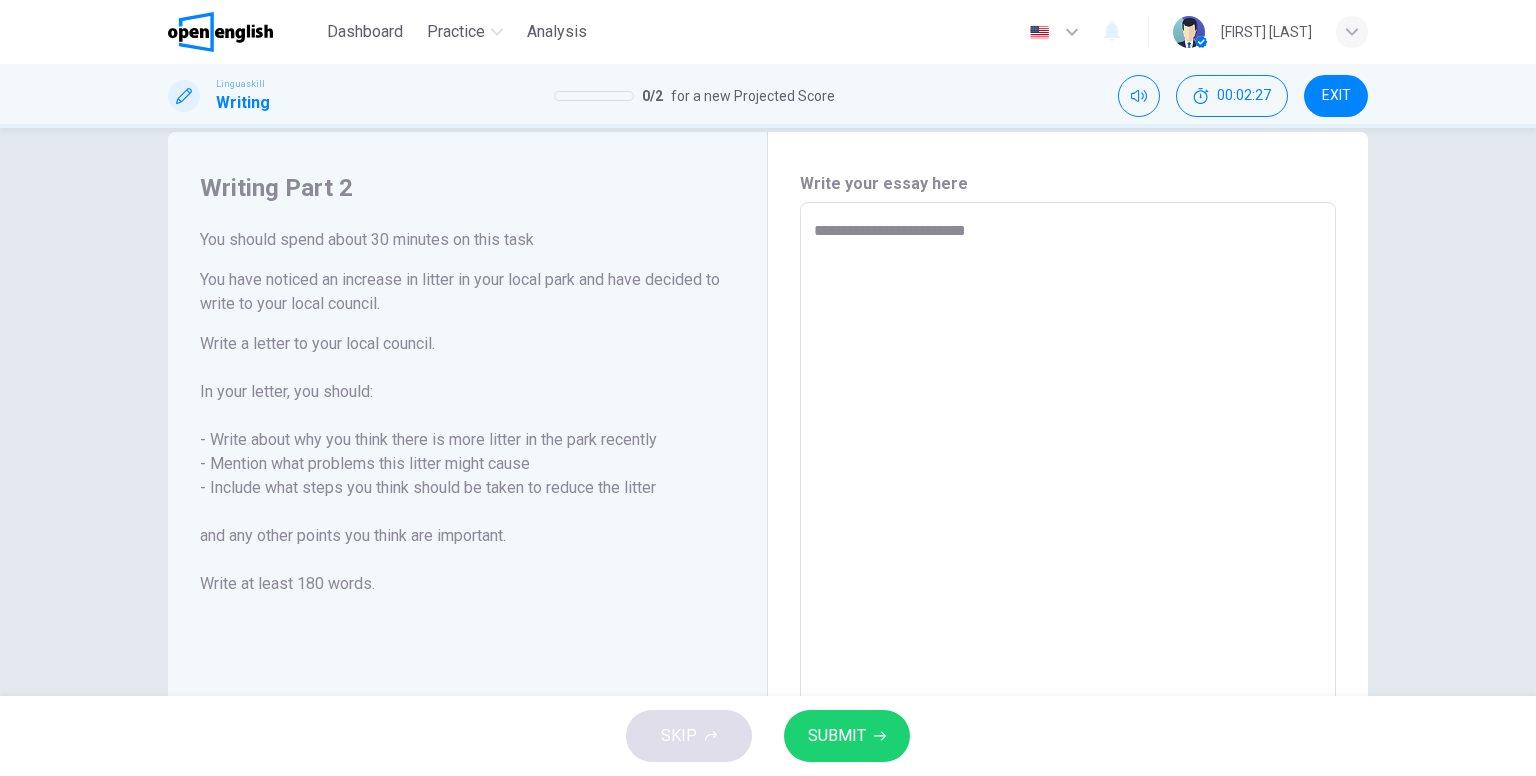 type on "**********" 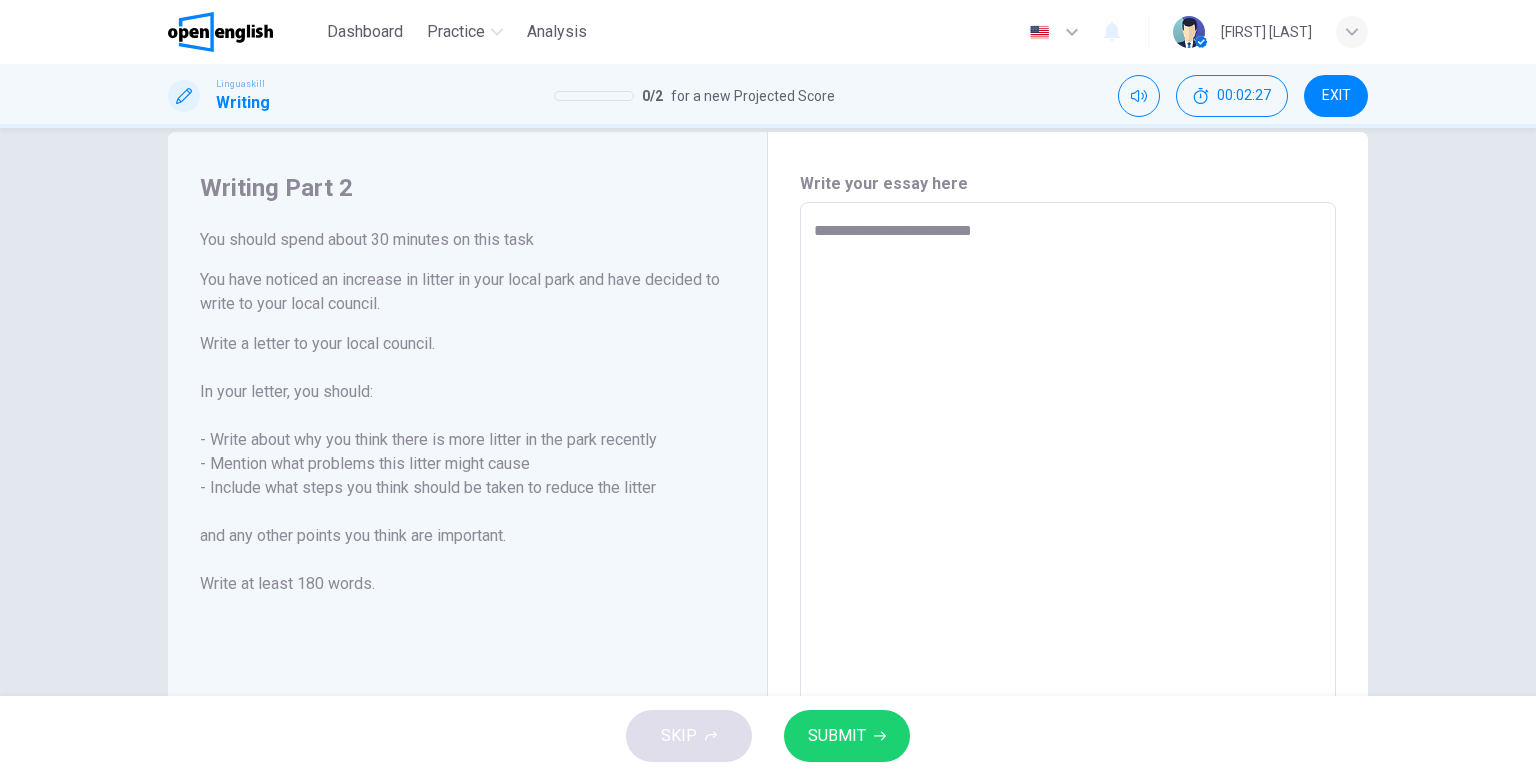 type on "**********" 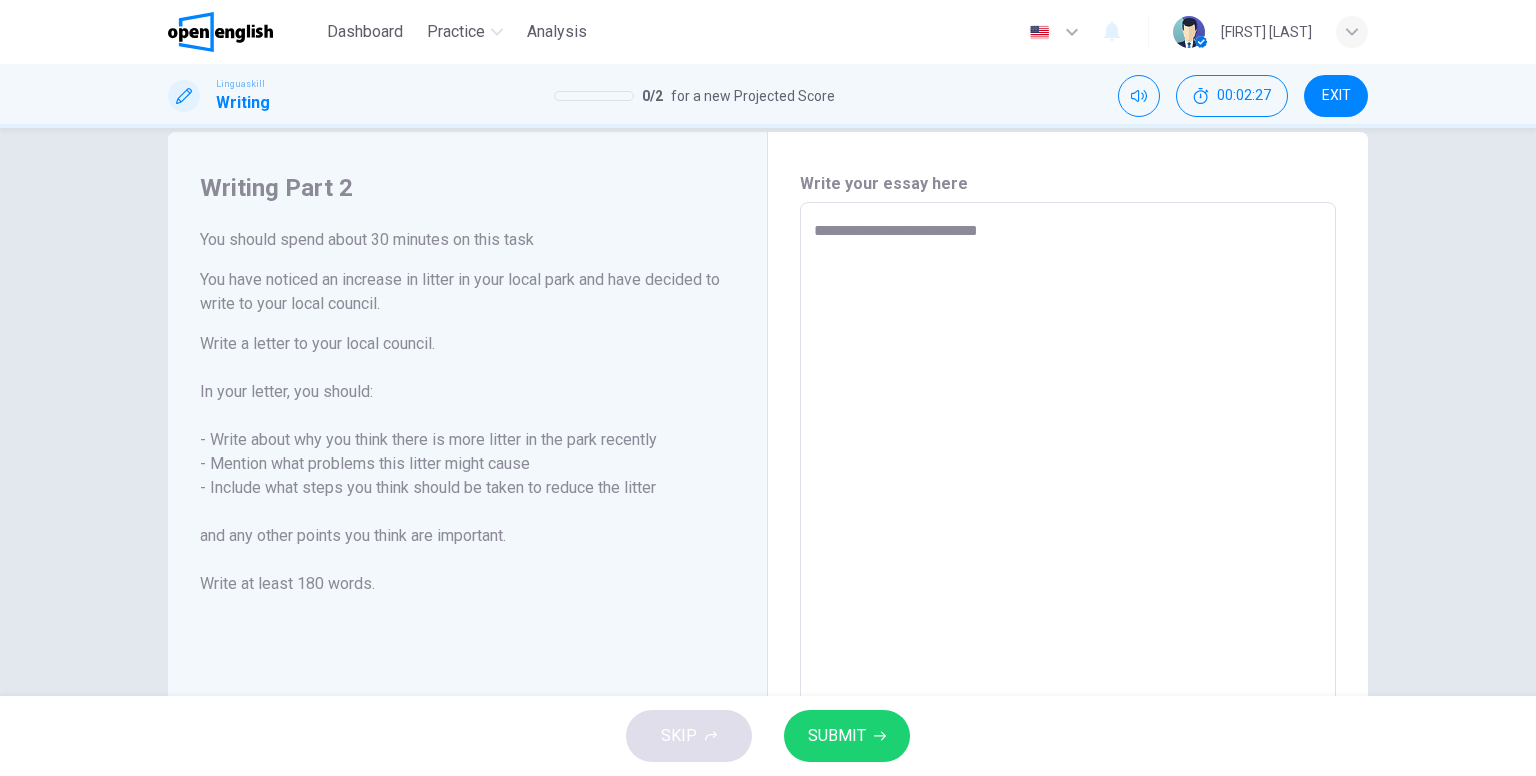 type on "*" 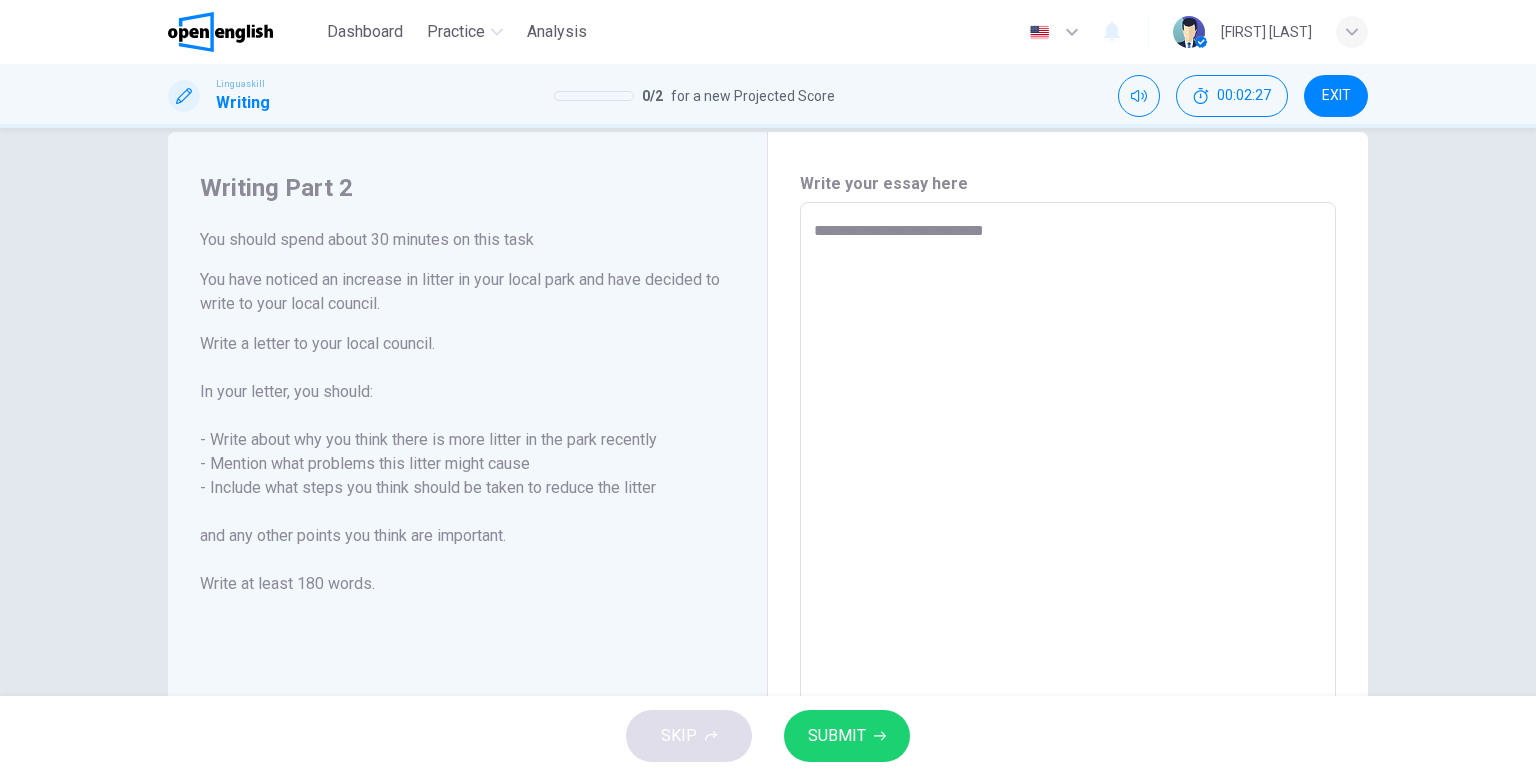 type on "*" 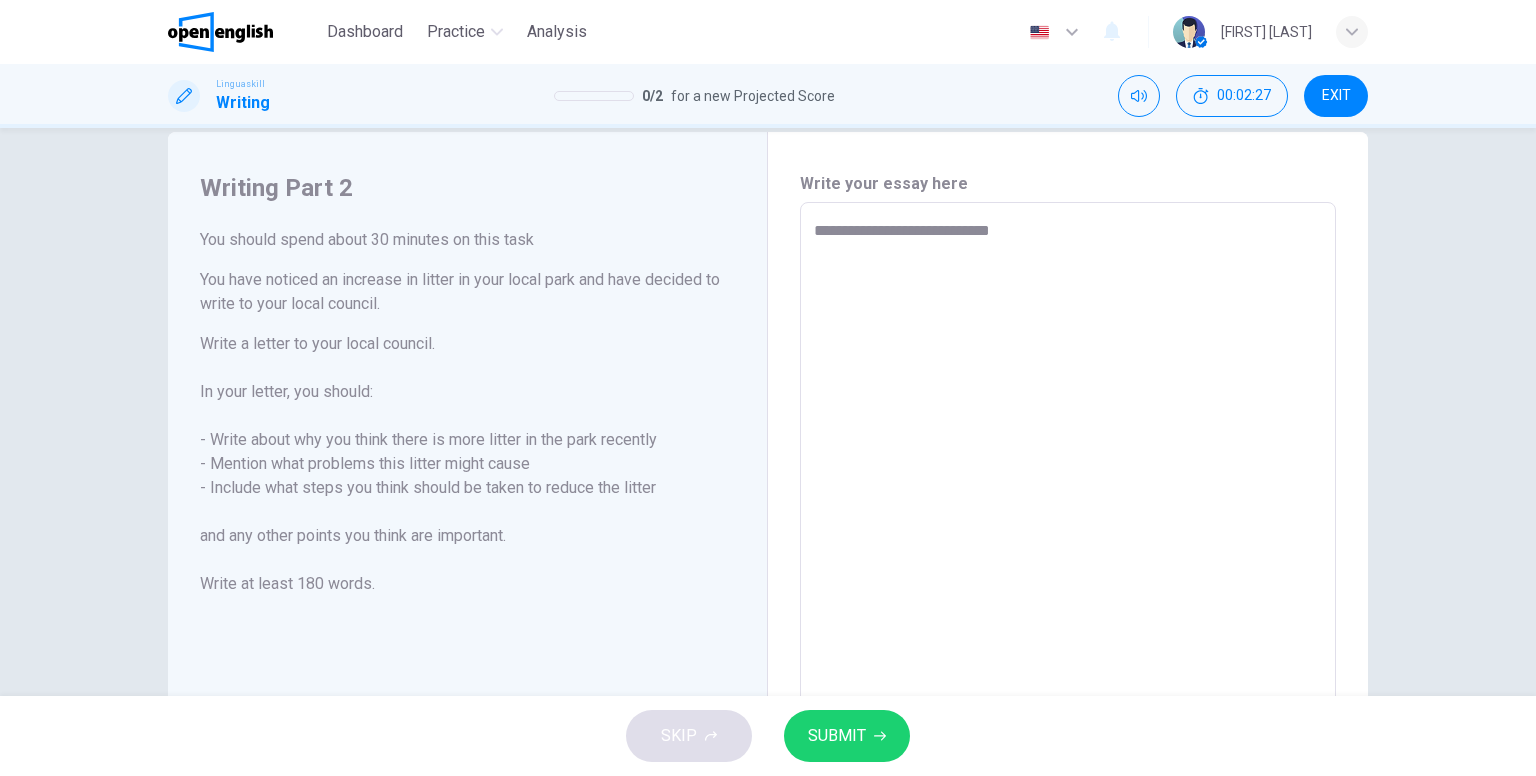 type on "**********" 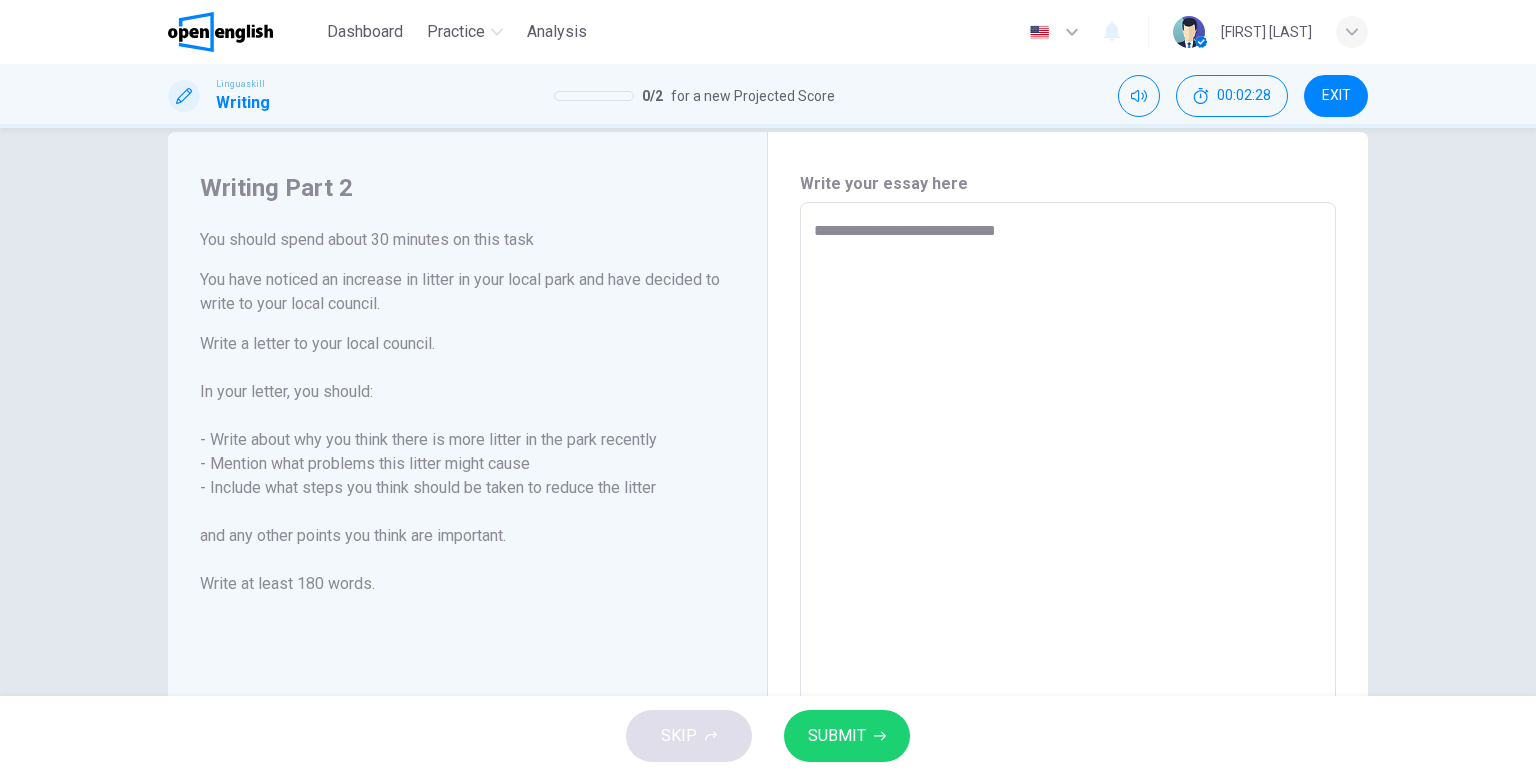 type on "**********" 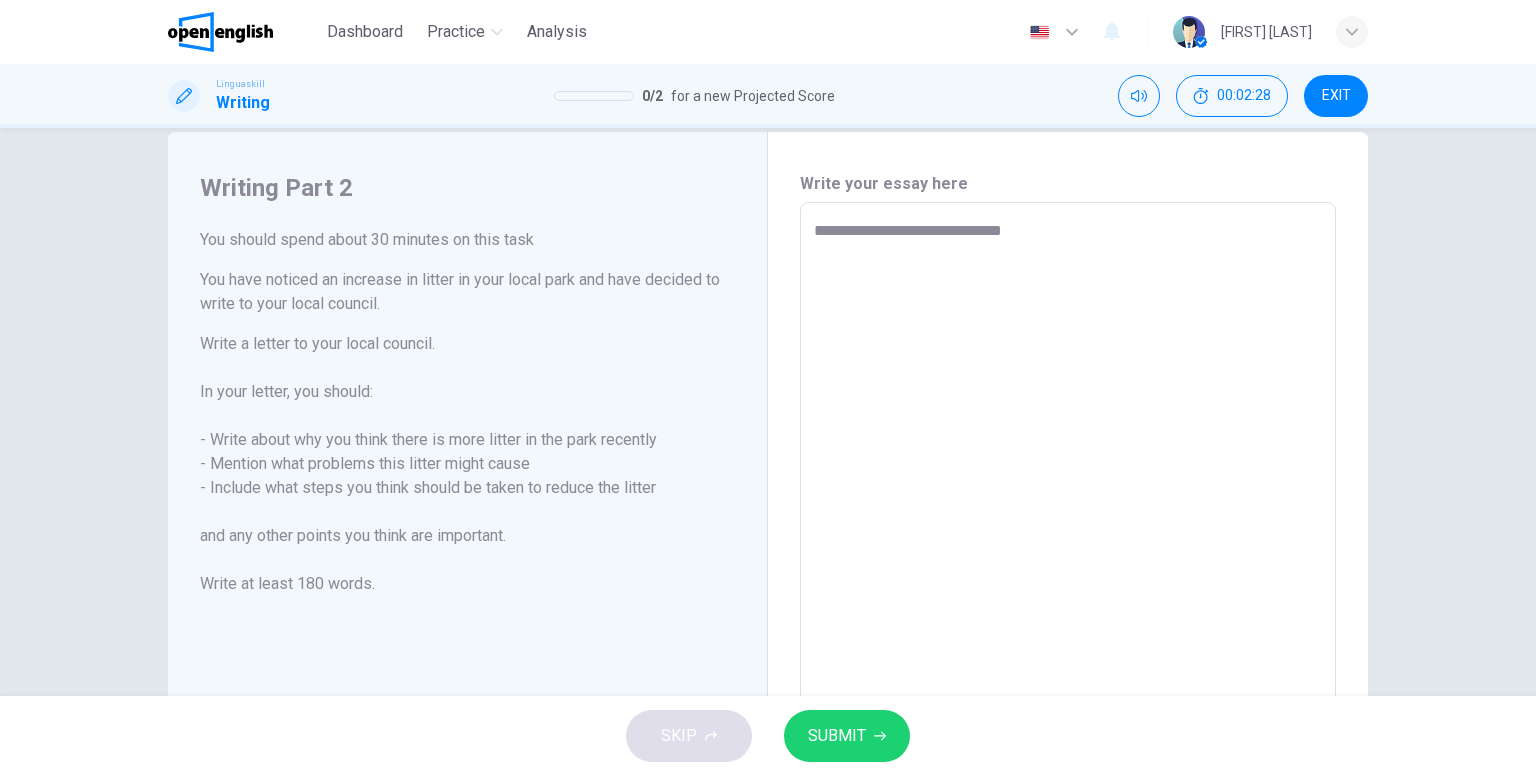 type on "*" 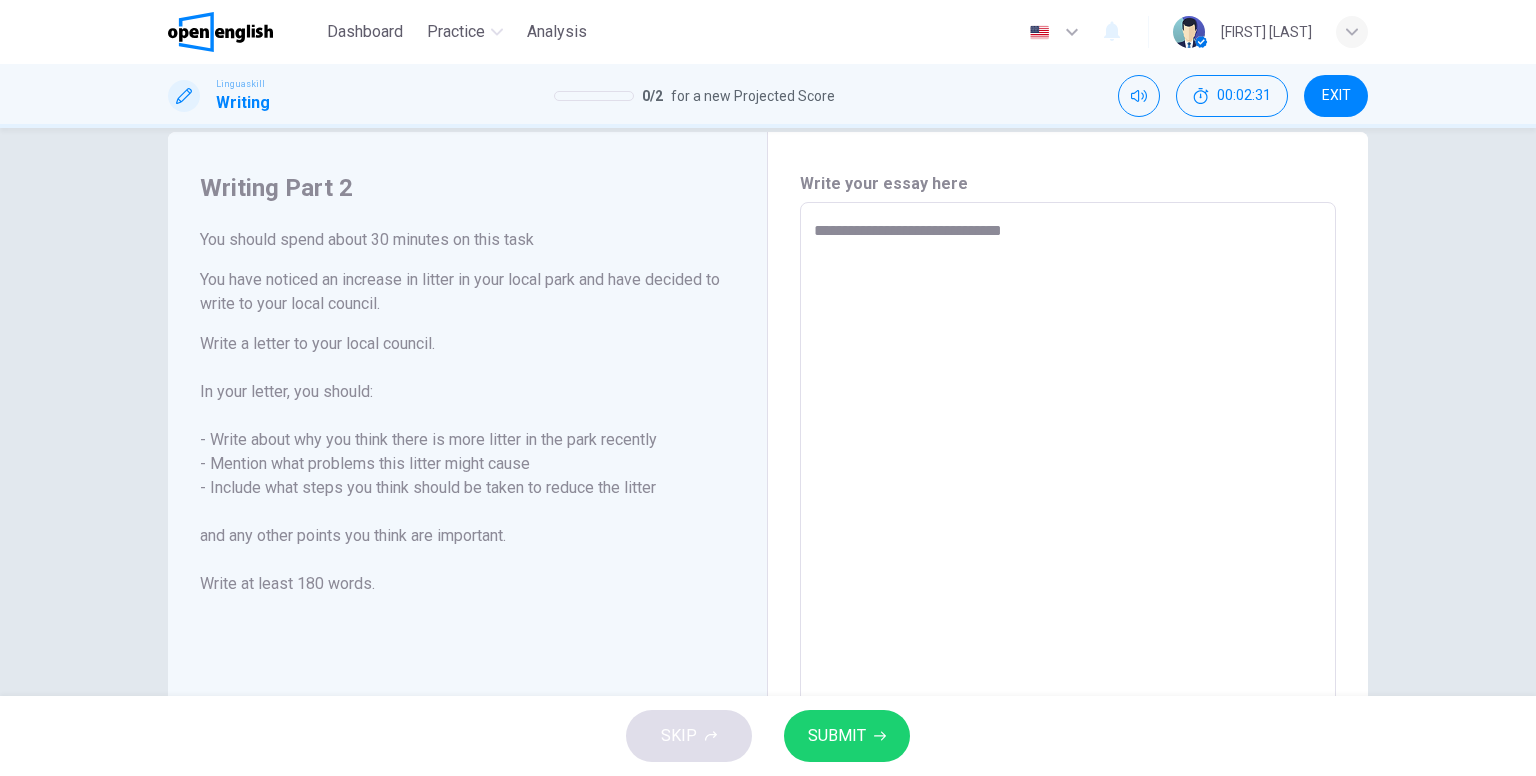 type on "**********" 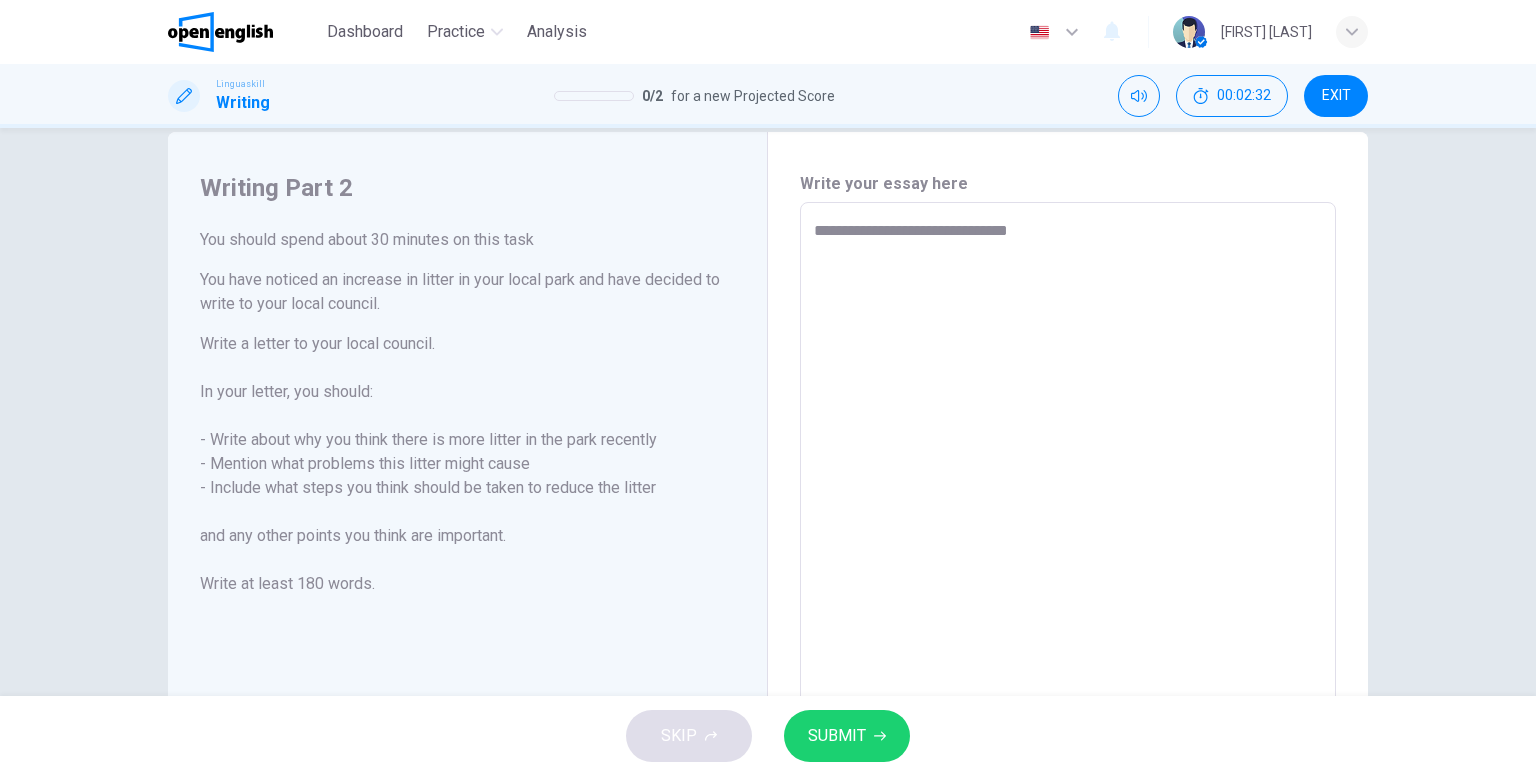 type on "**********" 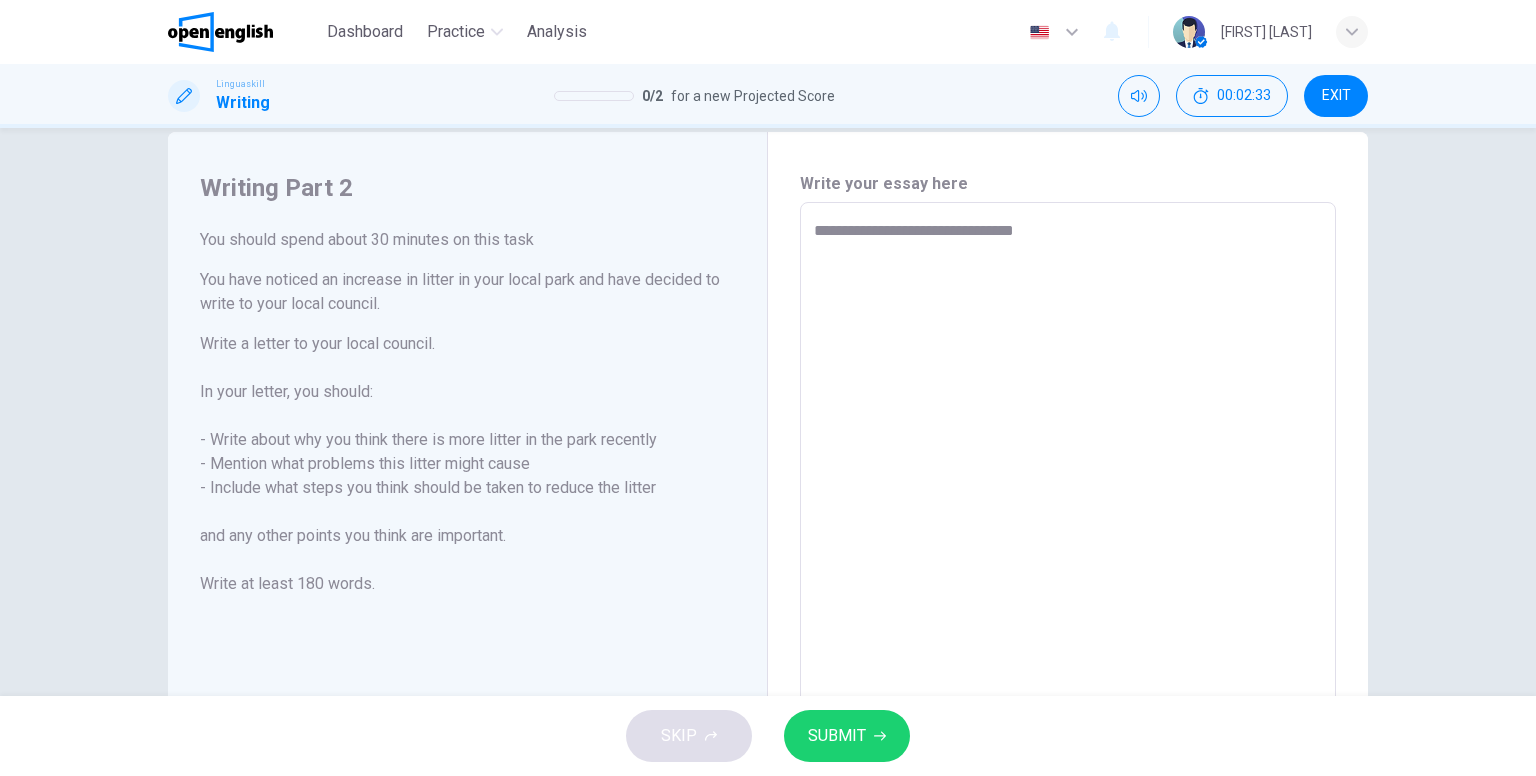 type on "**********" 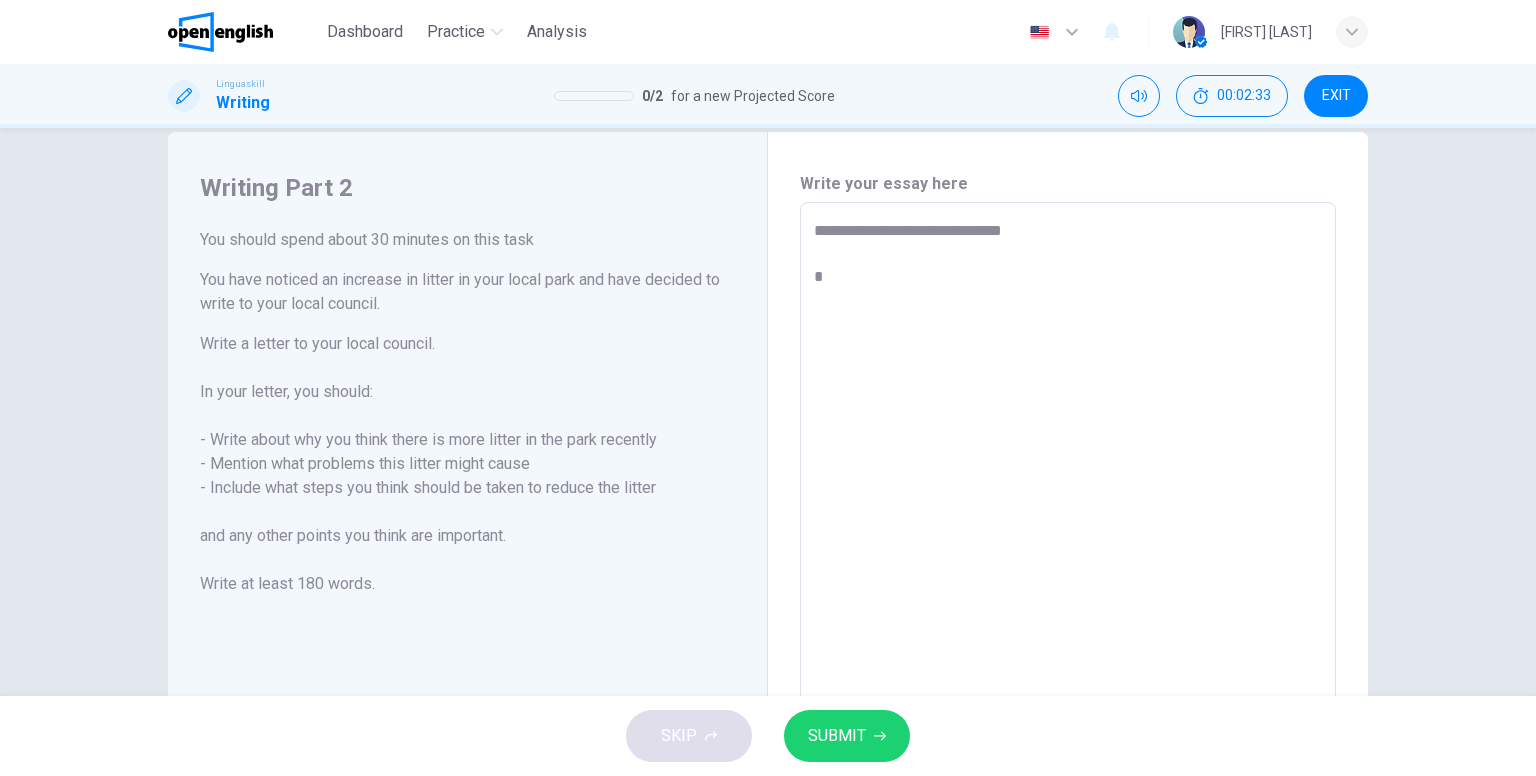 type on "*" 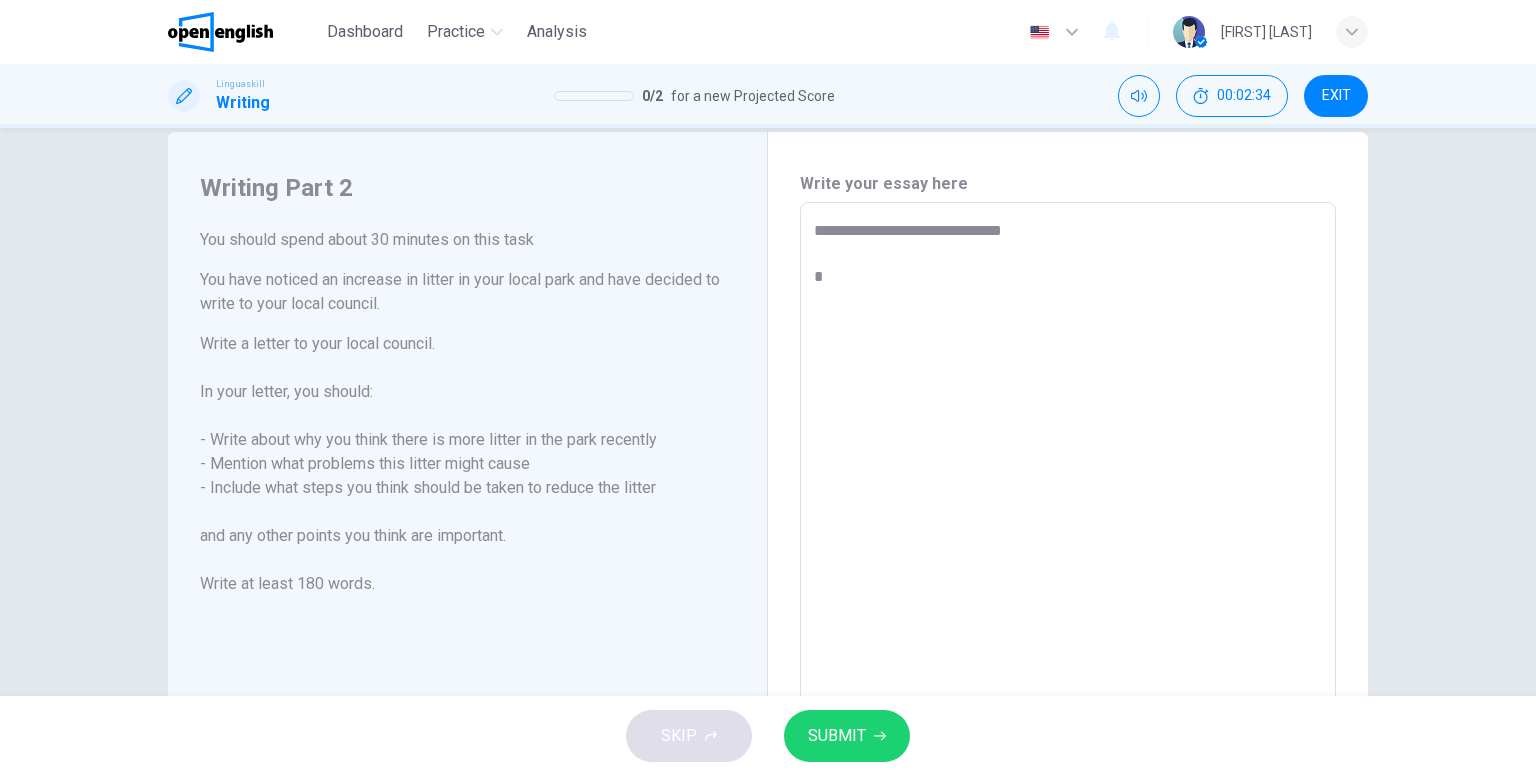 type on "**********" 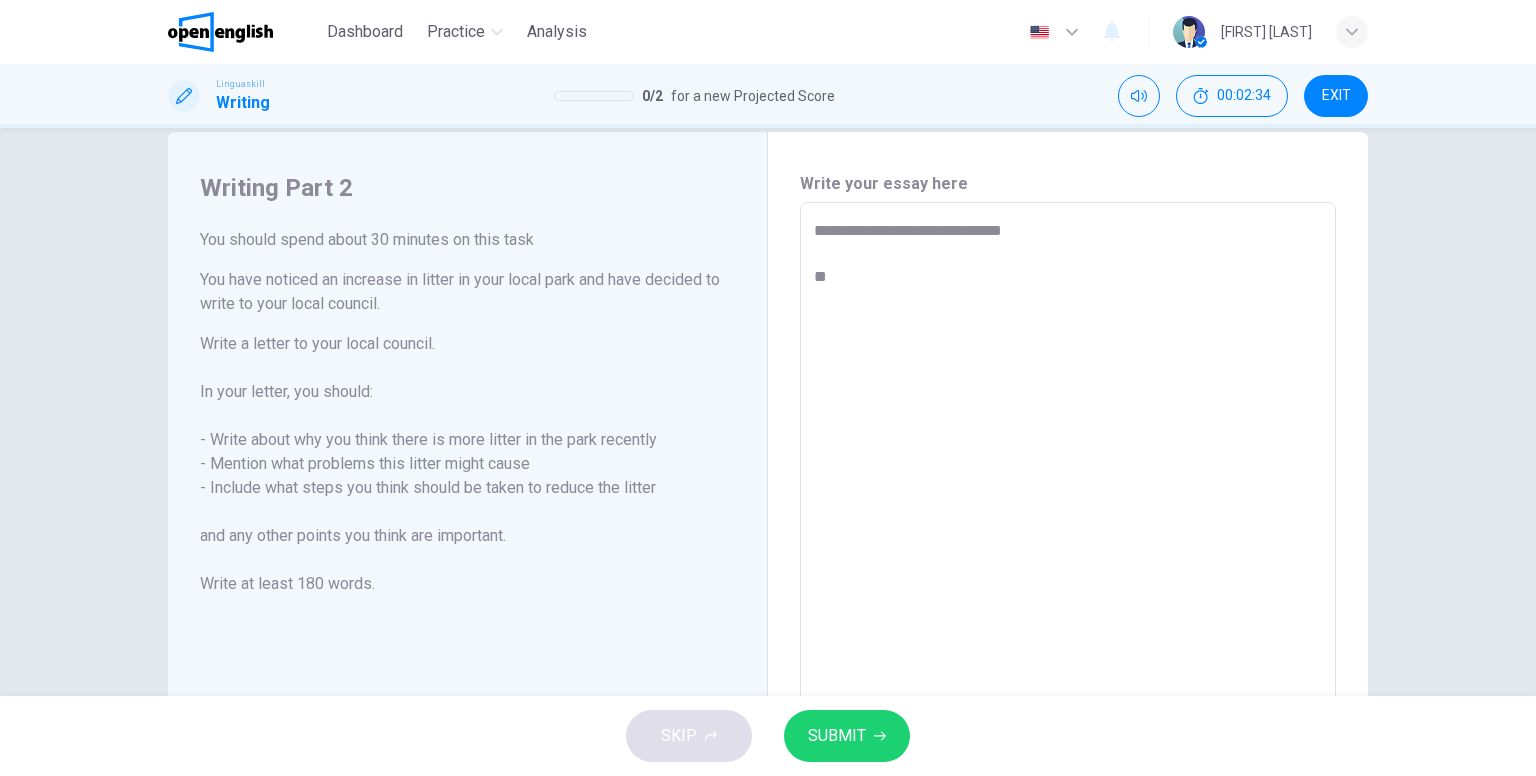 type on "*" 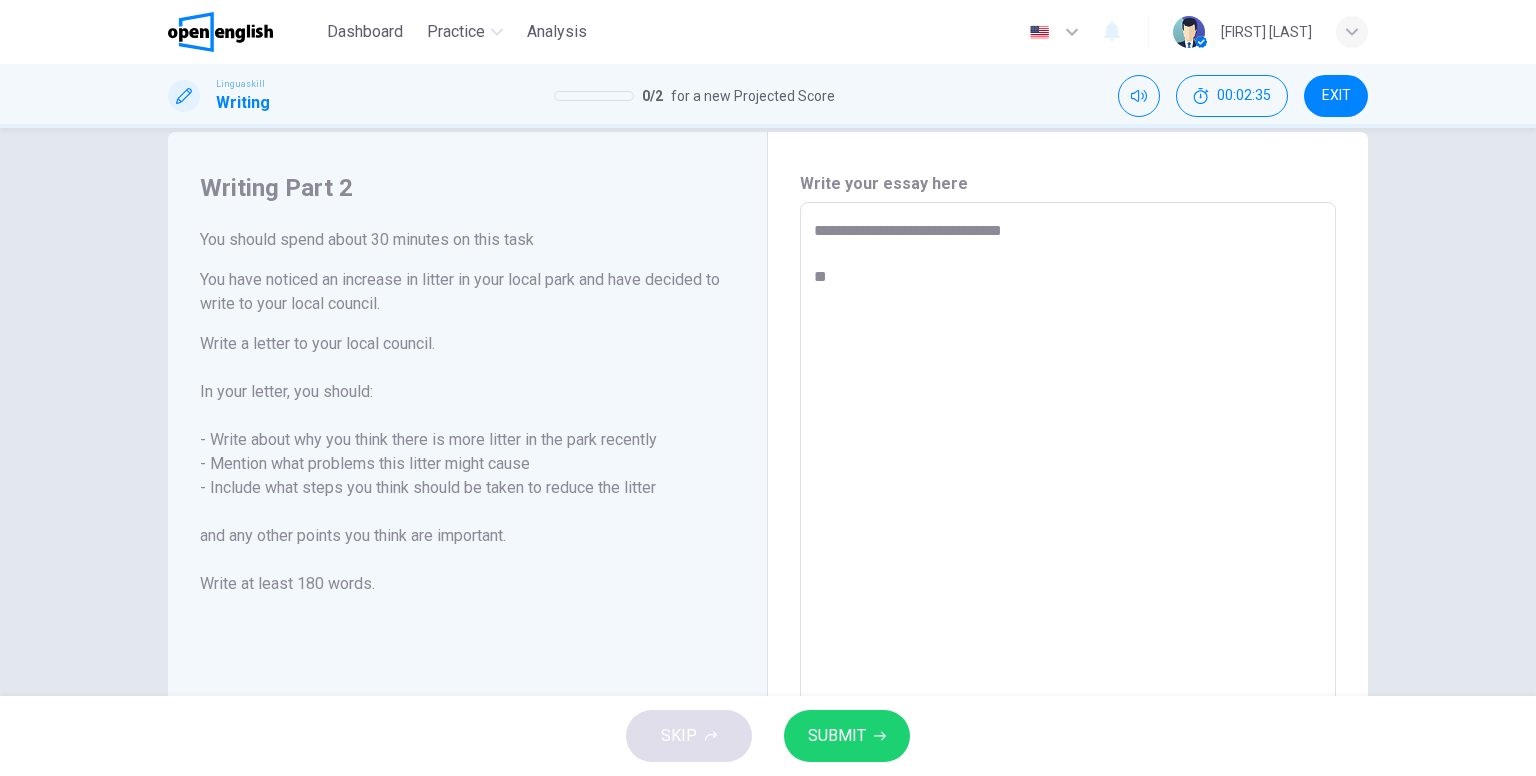 type on "**********" 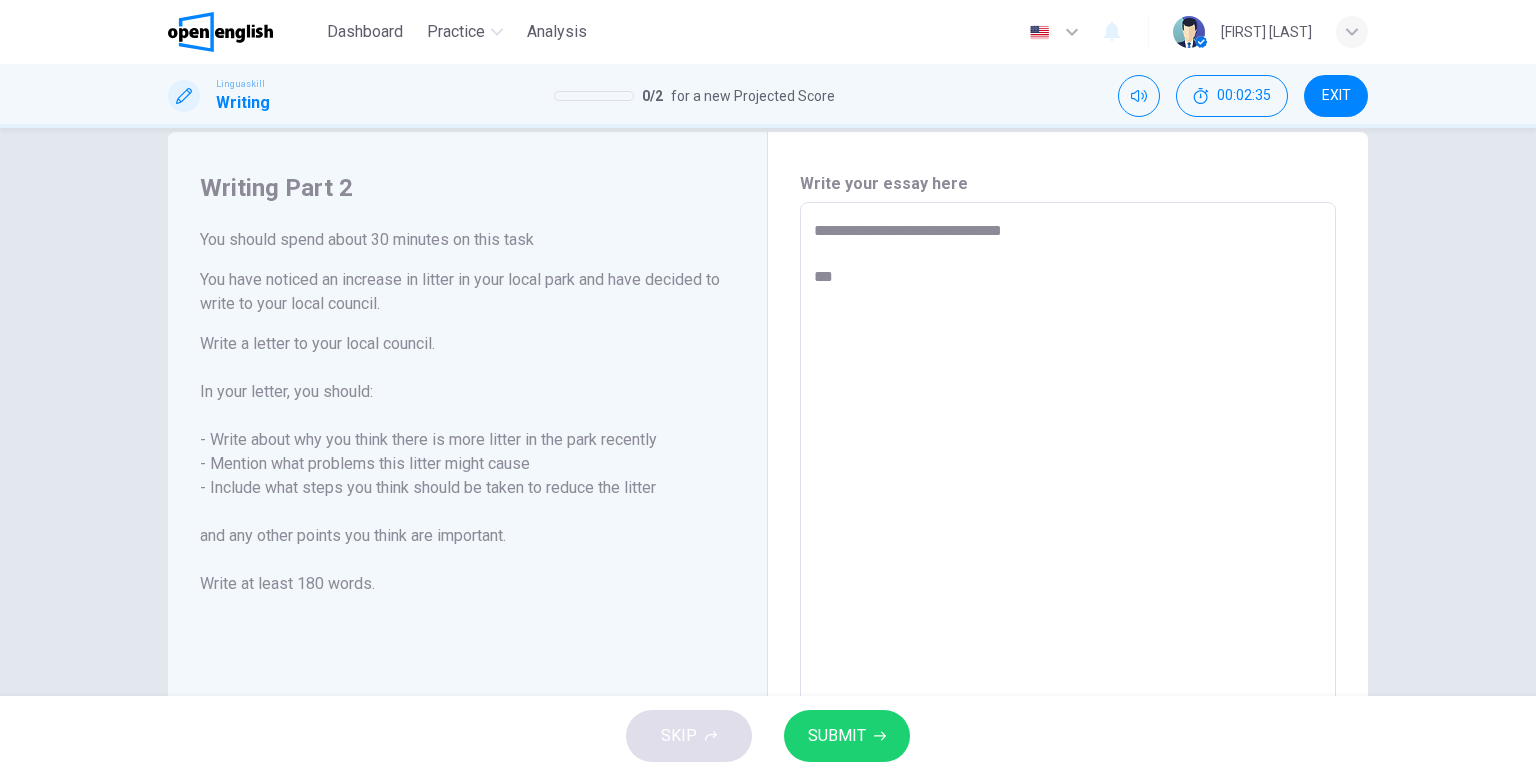 type on "**********" 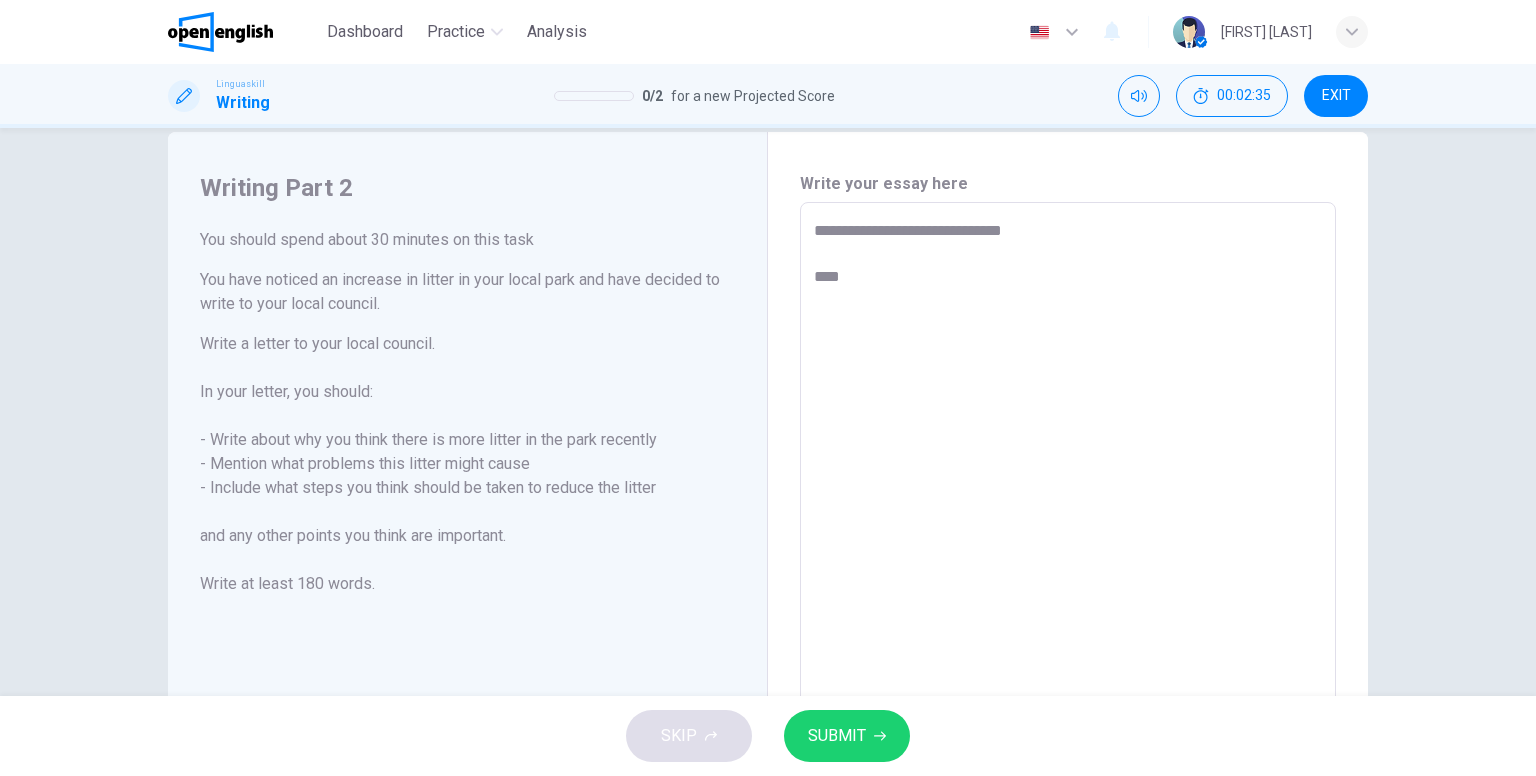 type on "*" 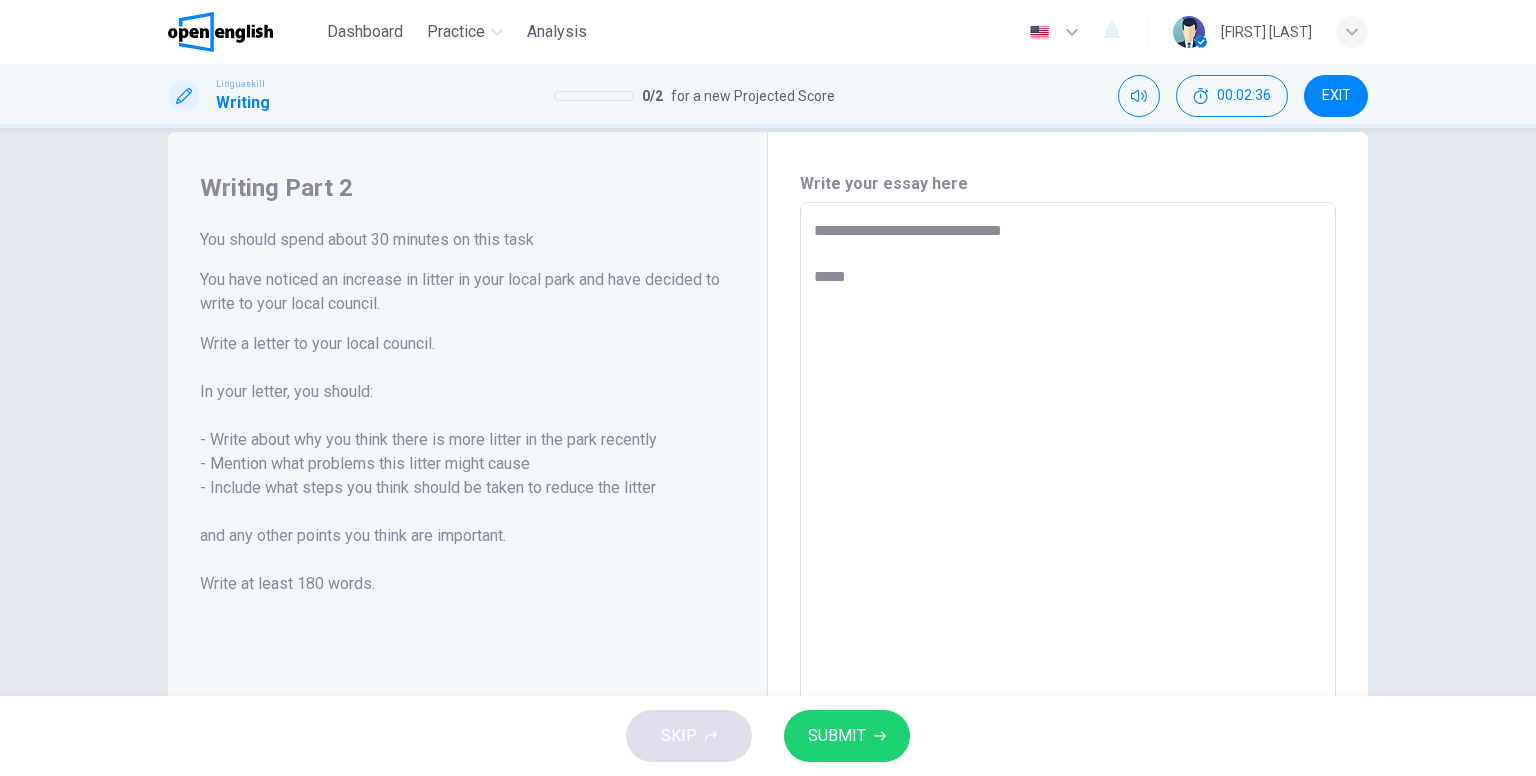 type on "**********" 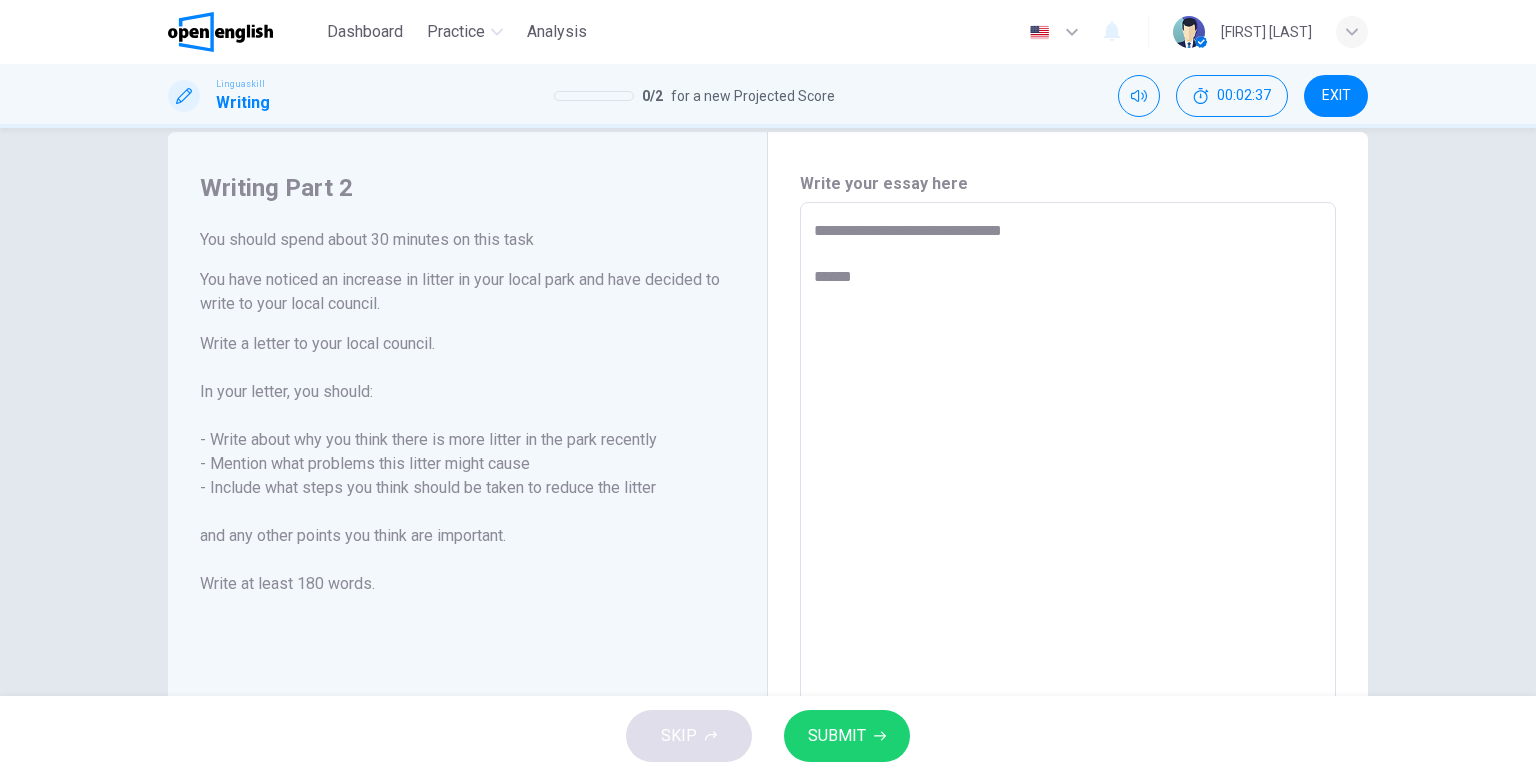 type on "**********" 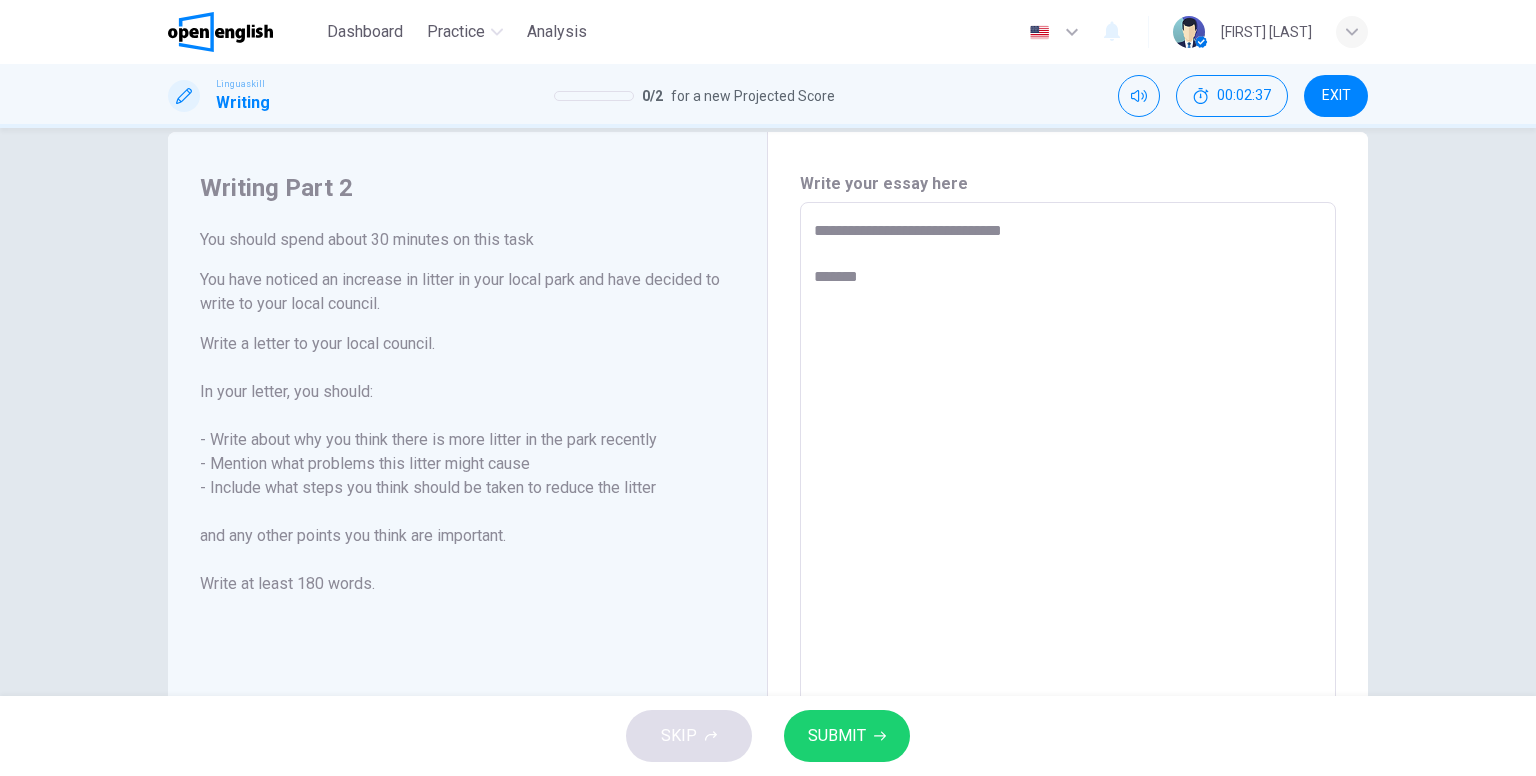 type on "*" 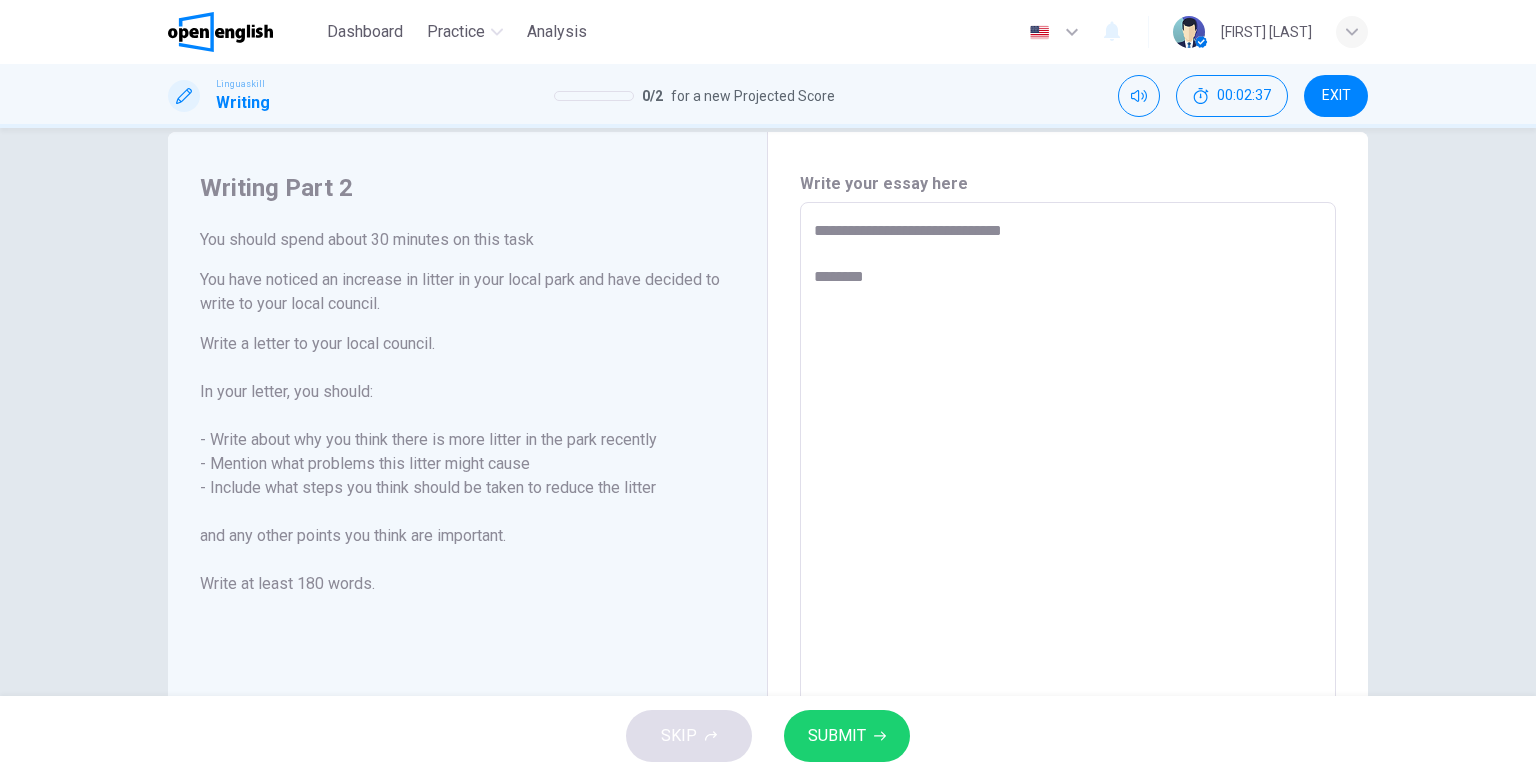 type on "*" 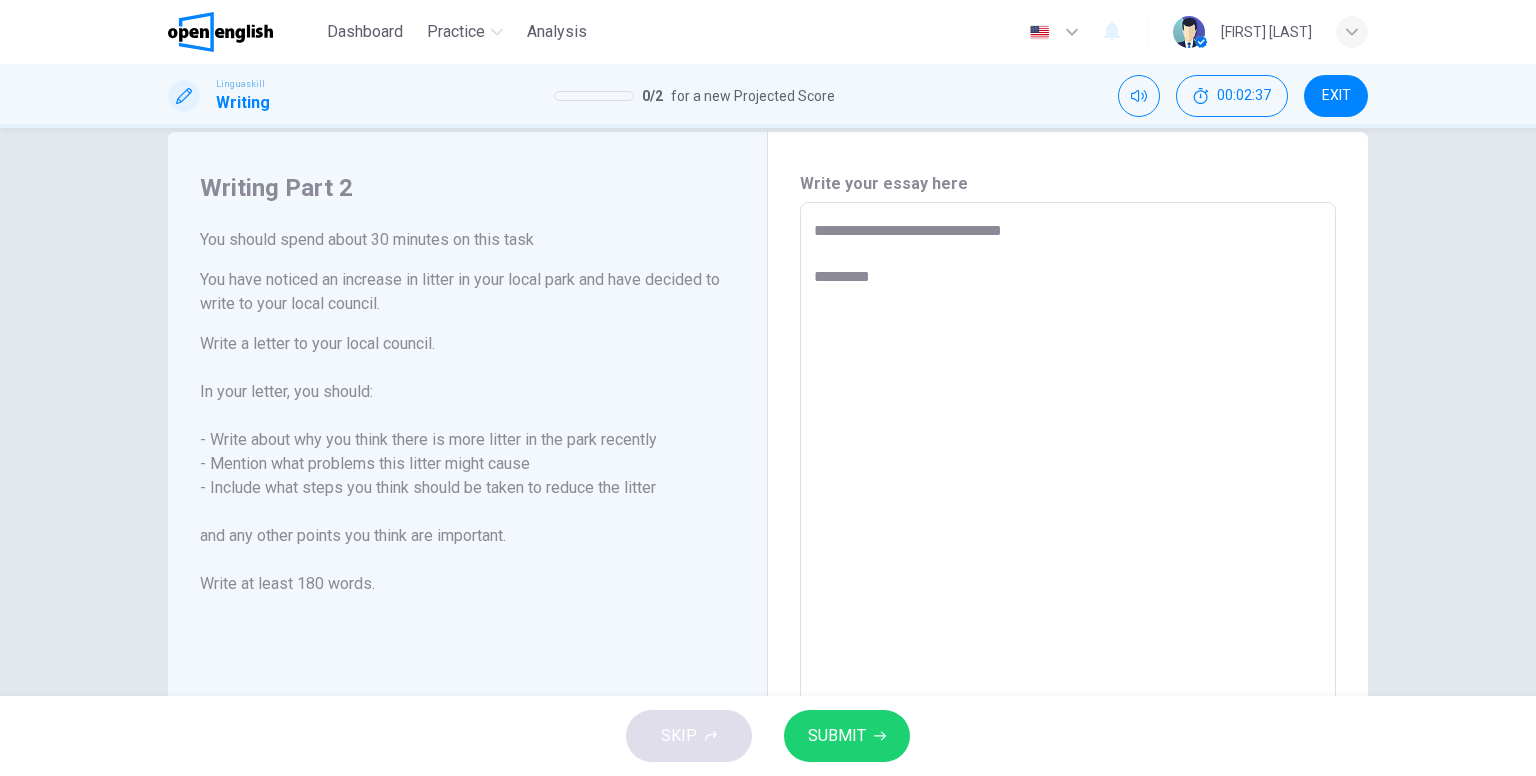 type on "**********" 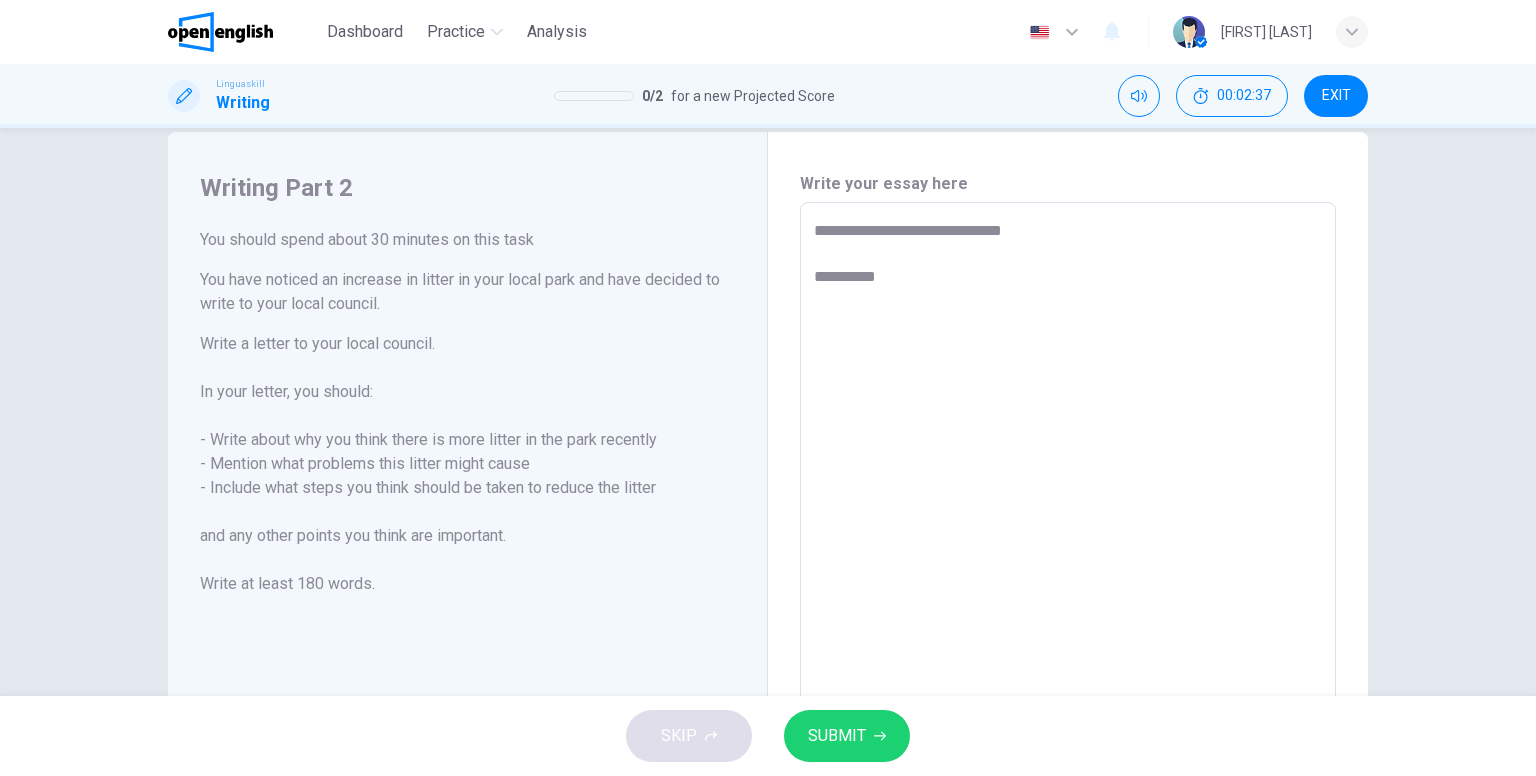 type on "*" 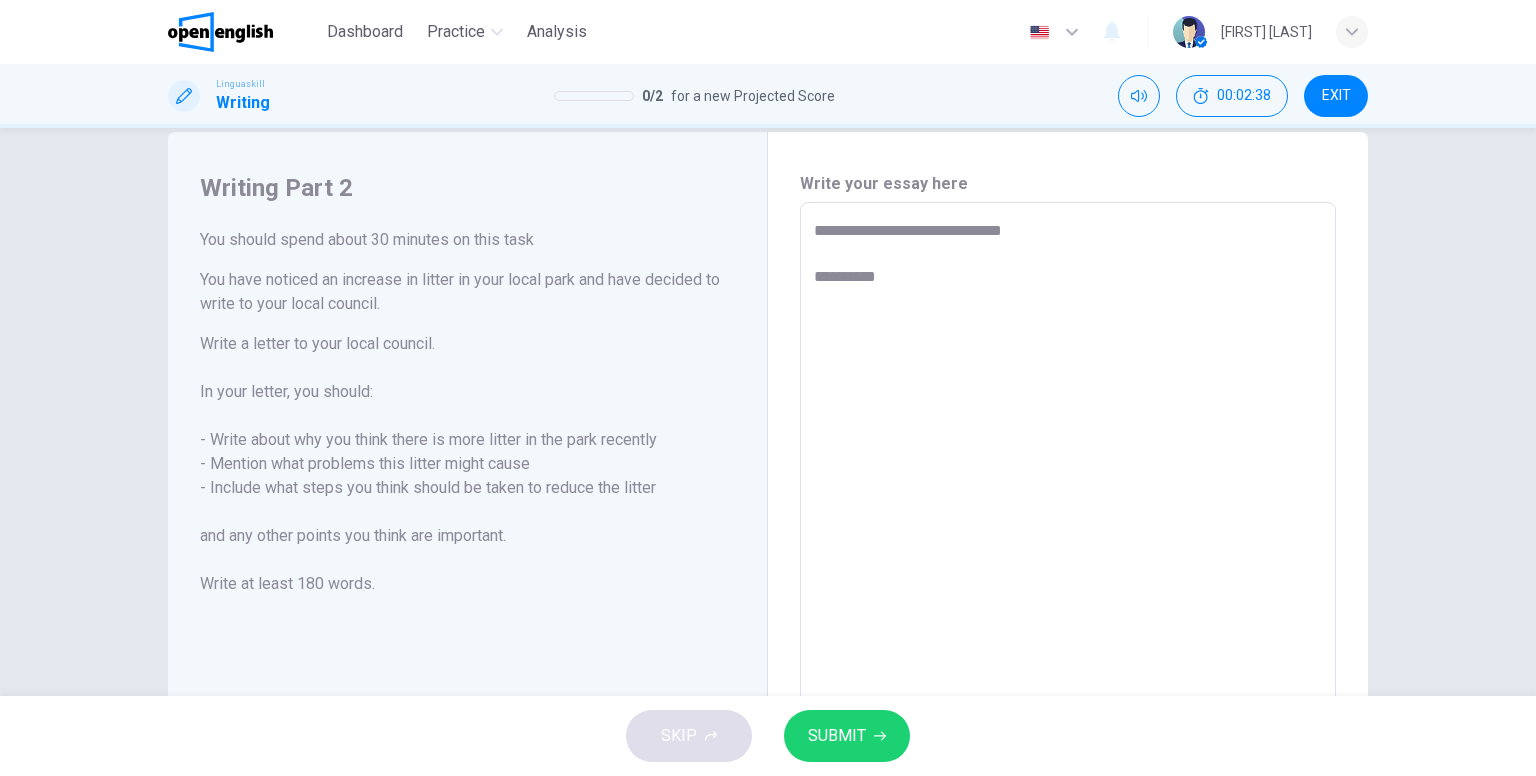 type on "**********" 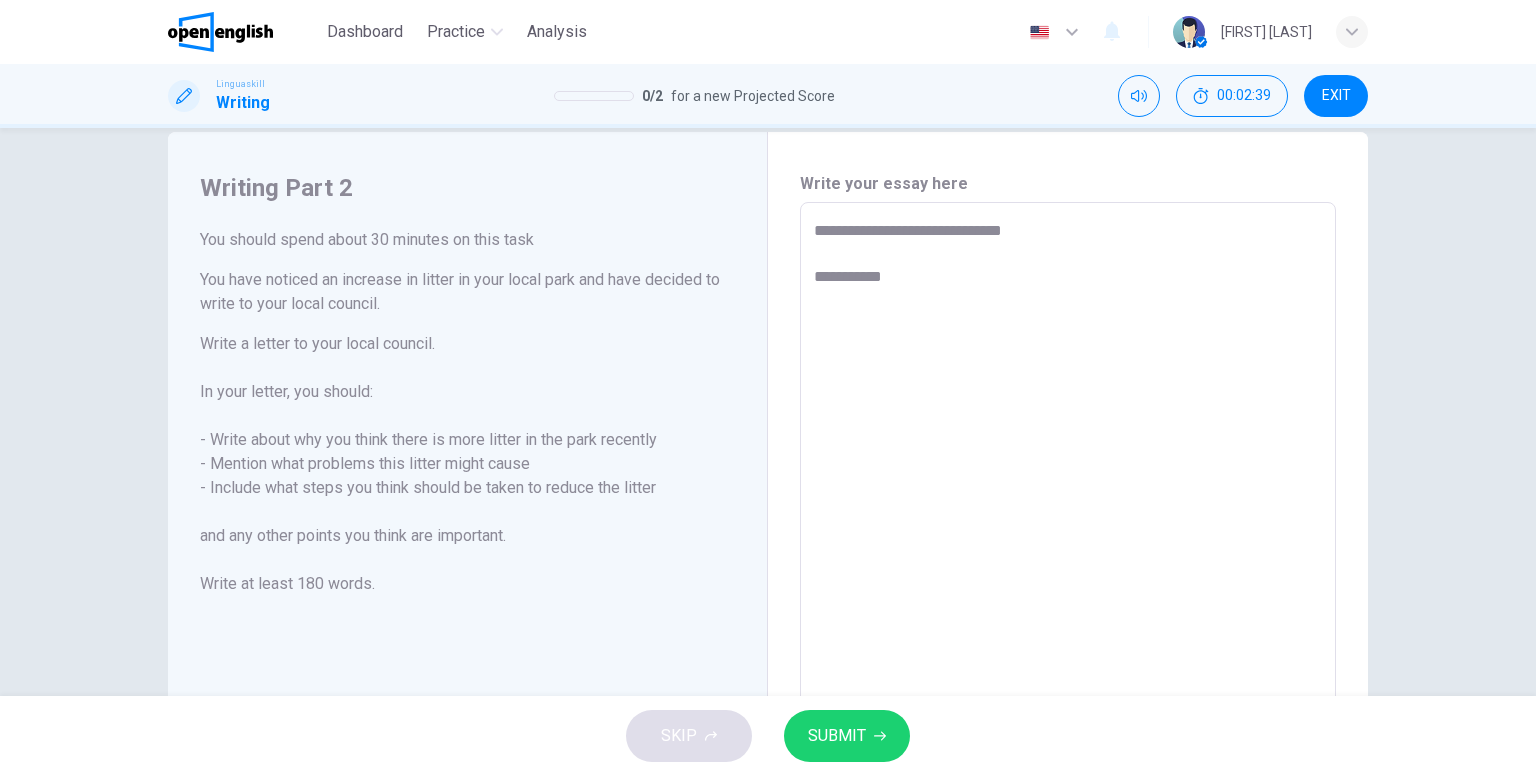 type on "**********" 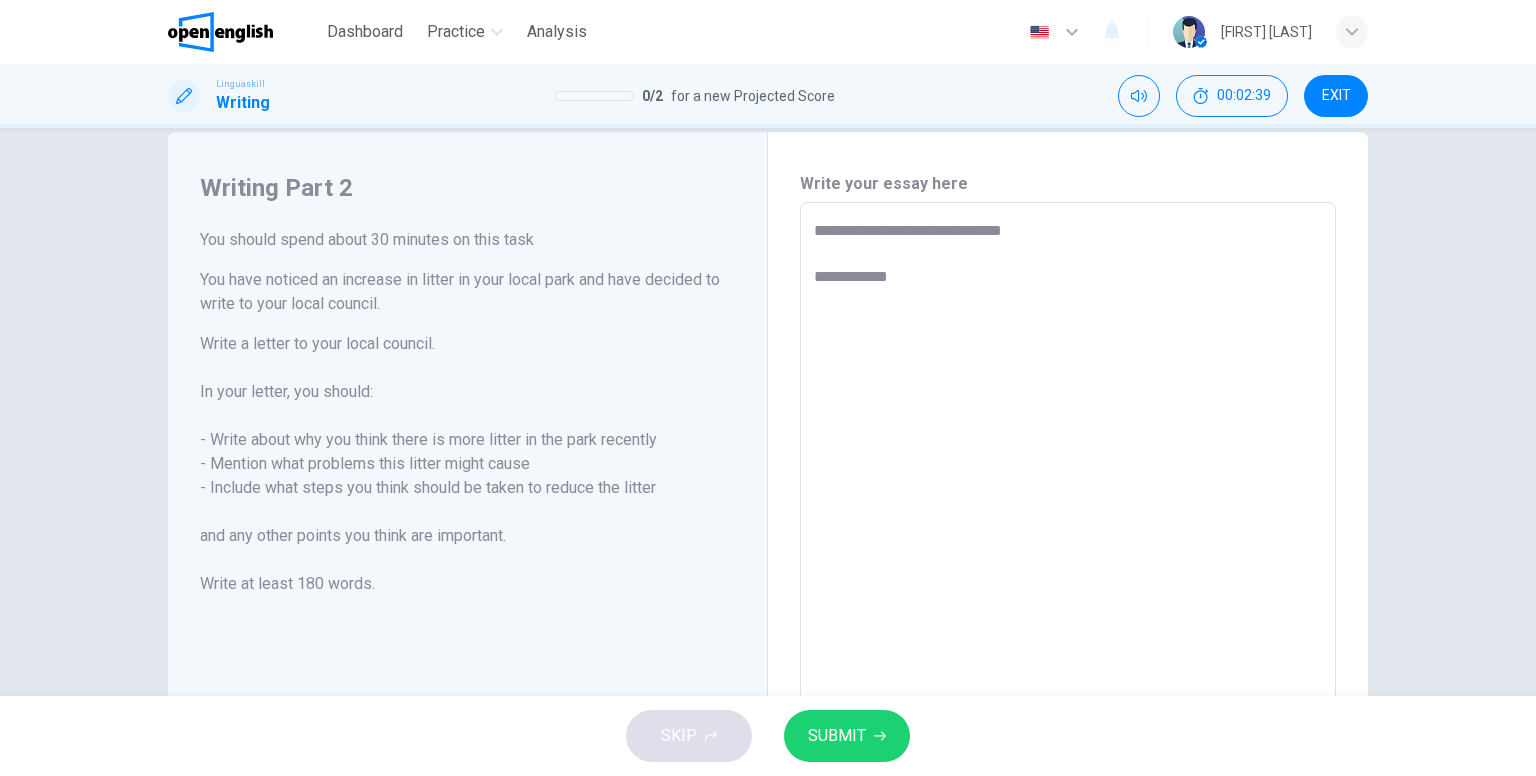 type on "*" 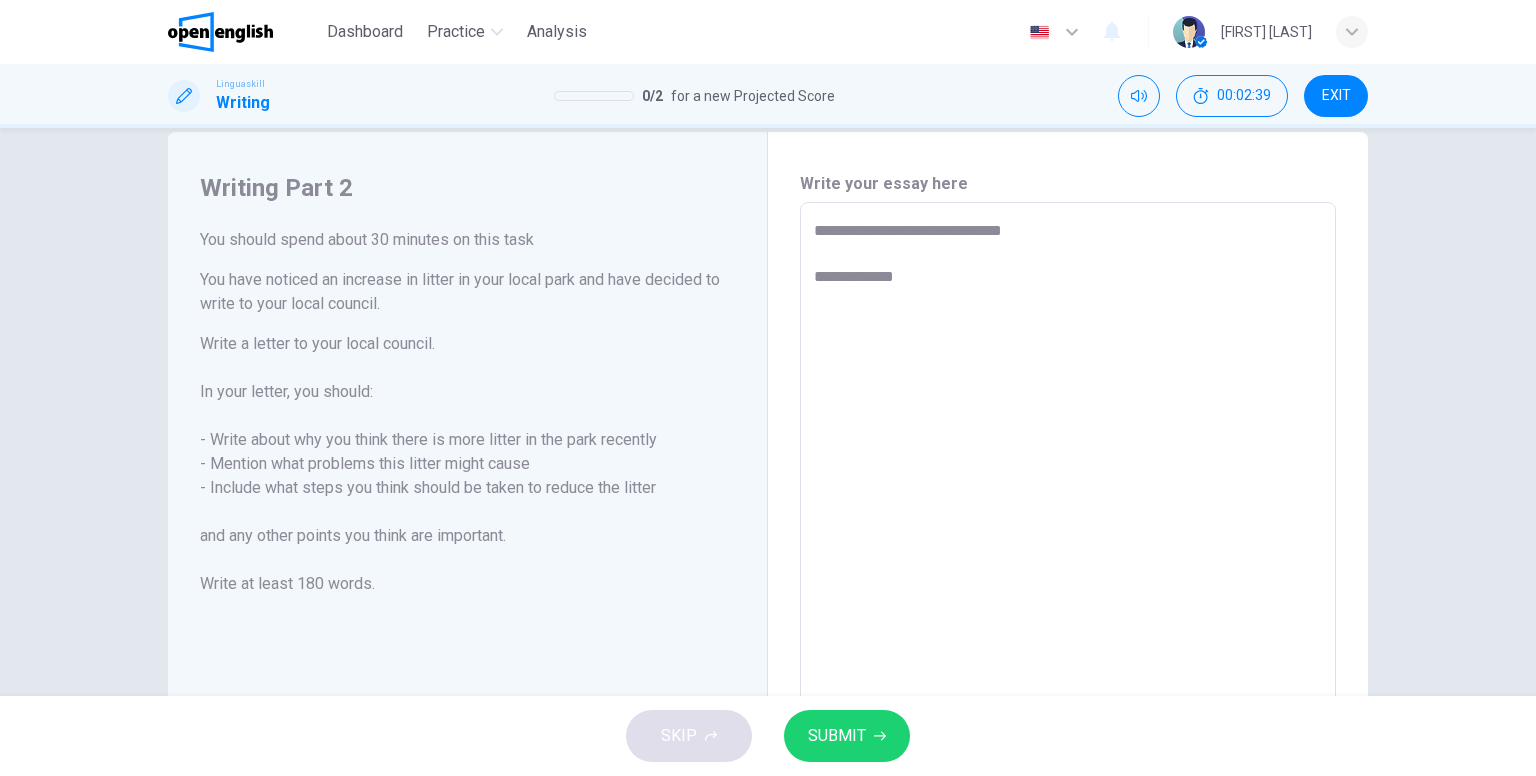 type on "*" 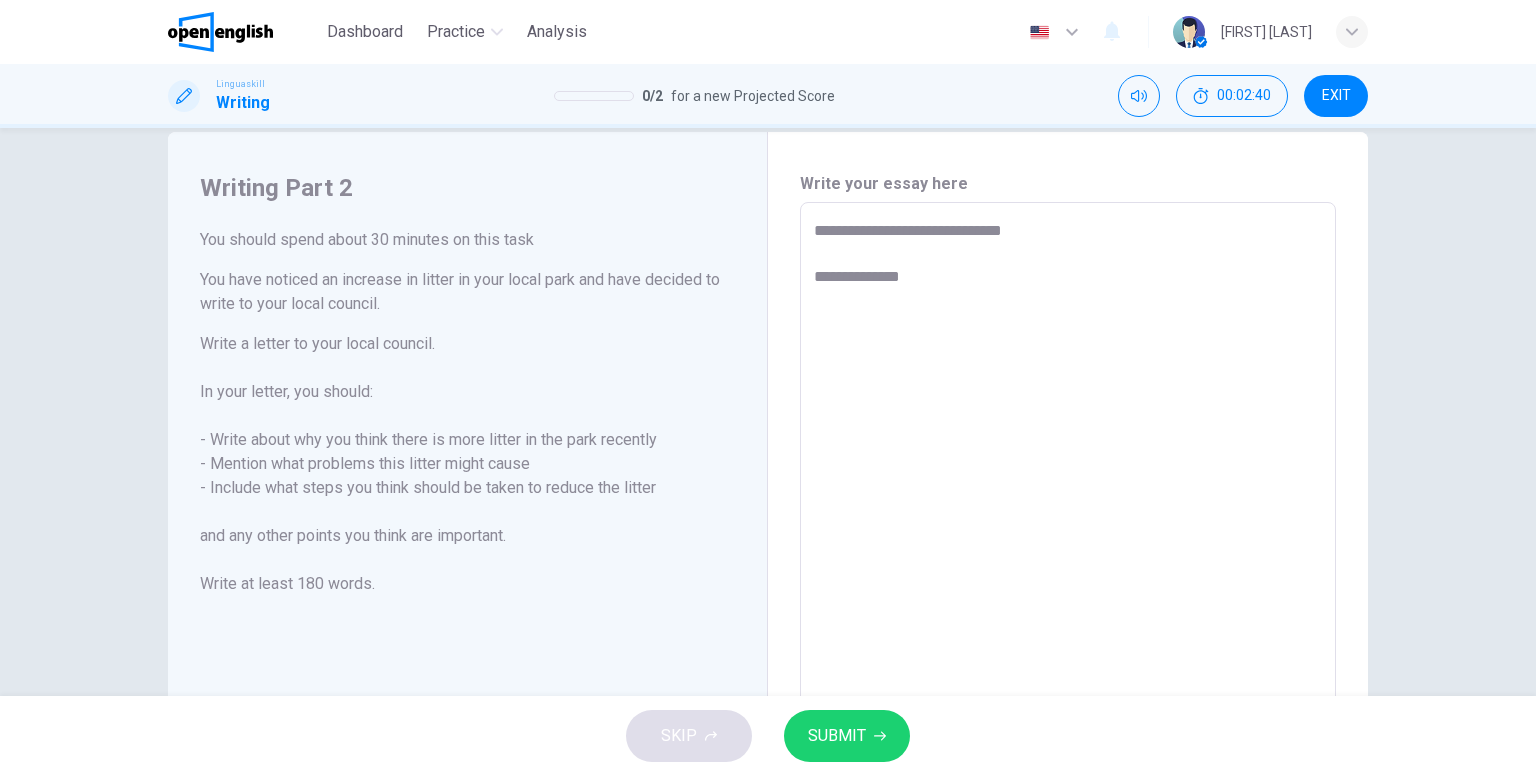 type on "**********" 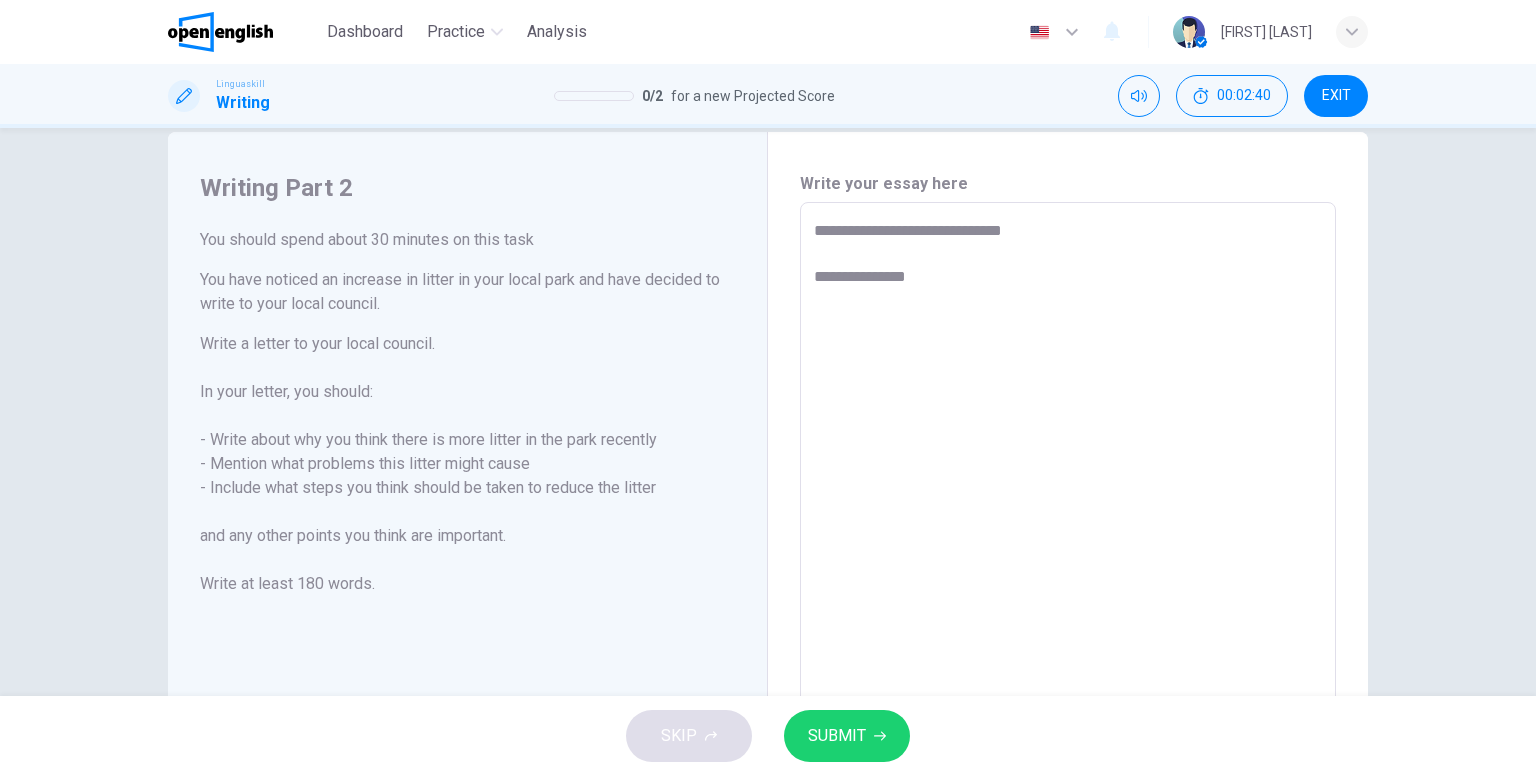 type on "*" 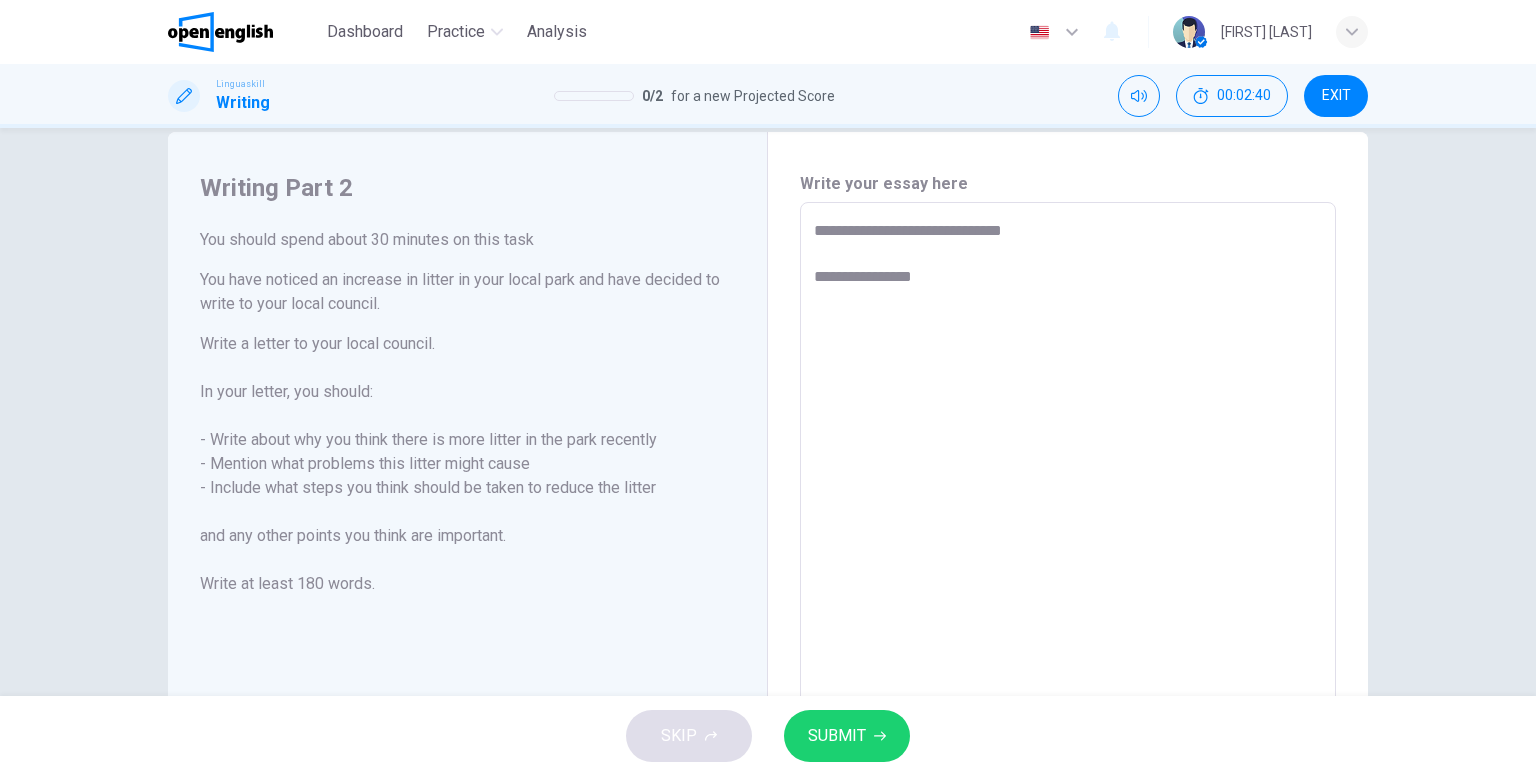 type on "*" 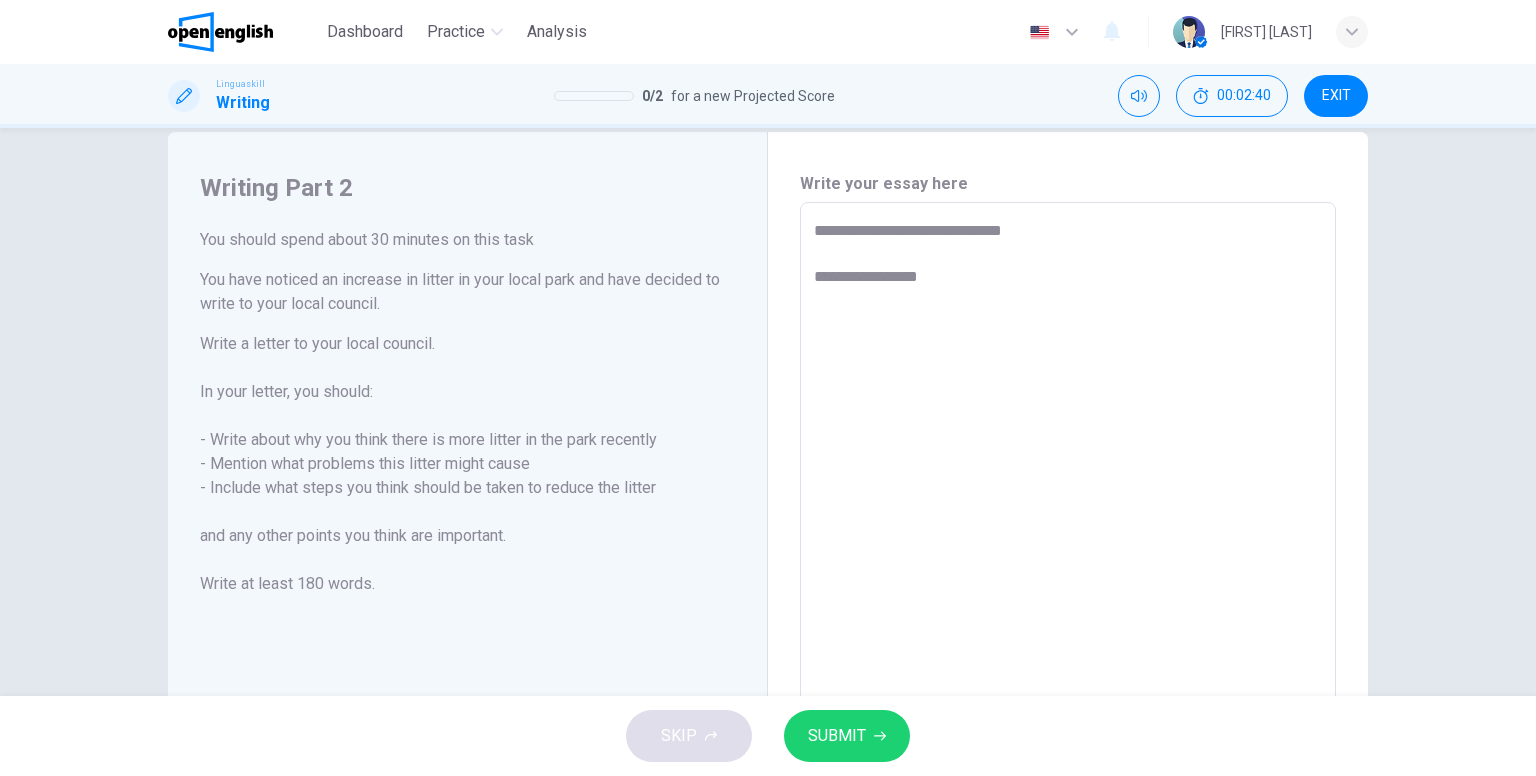 type on "**********" 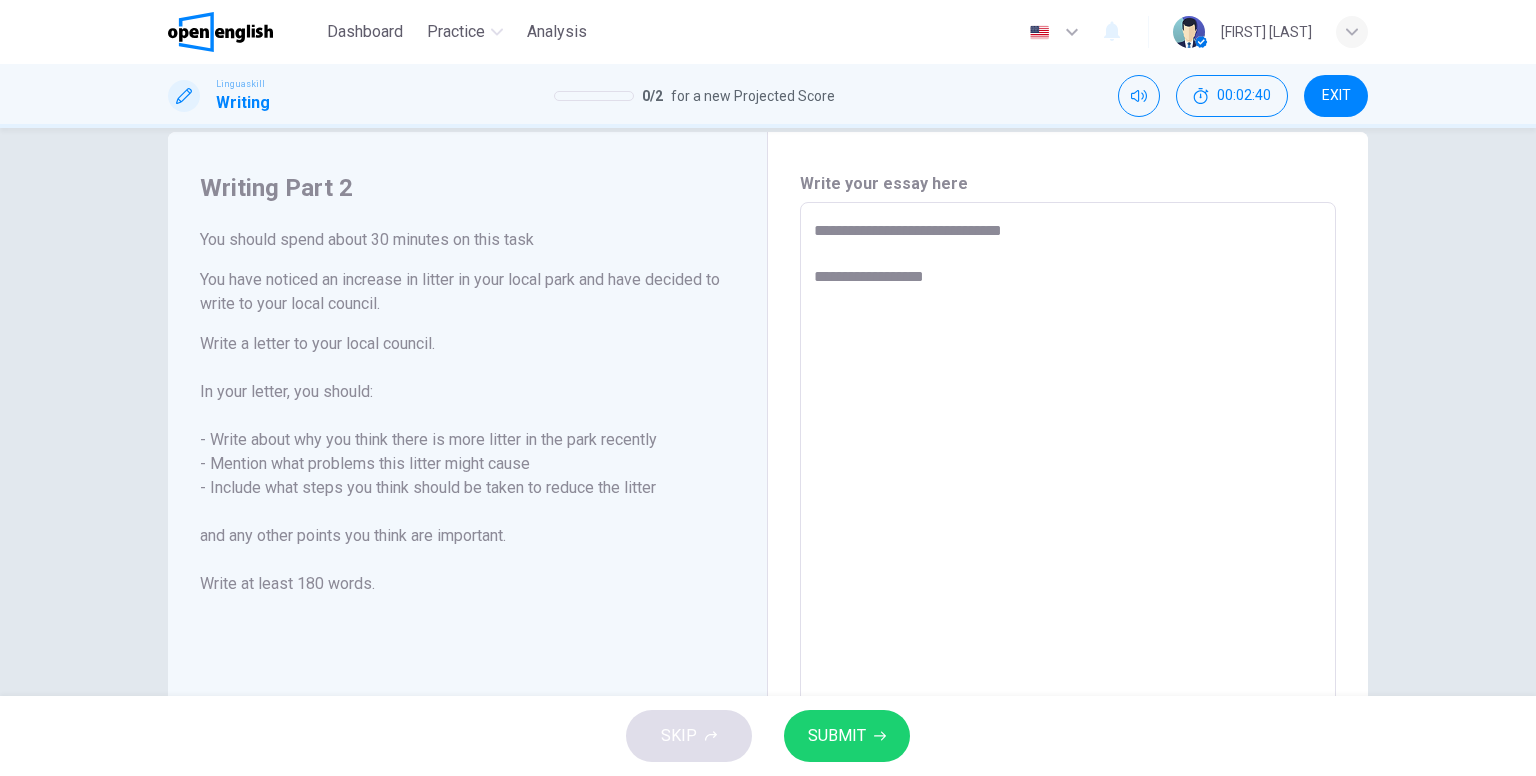 type on "*" 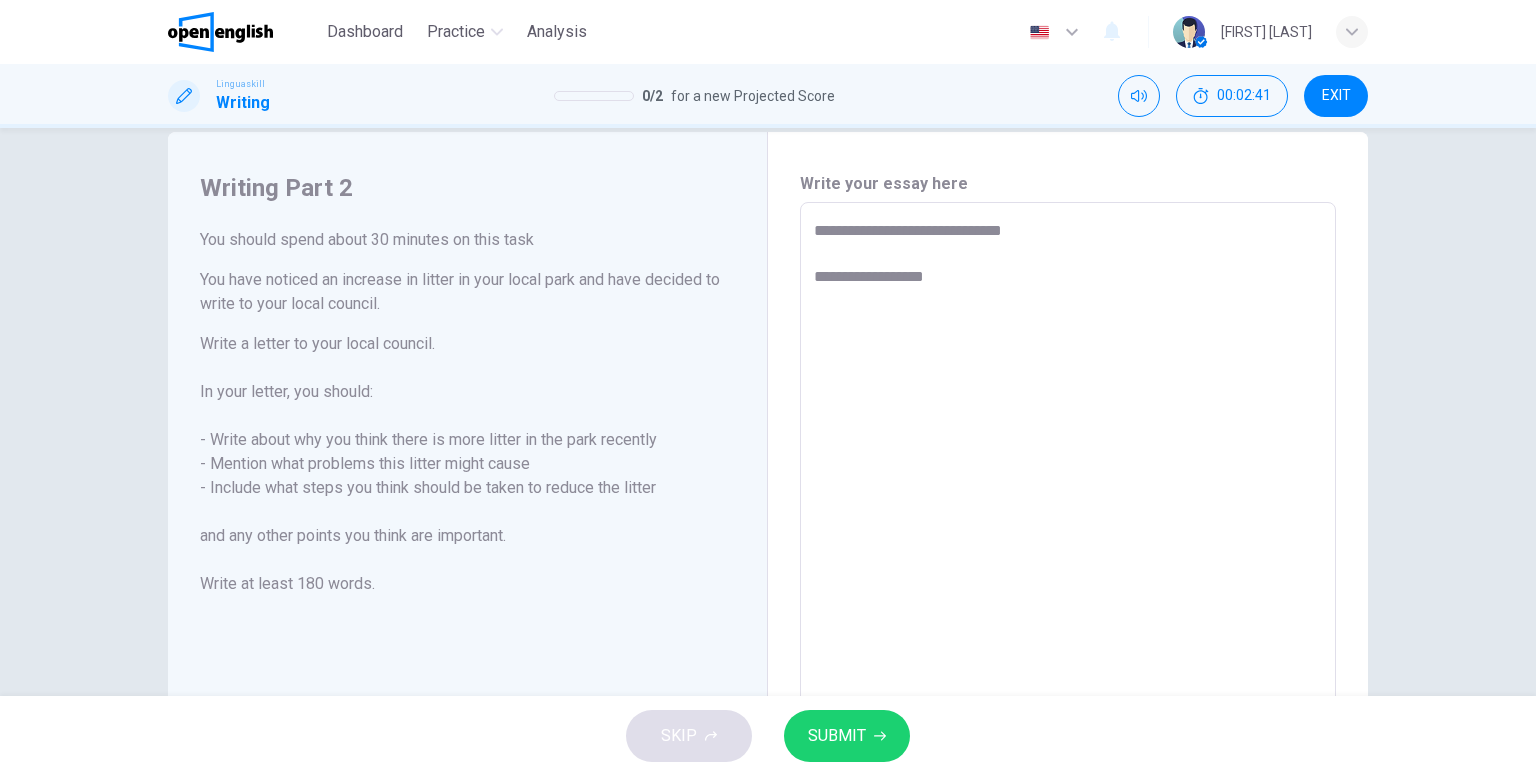 type on "**********" 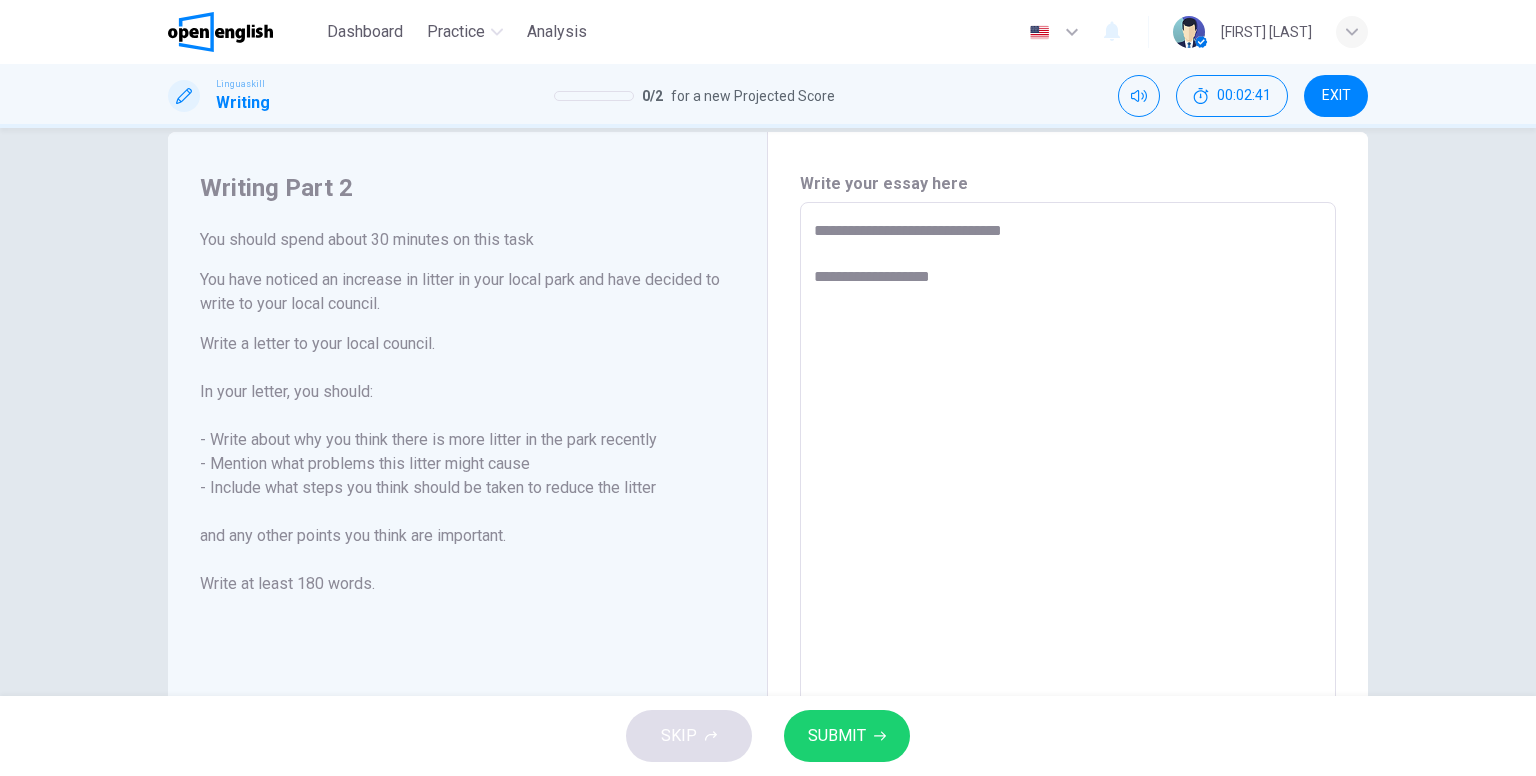 type on "*" 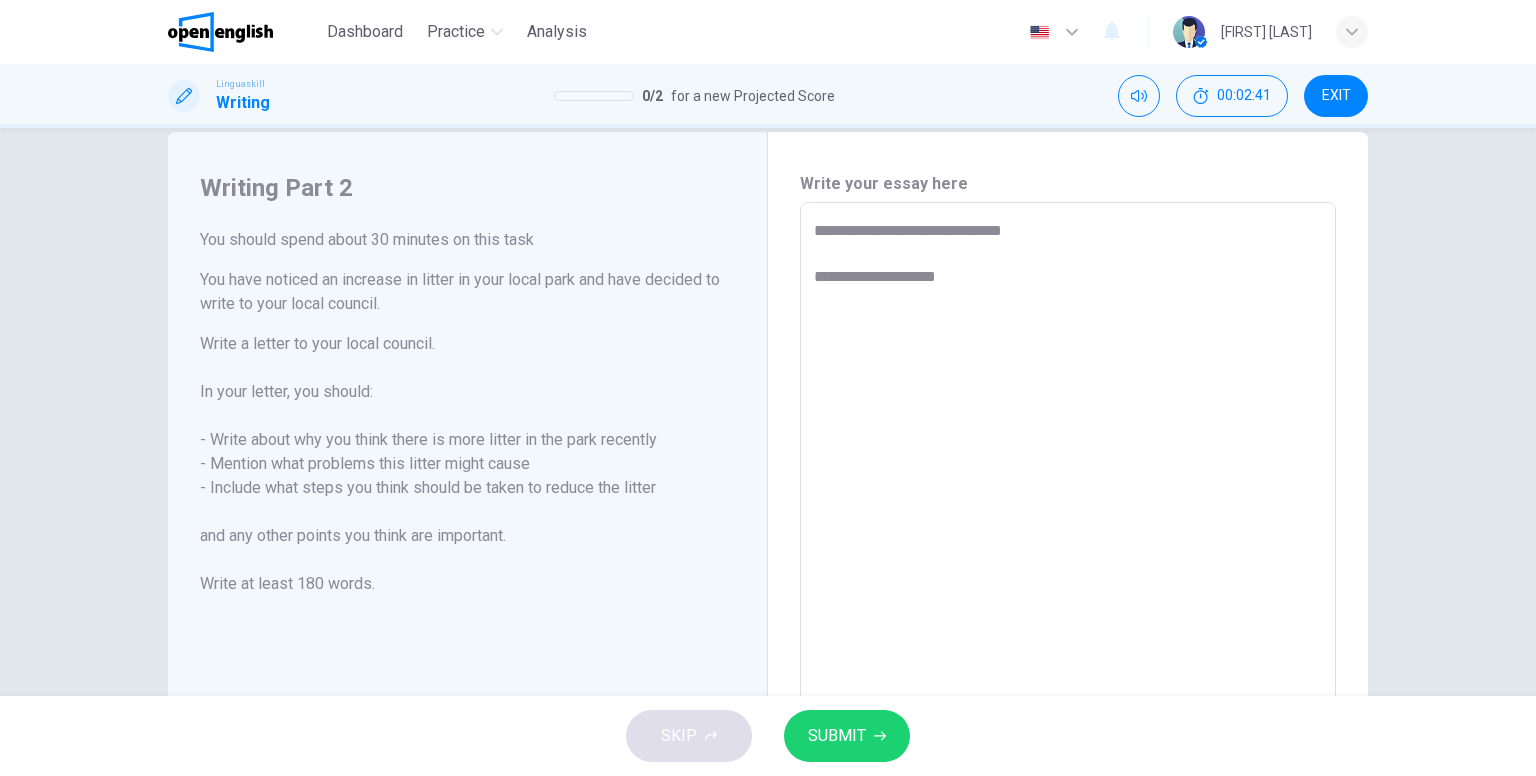 type on "*" 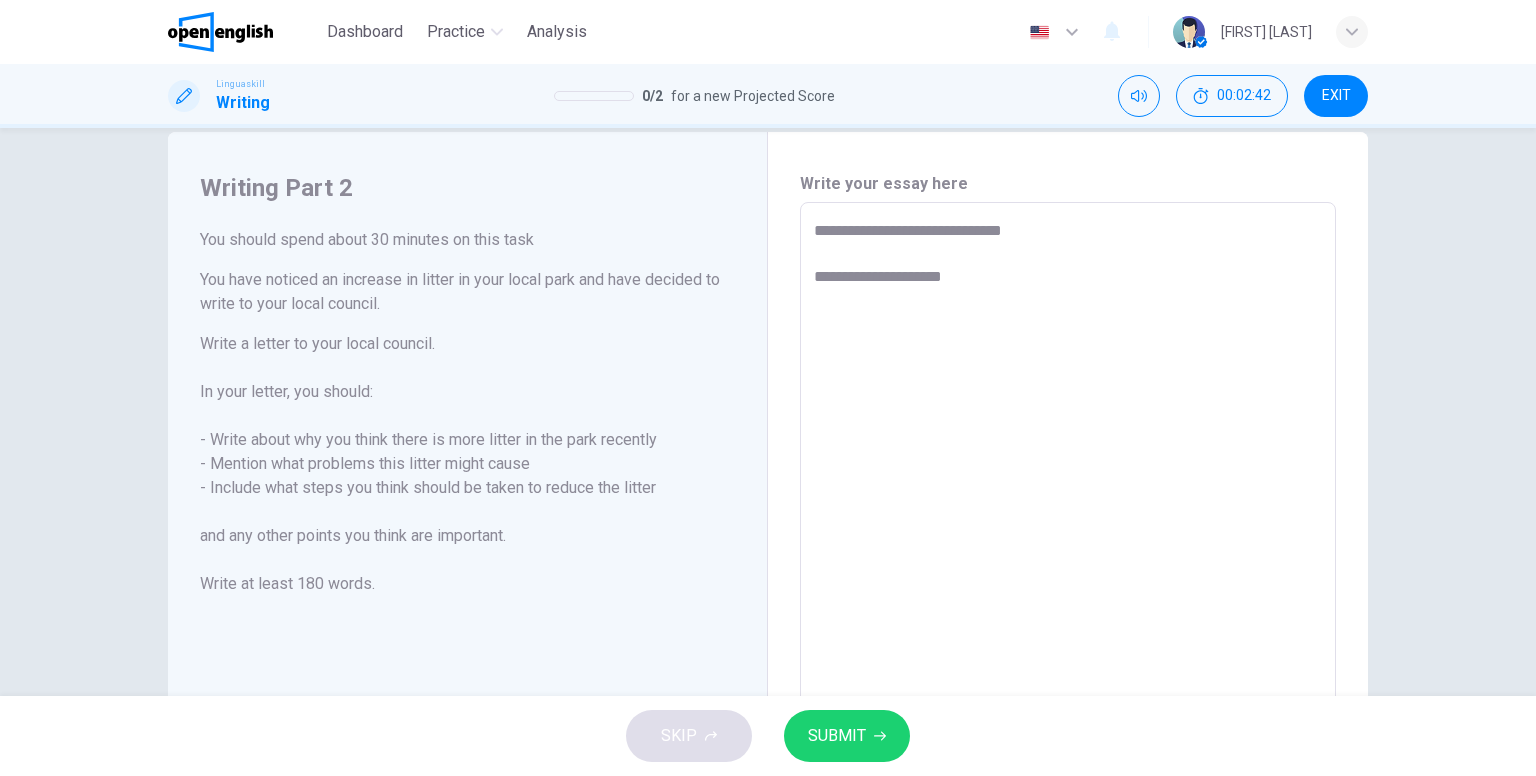 type on "**********" 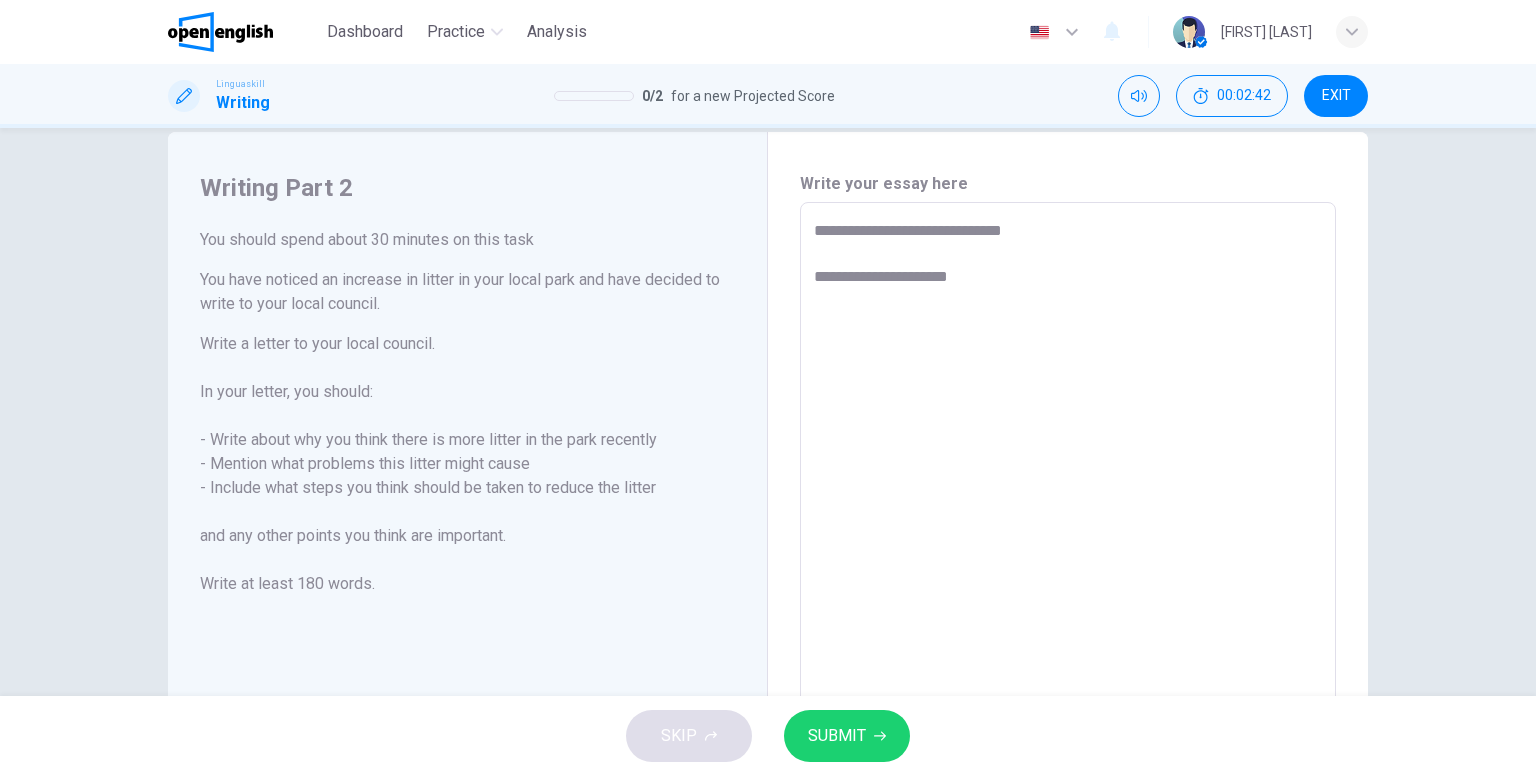 type on "*" 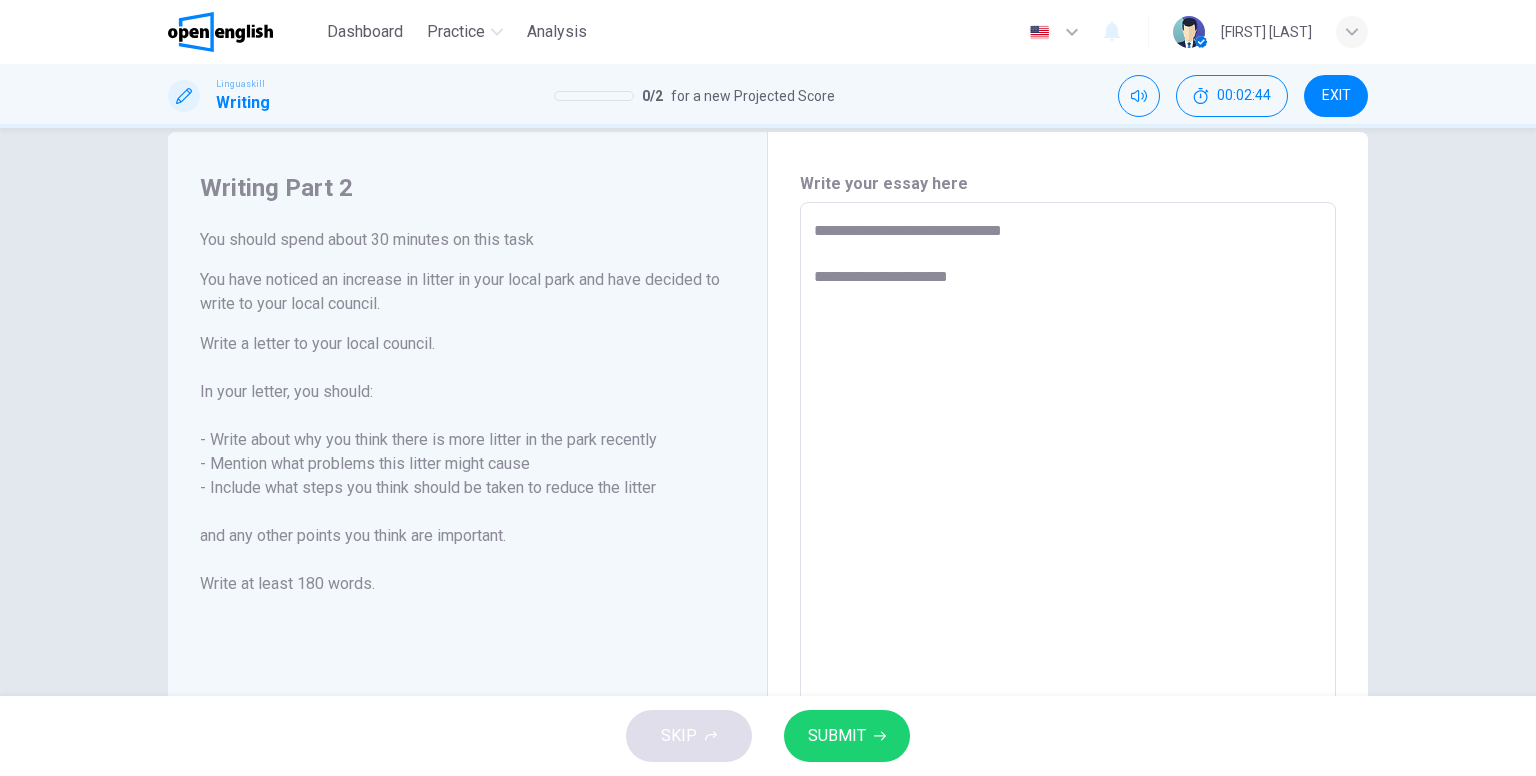 type on "**********" 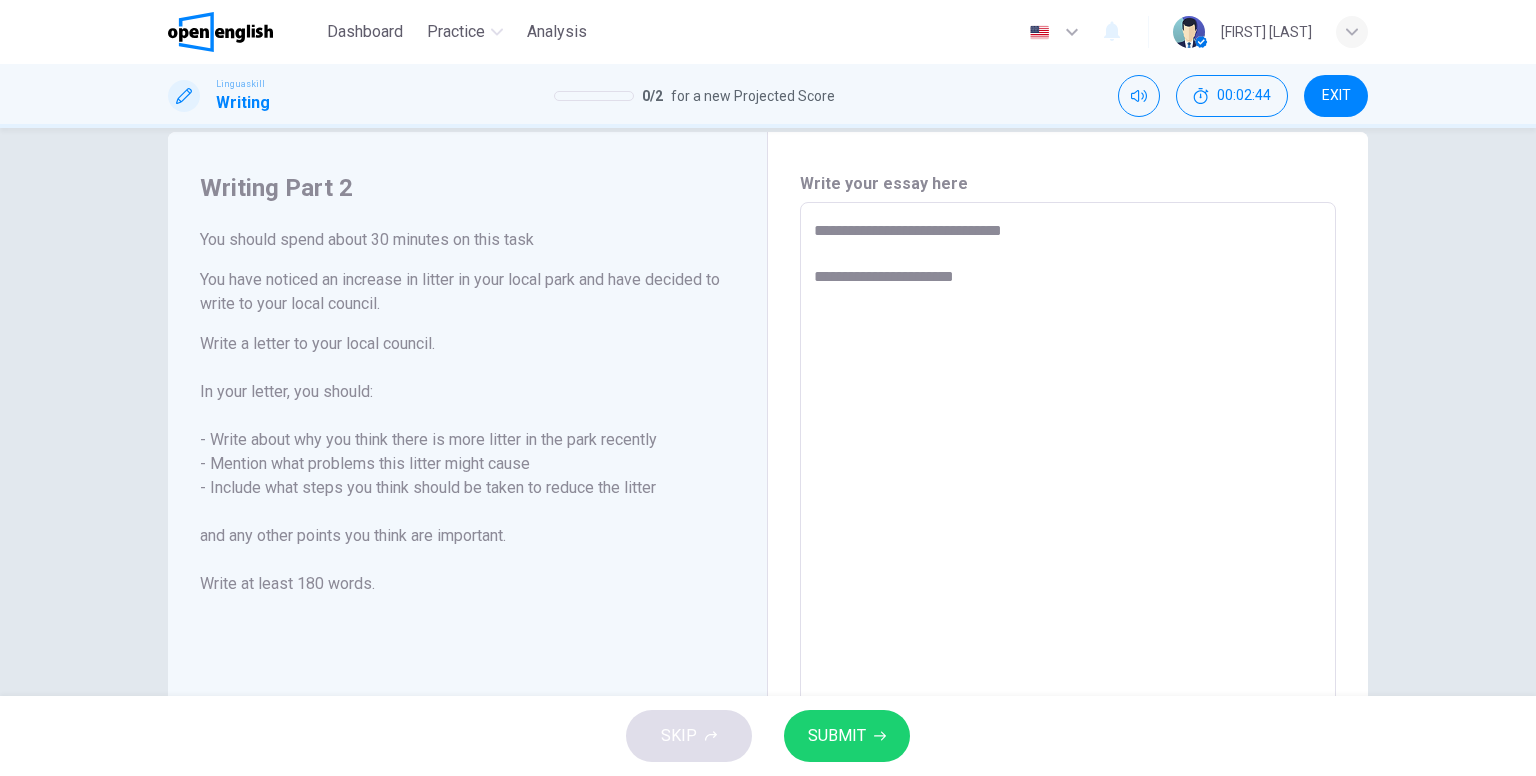 type on "**********" 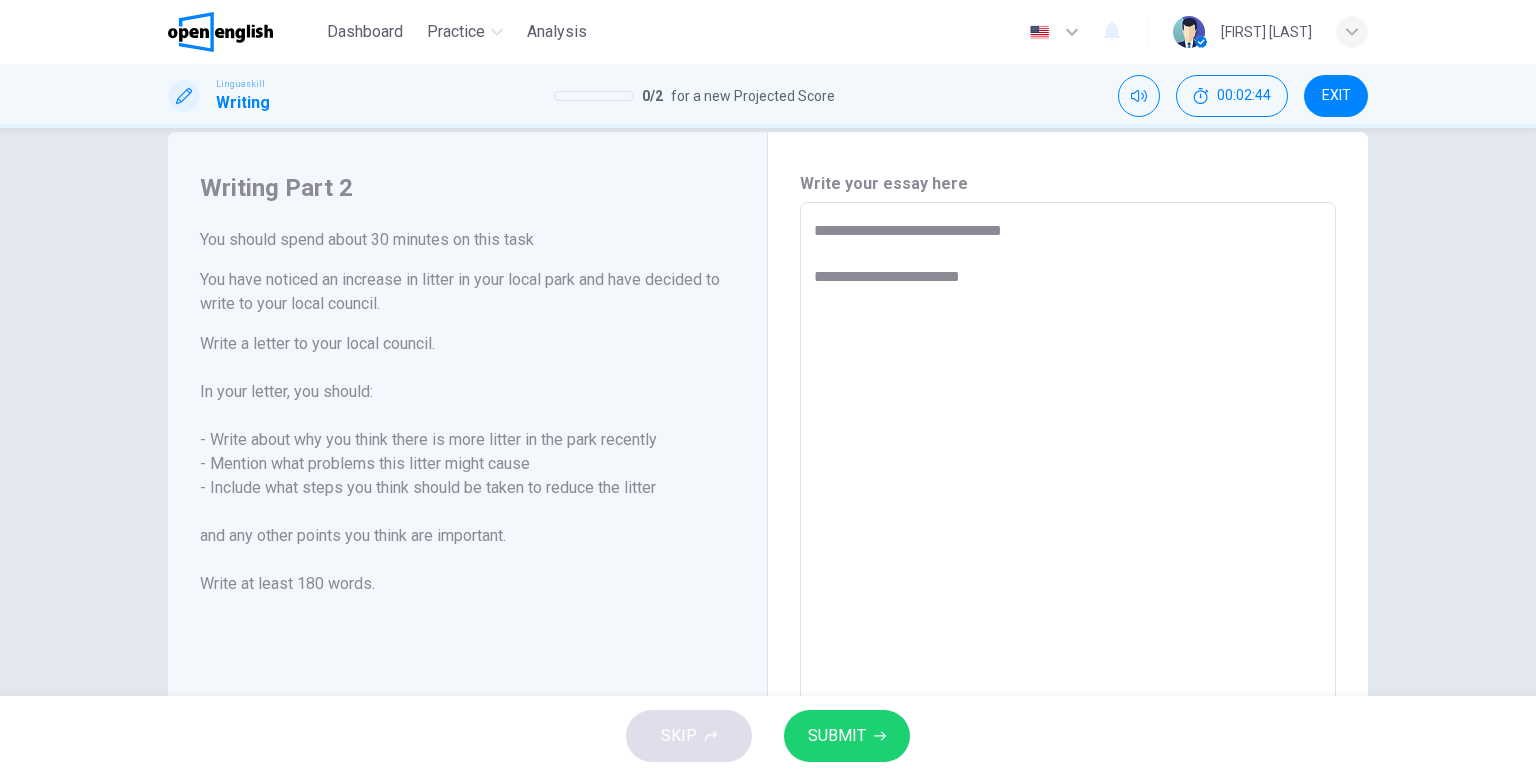 type on "**********" 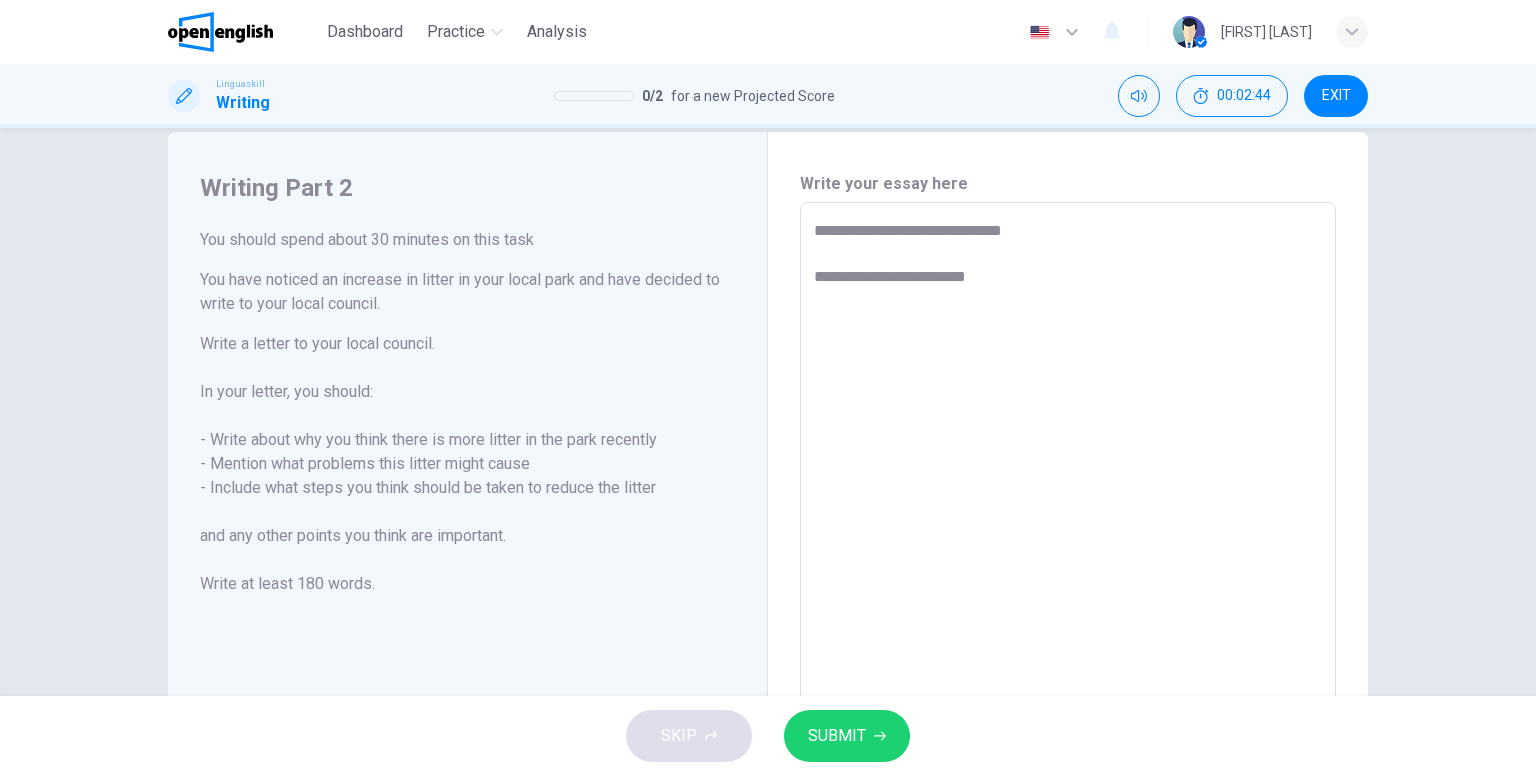type on "*" 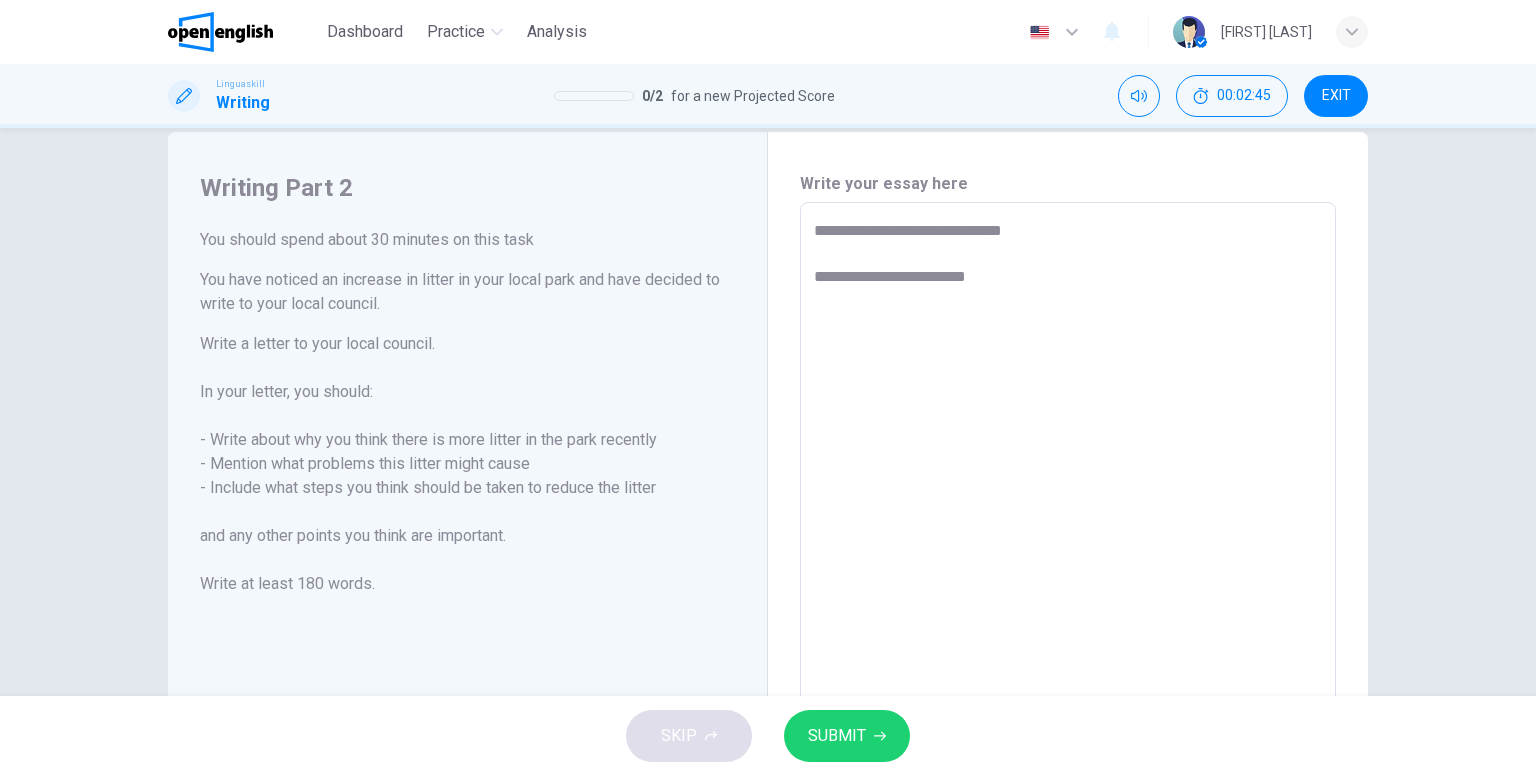 type on "**********" 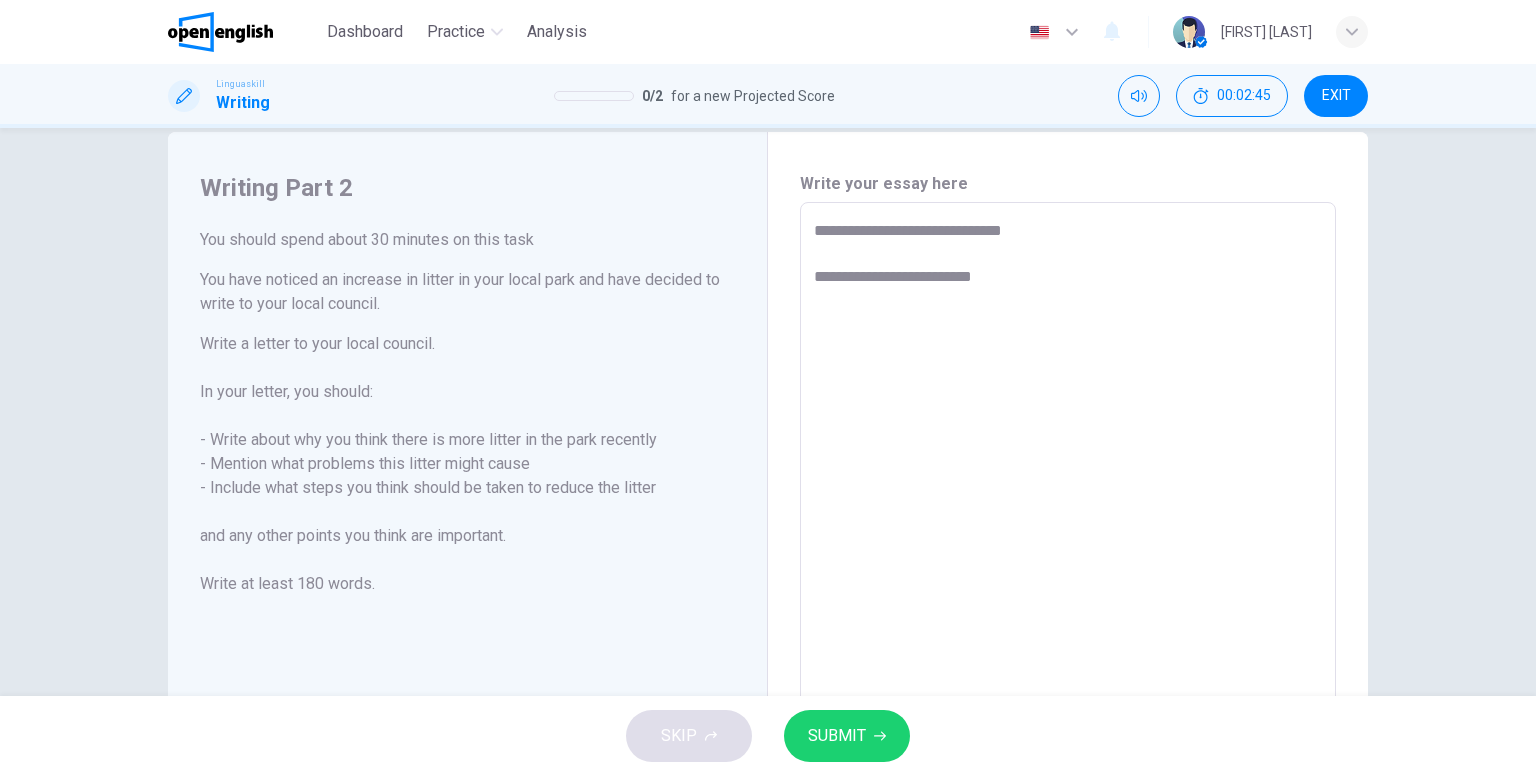 type on "*" 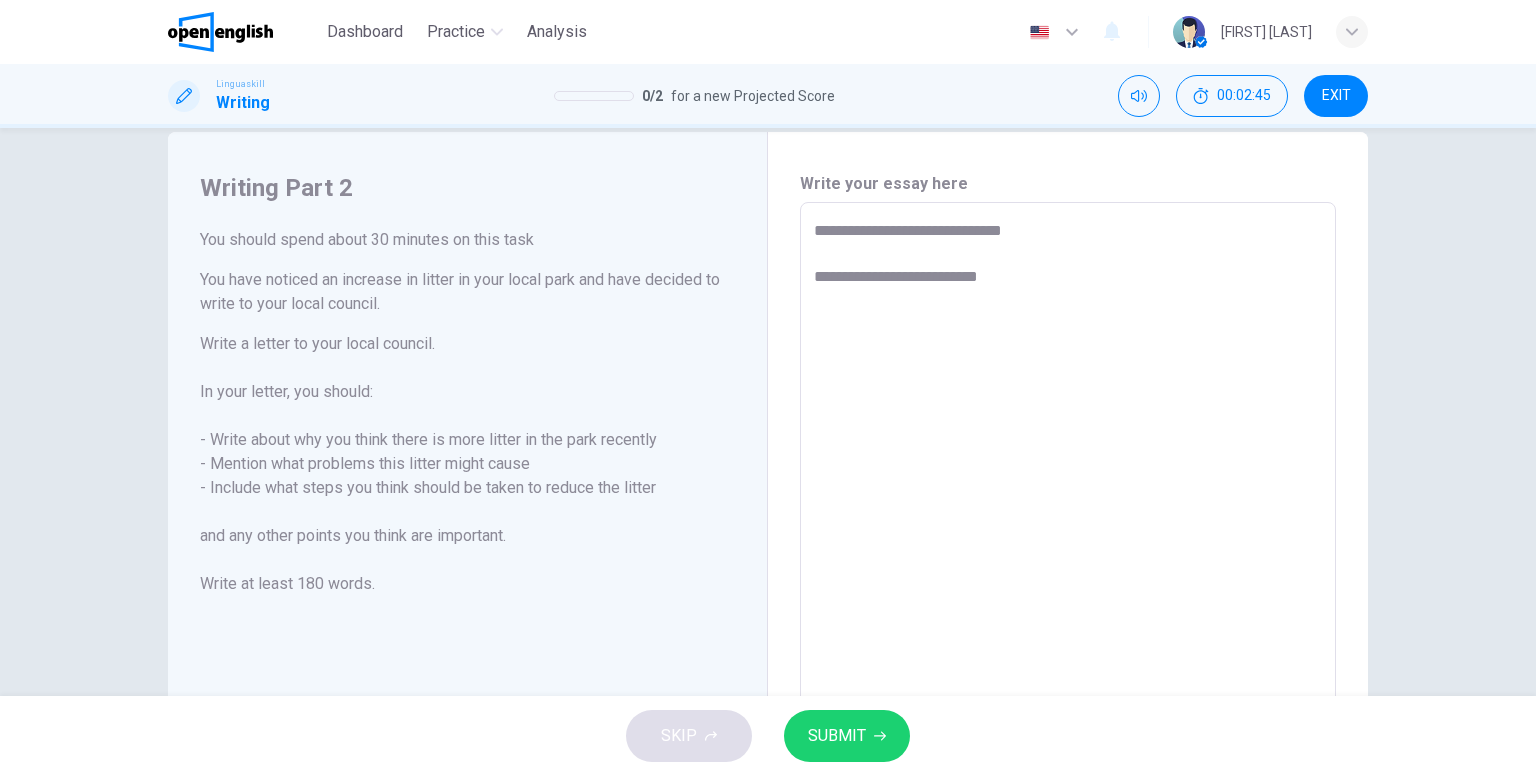 type on "*" 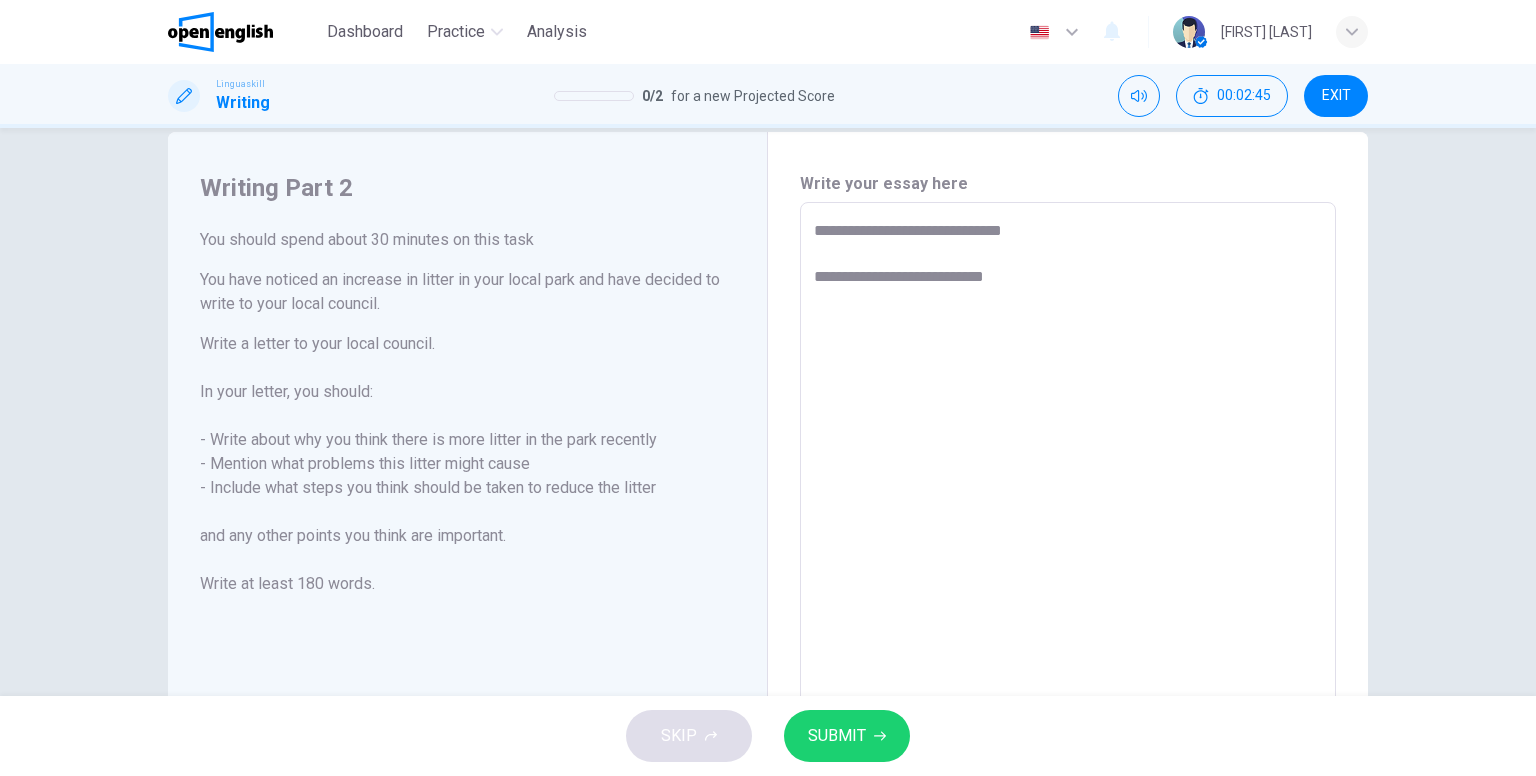 type on "*" 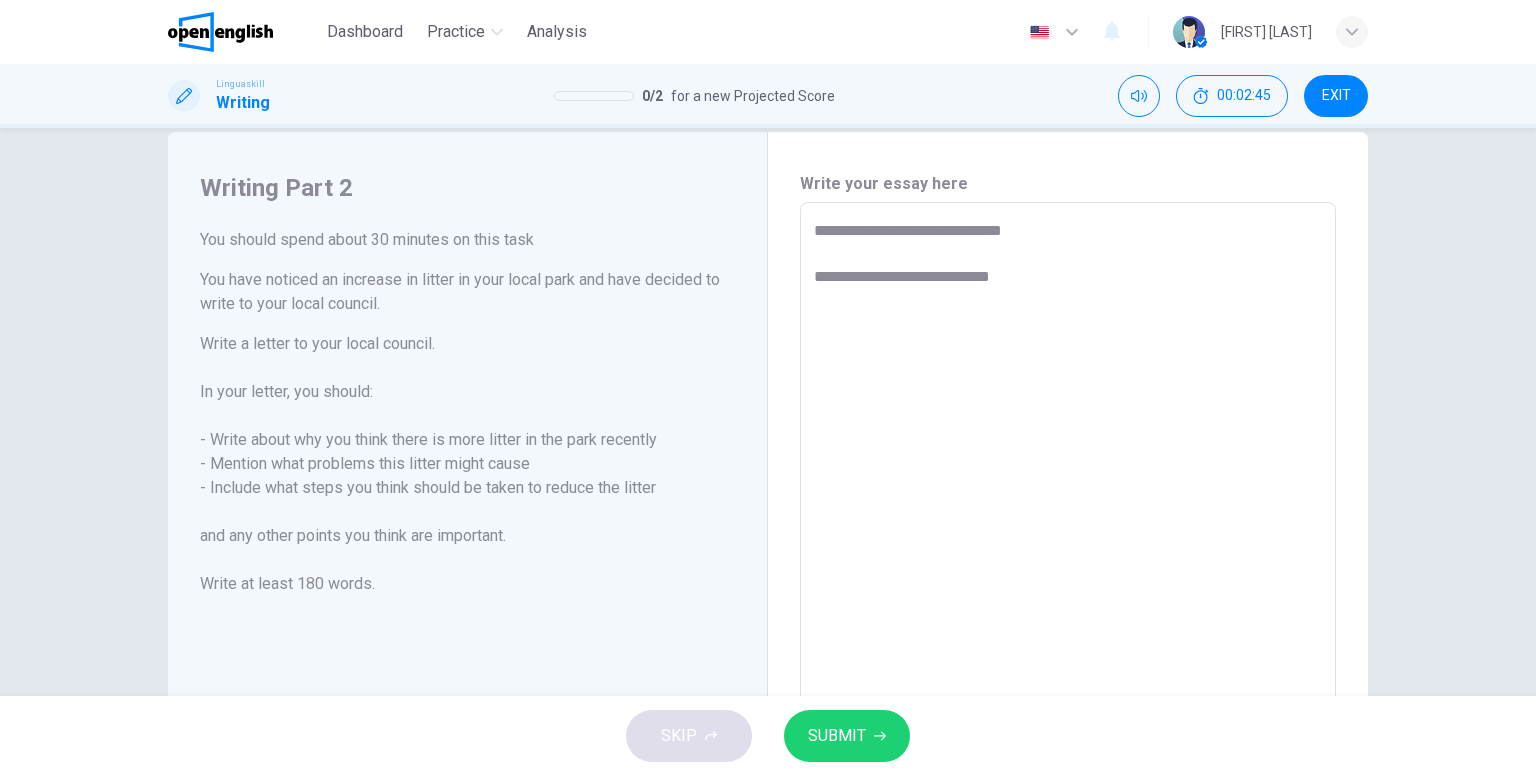 type on "**********" 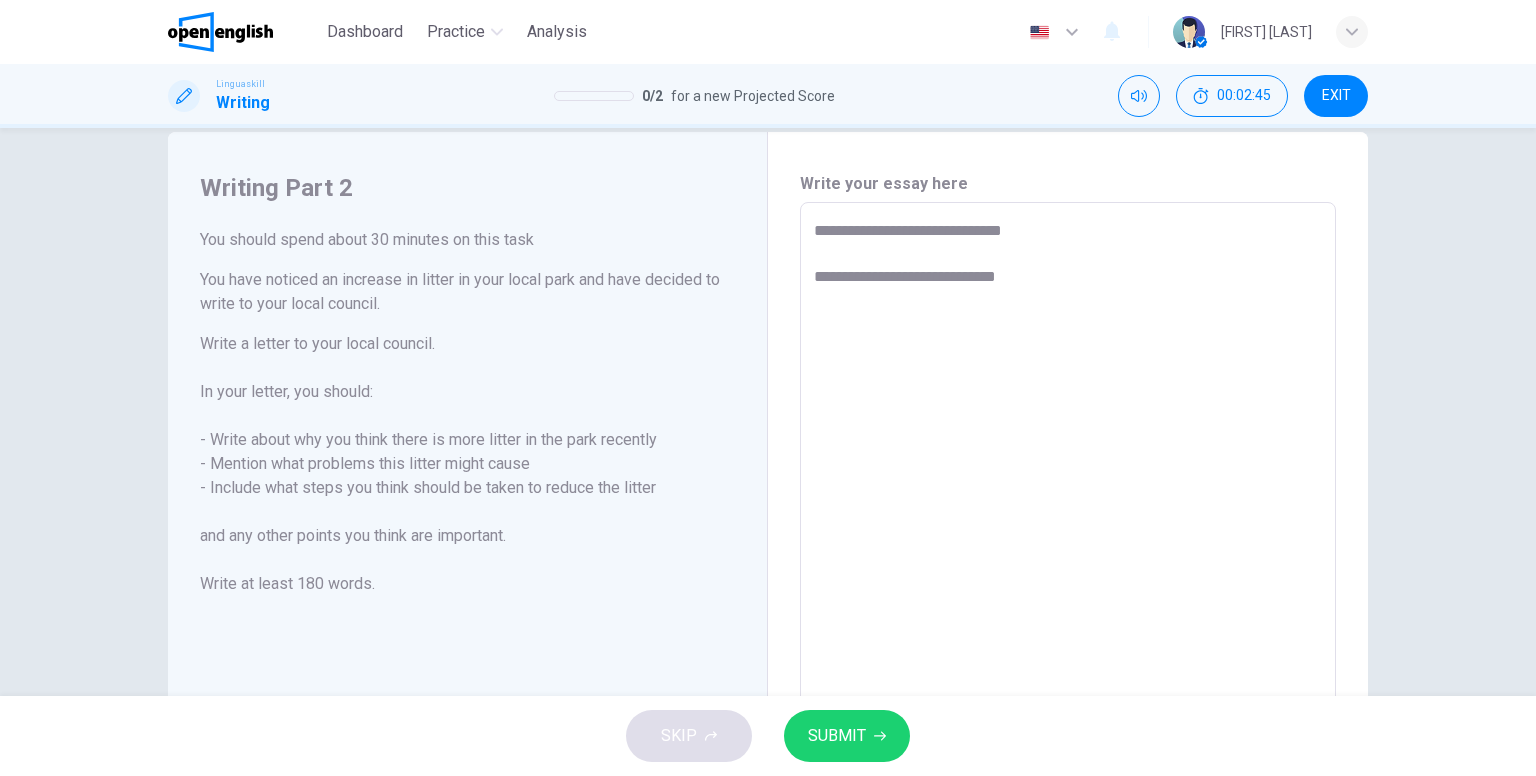 type on "*" 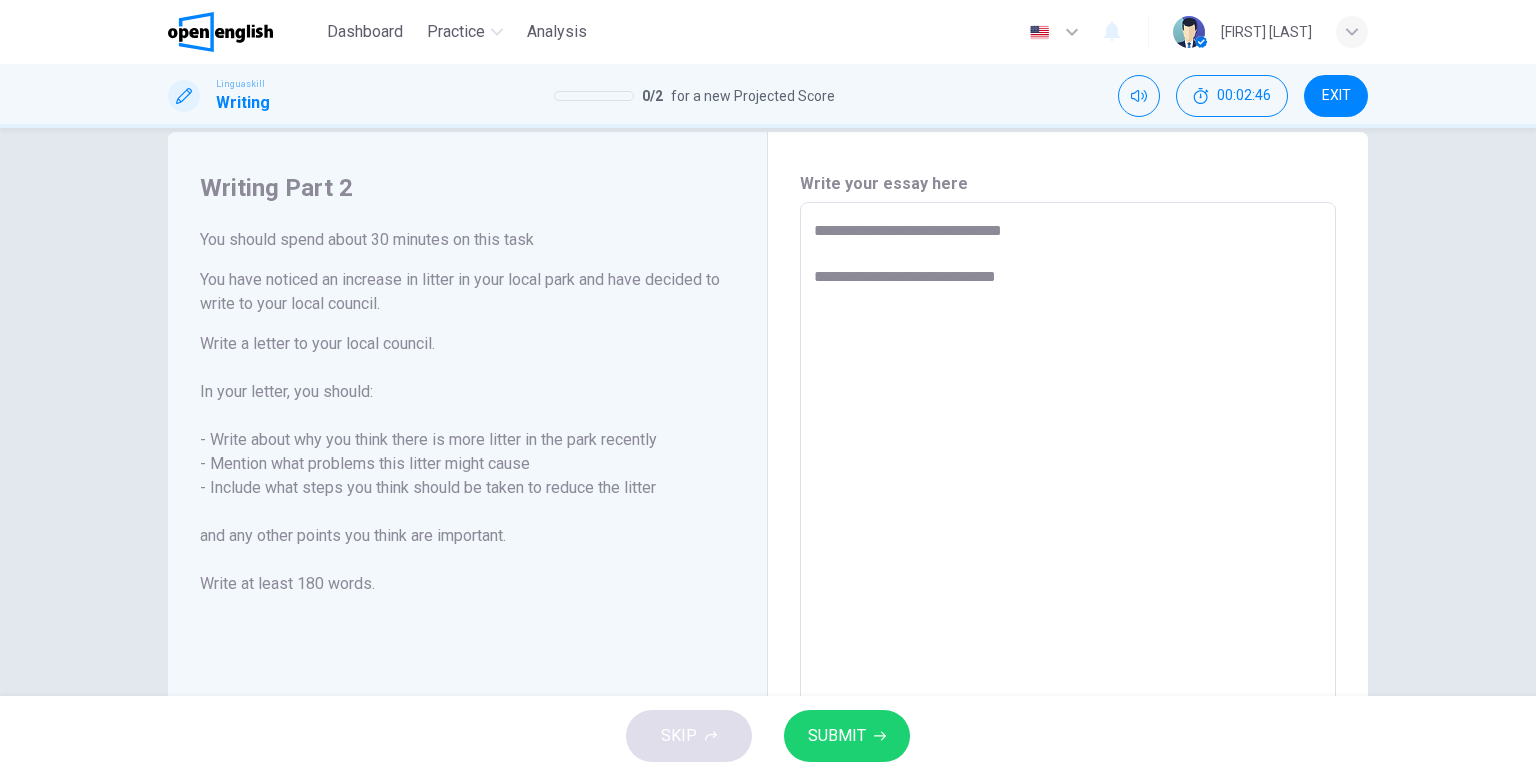 type on "**********" 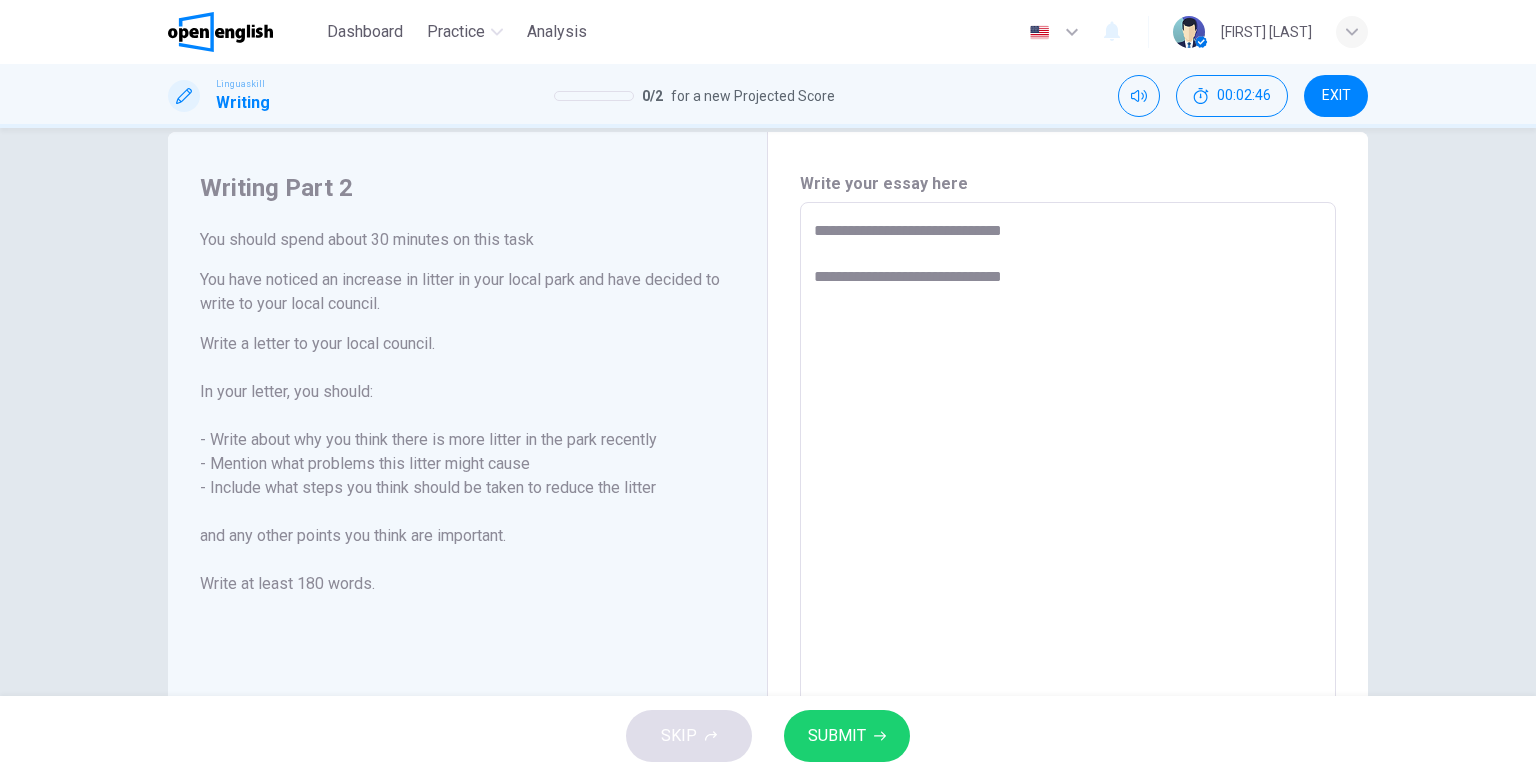 type on "*" 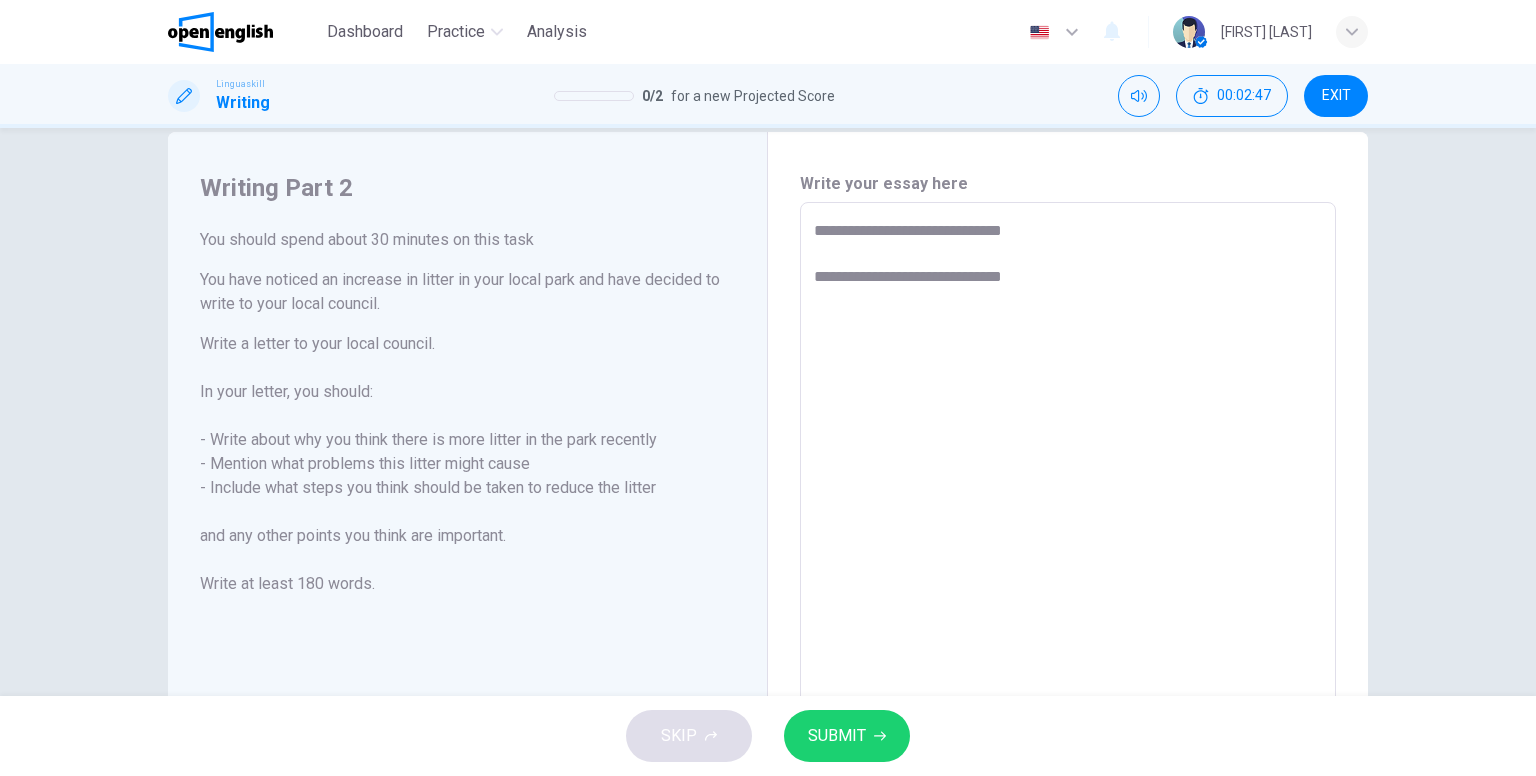 type on "**********" 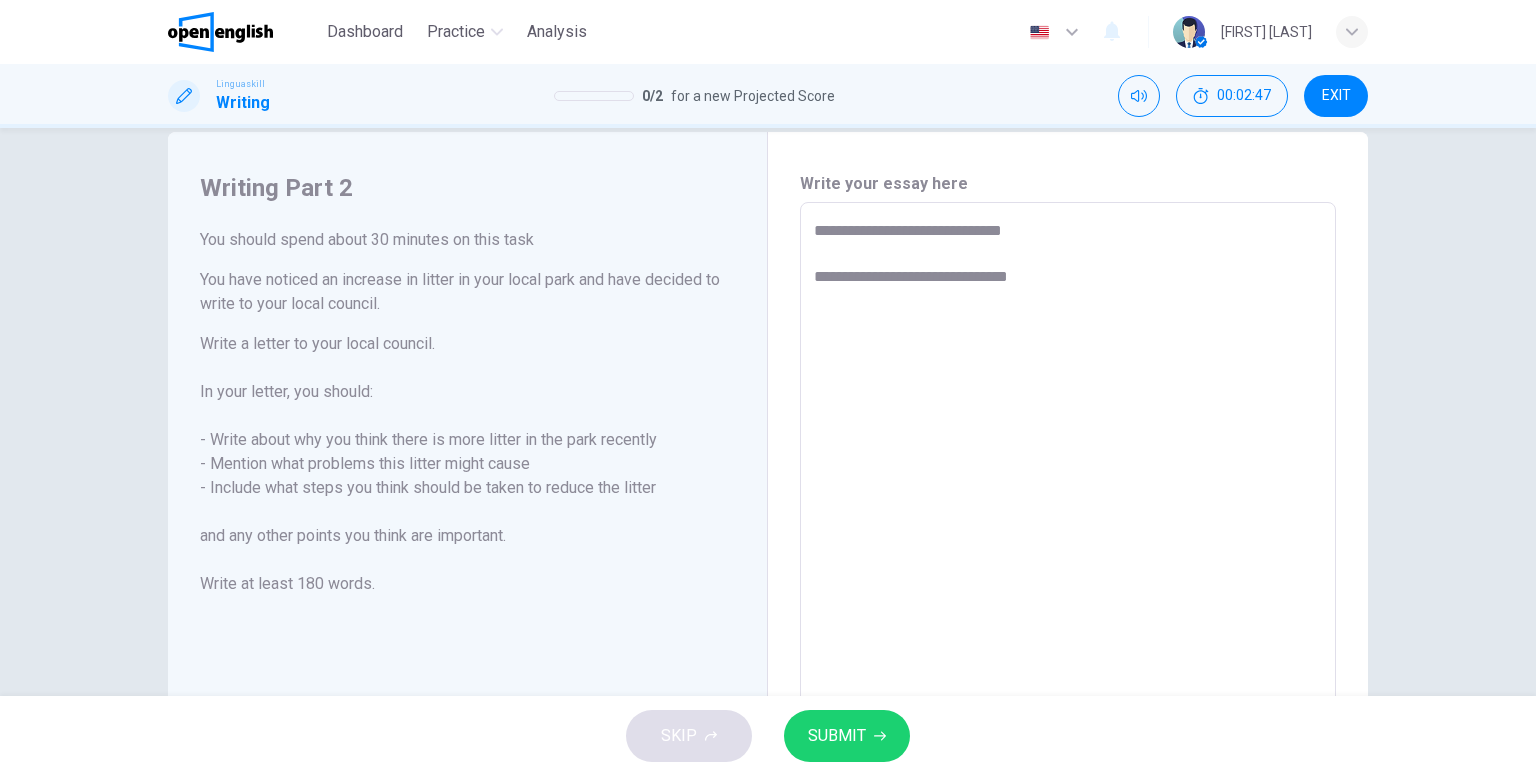 type on "**********" 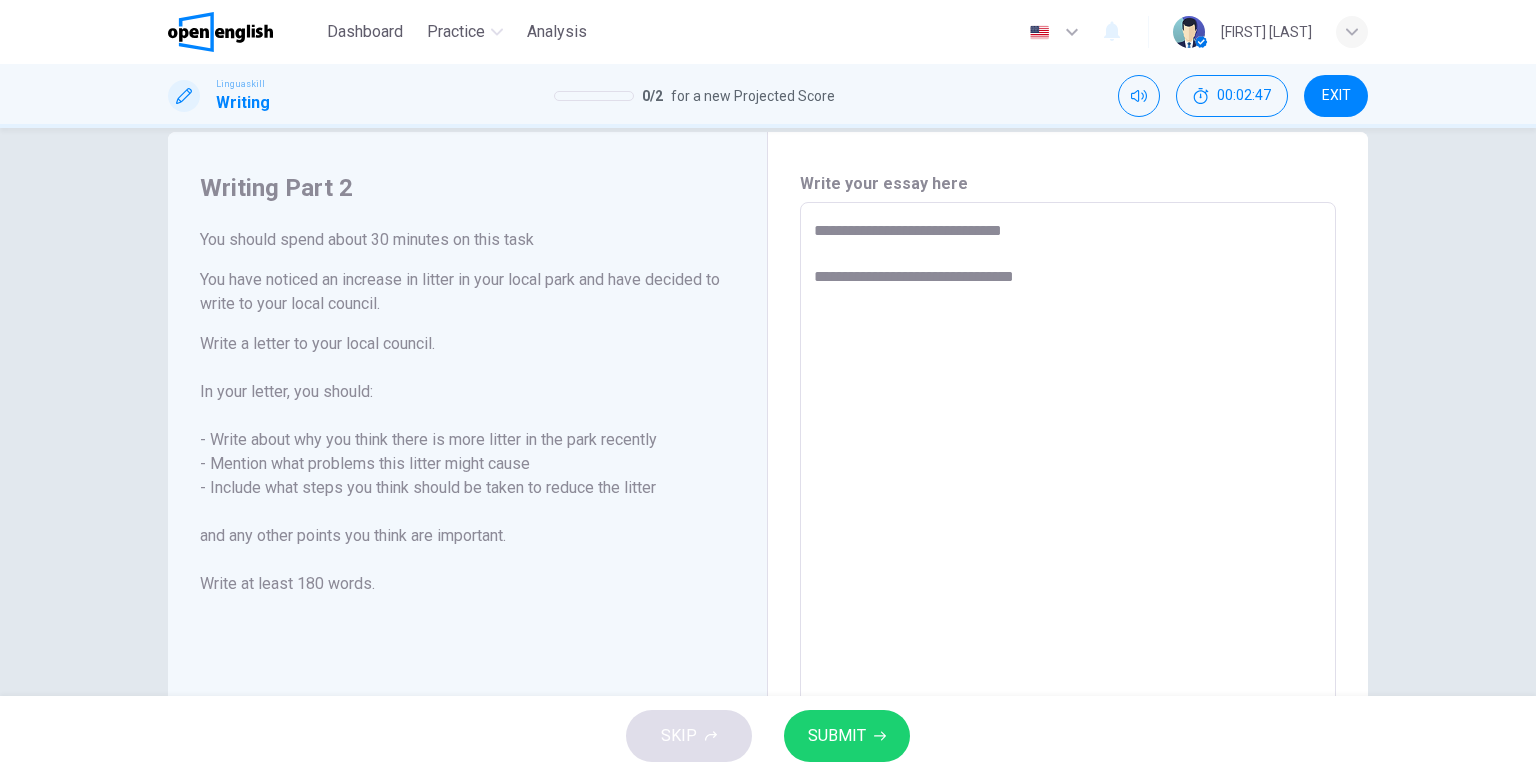 type on "*" 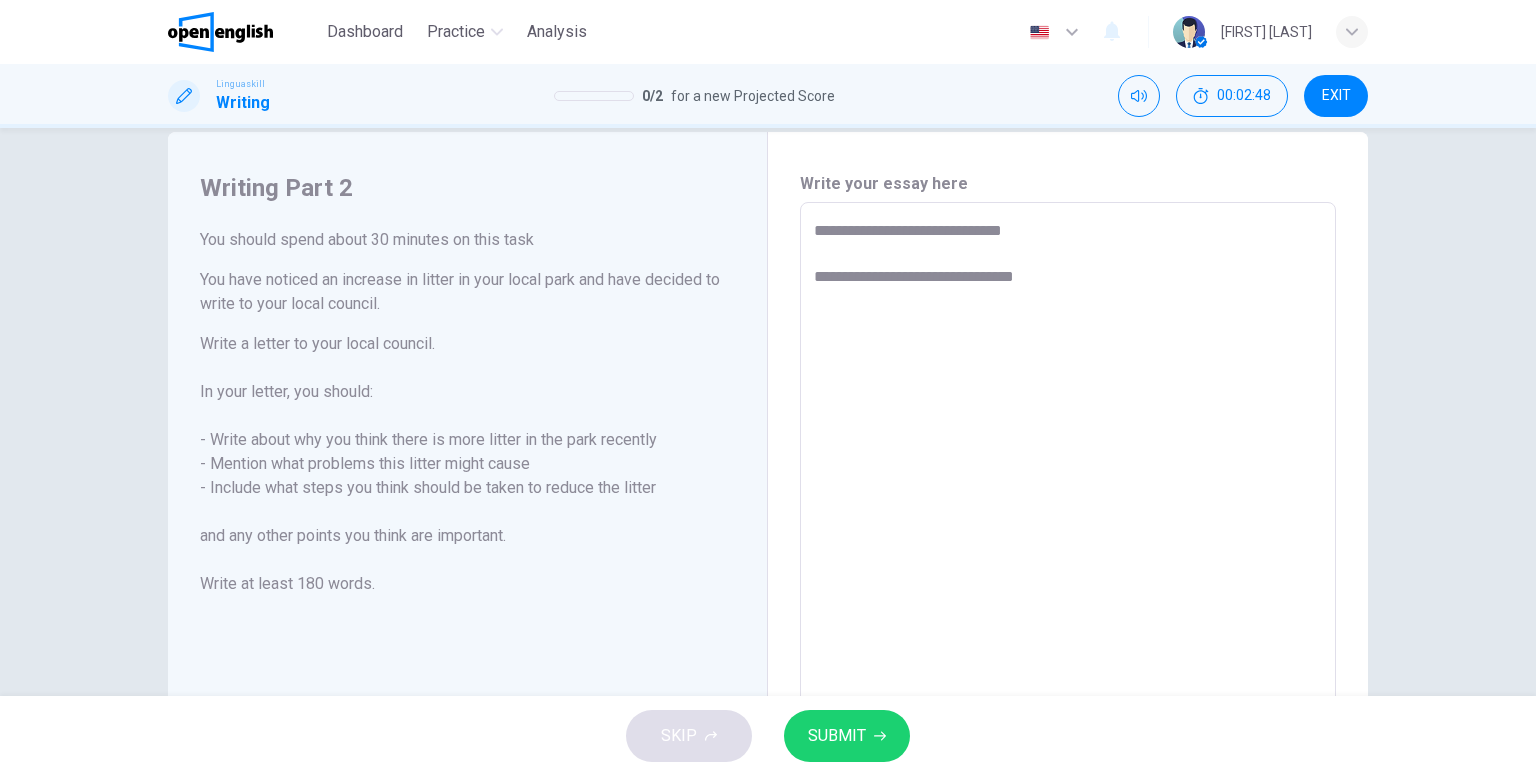 type on "**********" 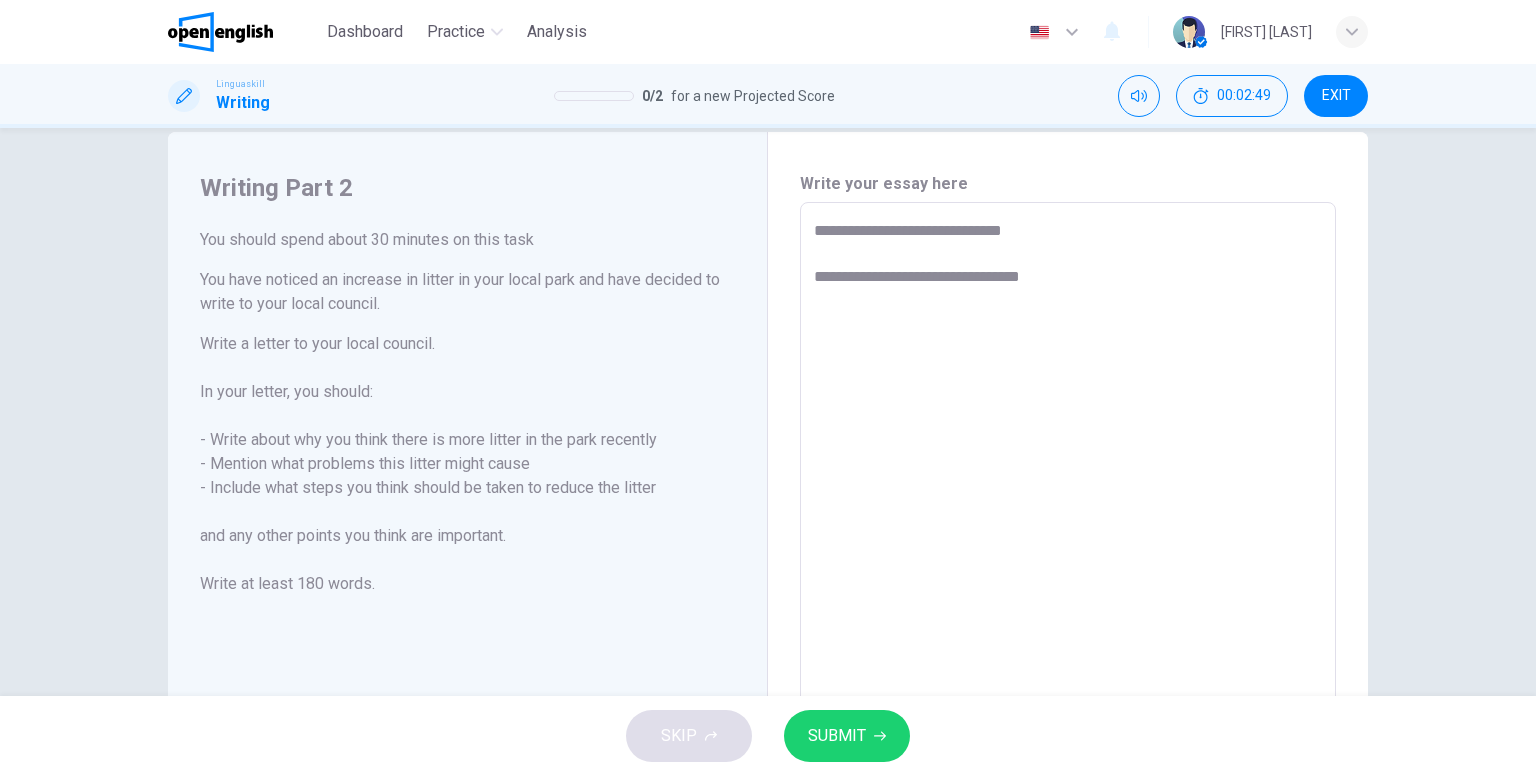 type on "**********" 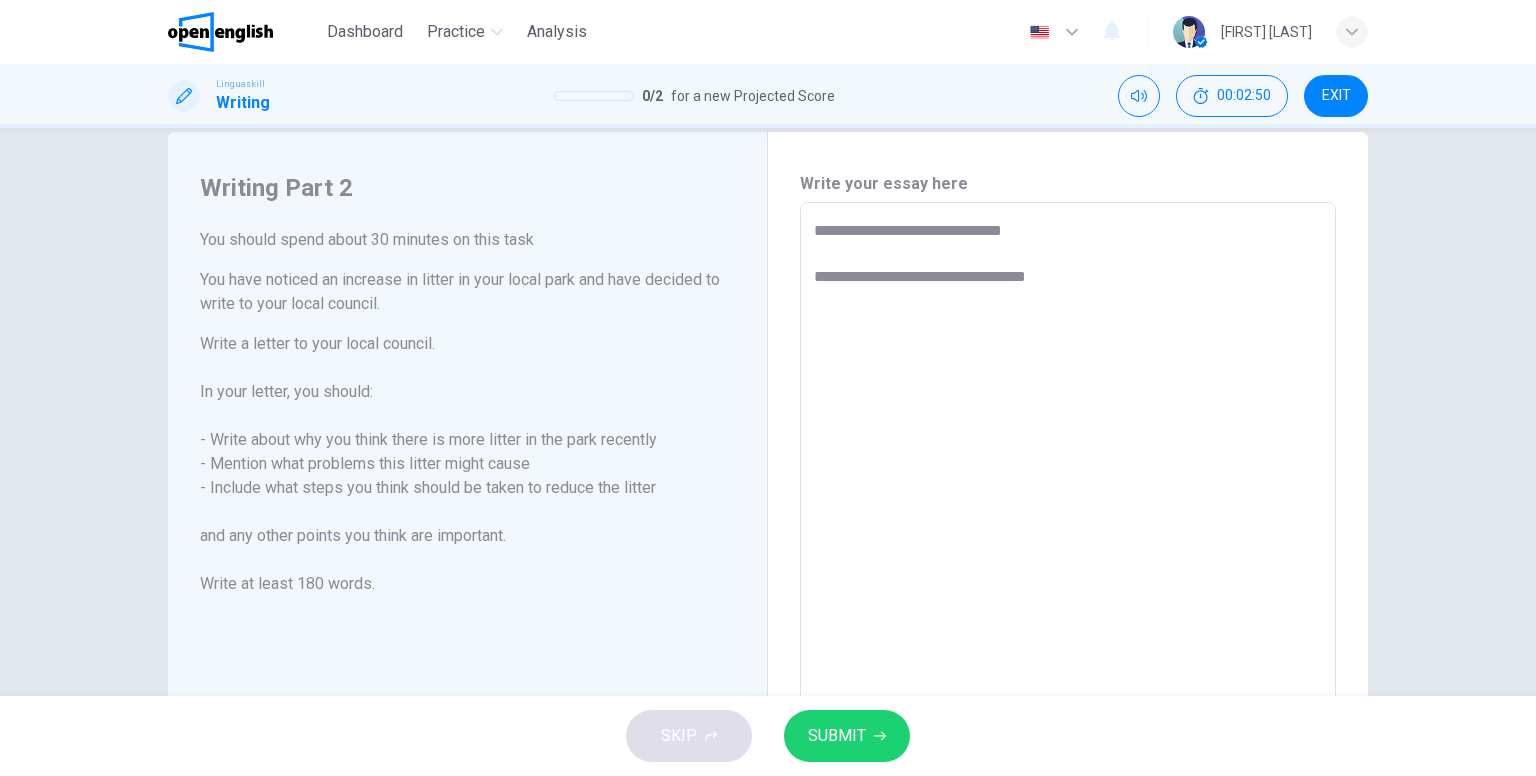type on "**********" 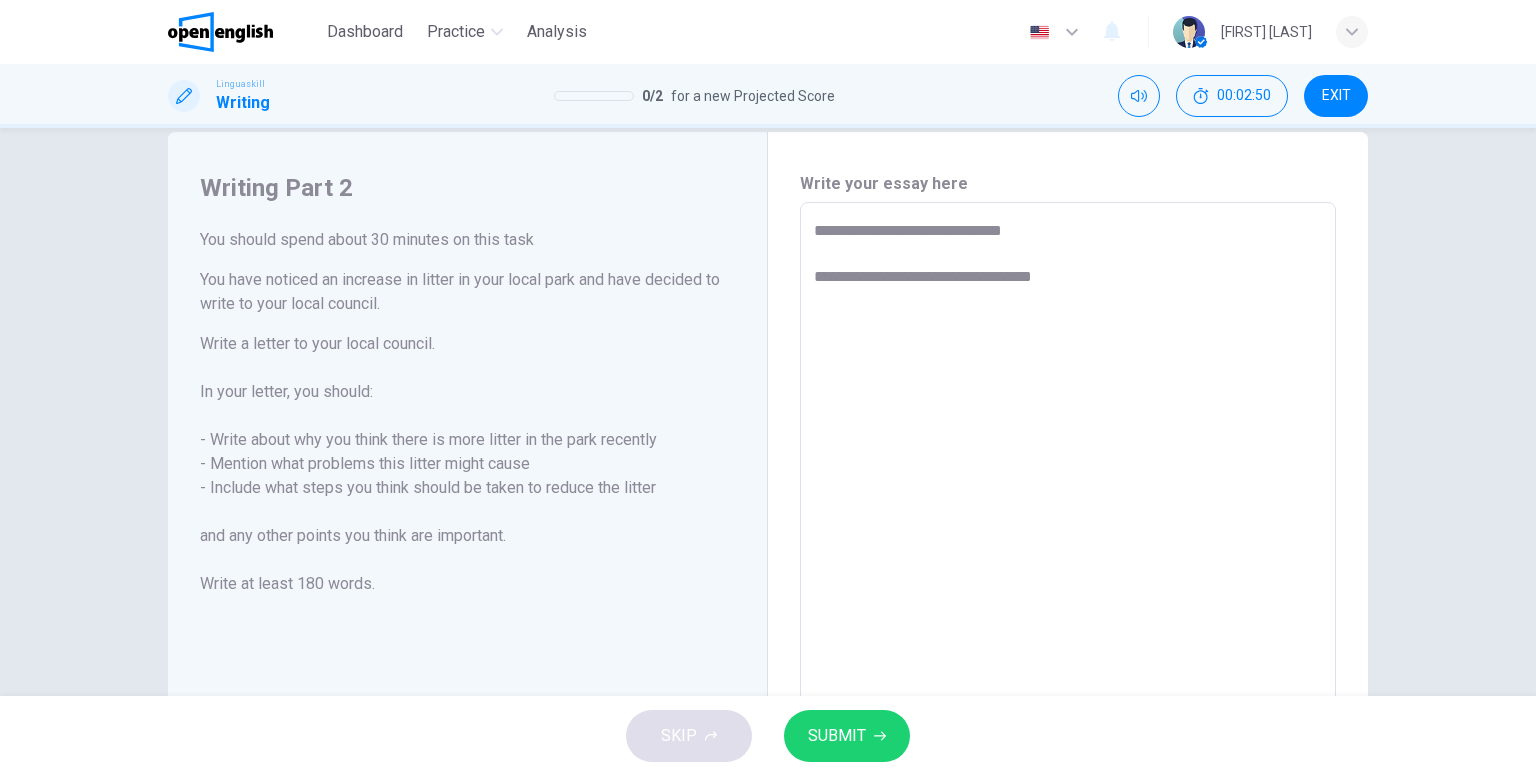 type on "*" 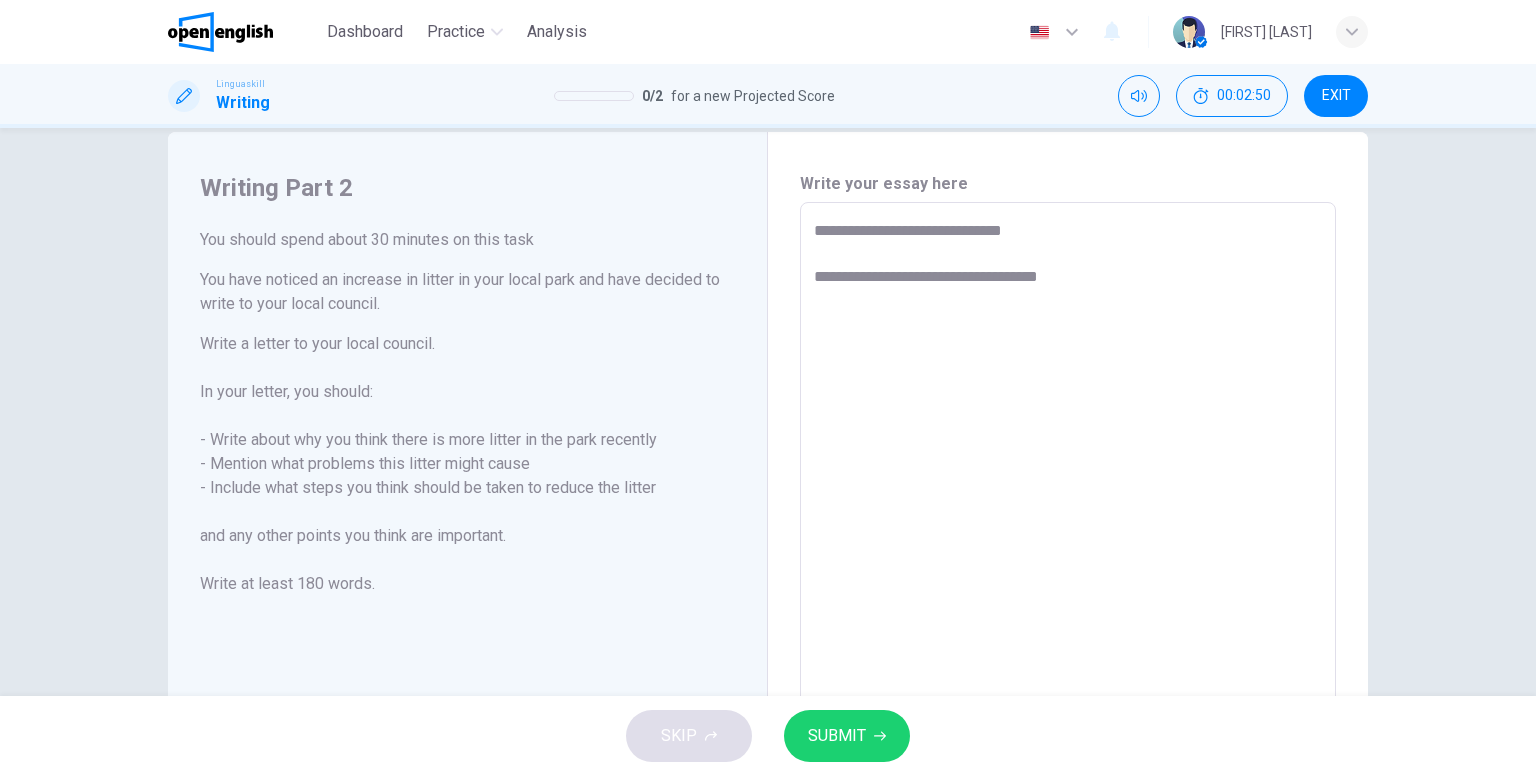 type on "**********" 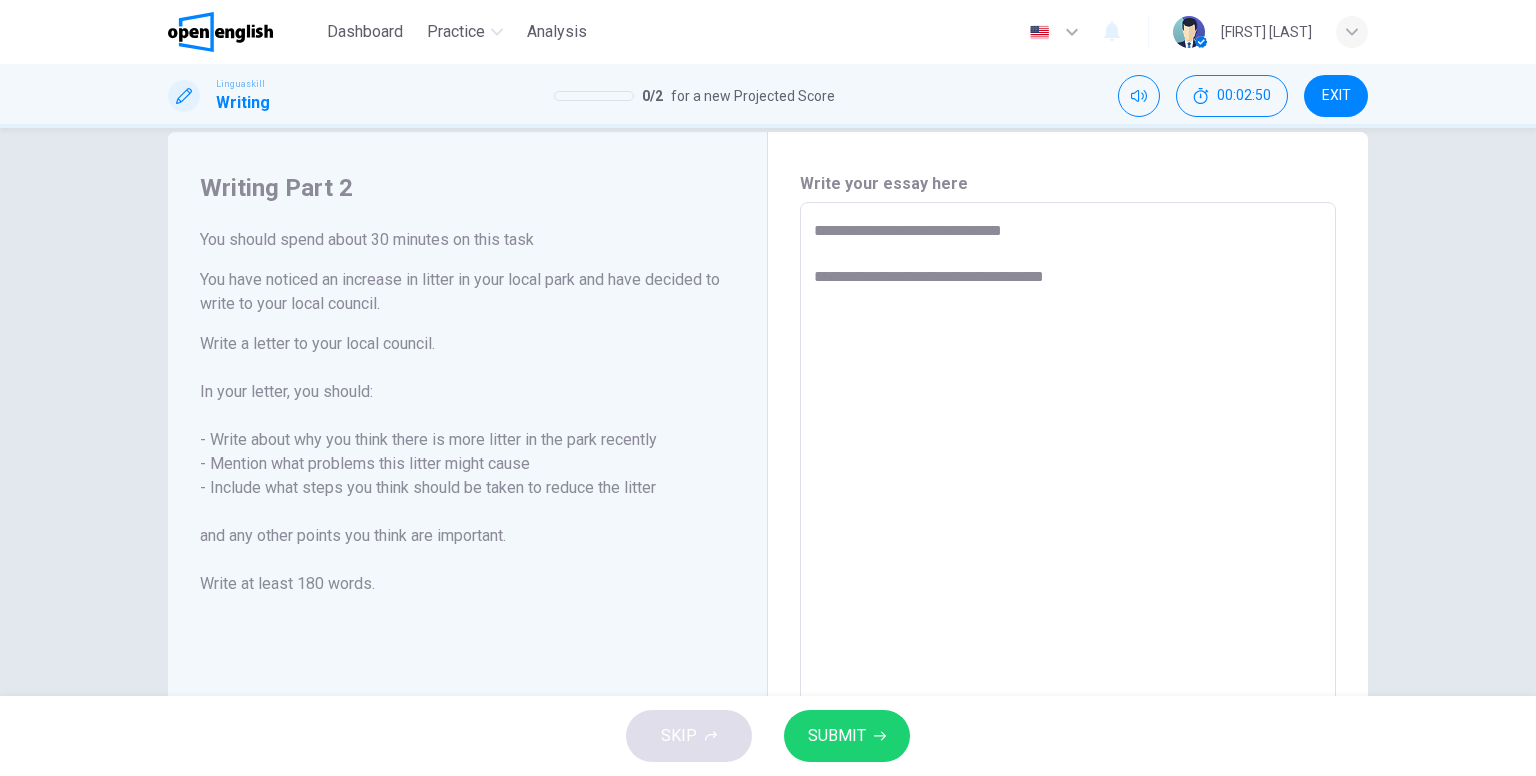 type on "*" 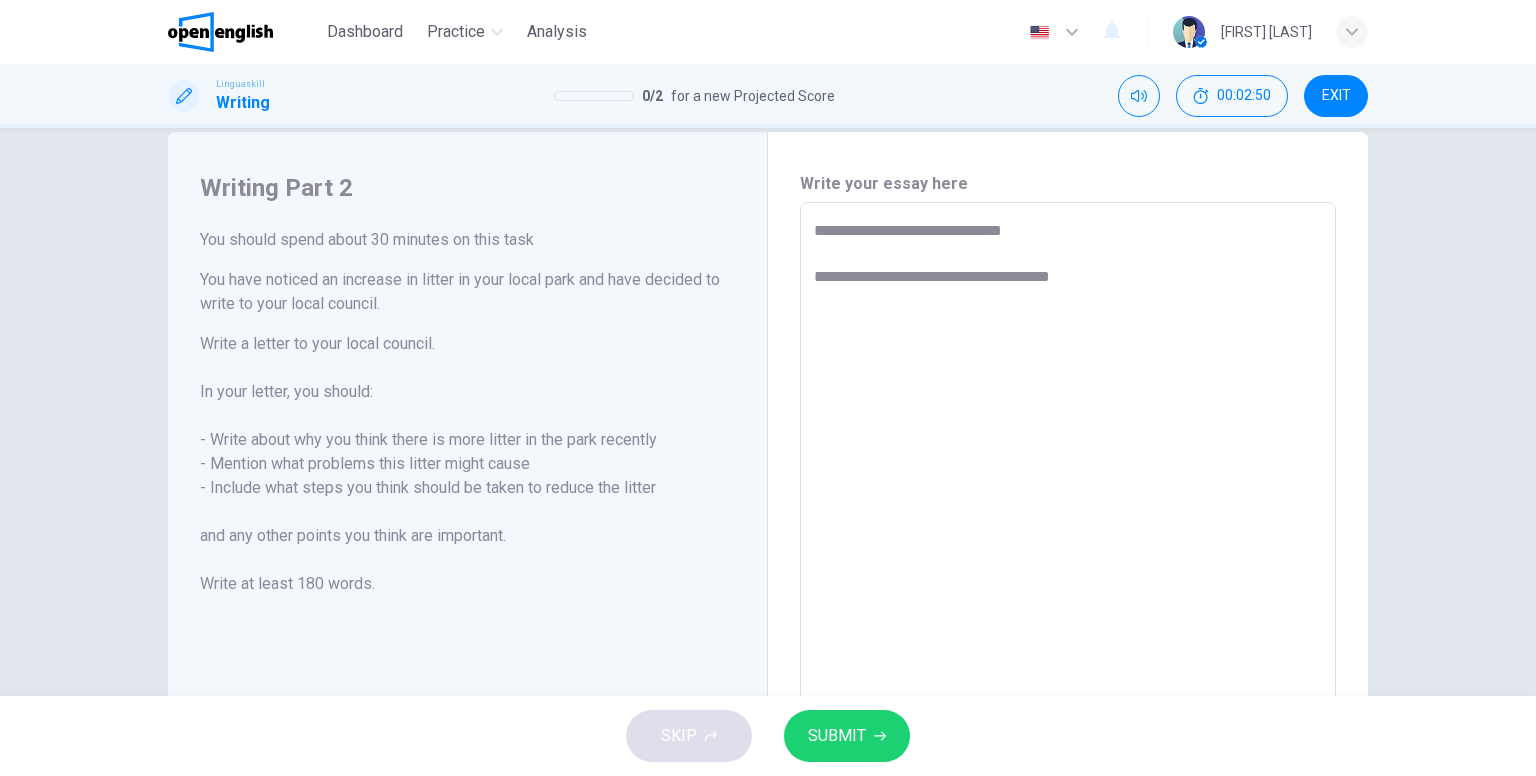 type on "*" 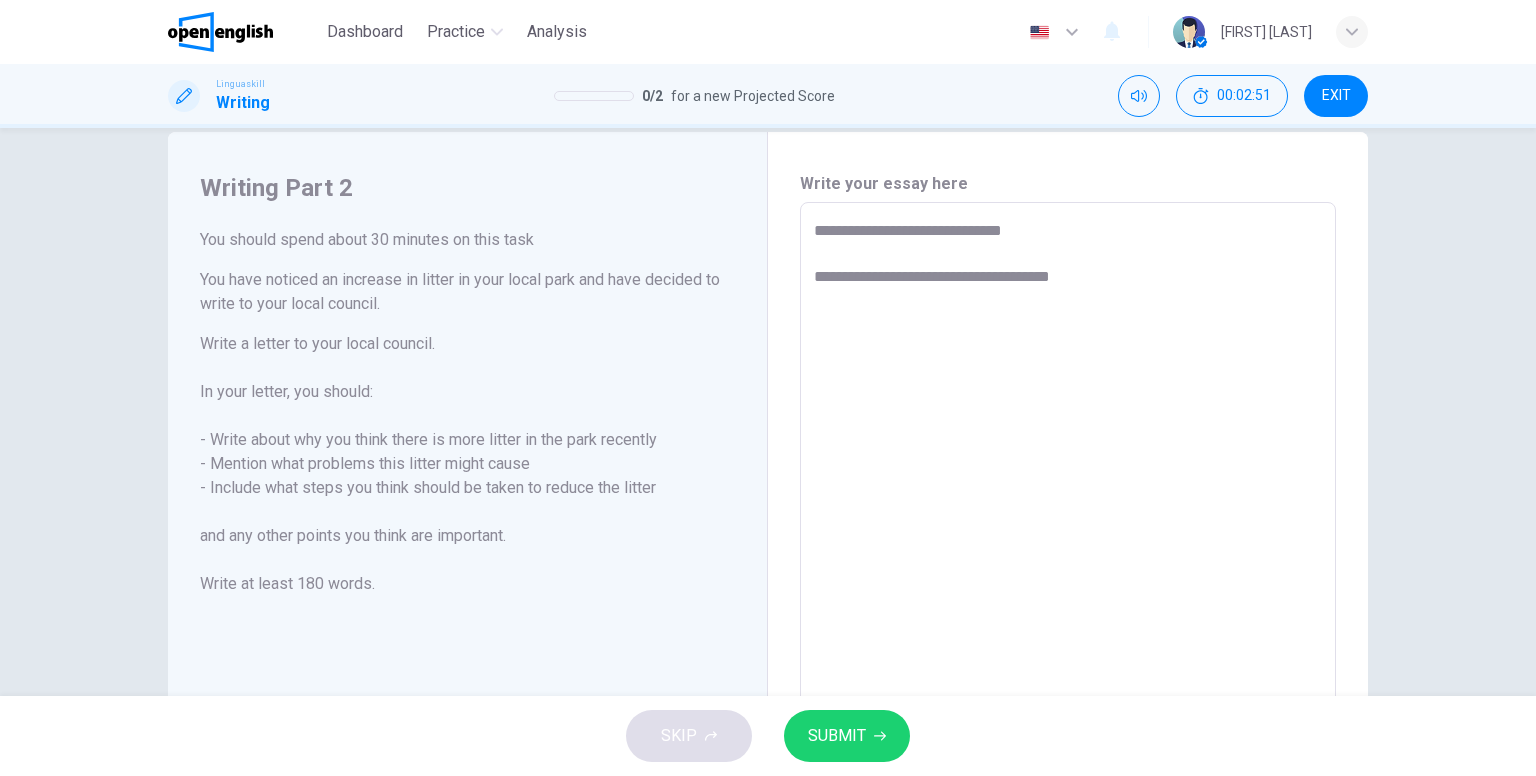 type on "**********" 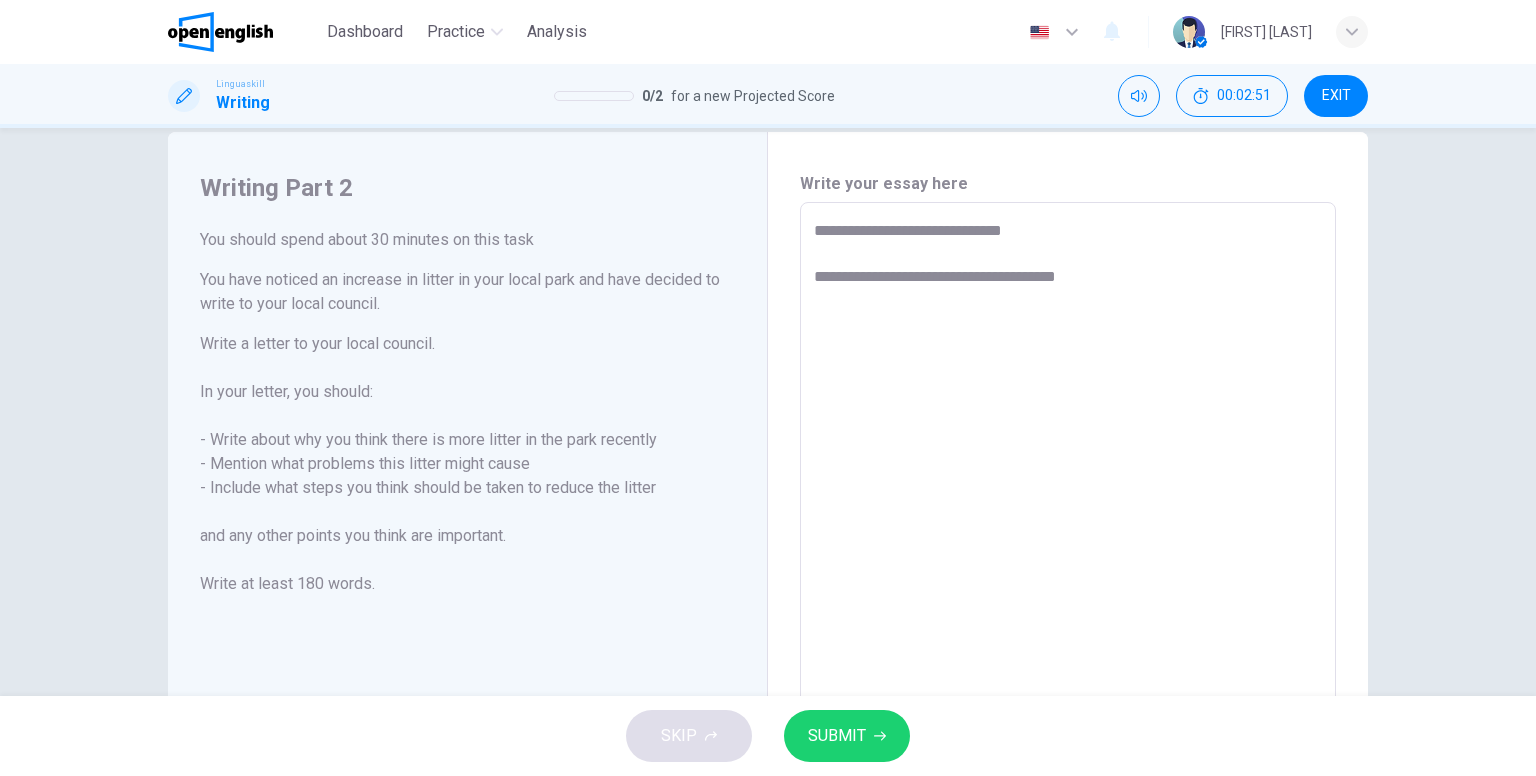 type on "*" 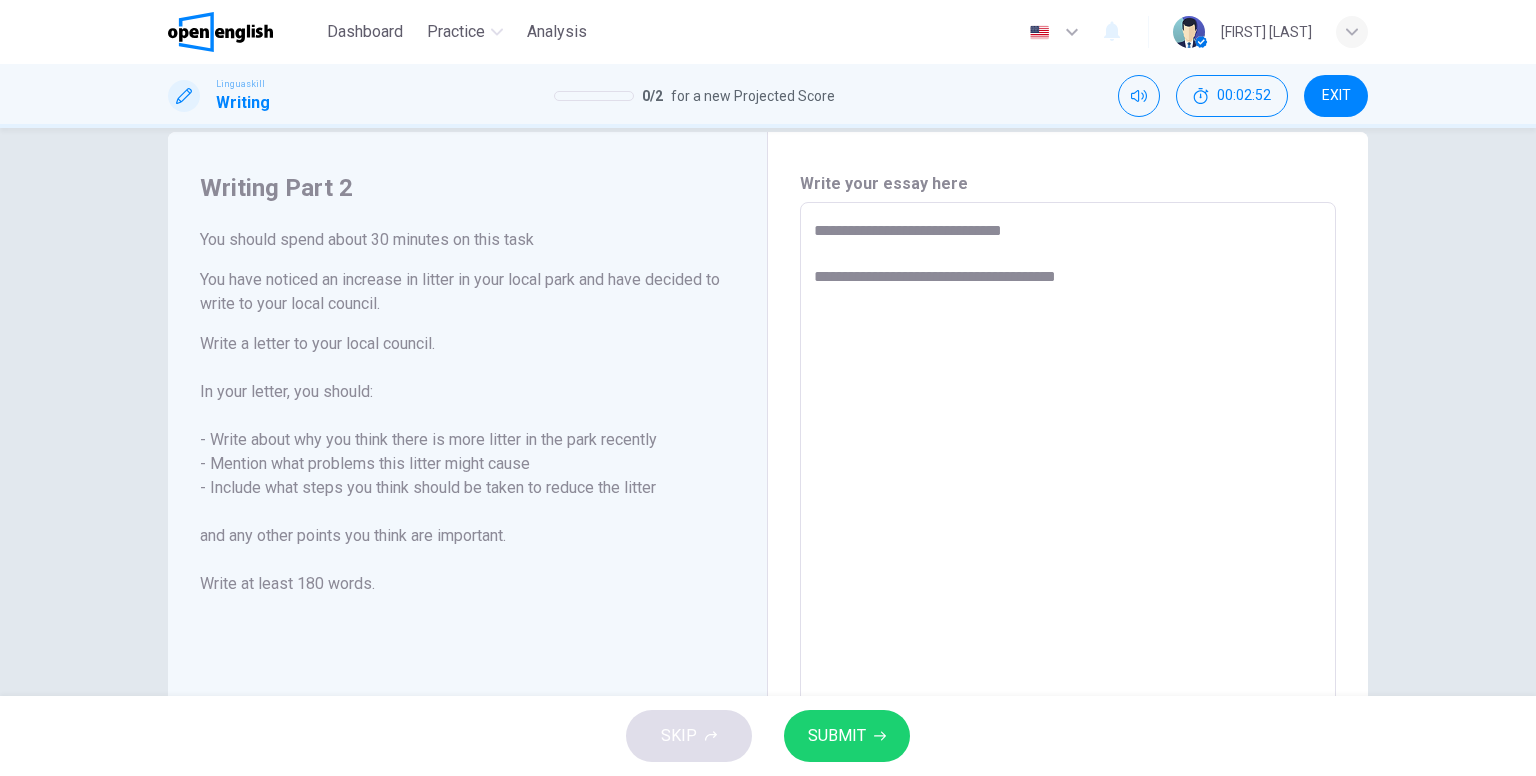 type on "**********" 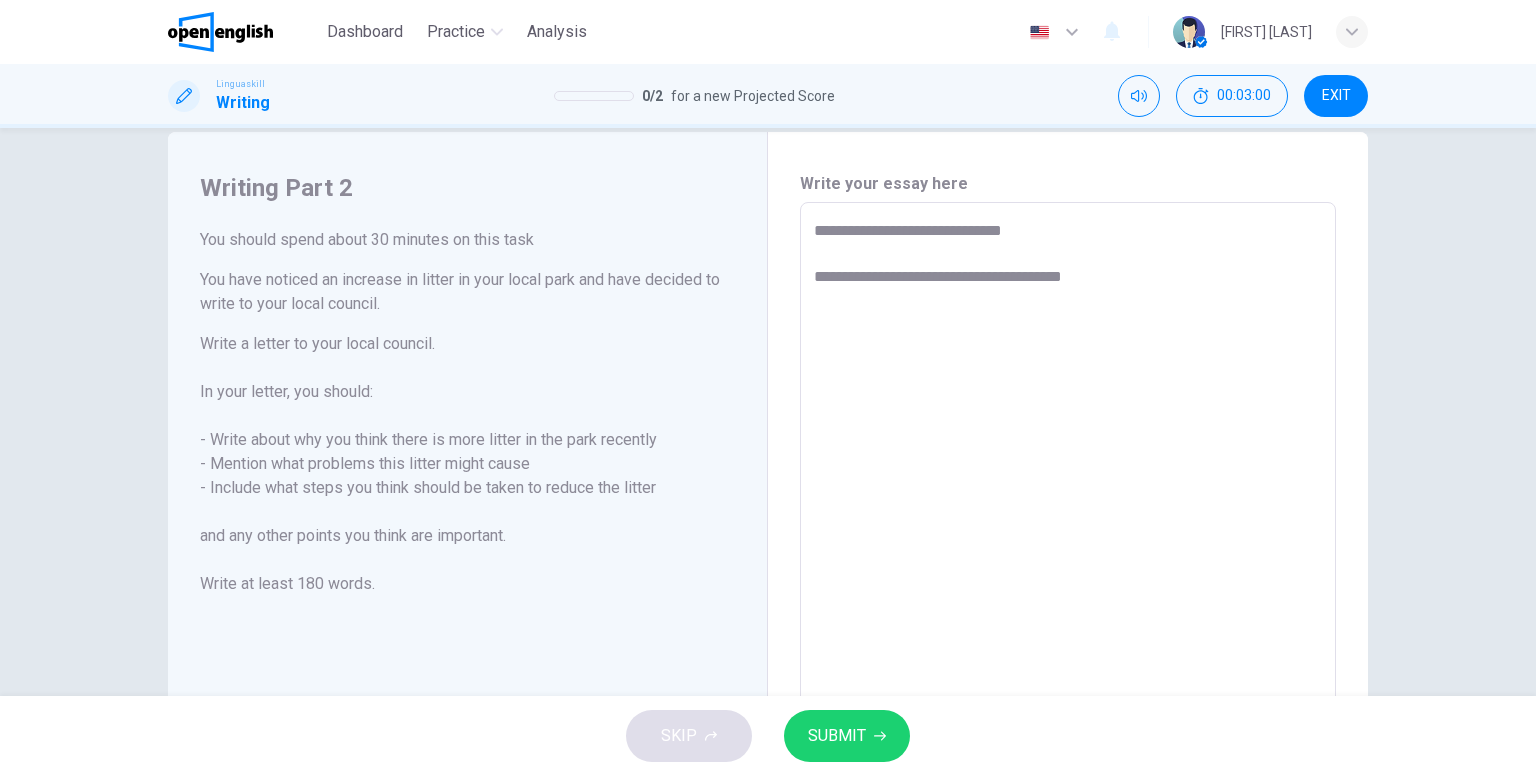 type on "**********" 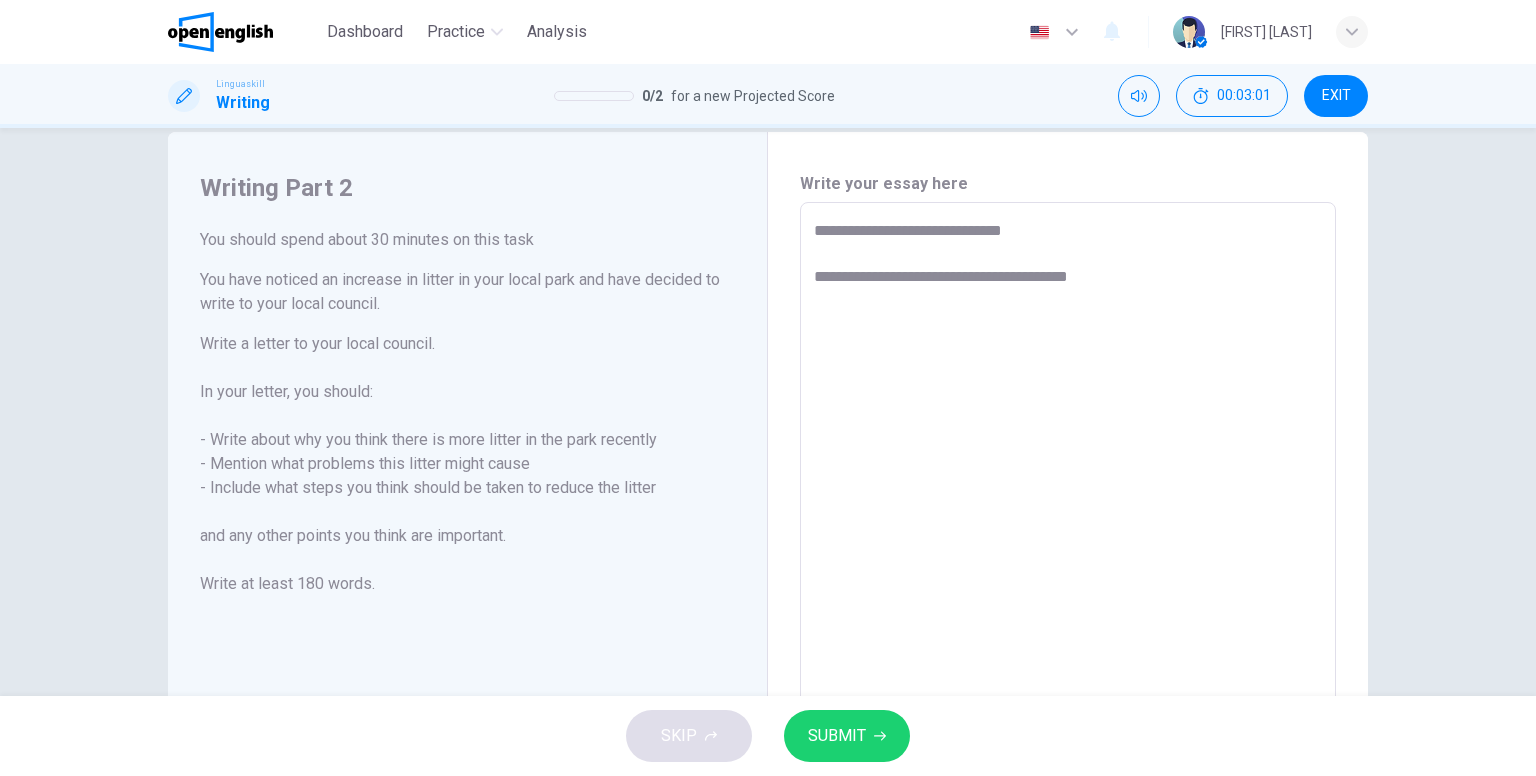 type on "**********" 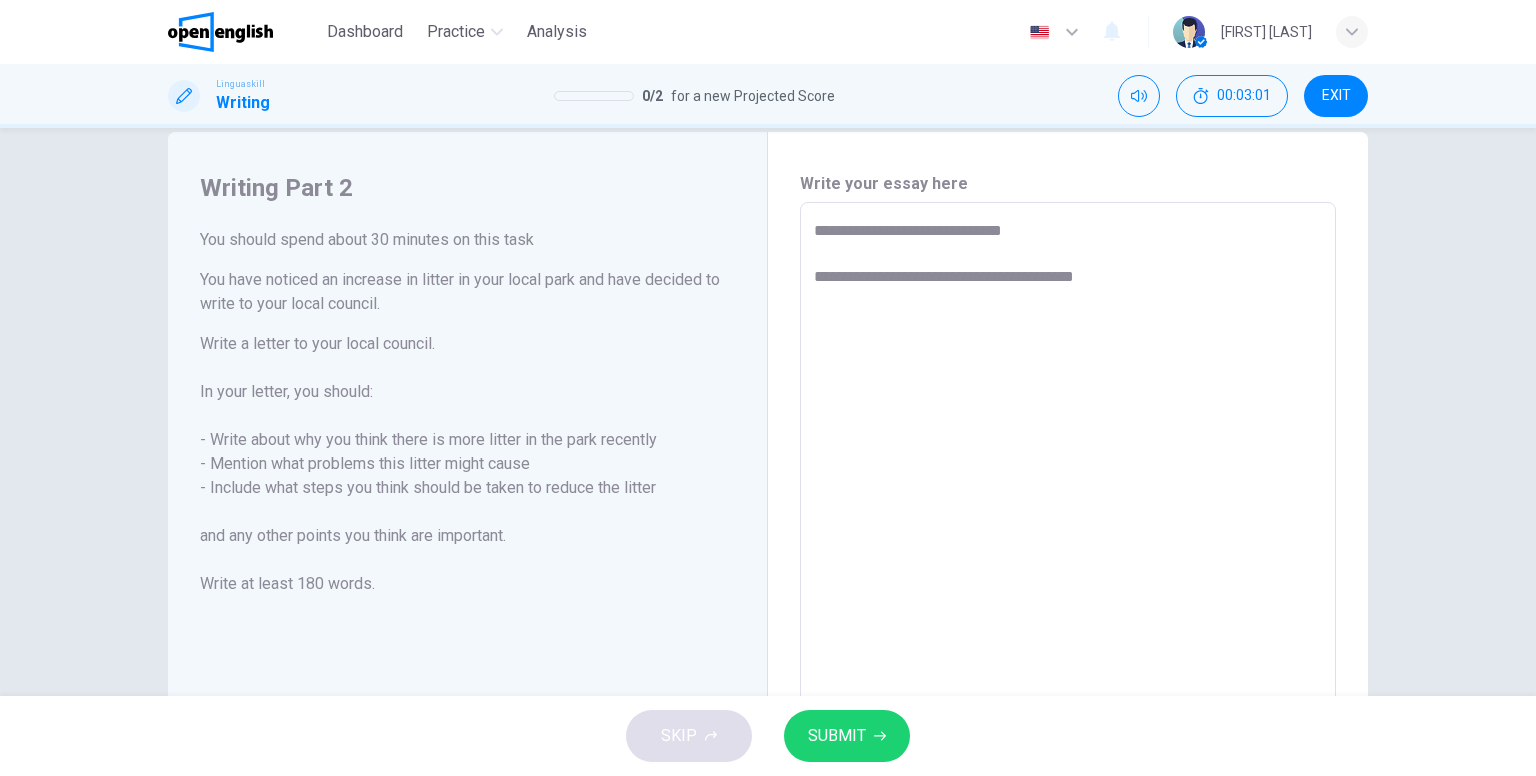 type on "*" 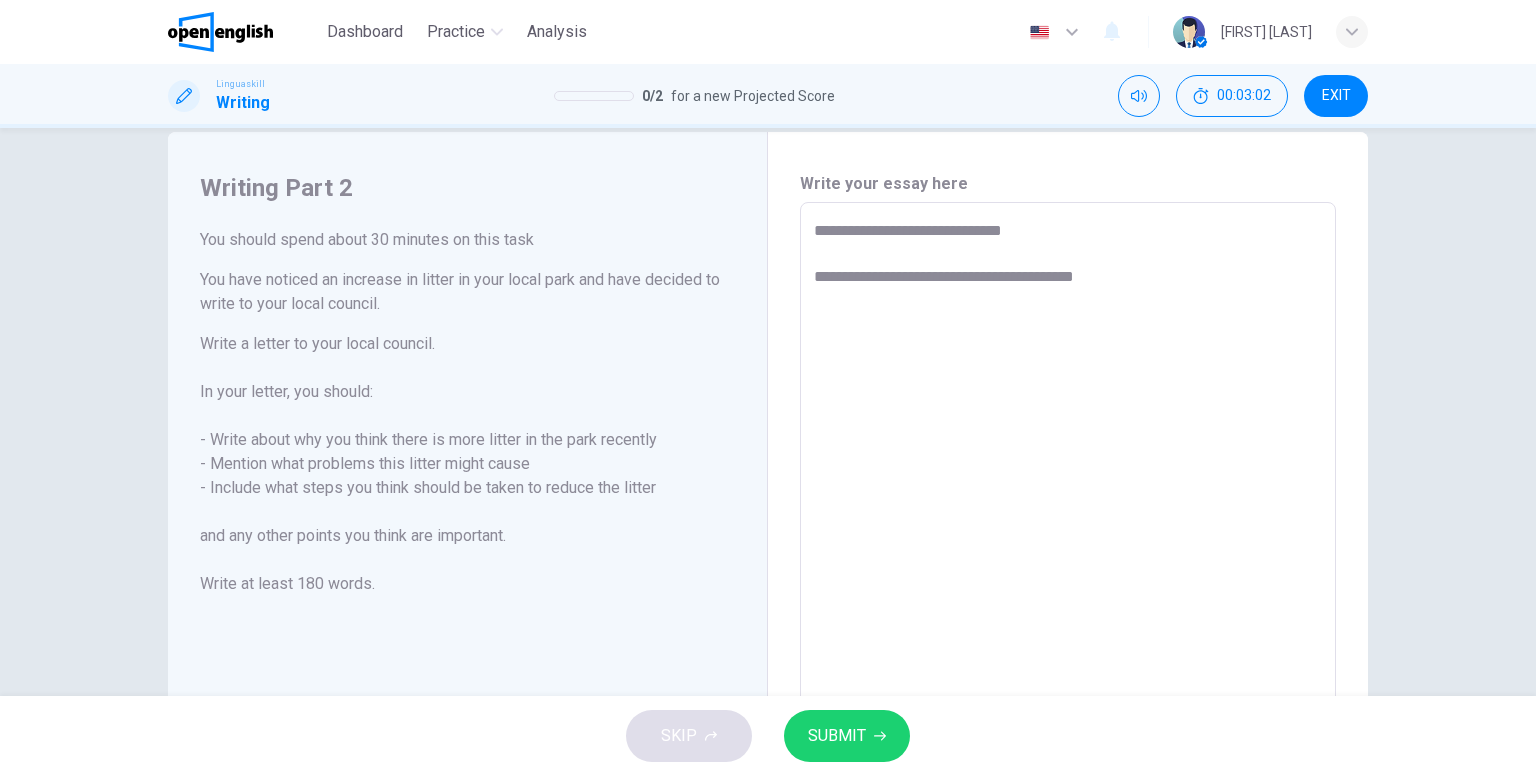 type on "**********" 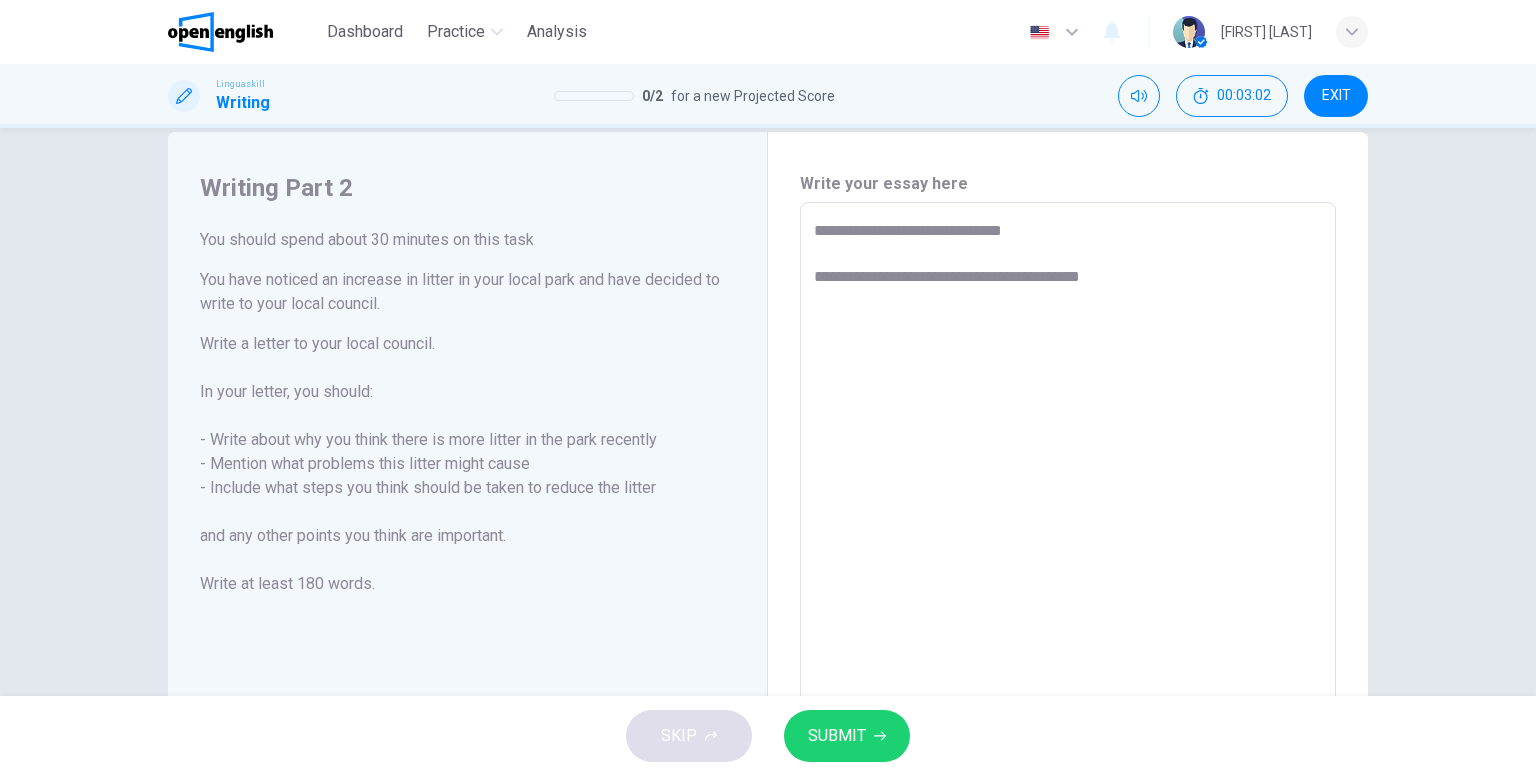 type on "**********" 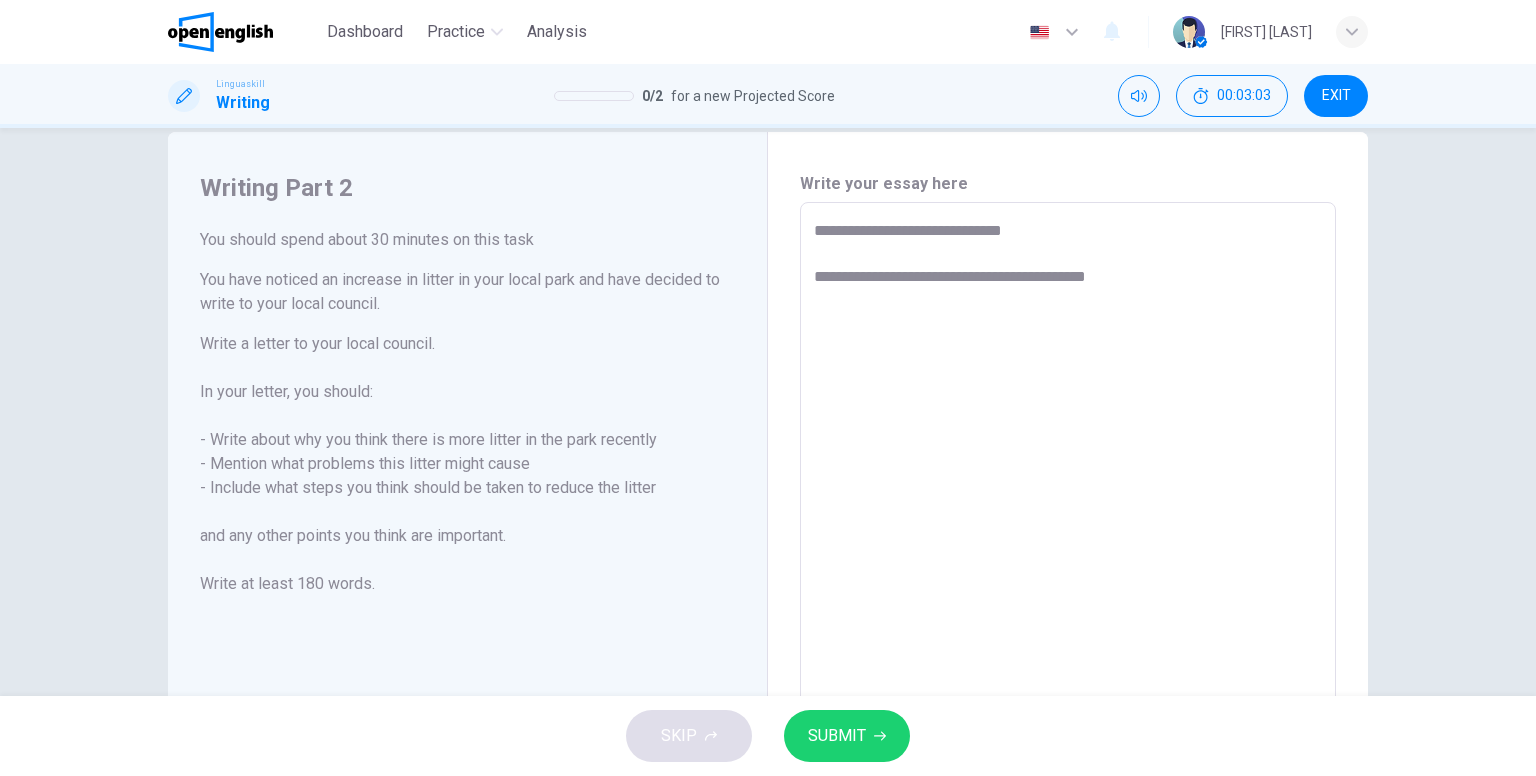 type on "**********" 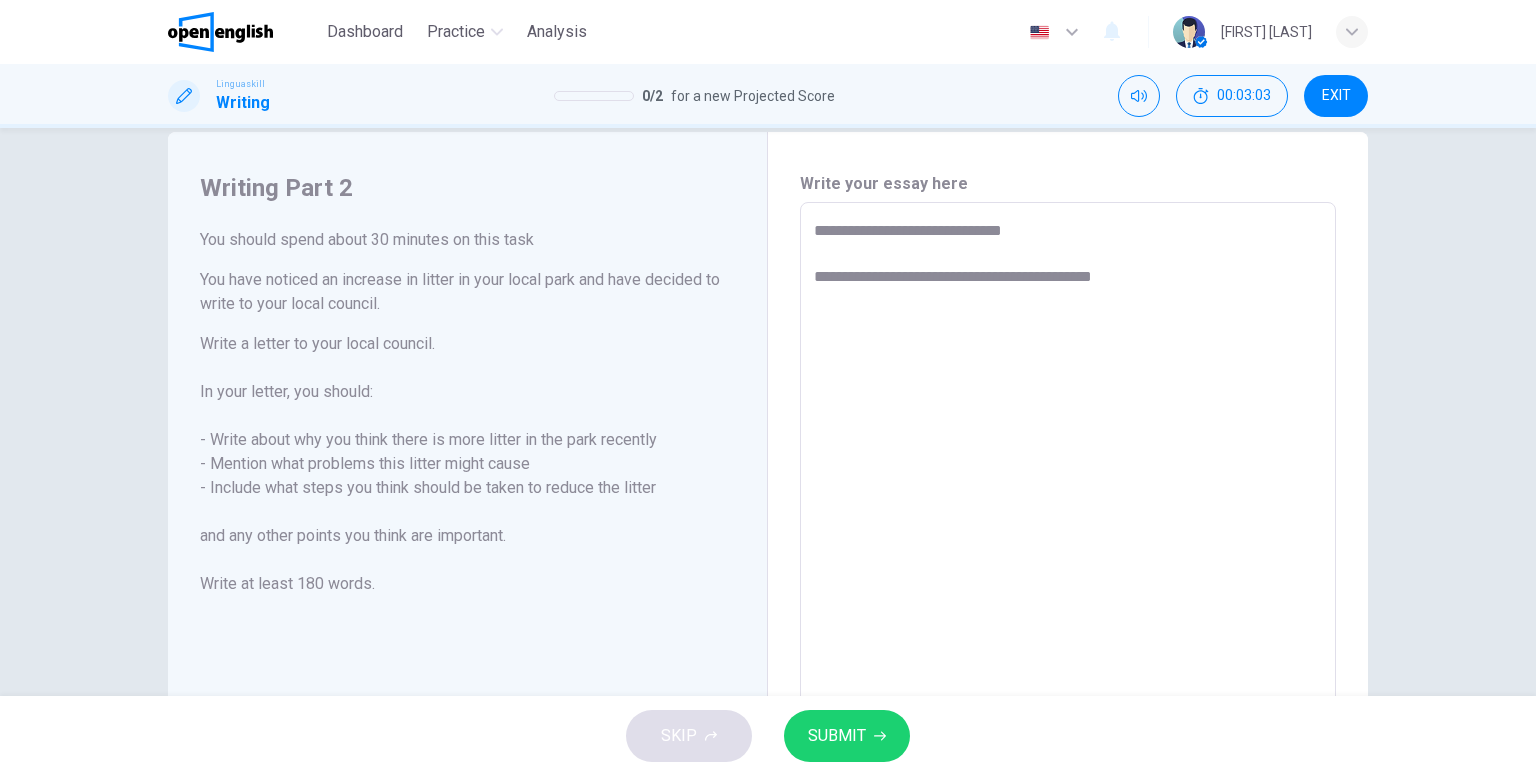 type on "*" 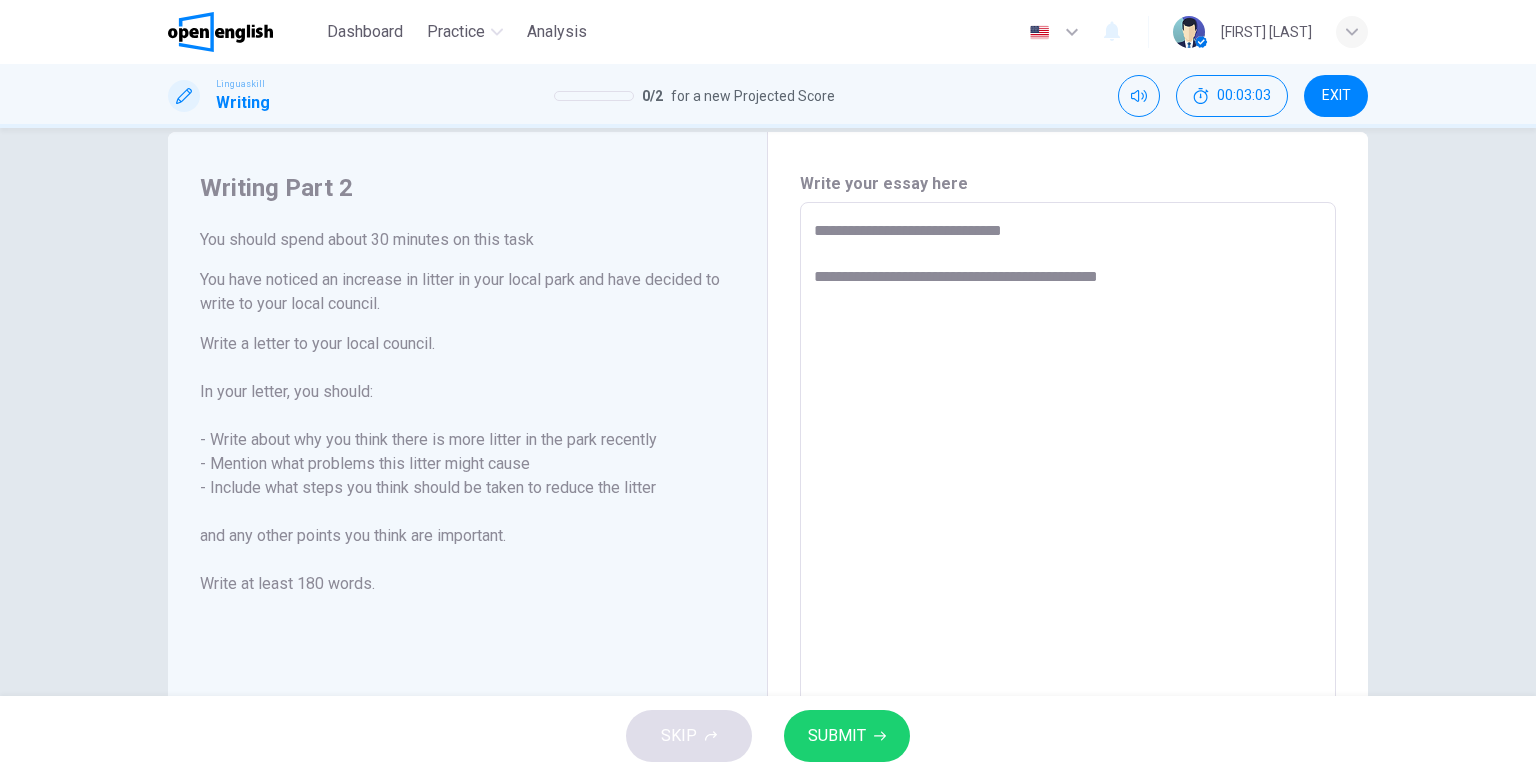 type on "*" 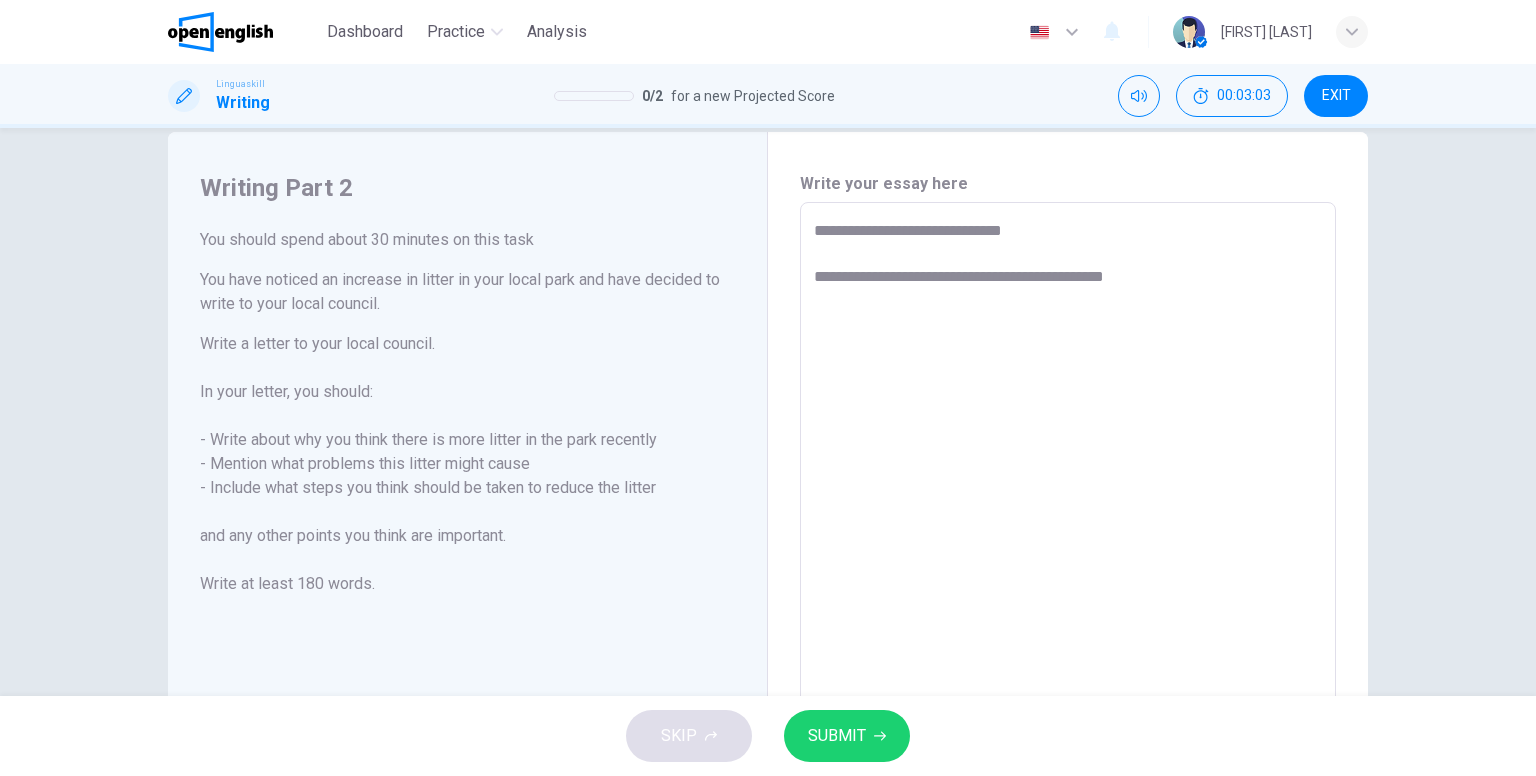 type on "*" 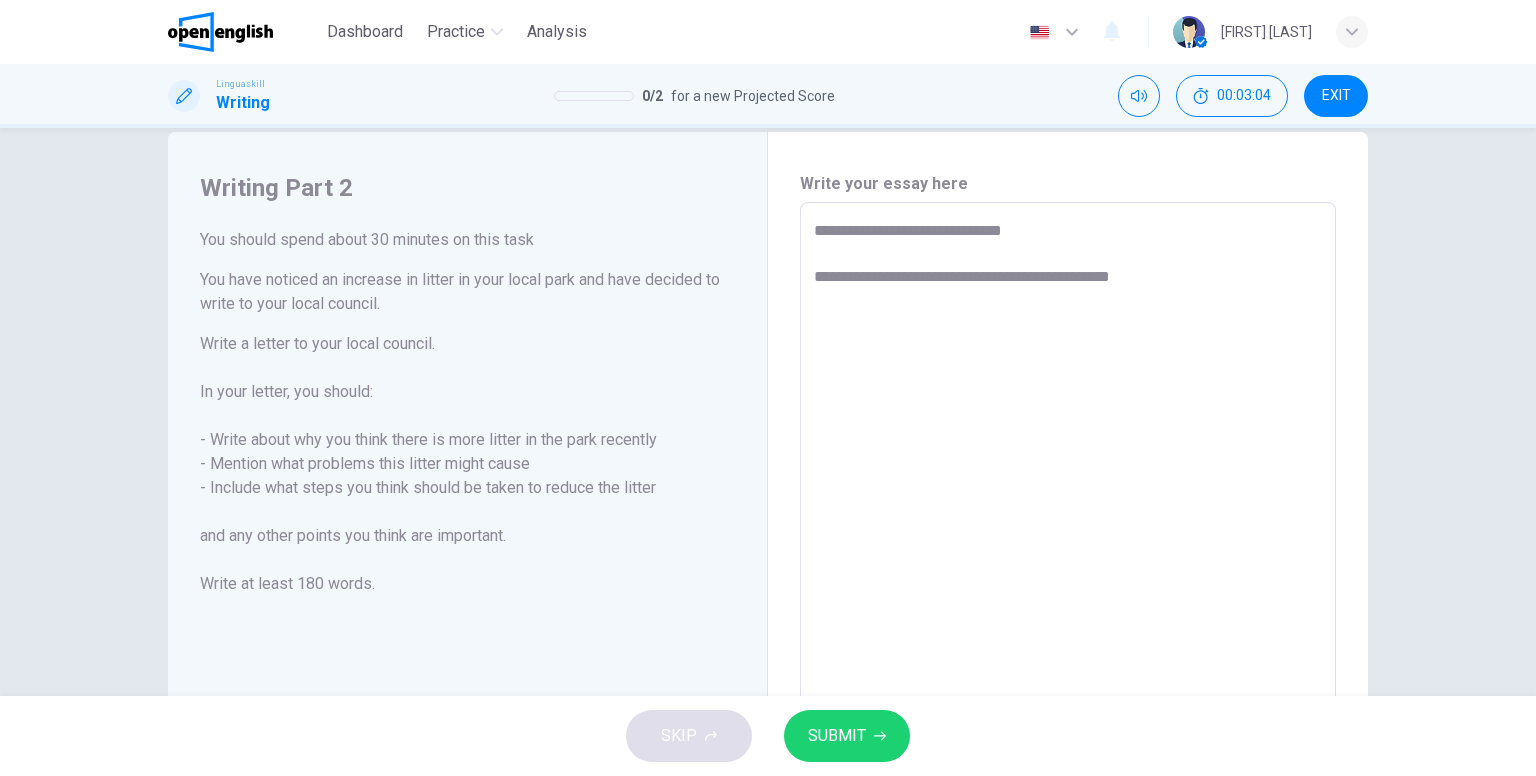 type on "**********" 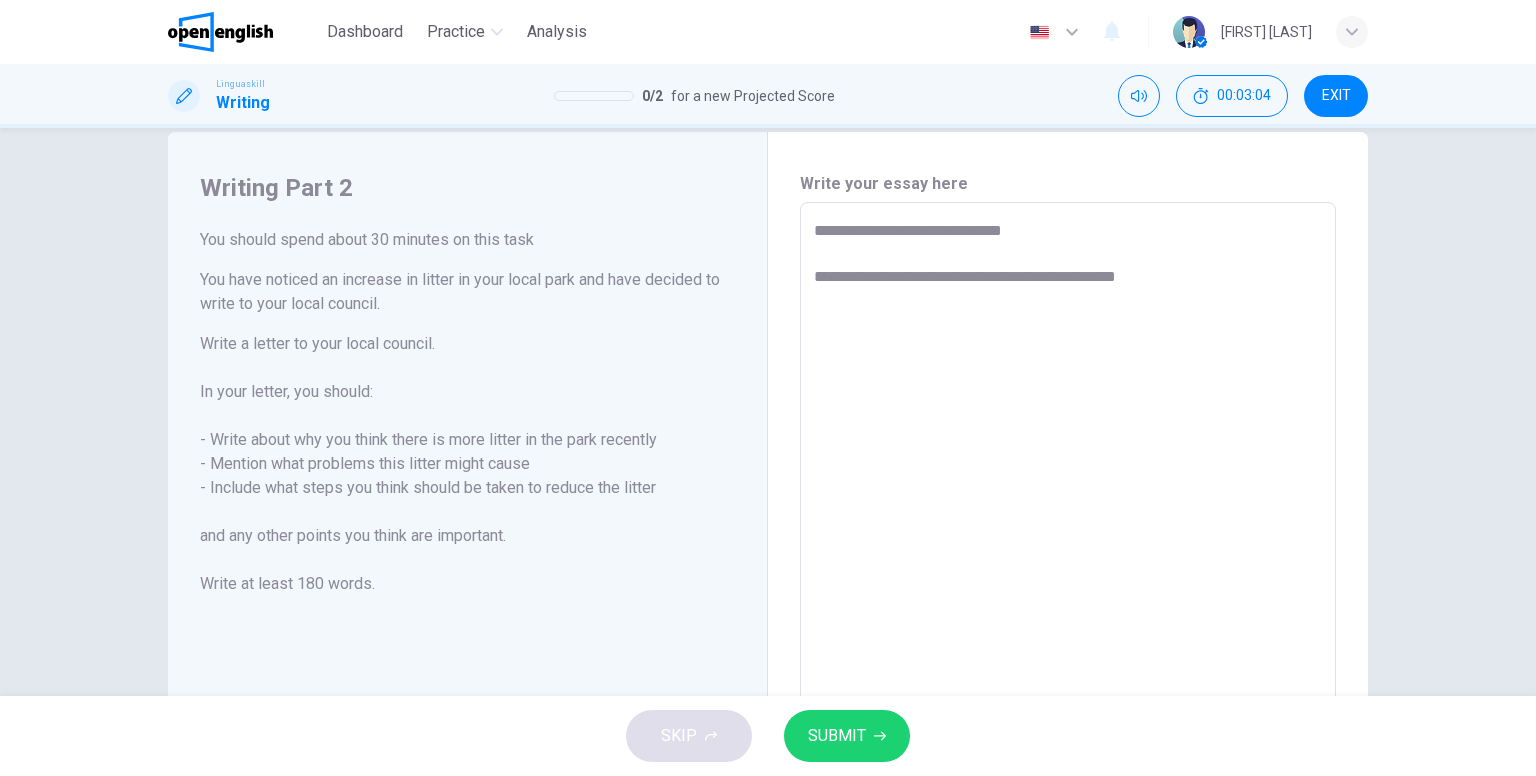 type on "*" 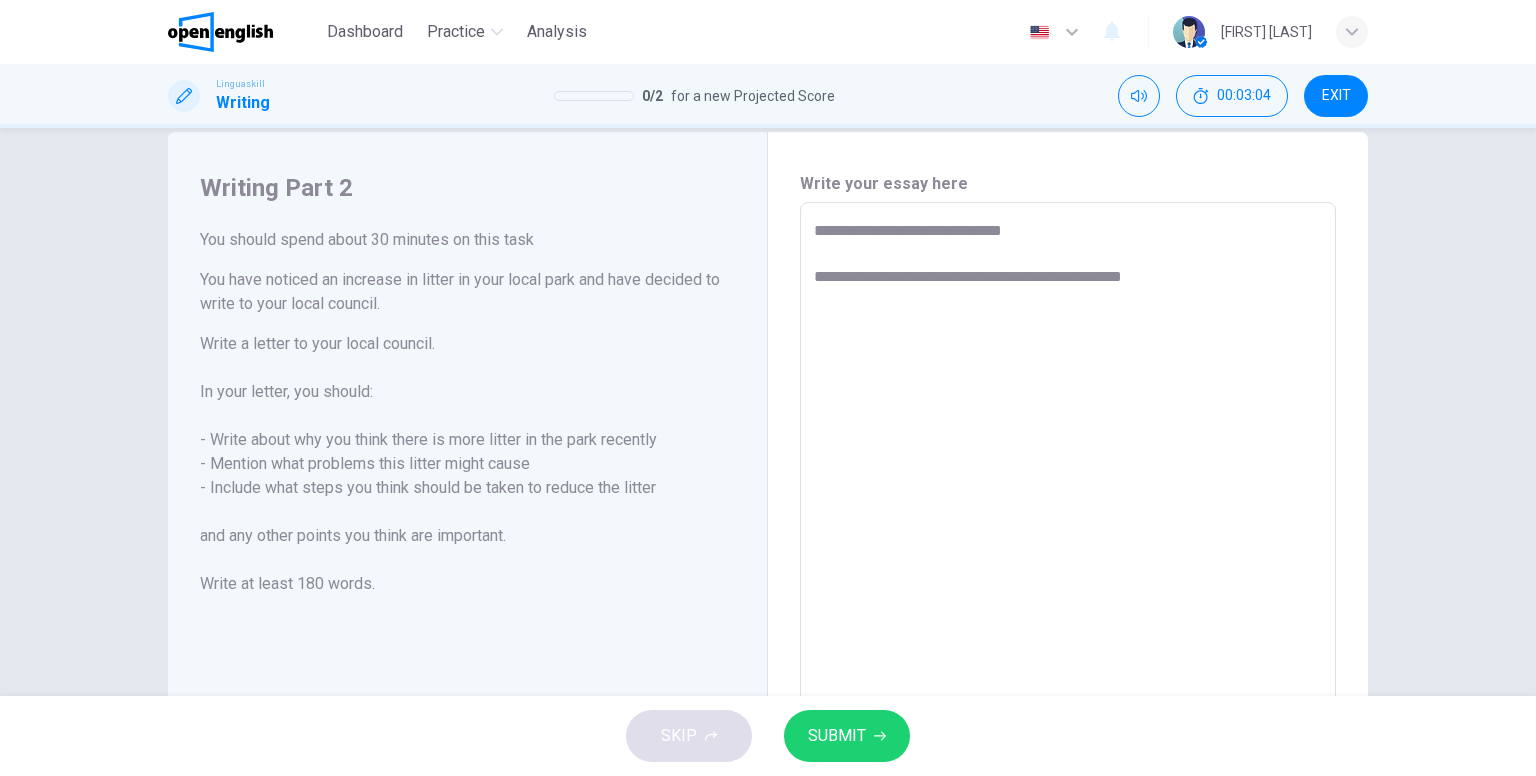 type on "*" 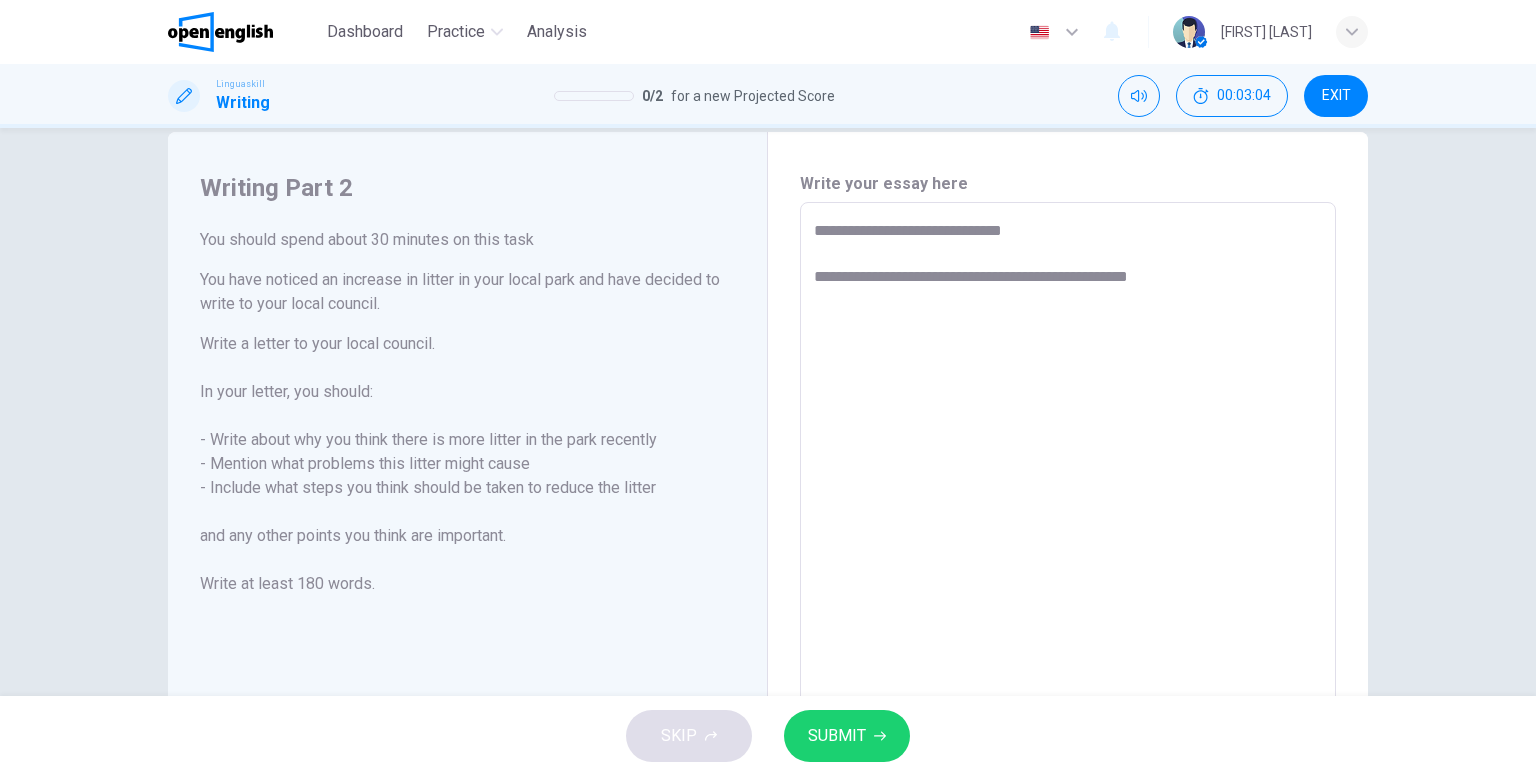 type on "*" 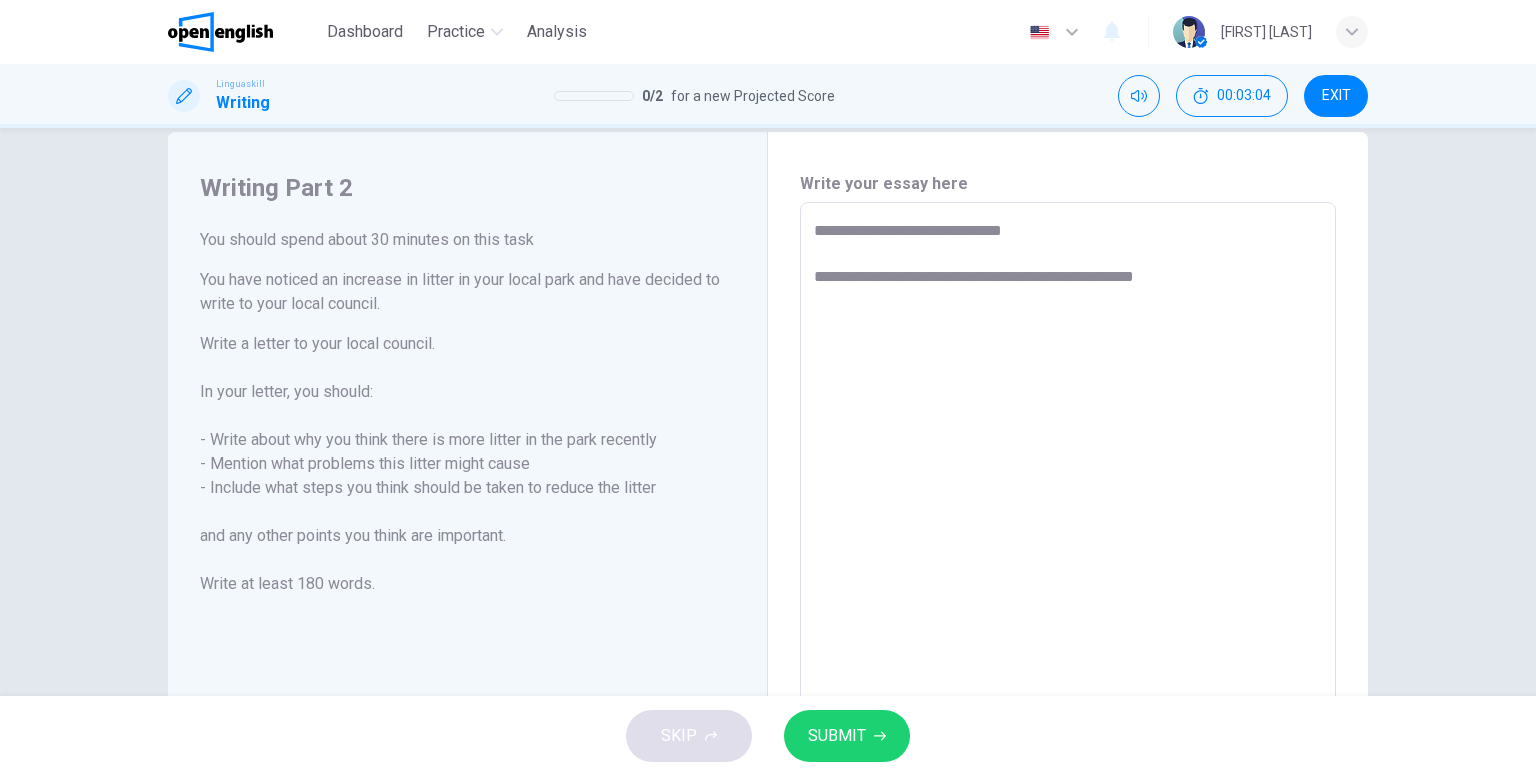 type on "*" 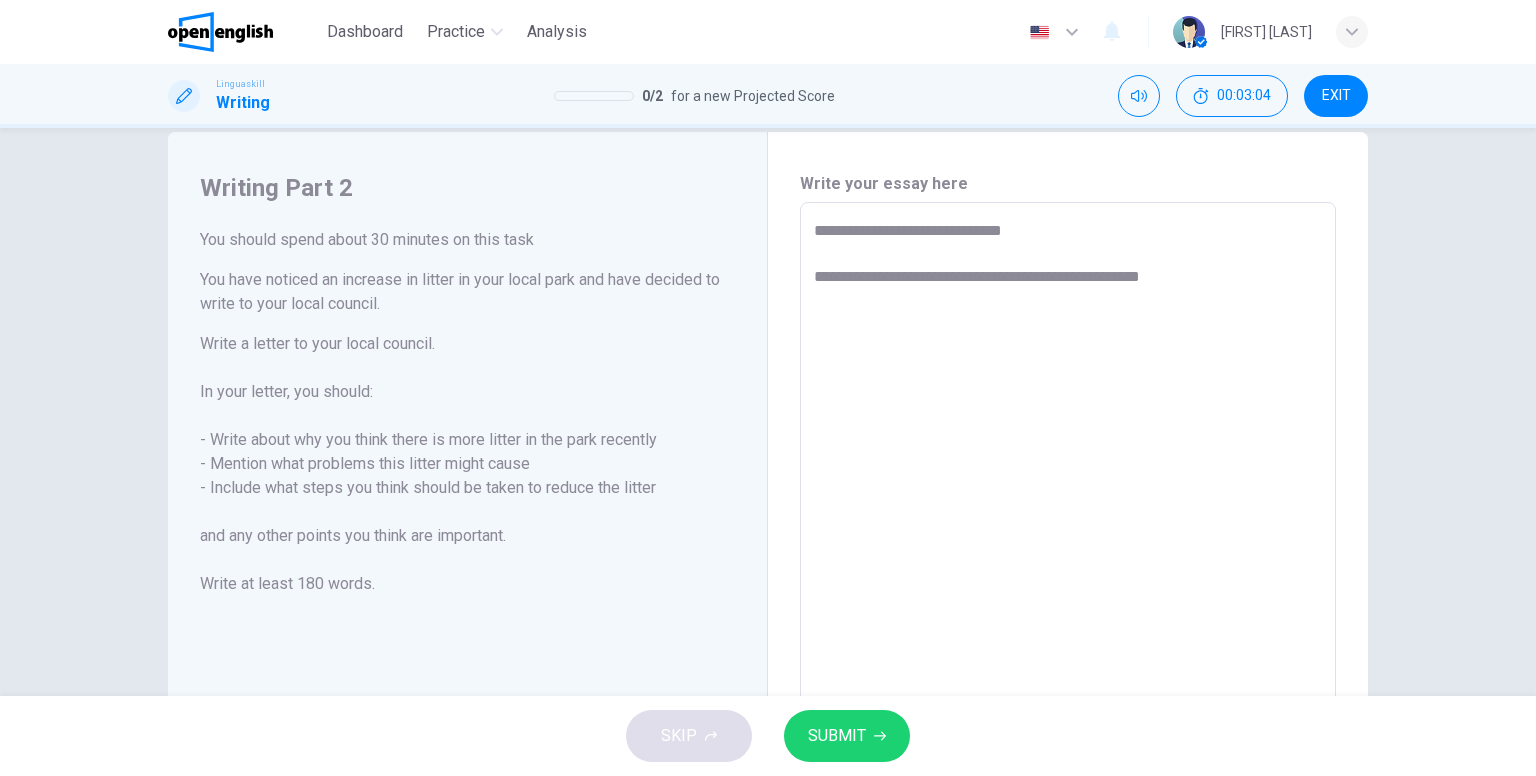 type on "*" 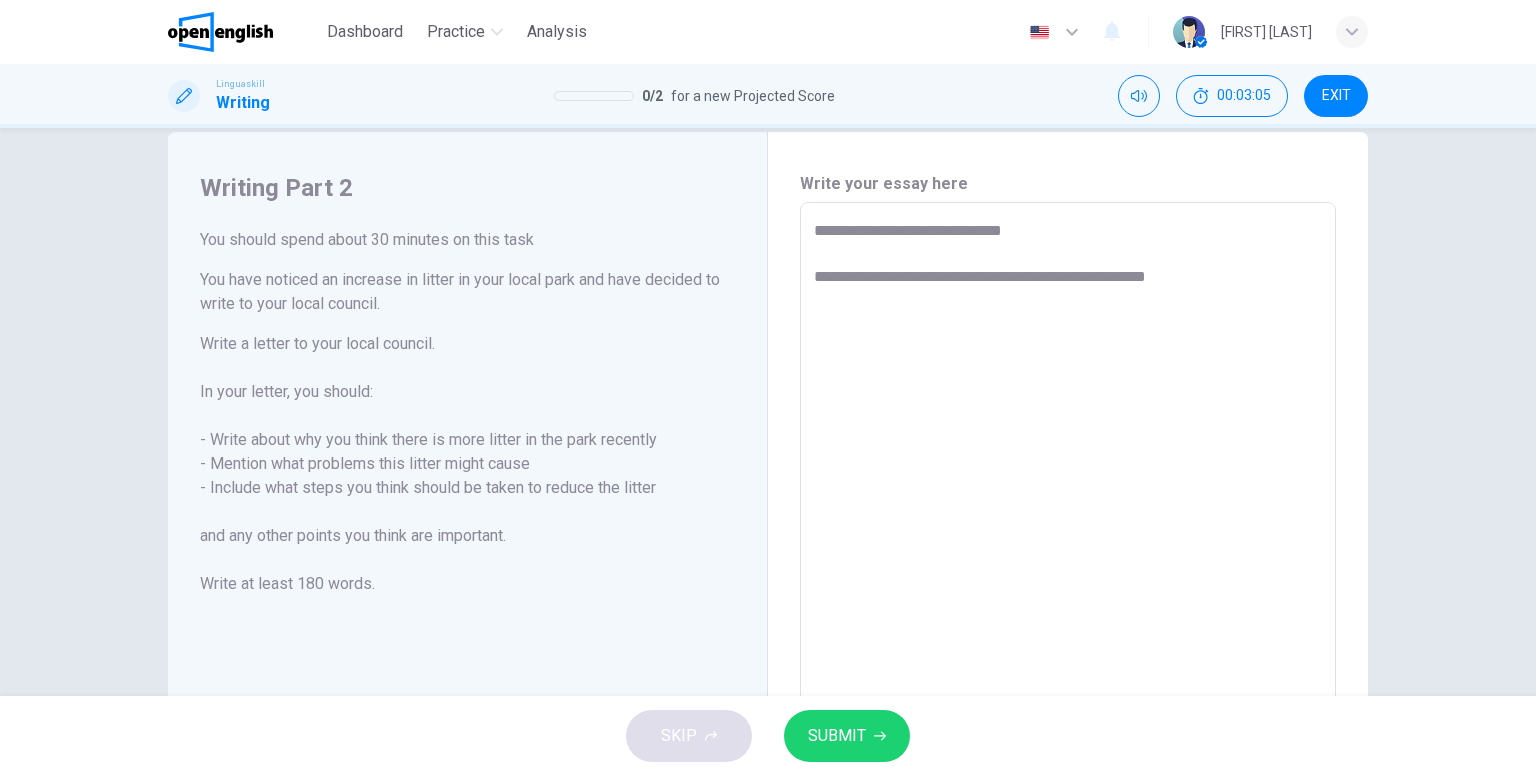 type on "**********" 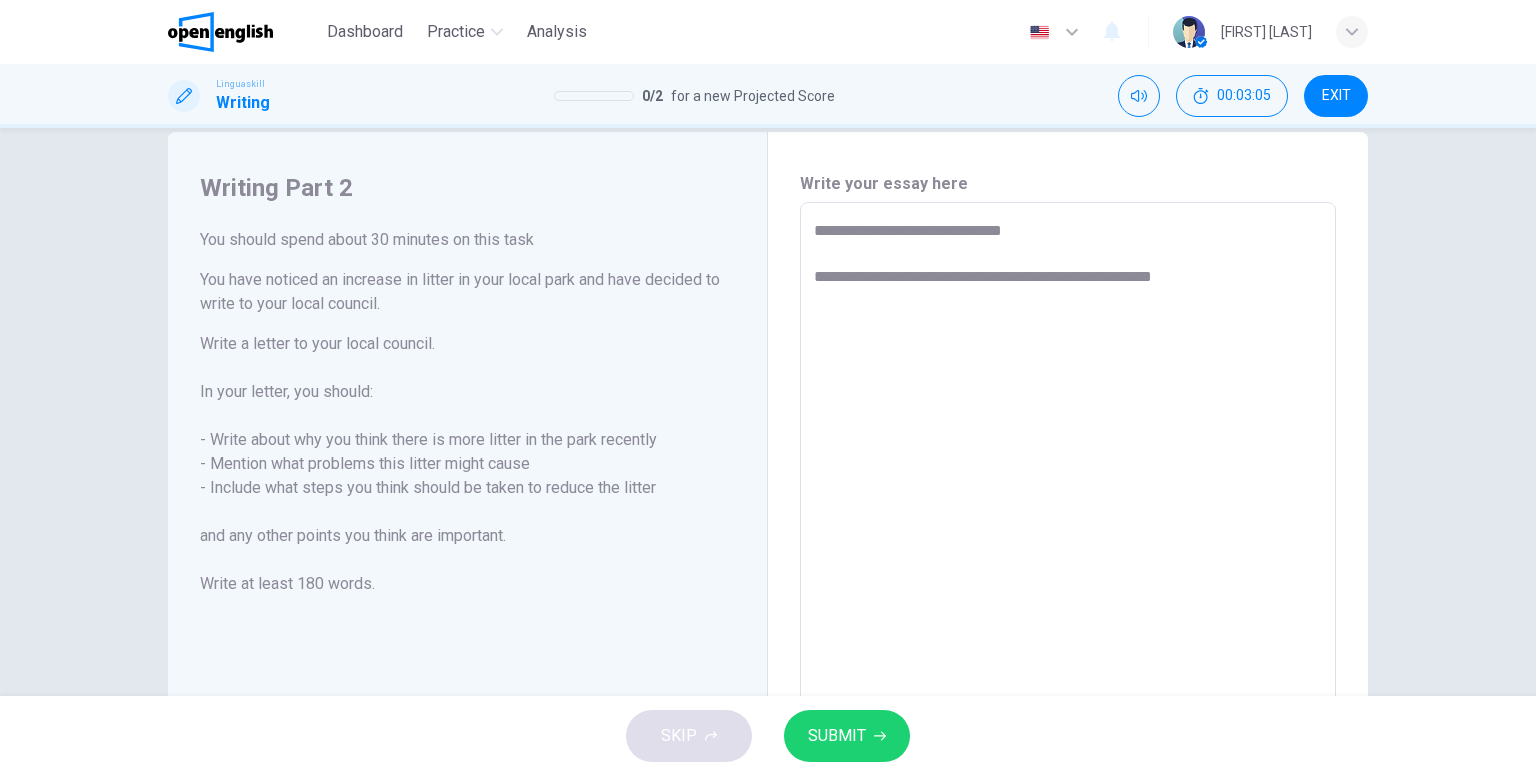 type on "*" 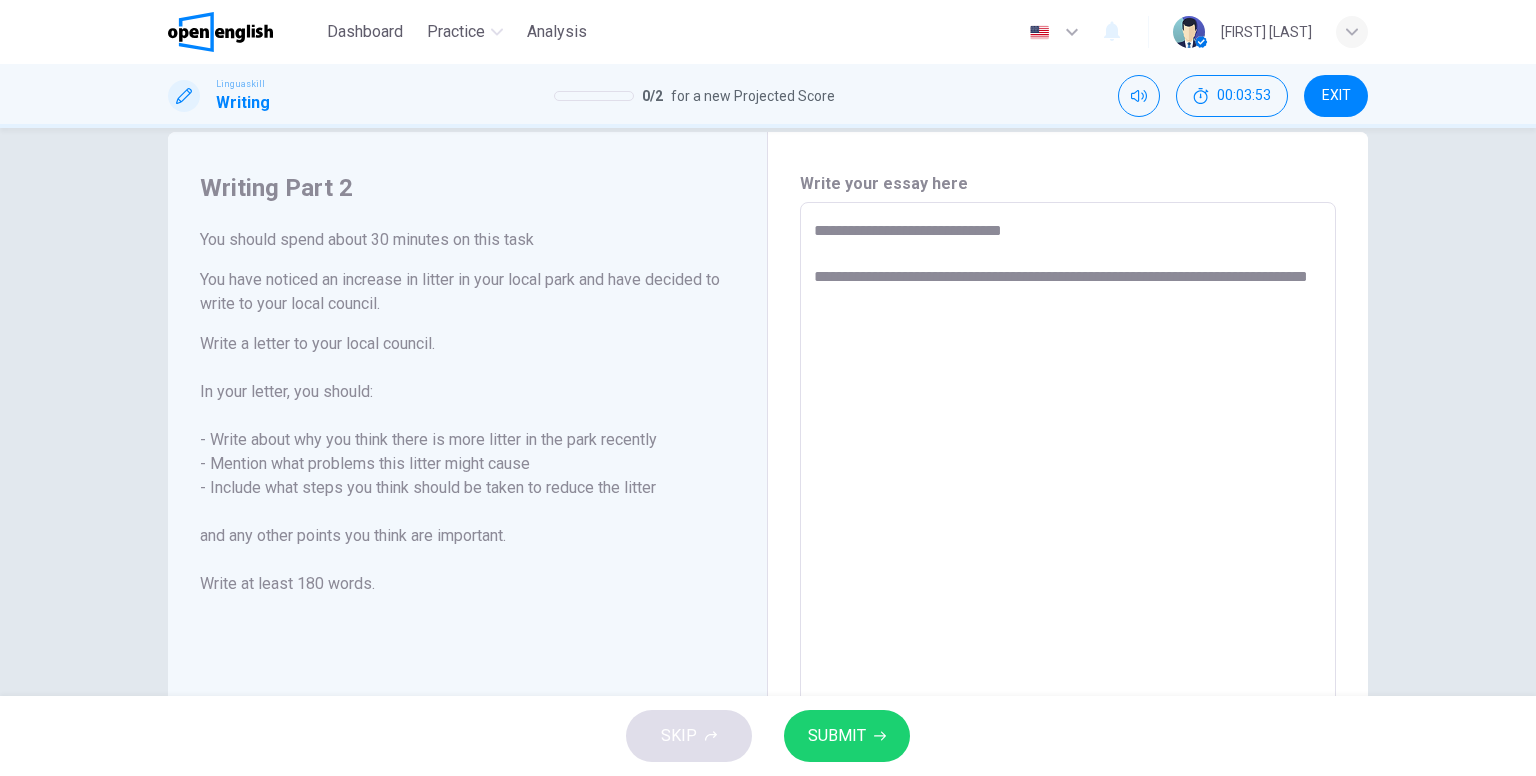 click on "**********" at bounding box center (1068, 479) 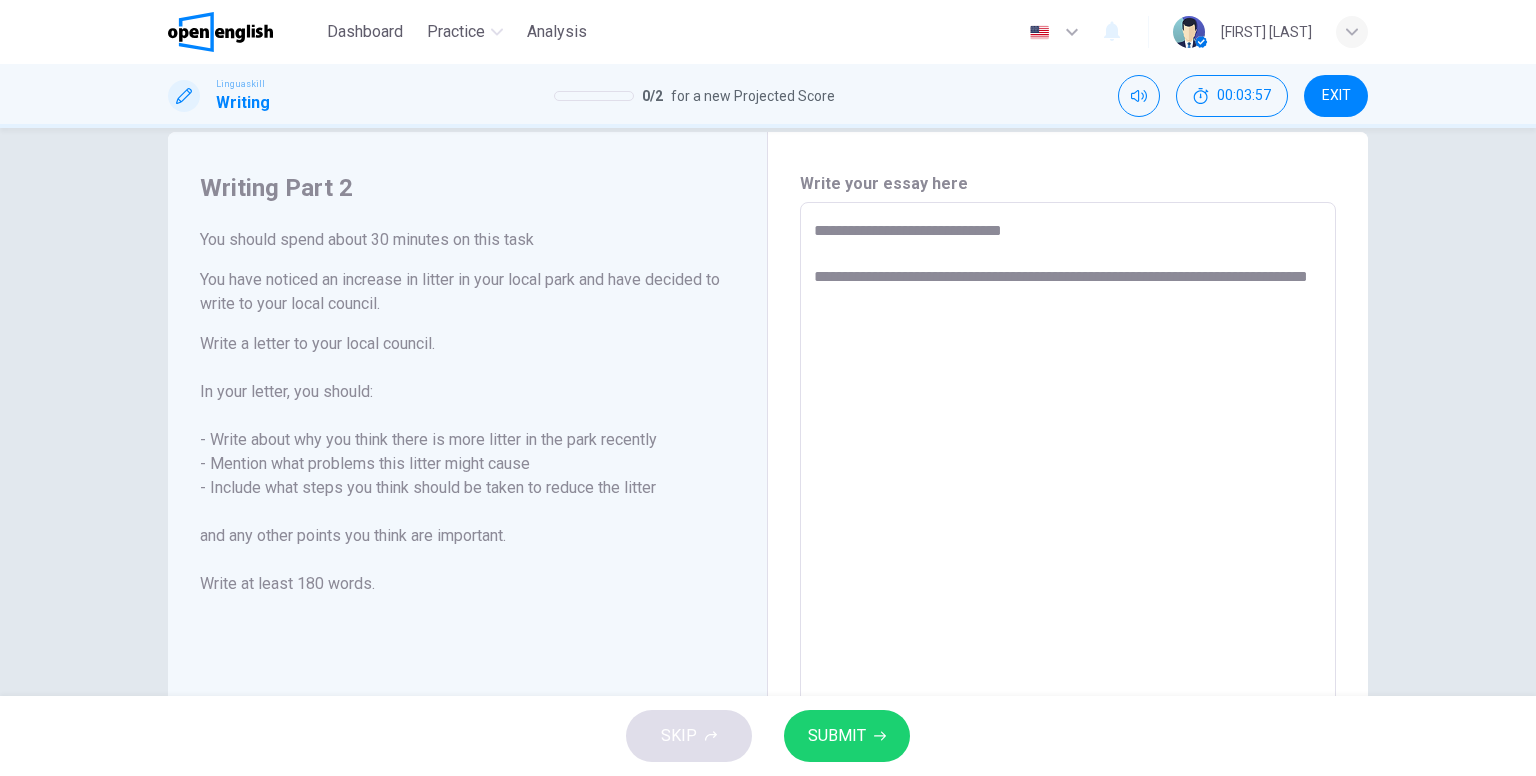 click on "**********" at bounding box center [1068, 479] 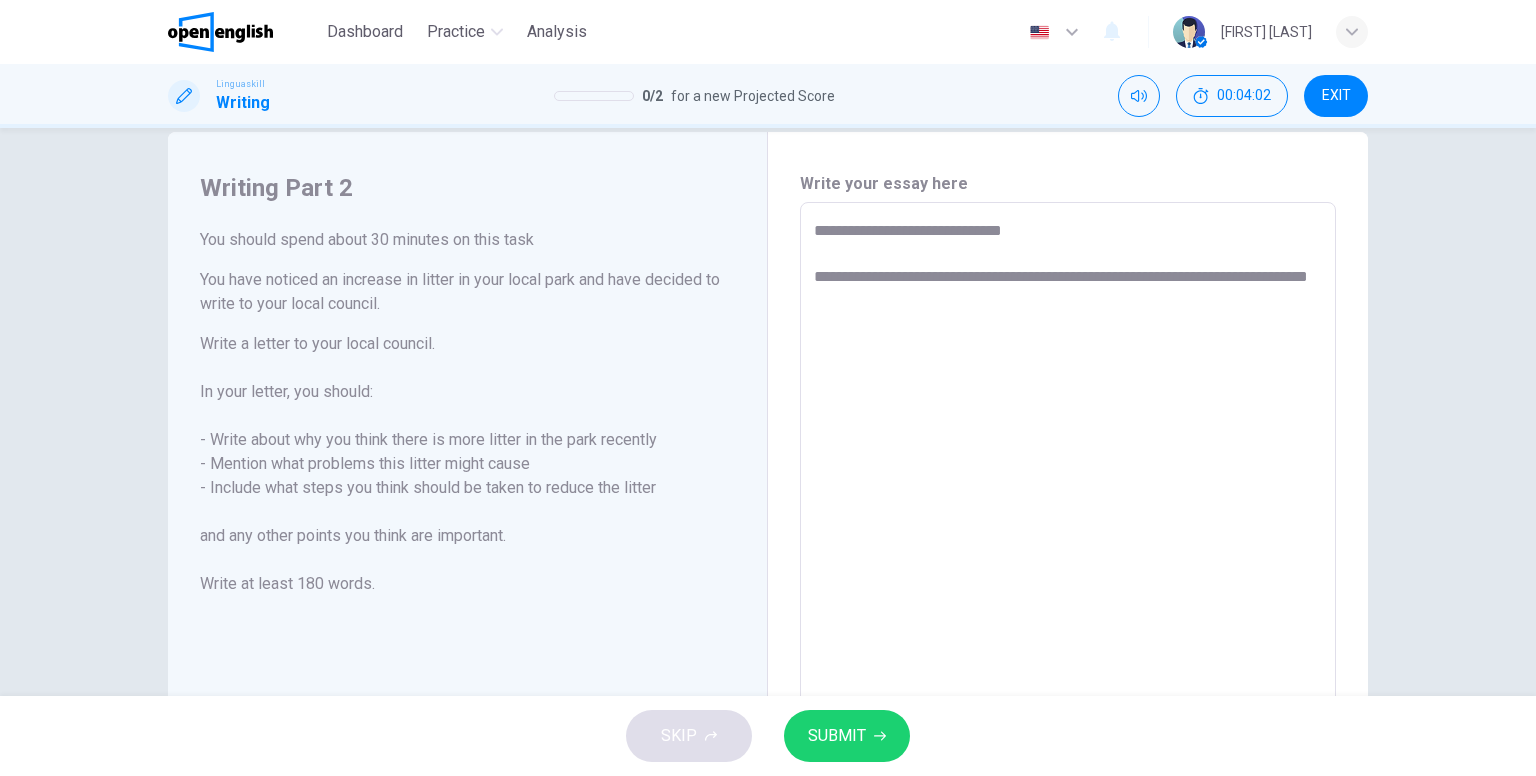 click on "**********" at bounding box center (1068, 479) 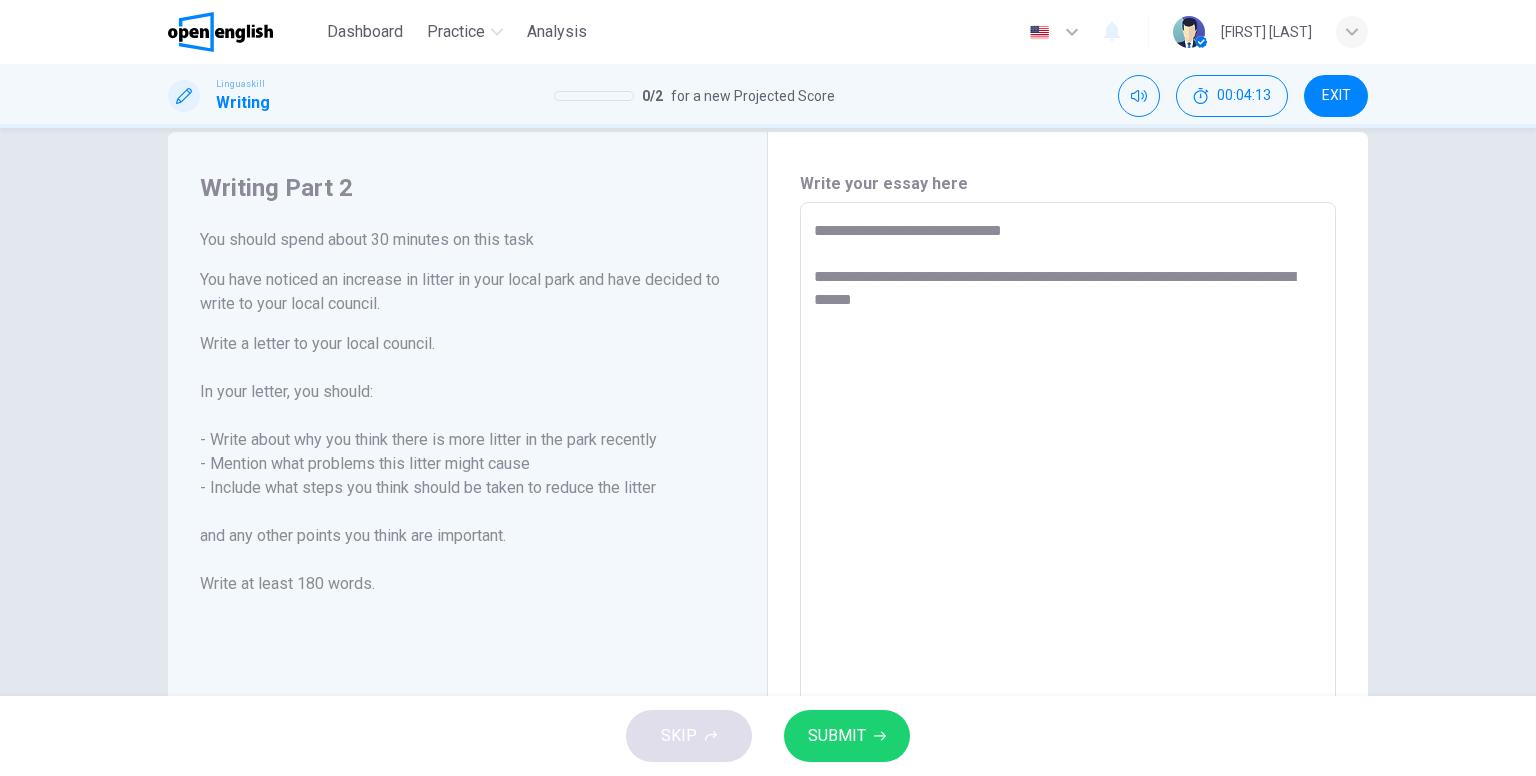 click on "**********" at bounding box center (1068, 479) 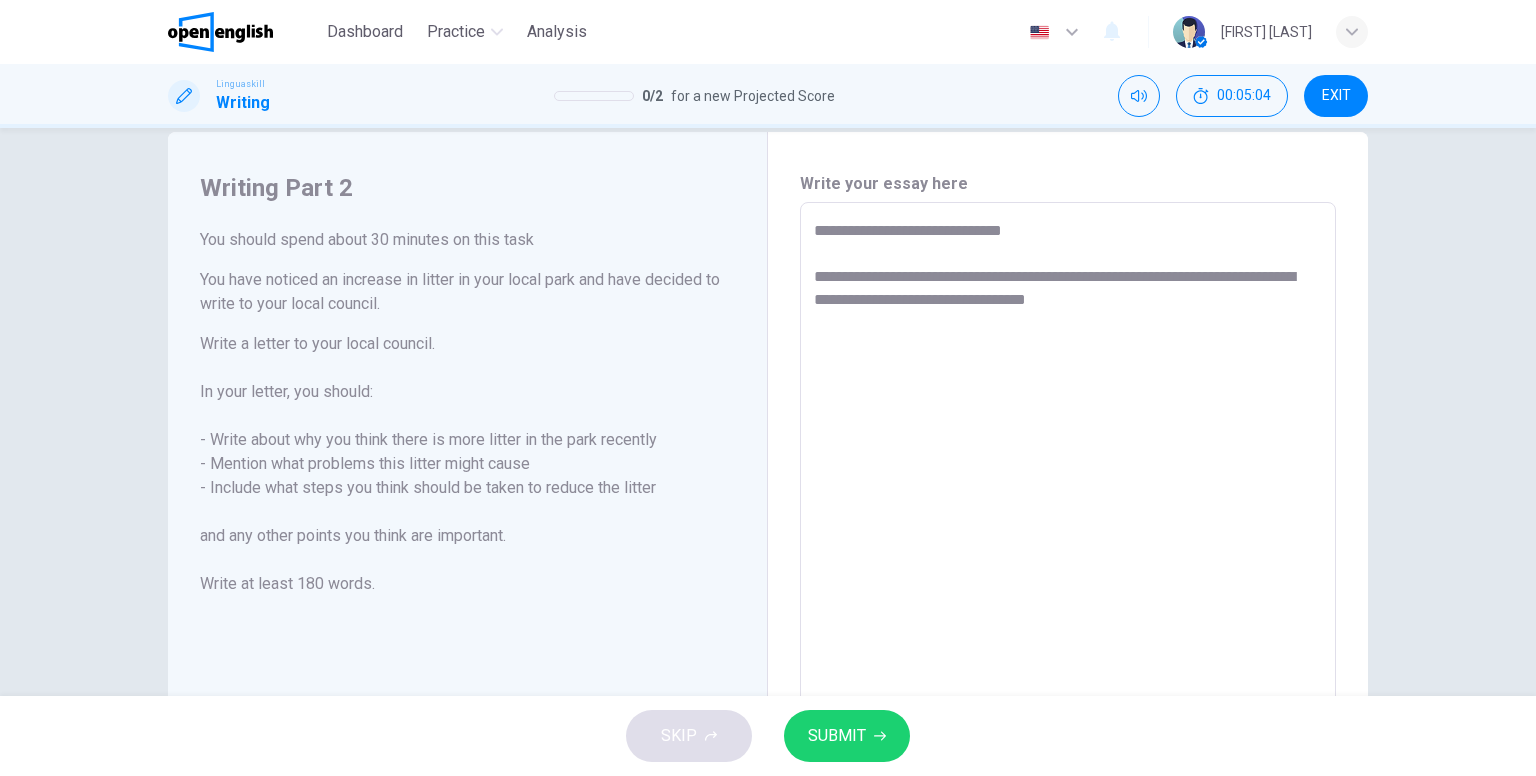click on "**********" at bounding box center (1068, 479) 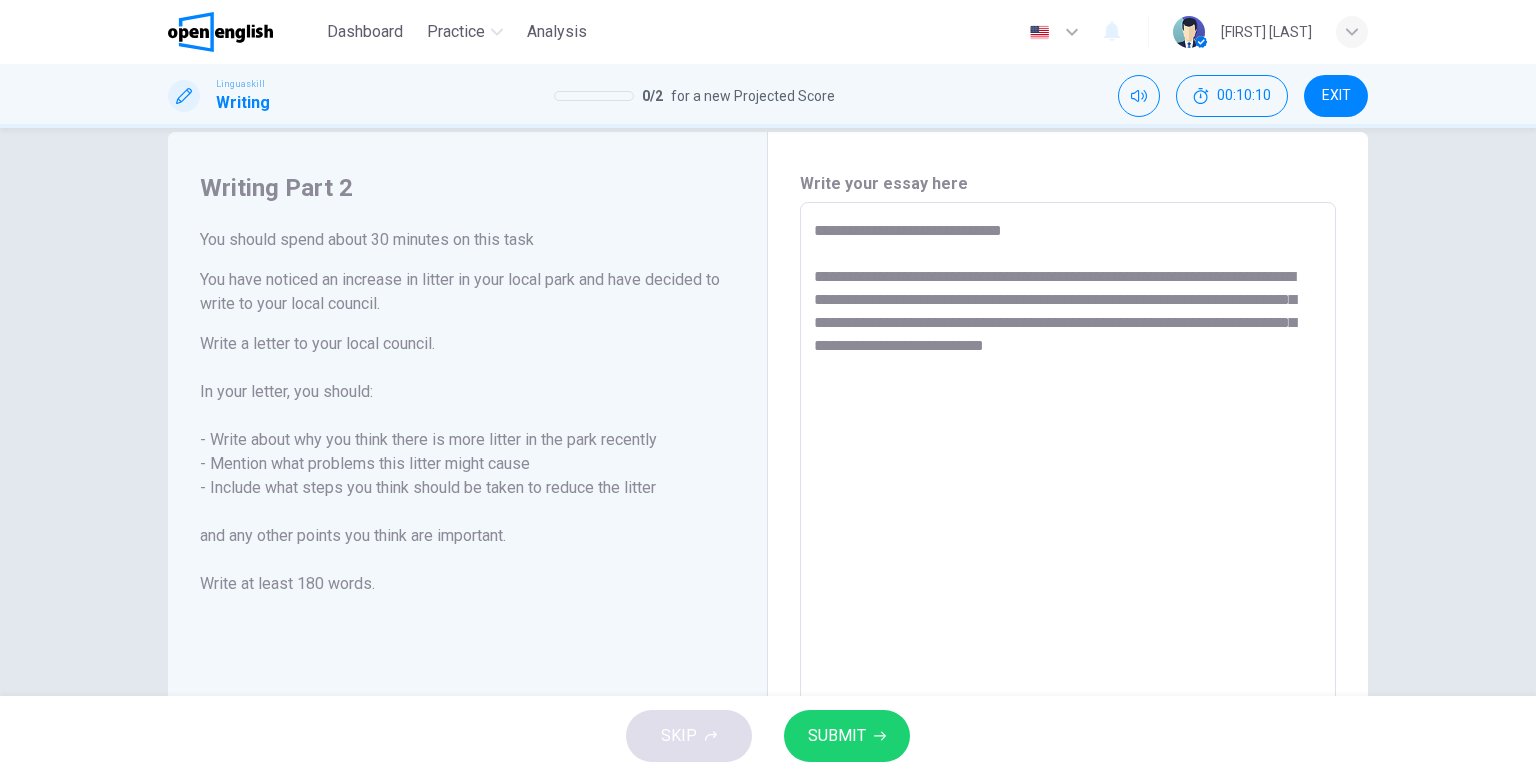 click on "**********" at bounding box center (1068, 479) 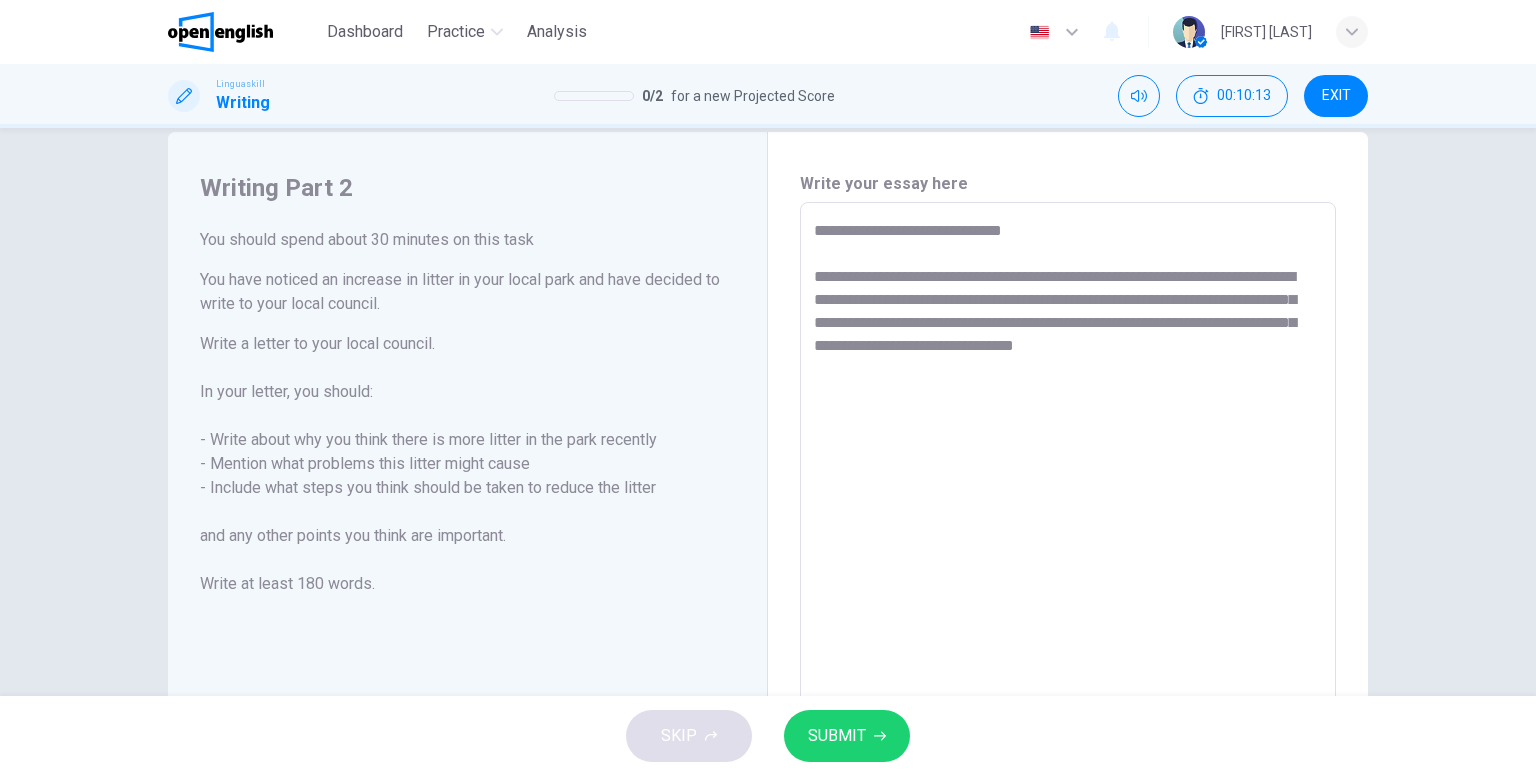 click on "**********" at bounding box center [1068, 479] 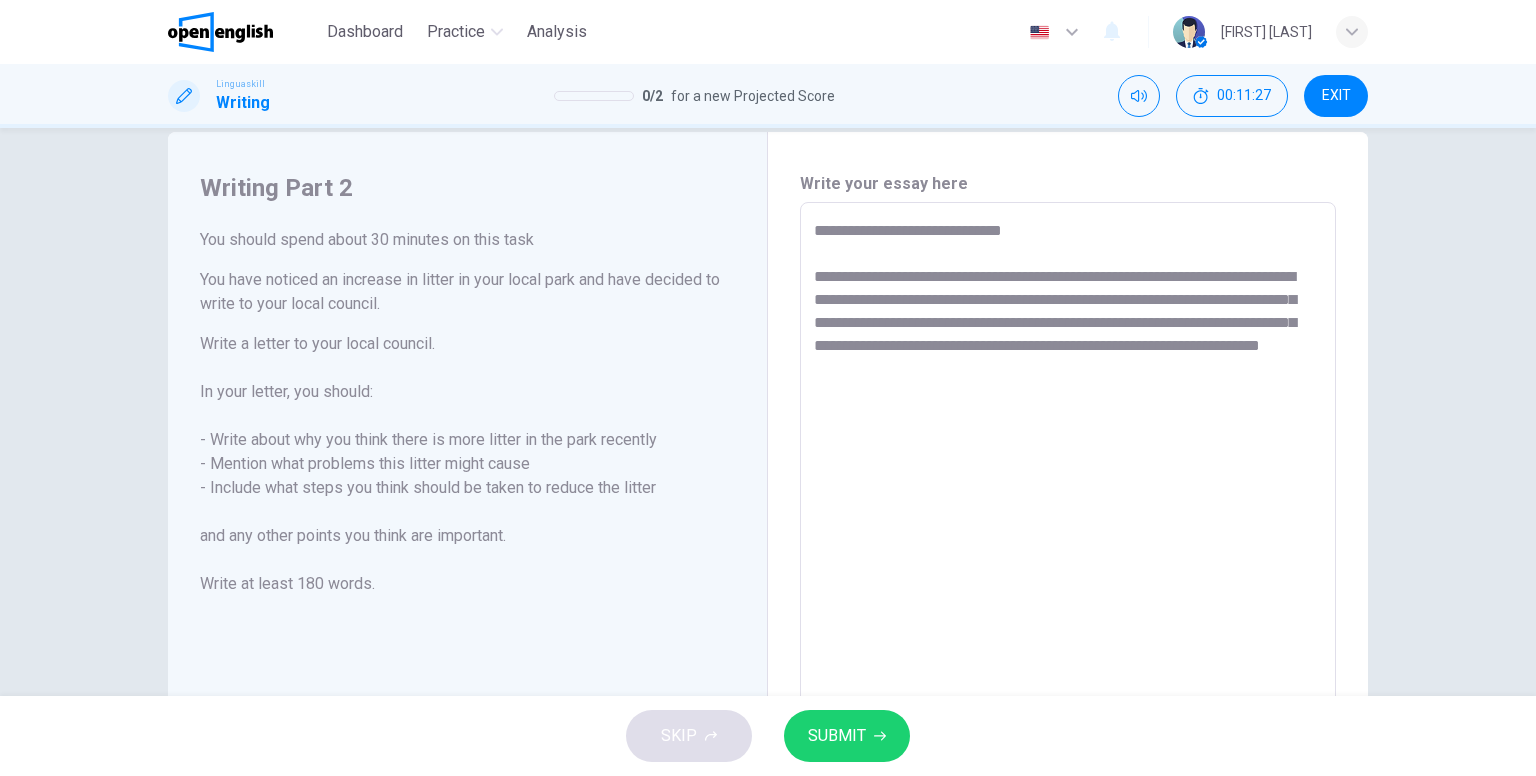 click on "**********" at bounding box center [1068, 479] 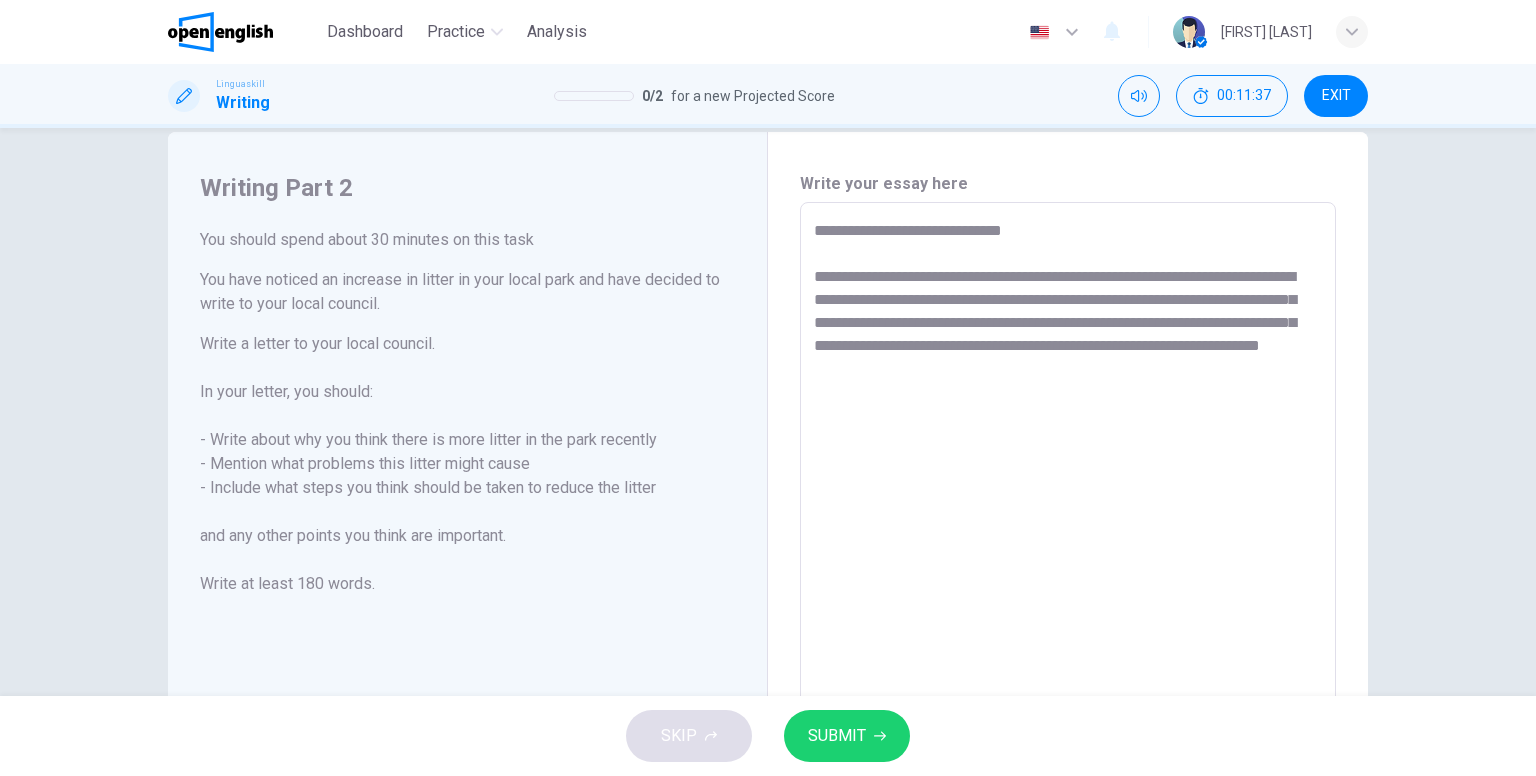 click on "**********" at bounding box center [1068, 479] 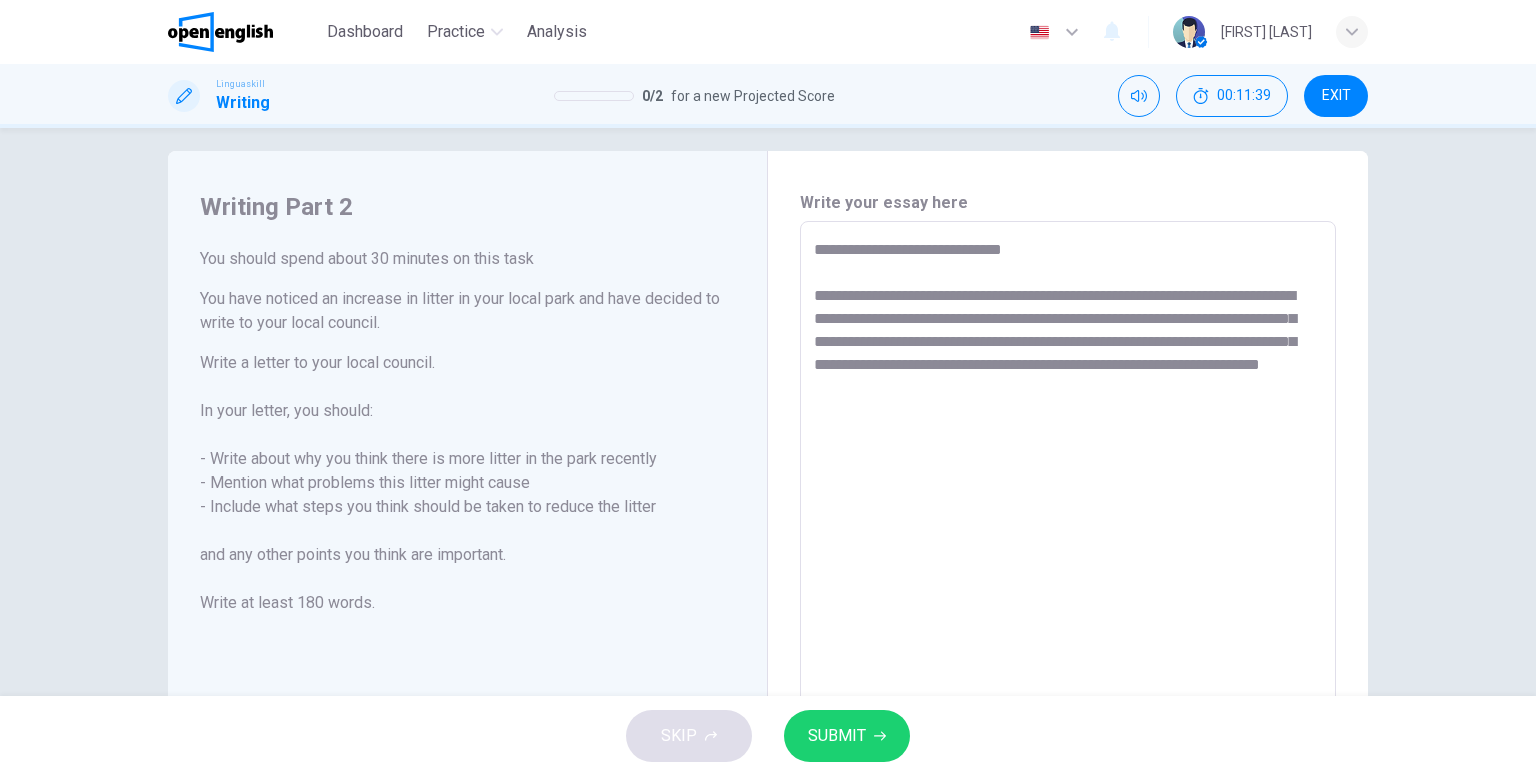 scroll, scrollTop: 18, scrollLeft: 0, axis: vertical 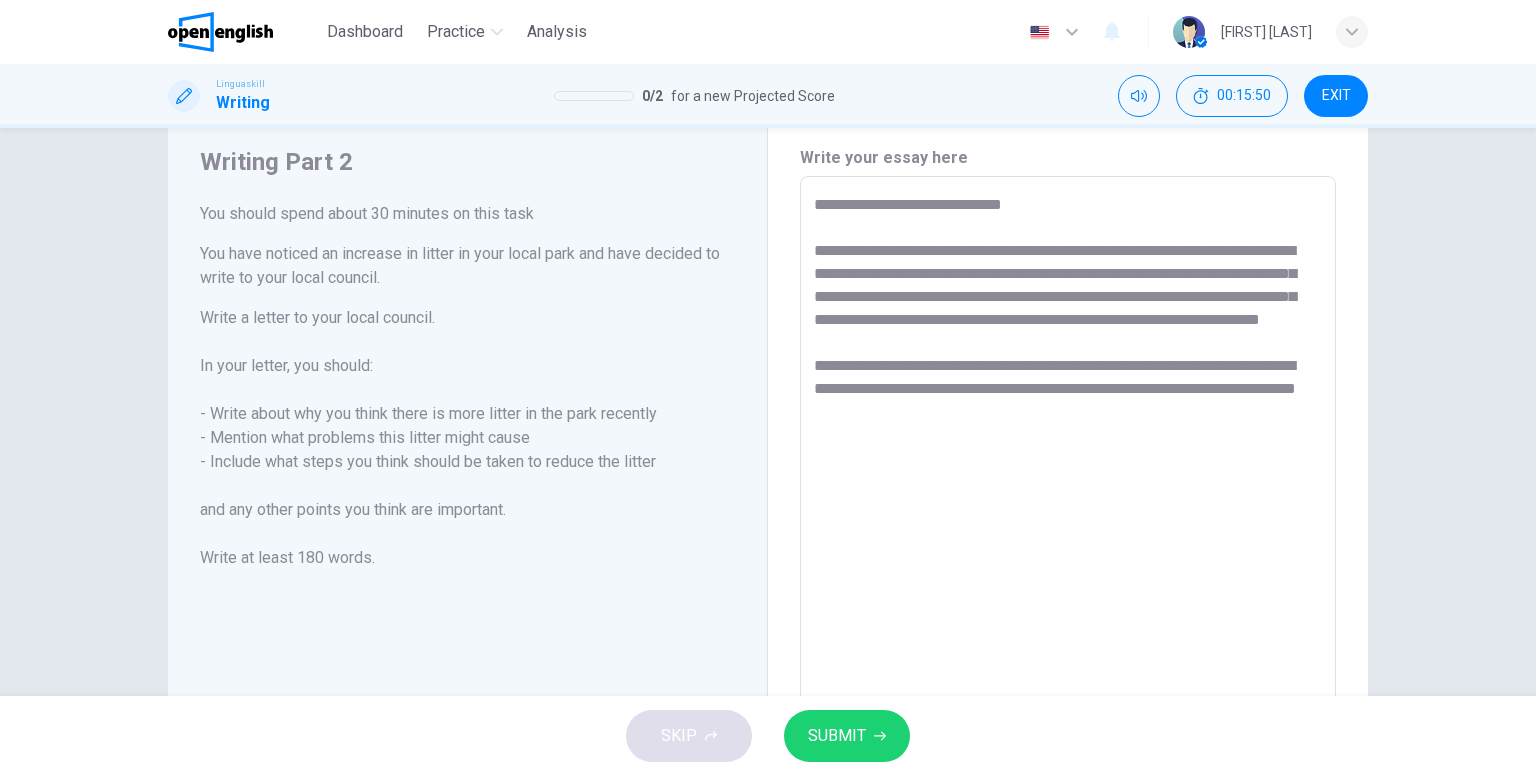 click on "**********" at bounding box center [1068, 453] 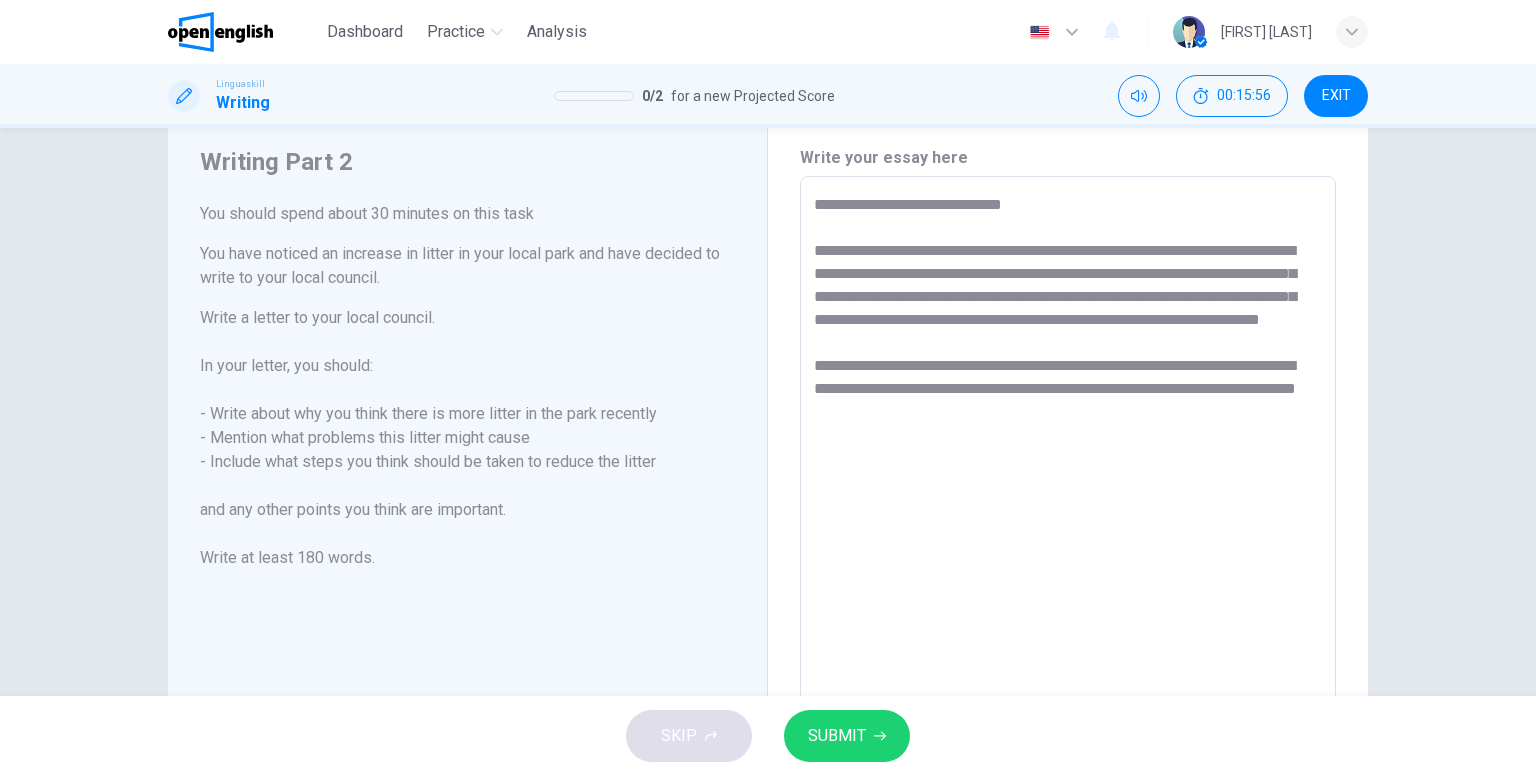 click on "**********" at bounding box center [1068, 453] 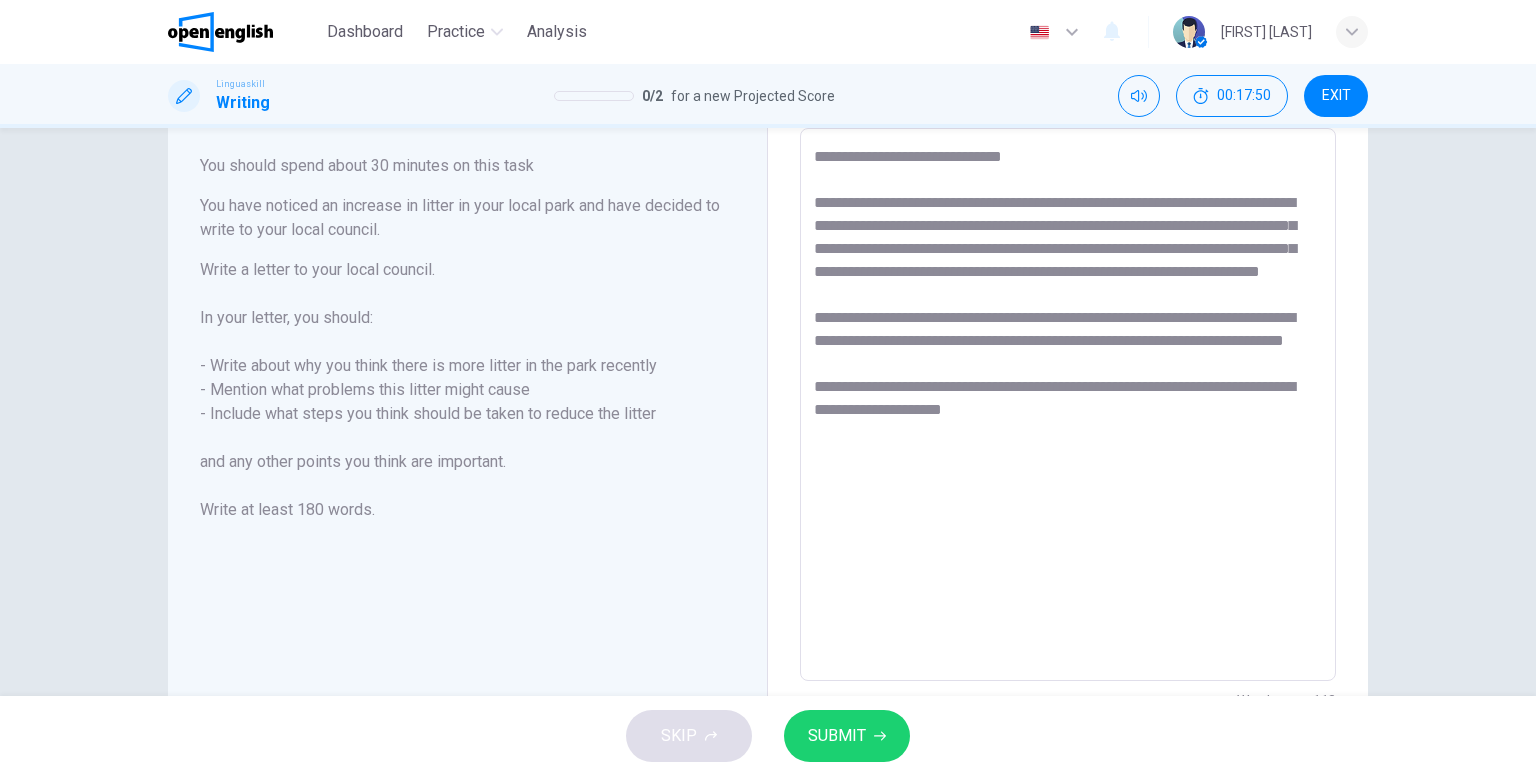 scroll, scrollTop: 108, scrollLeft: 0, axis: vertical 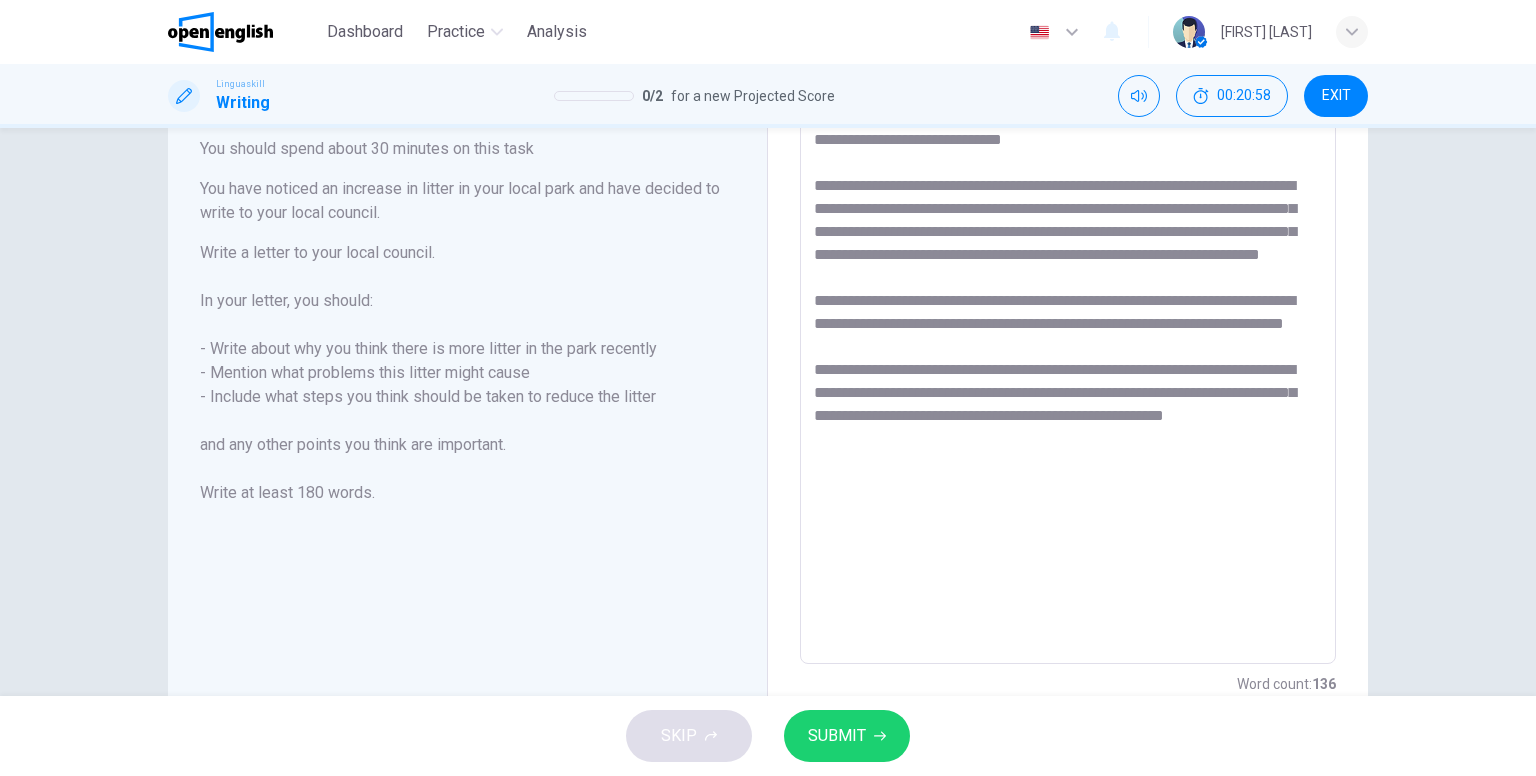 click on "**********" at bounding box center (1068, 388) 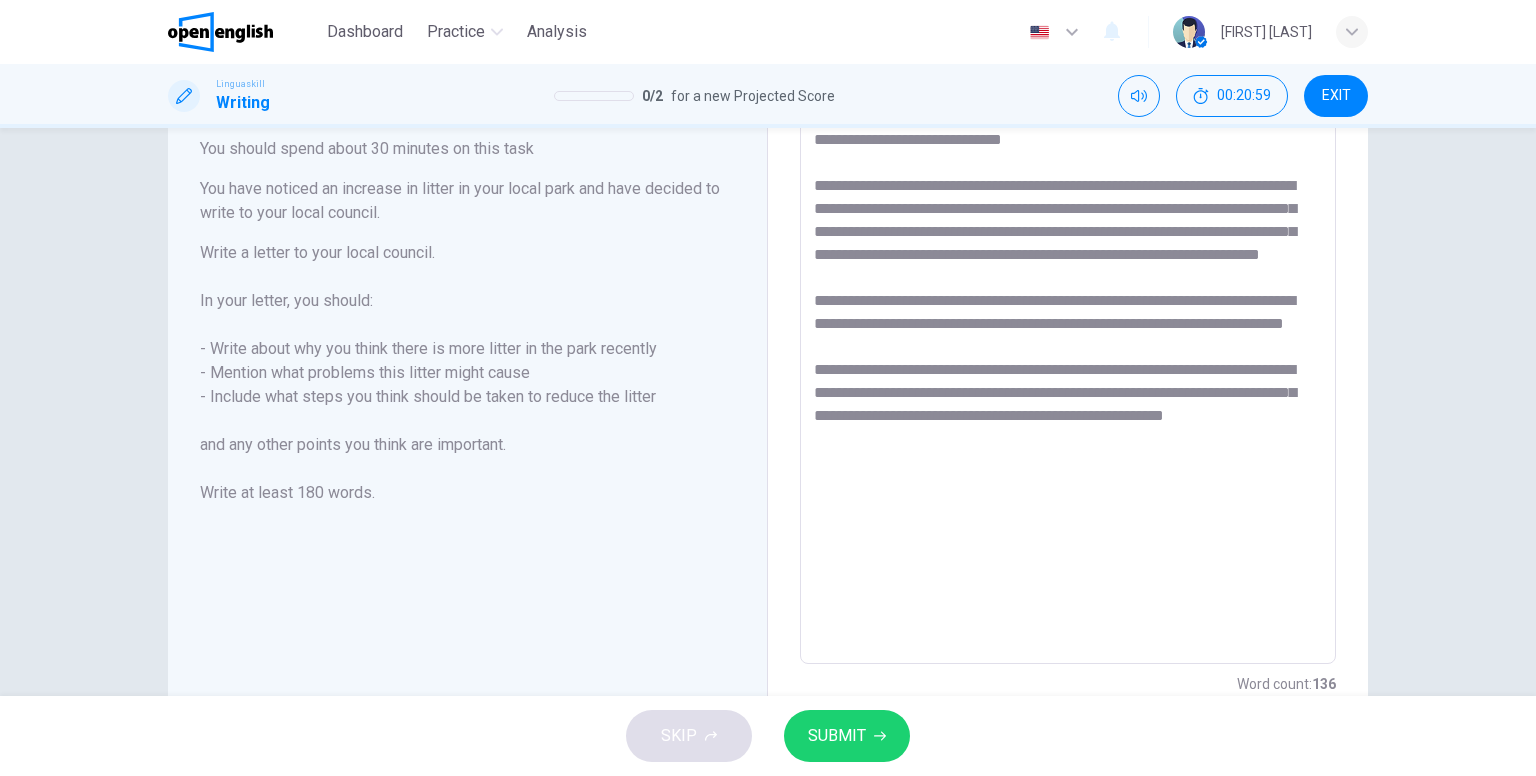 click on "**********" at bounding box center [1068, 388] 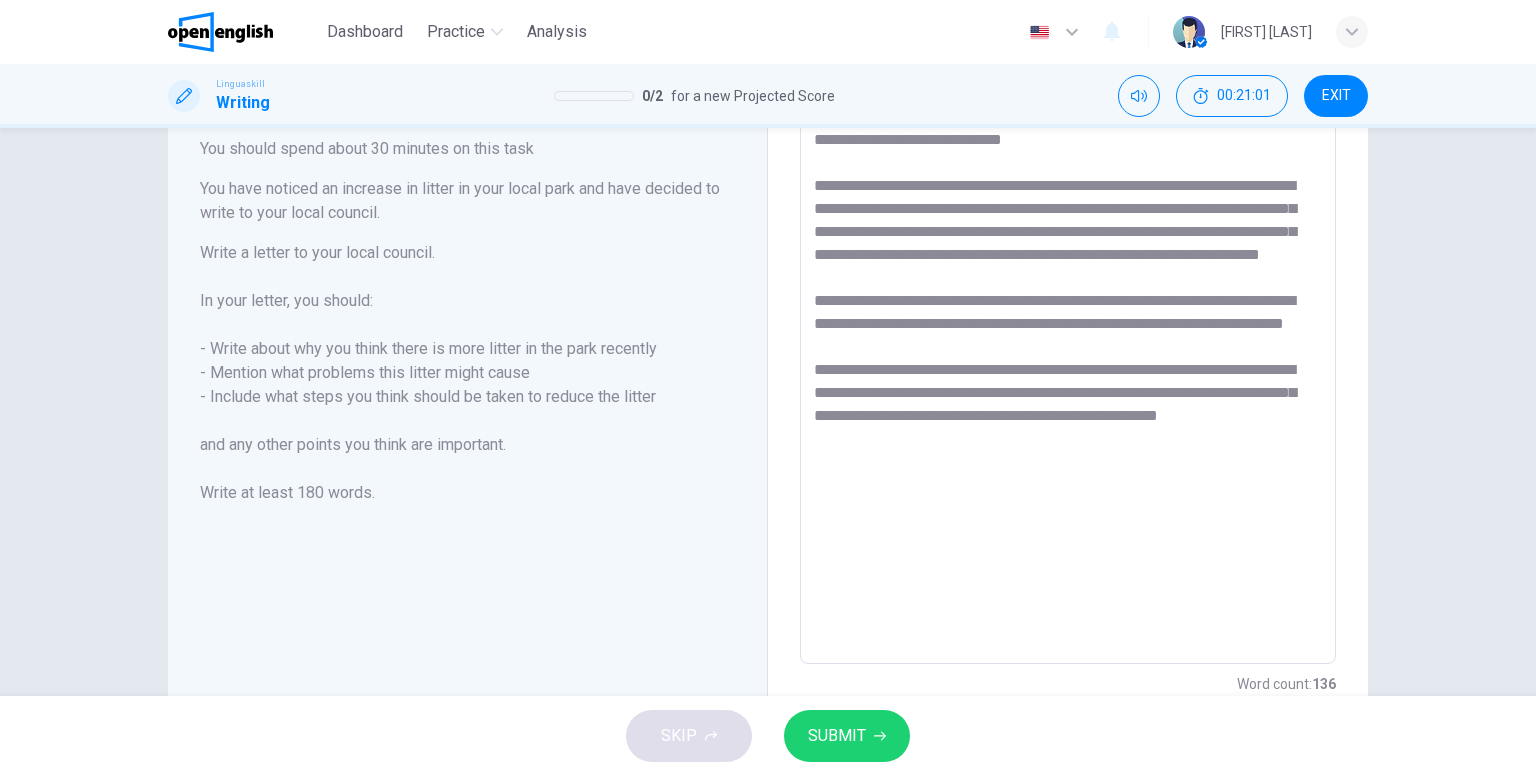 click on "**********" at bounding box center [1068, 388] 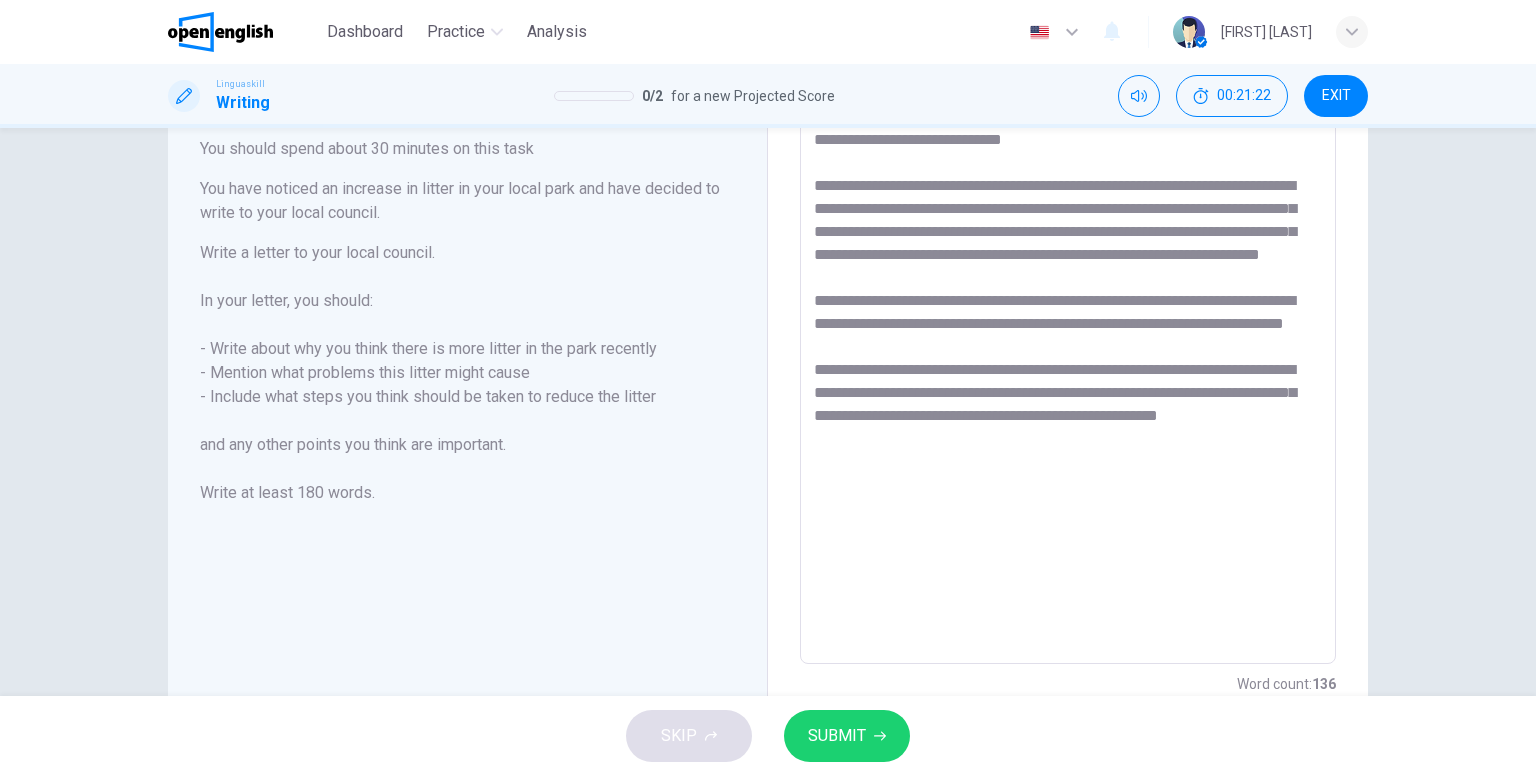 click on "**********" at bounding box center [1068, 388] 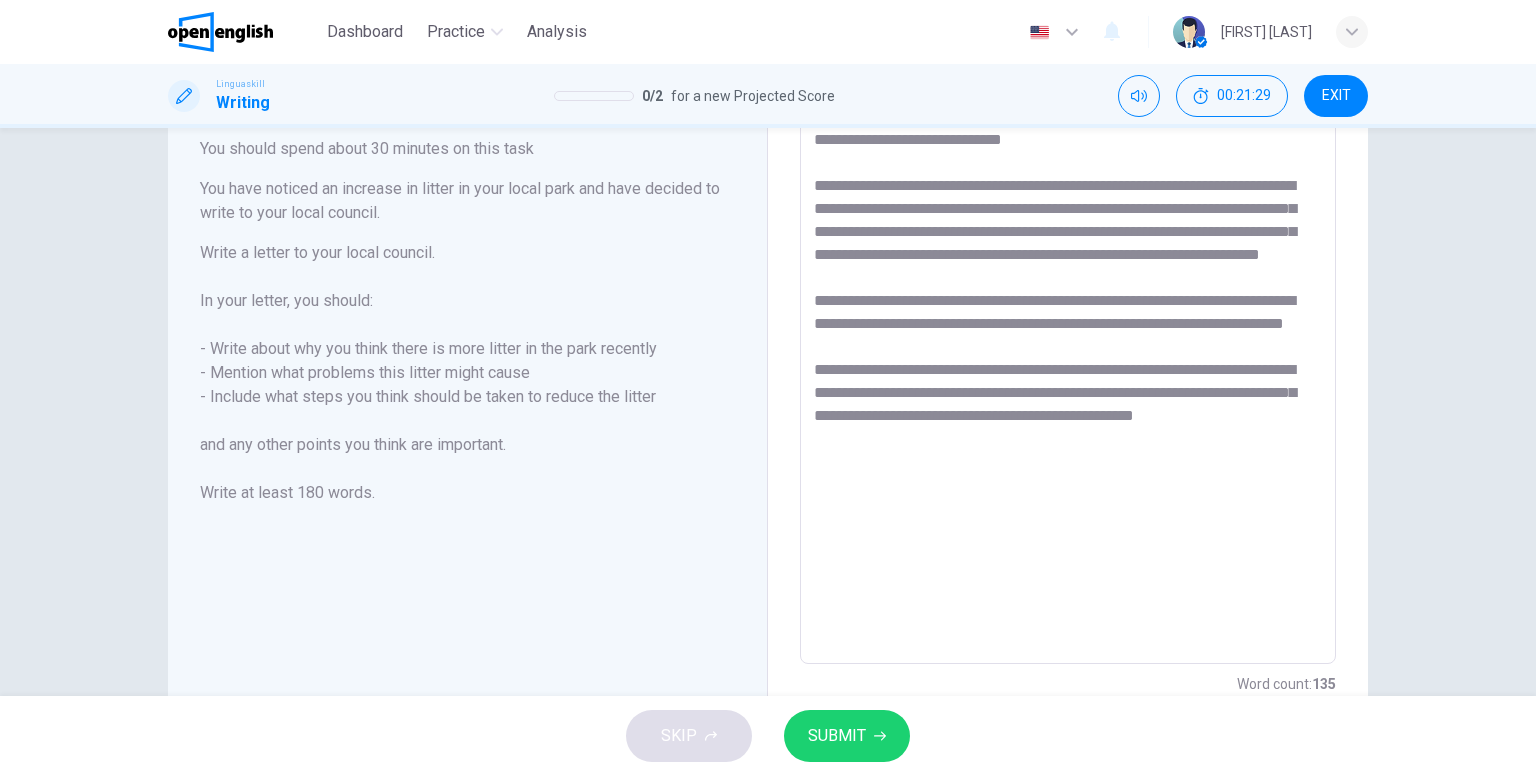 click on "**********" at bounding box center (1068, 388) 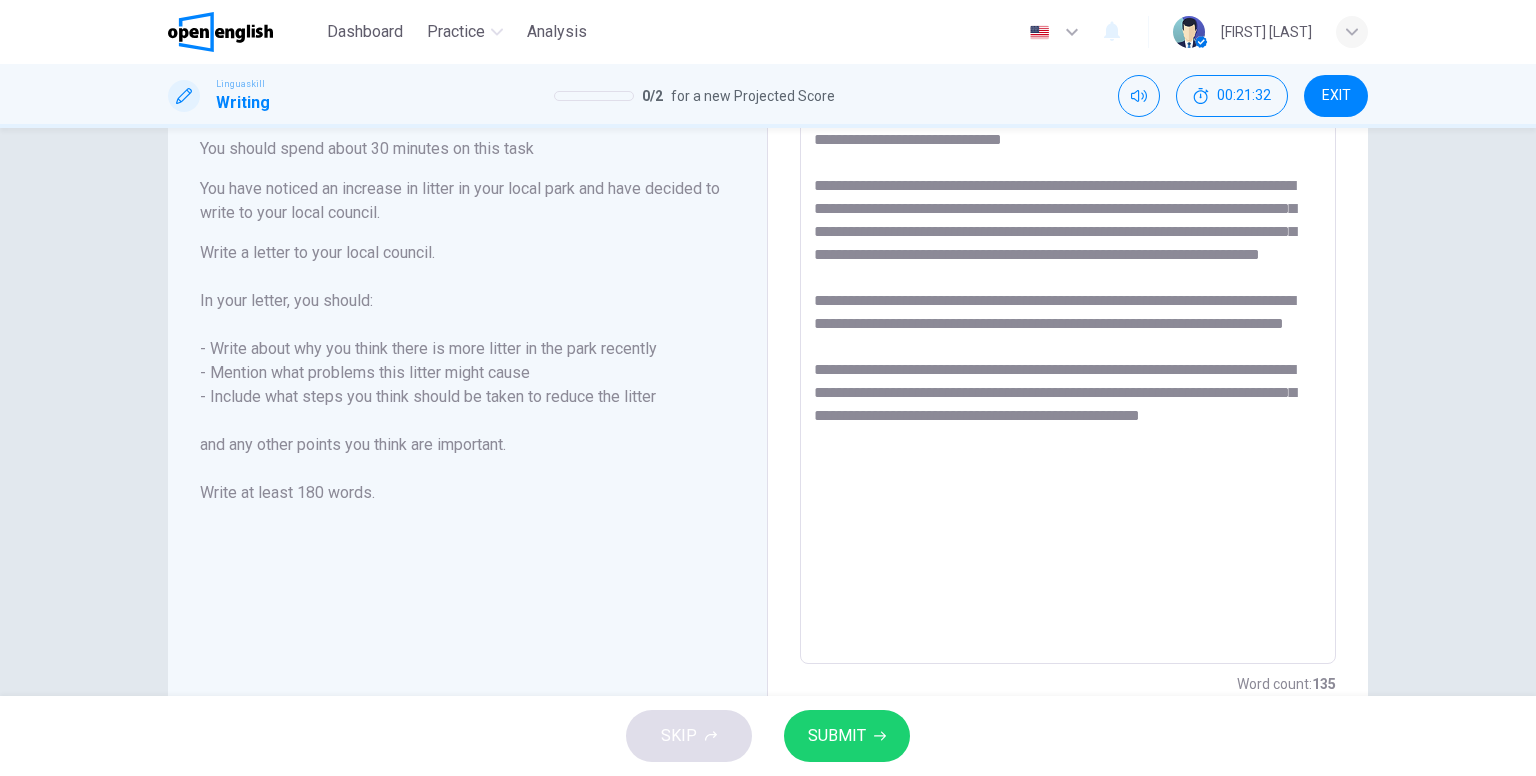 click on "**********" at bounding box center [1068, 388] 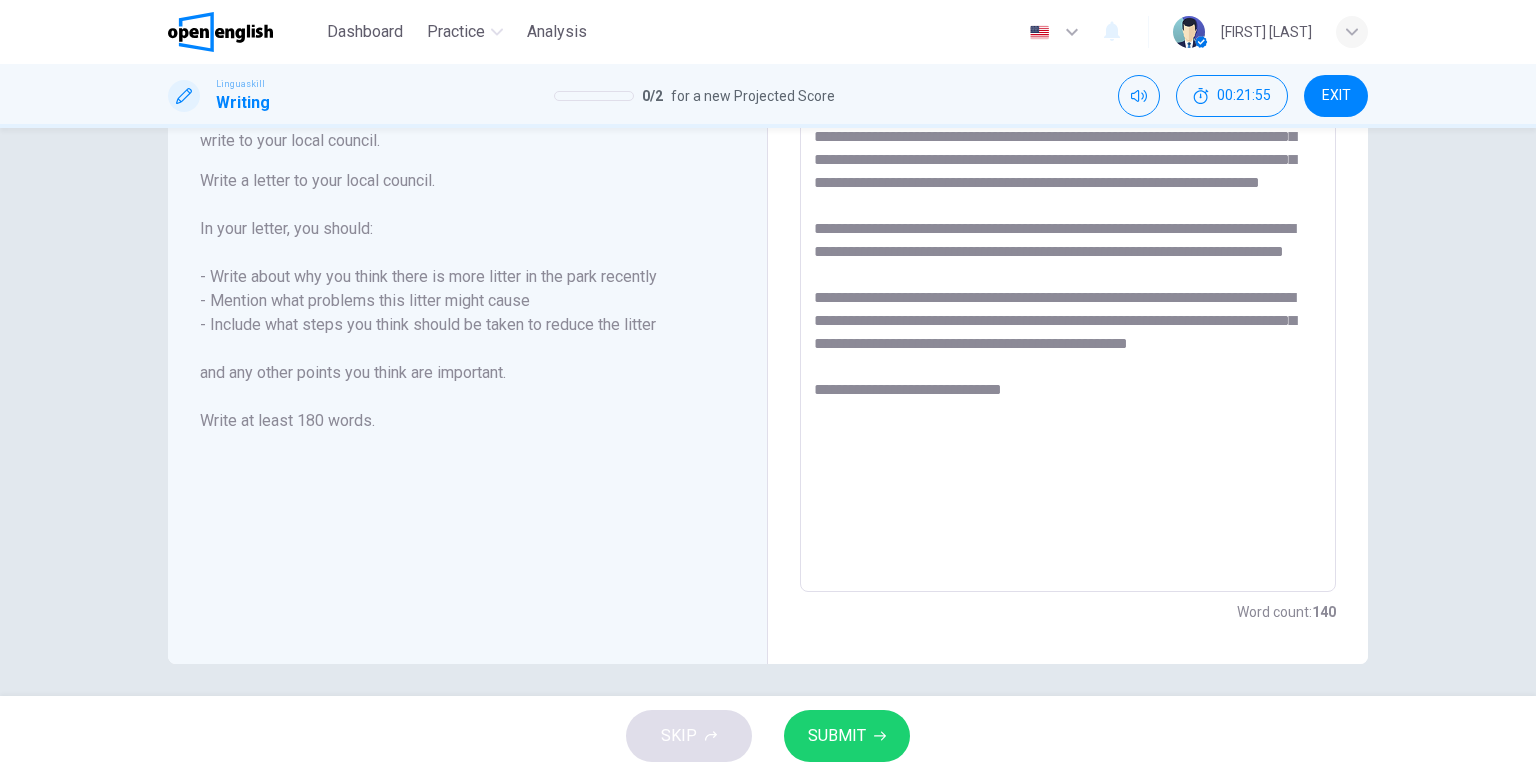 scroll, scrollTop: 207, scrollLeft: 0, axis: vertical 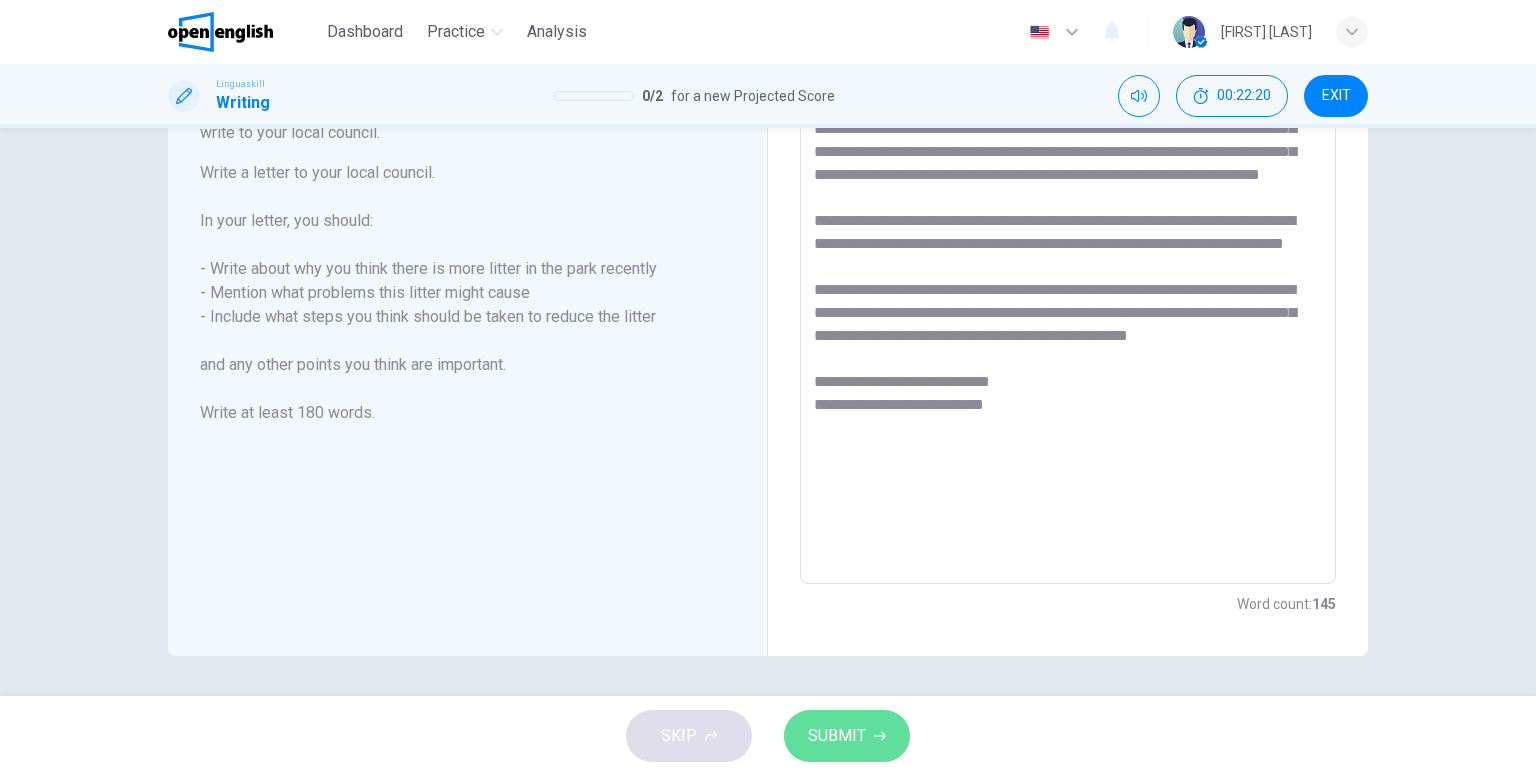 click on "SUBMIT" at bounding box center (837, 736) 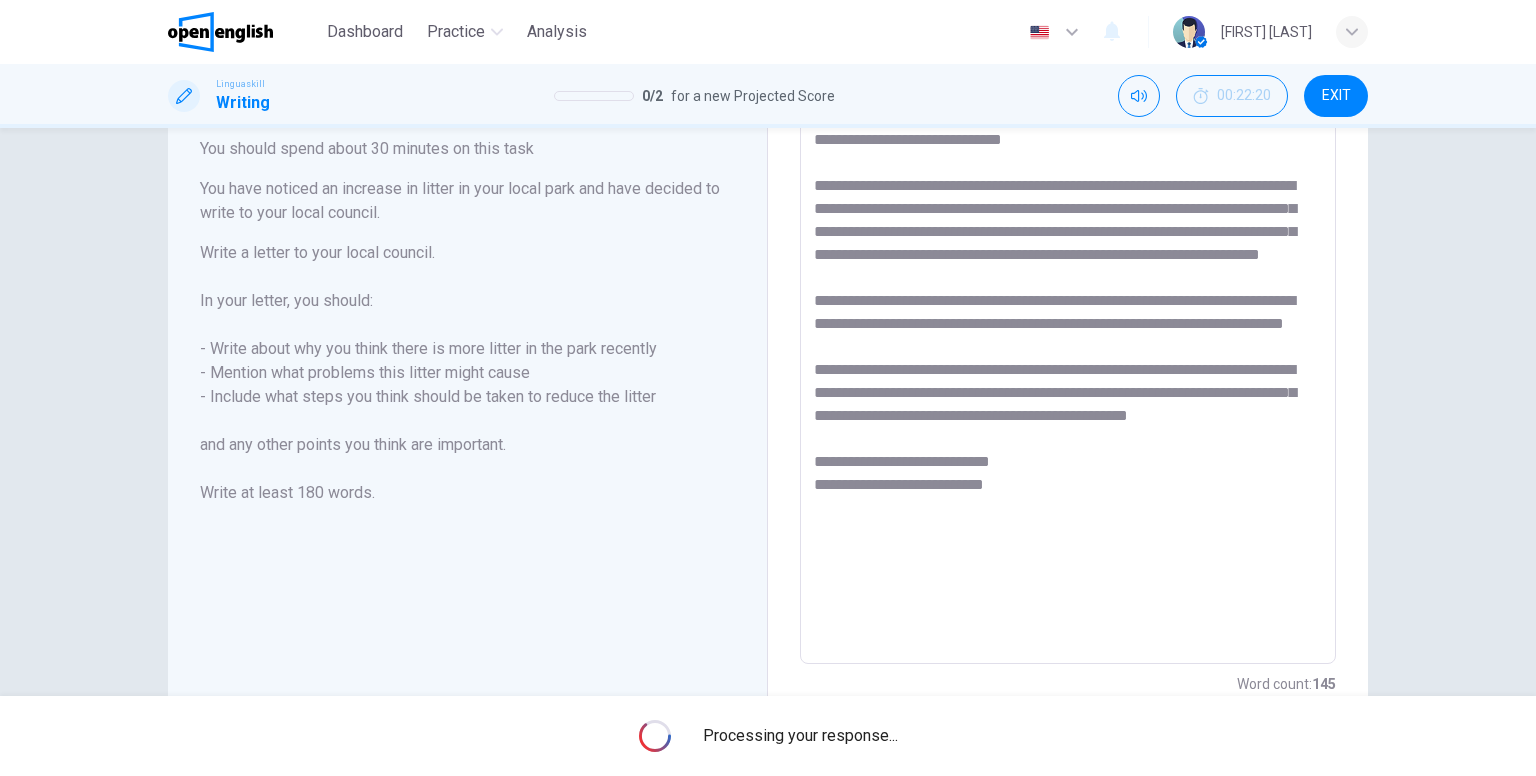 scroll, scrollTop: 156, scrollLeft: 0, axis: vertical 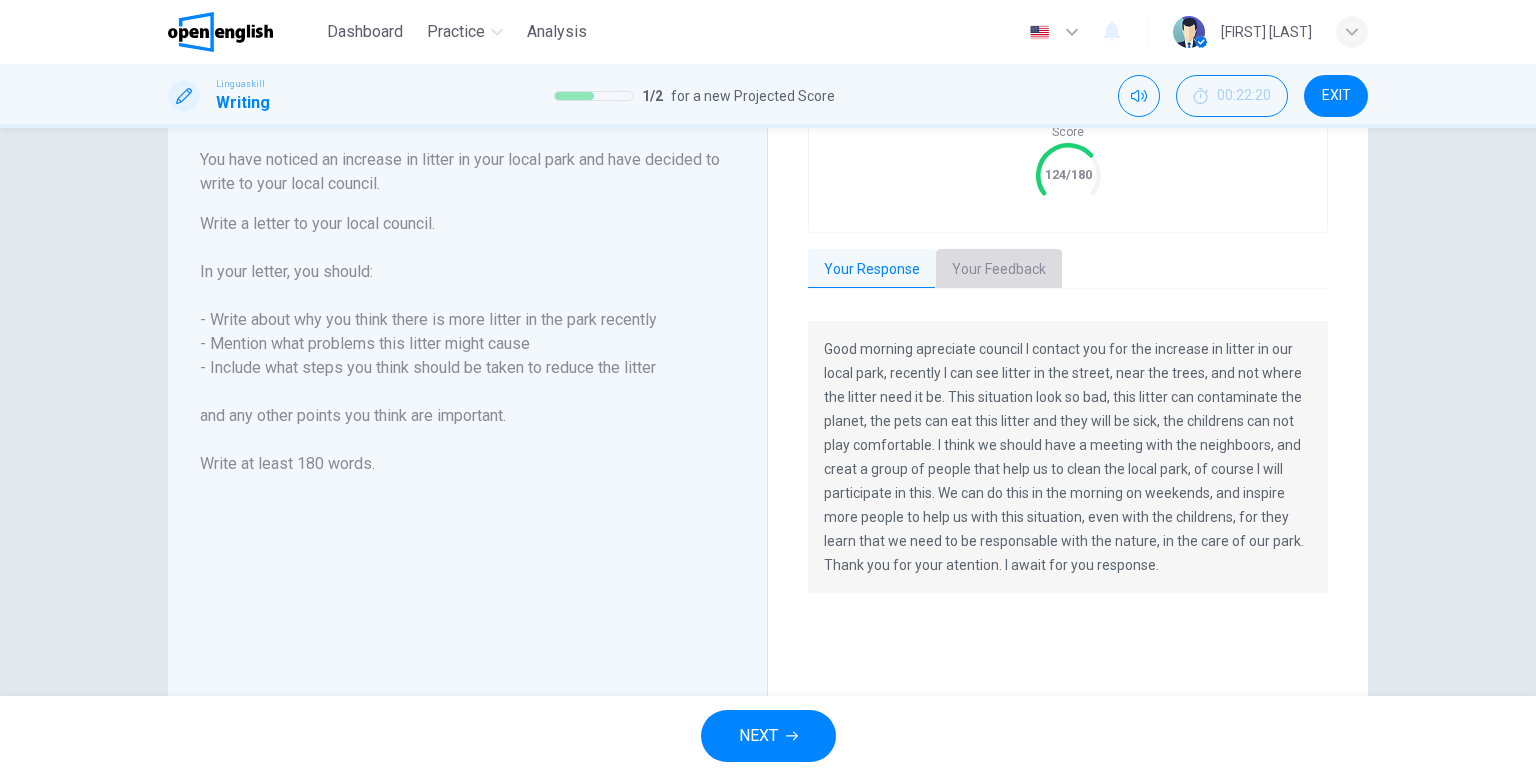 click on "Your Feedback" at bounding box center [999, 270] 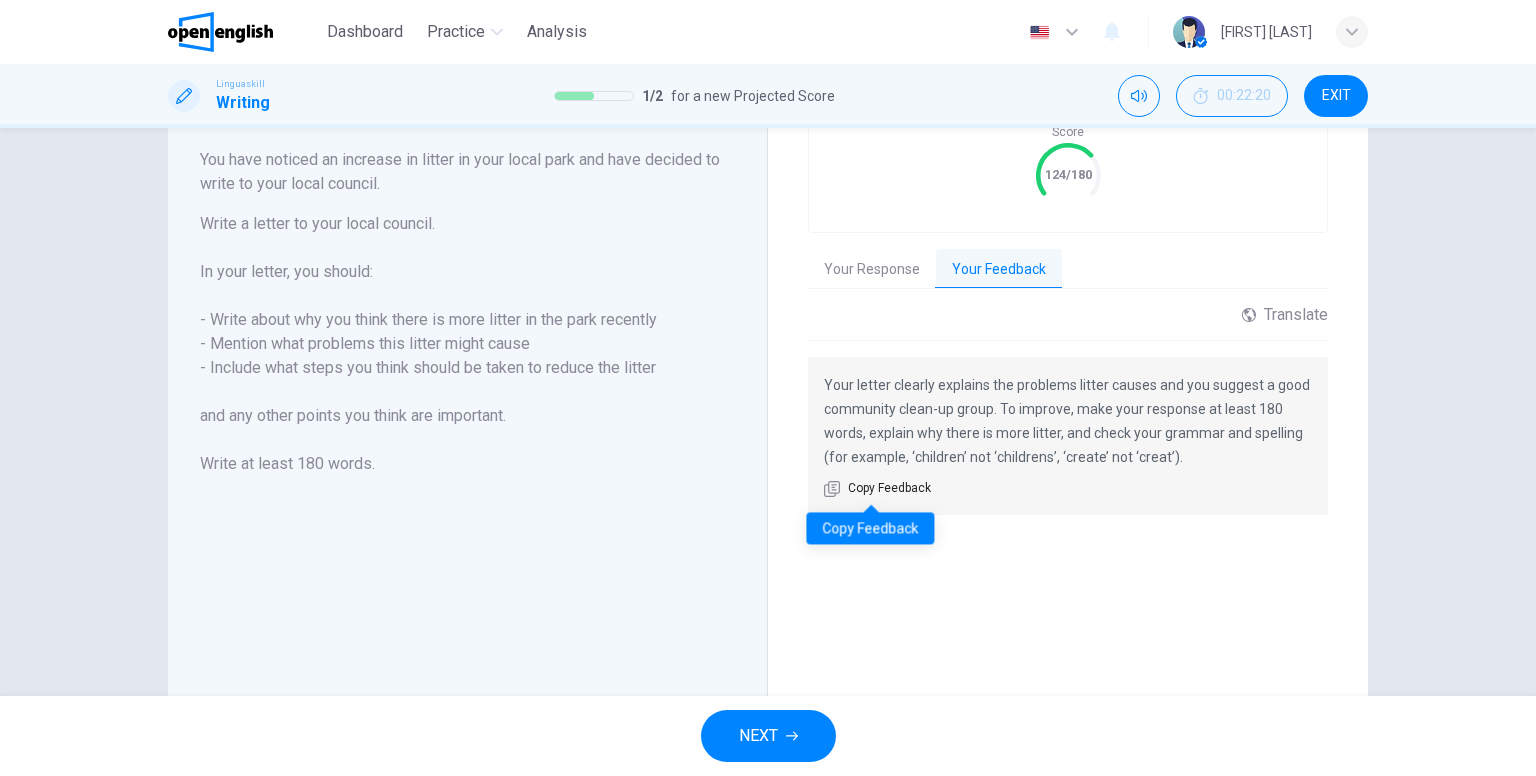 click on "Copy Feedback" at bounding box center [889, 489] 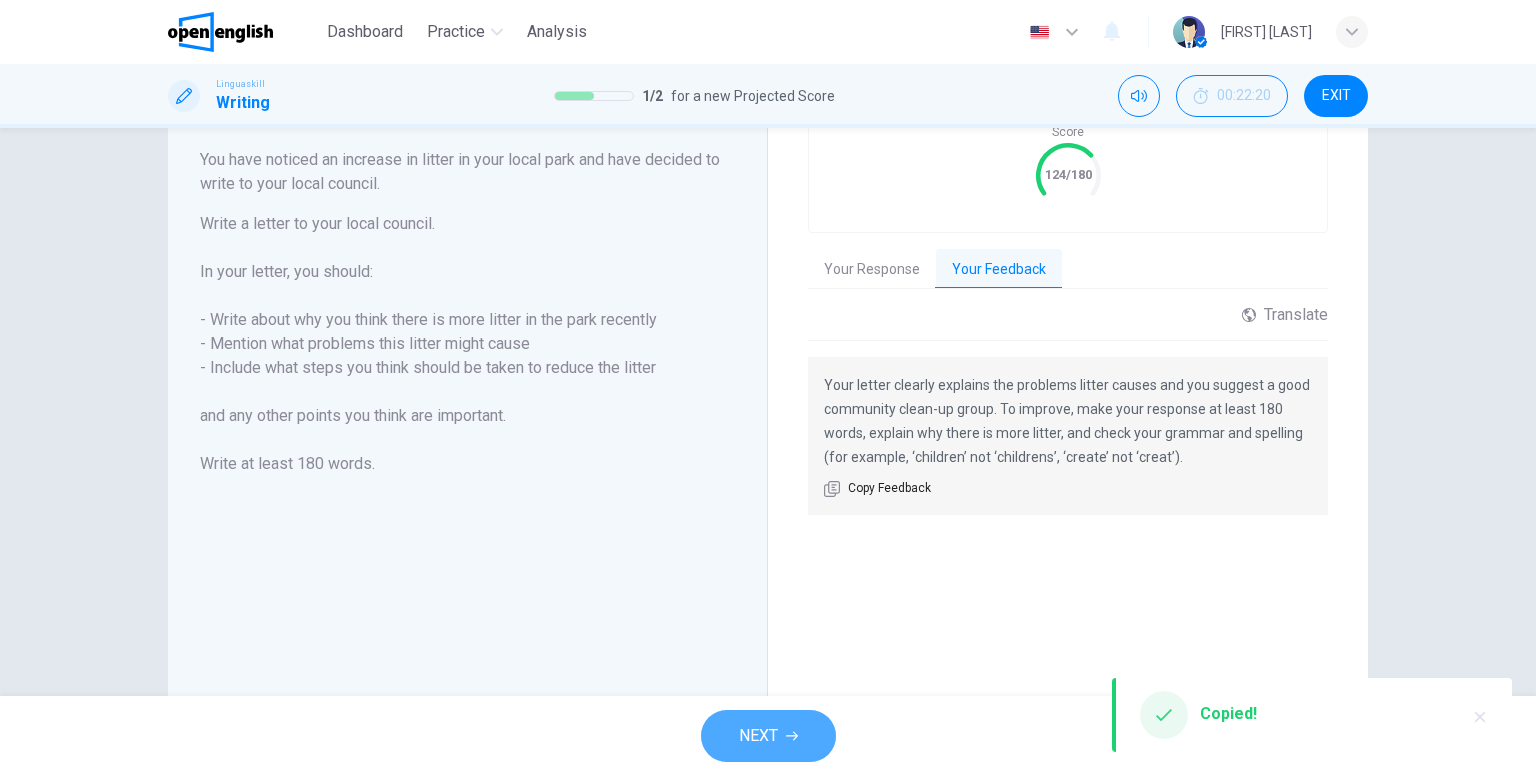 click 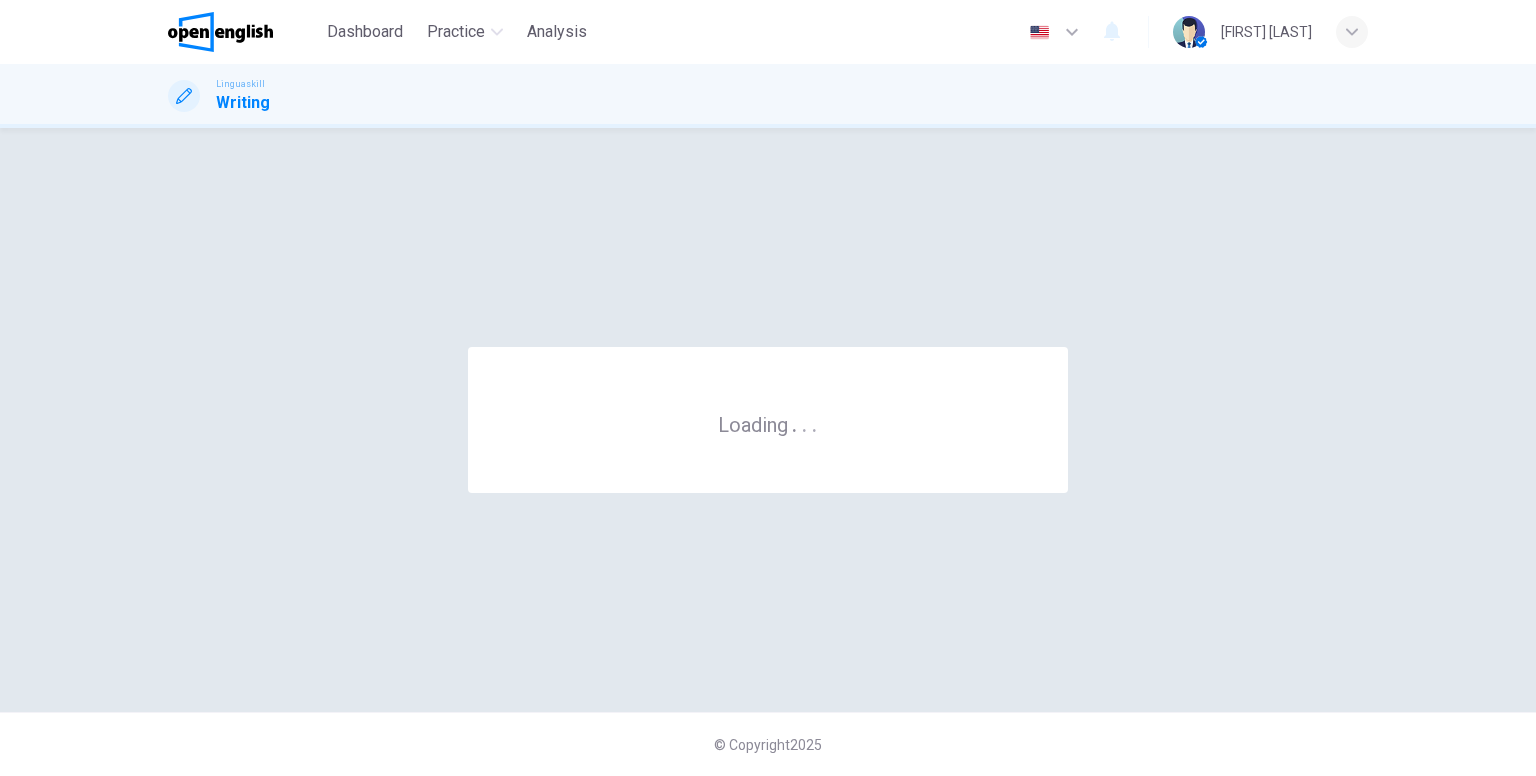 scroll, scrollTop: 0, scrollLeft: 0, axis: both 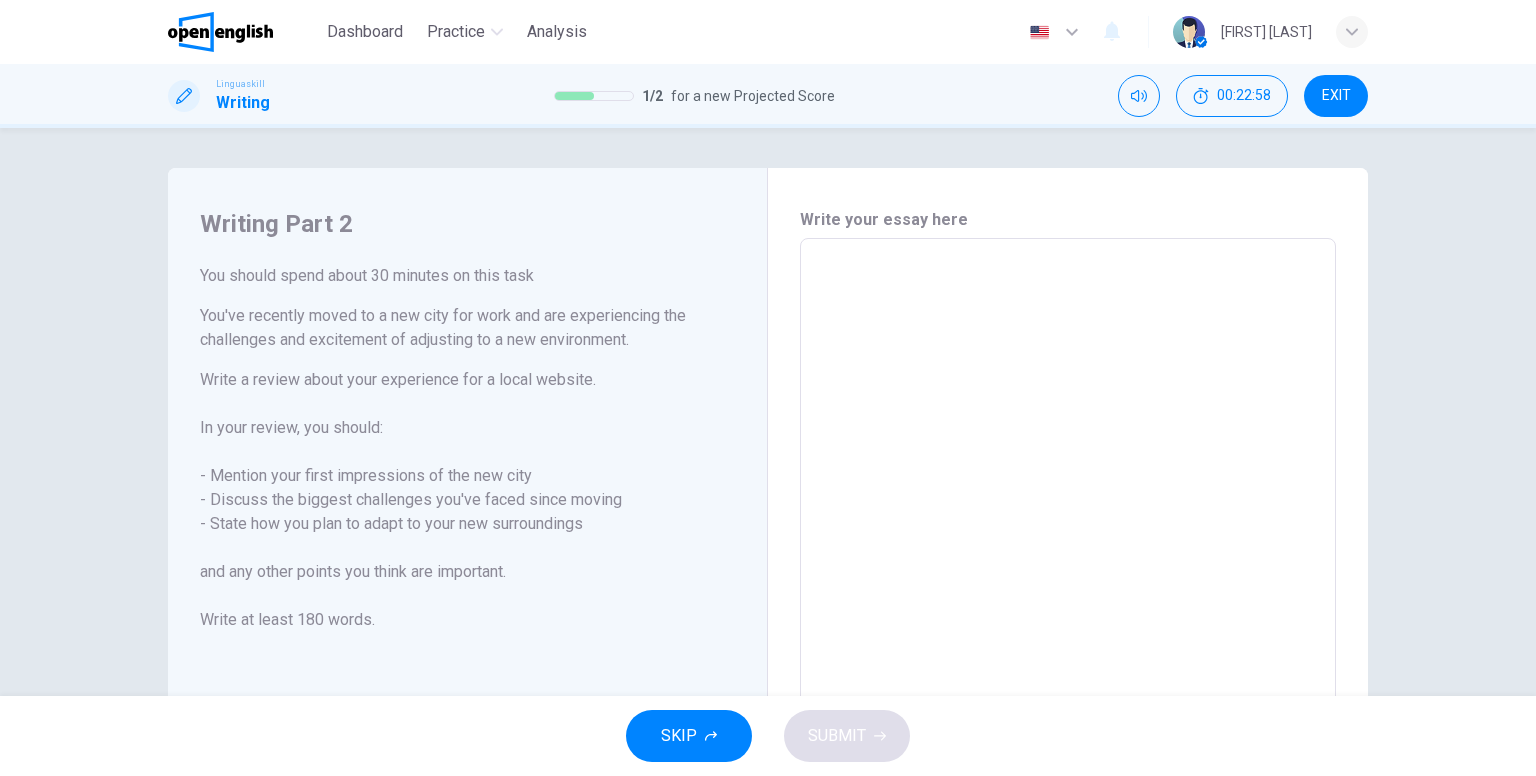 click at bounding box center [1068, 515] 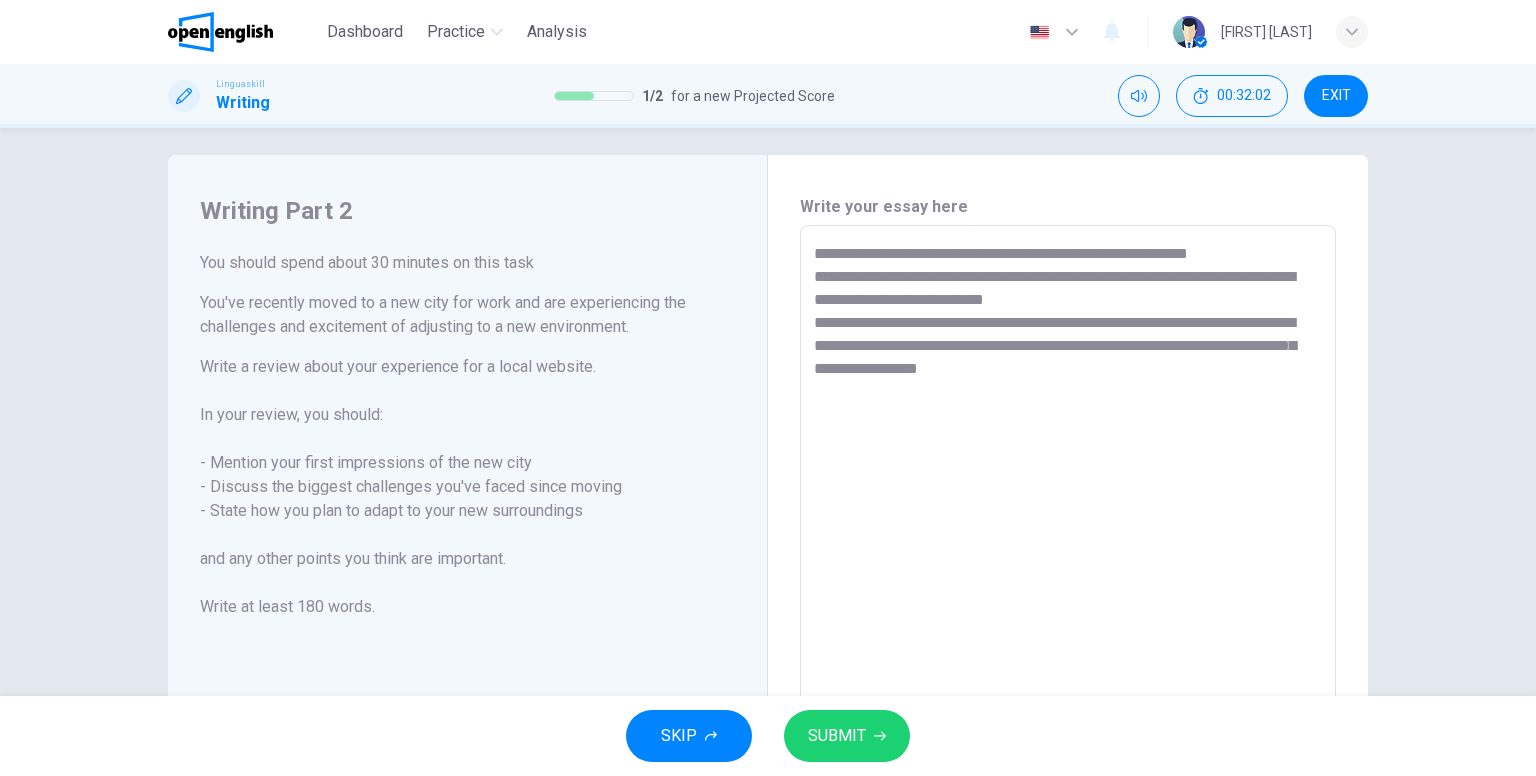 scroll, scrollTop: 12, scrollLeft: 0, axis: vertical 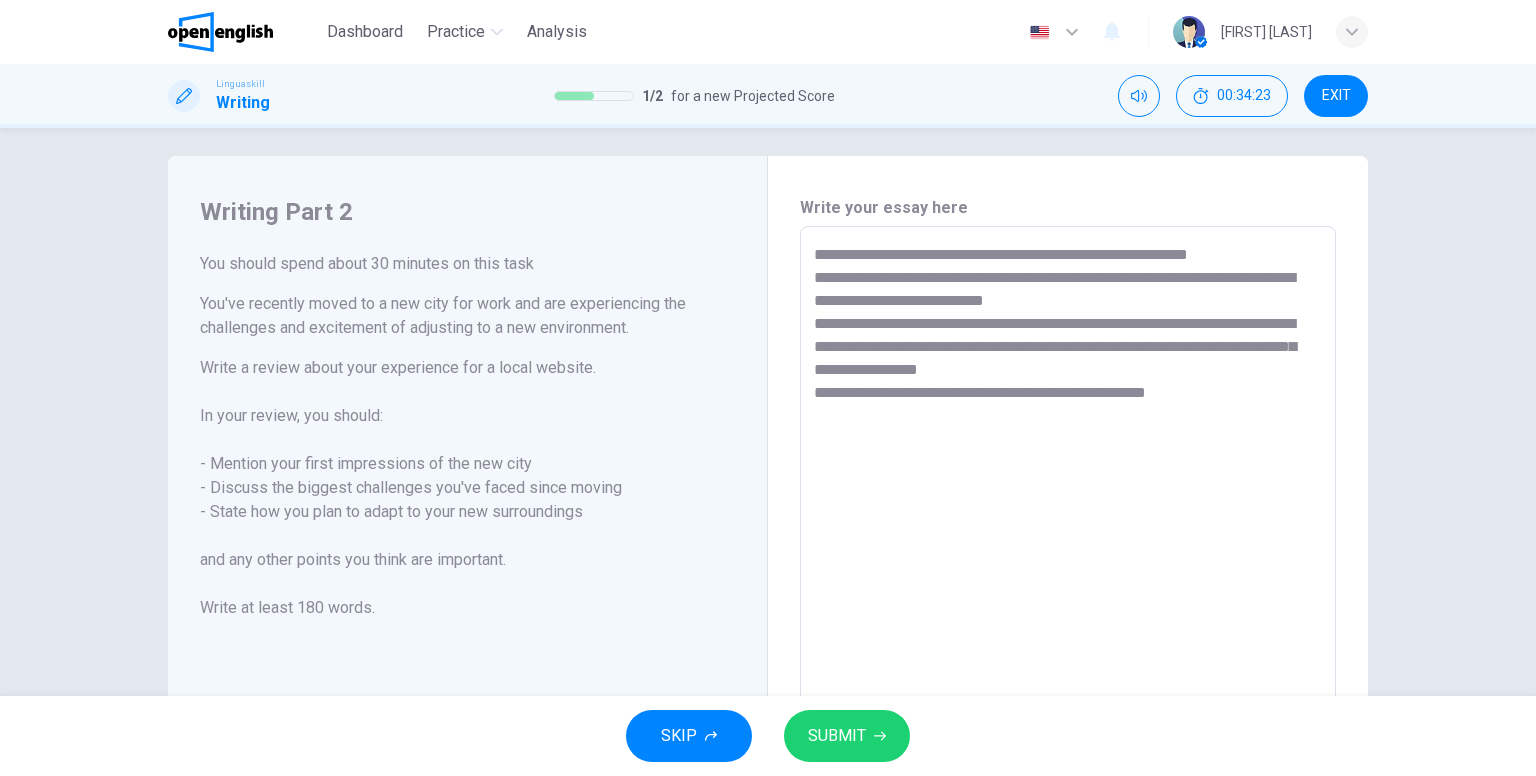 click on "**********" at bounding box center (1068, 503) 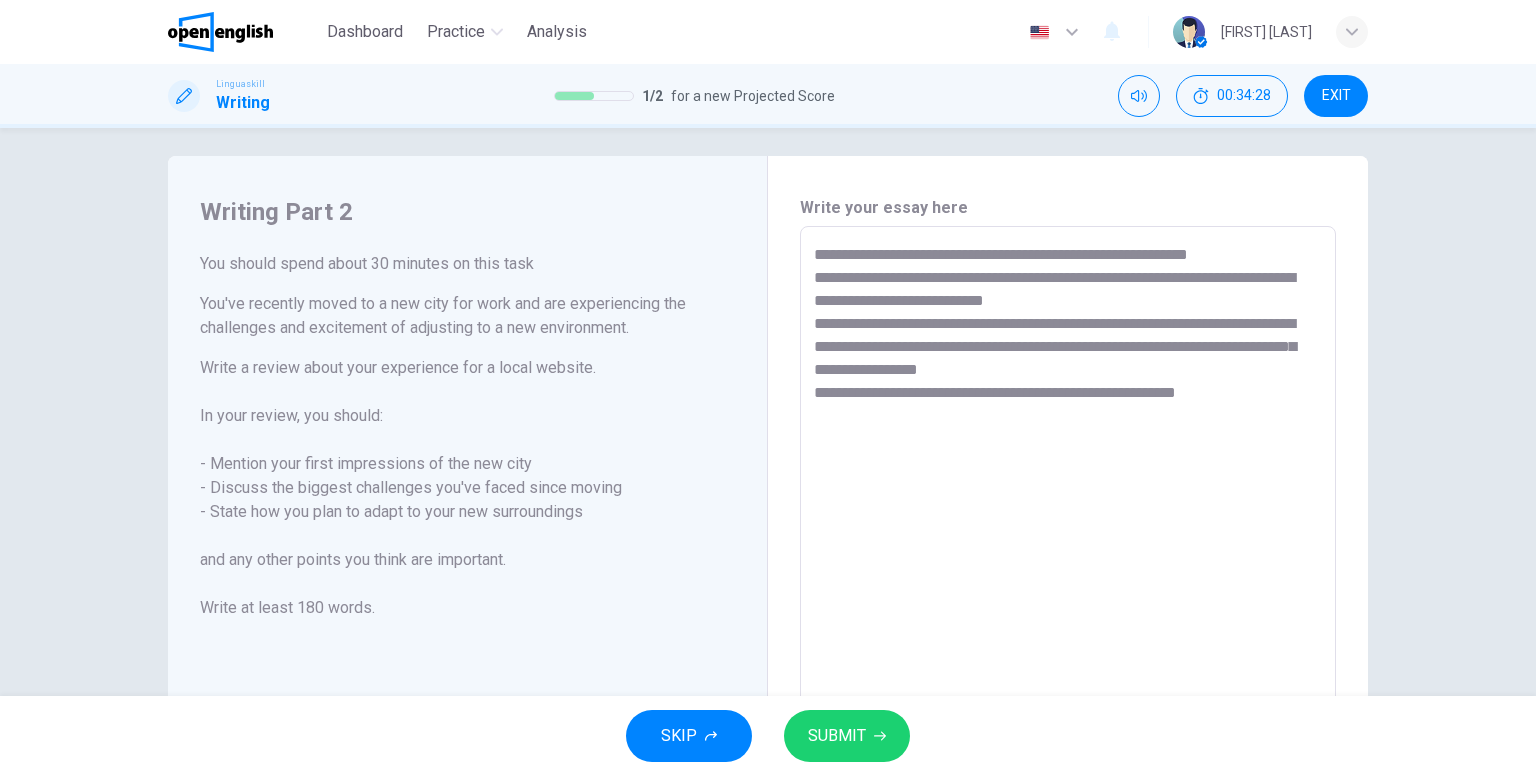 click on "**********" at bounding box center (1068, 503) 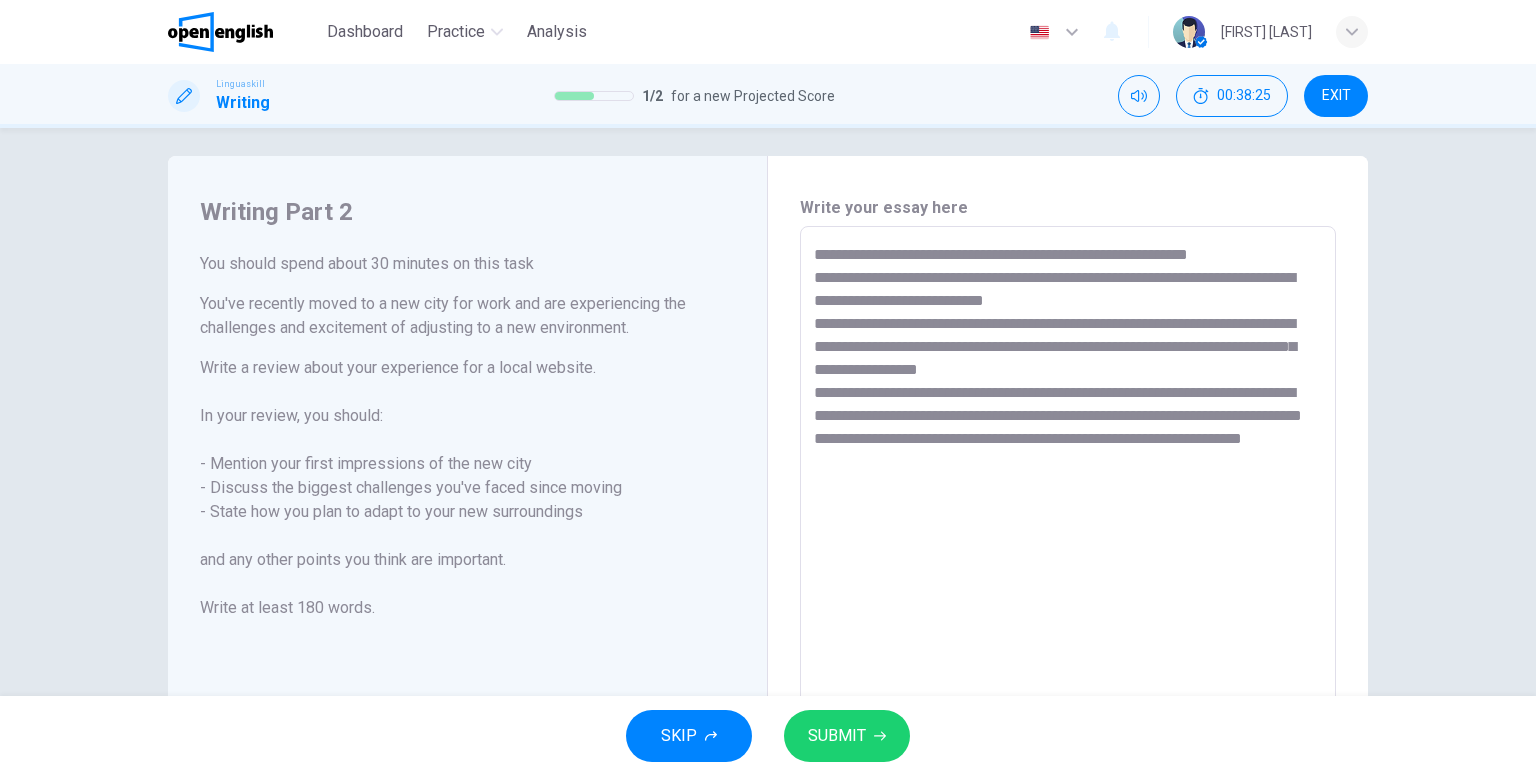 click on "**********" at bounding box center (1068, 503) 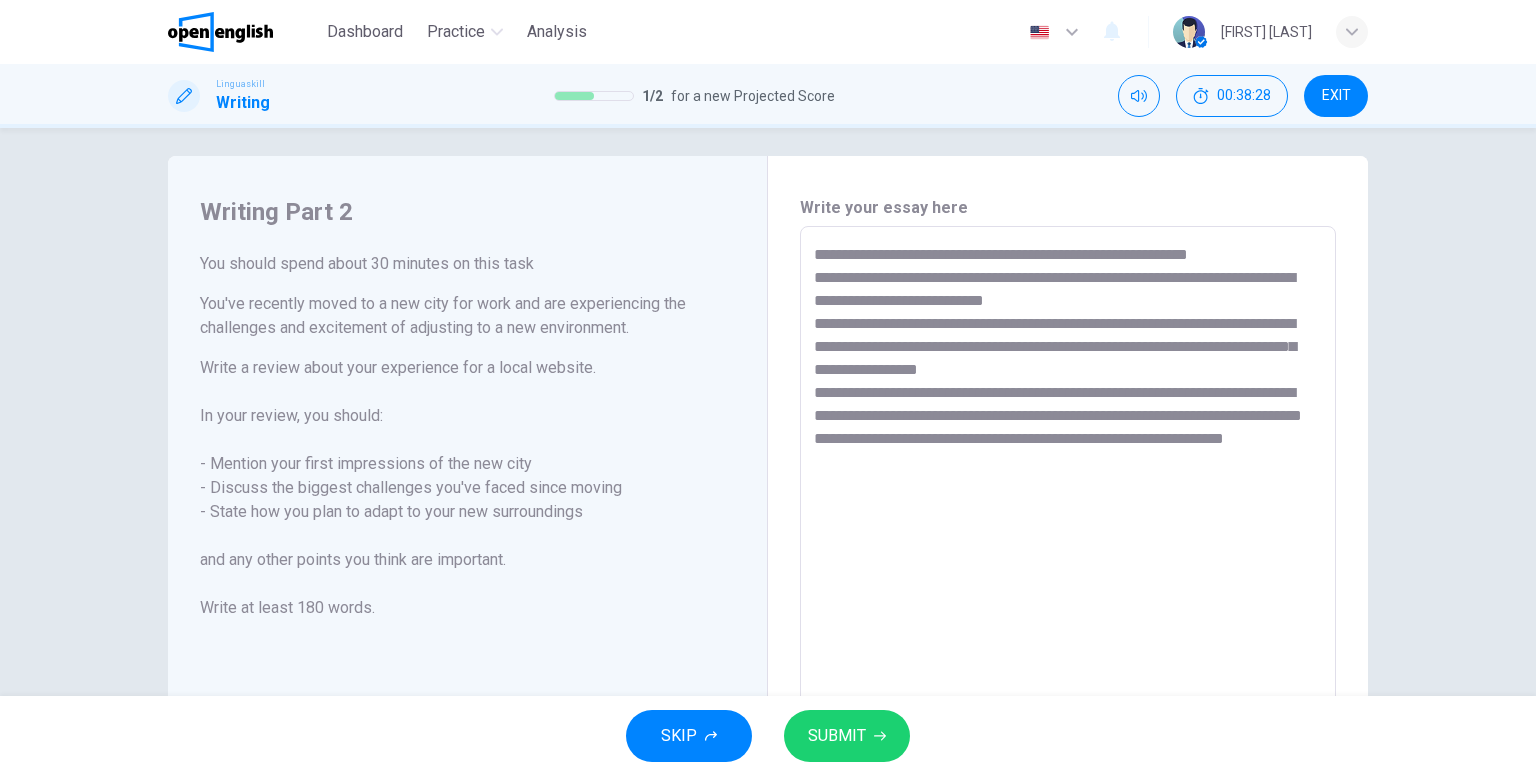 click on "**********" at bounding box center (1068, 503) 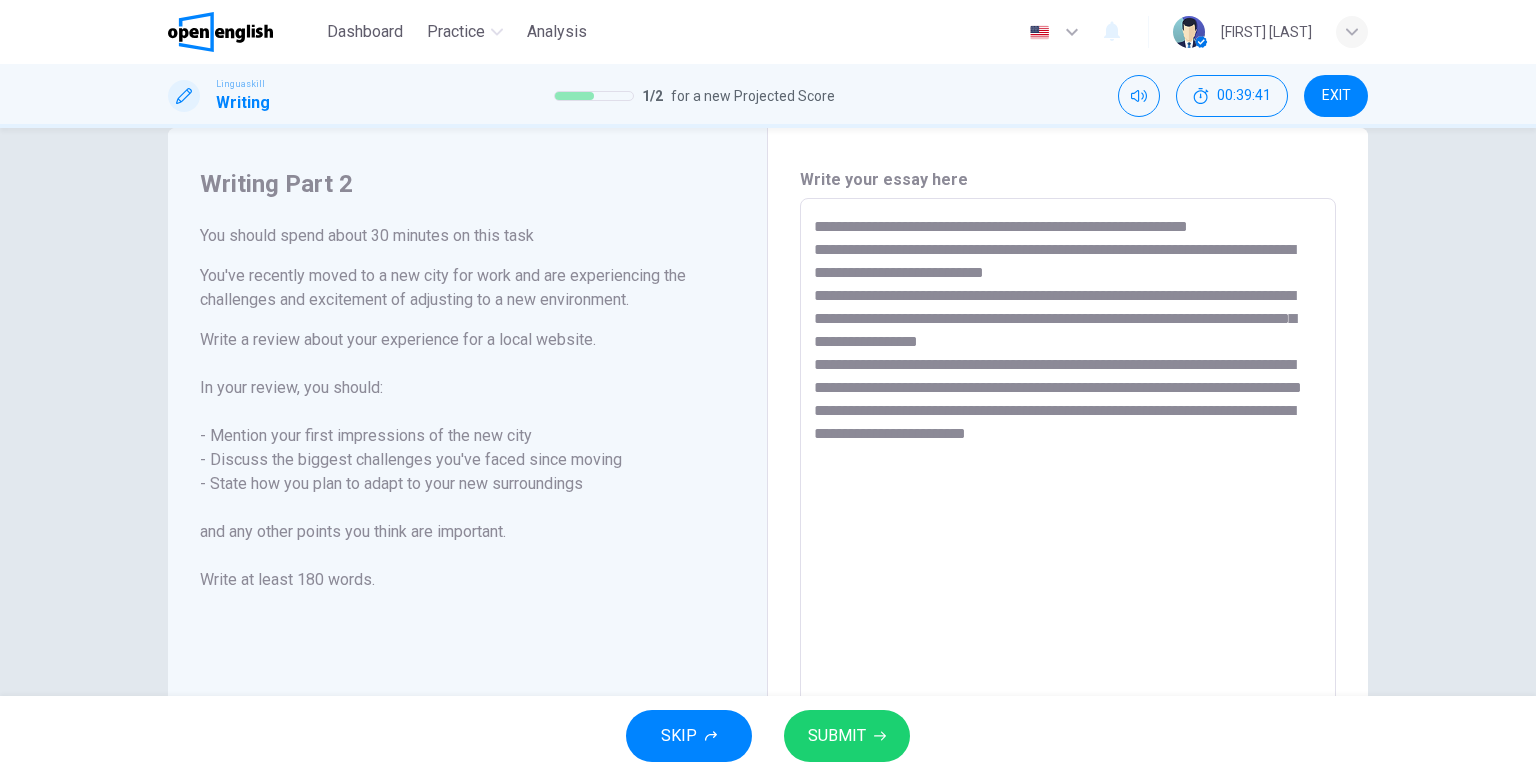 scroll, scrollTop: 41, scrollLeft: 0, axis: vertical 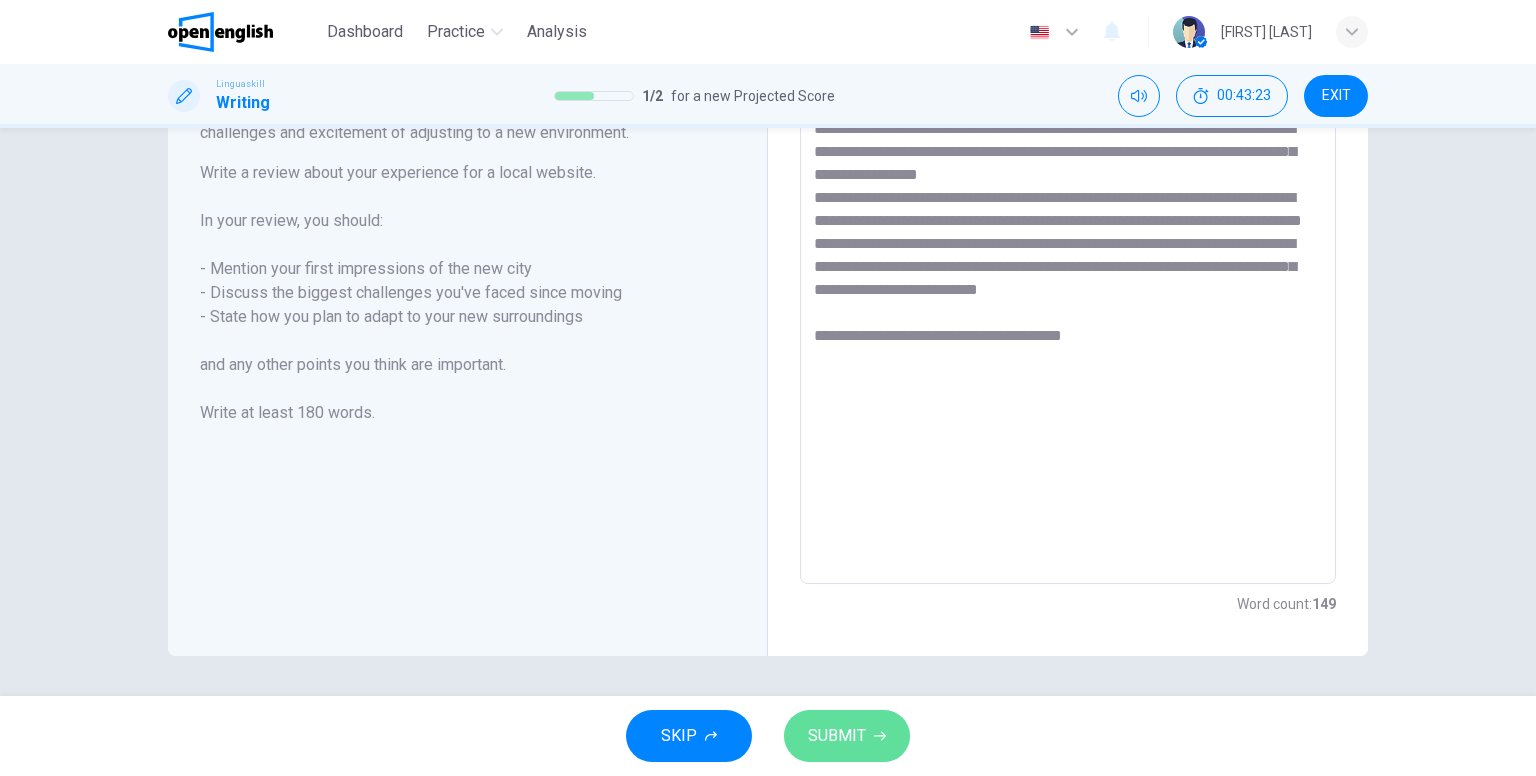 click on "SUBMIT" at bounding box center (837, 736) 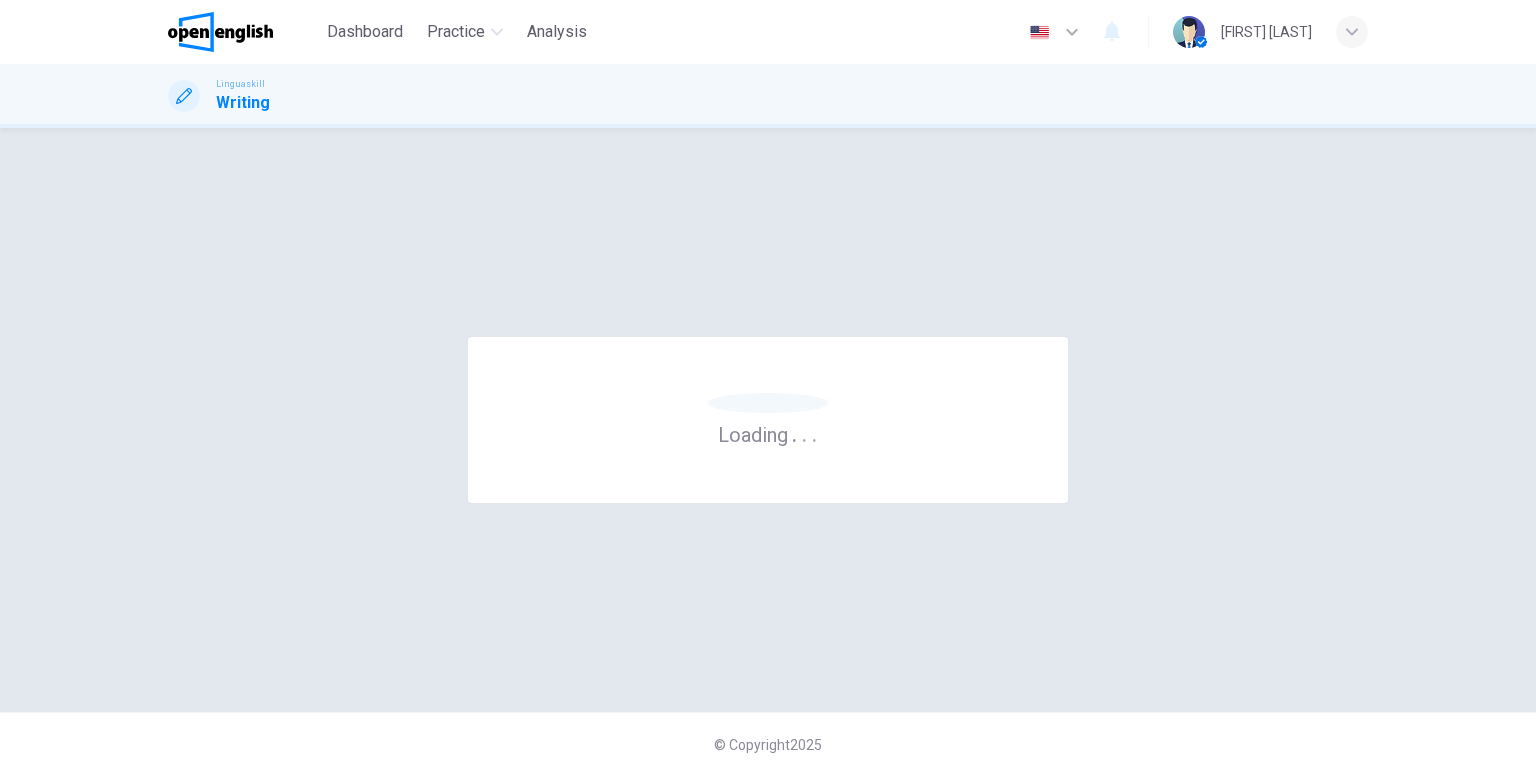 scroll, scrollTop: 0, scrollLeft: 0, axis: both 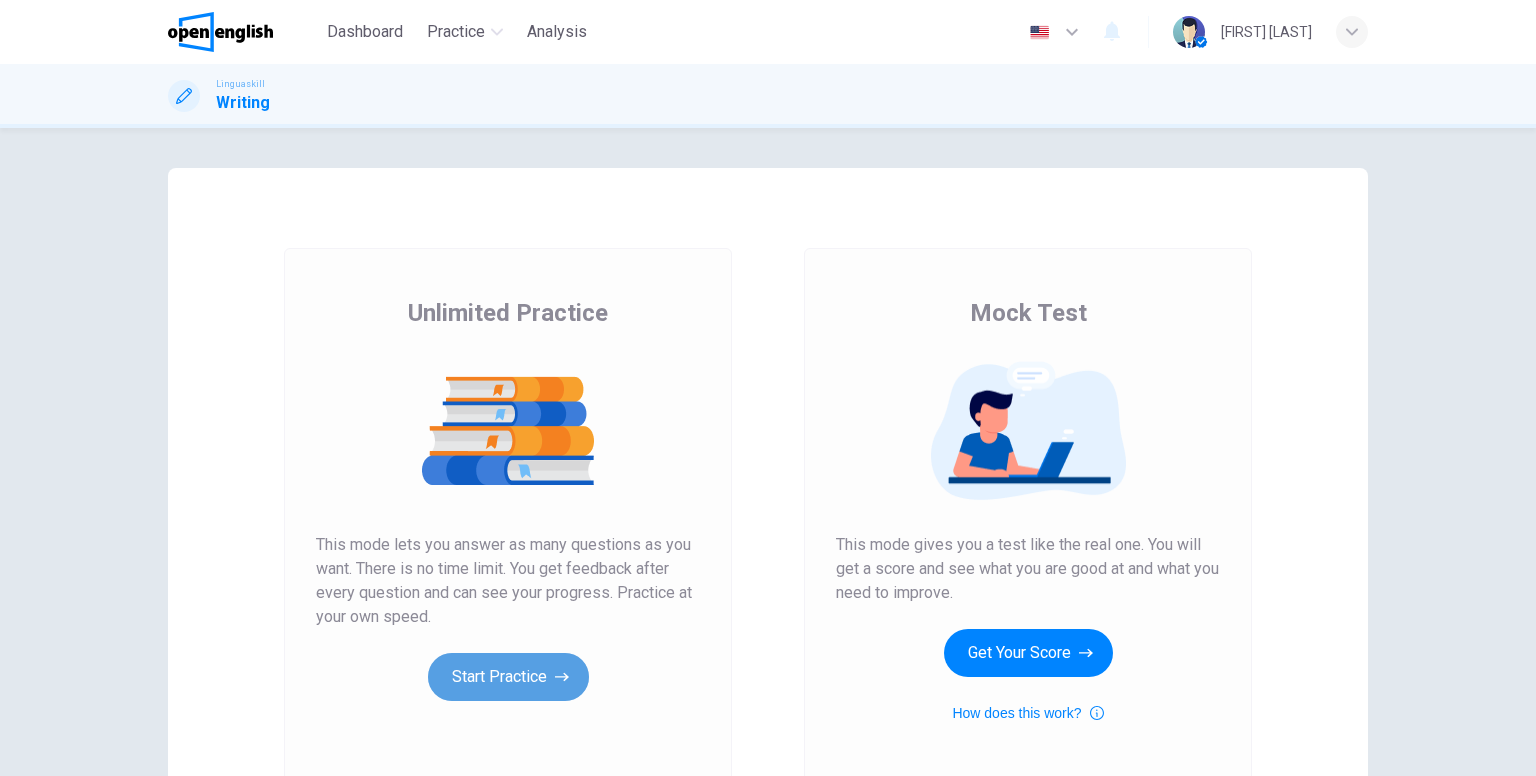 click on "Start Practice" at bounding box center (508, 677) 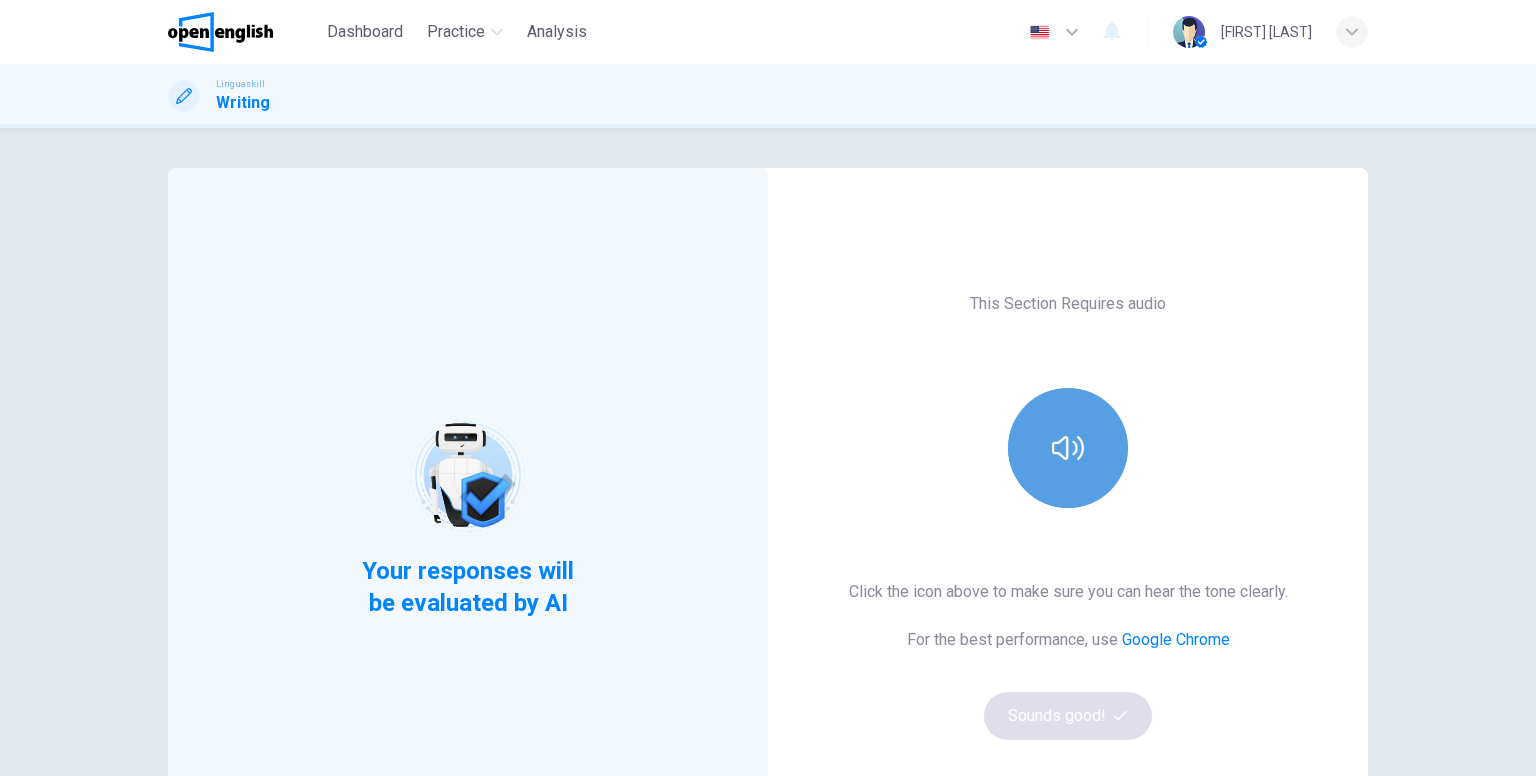 click at bounding box center [1068, 448] 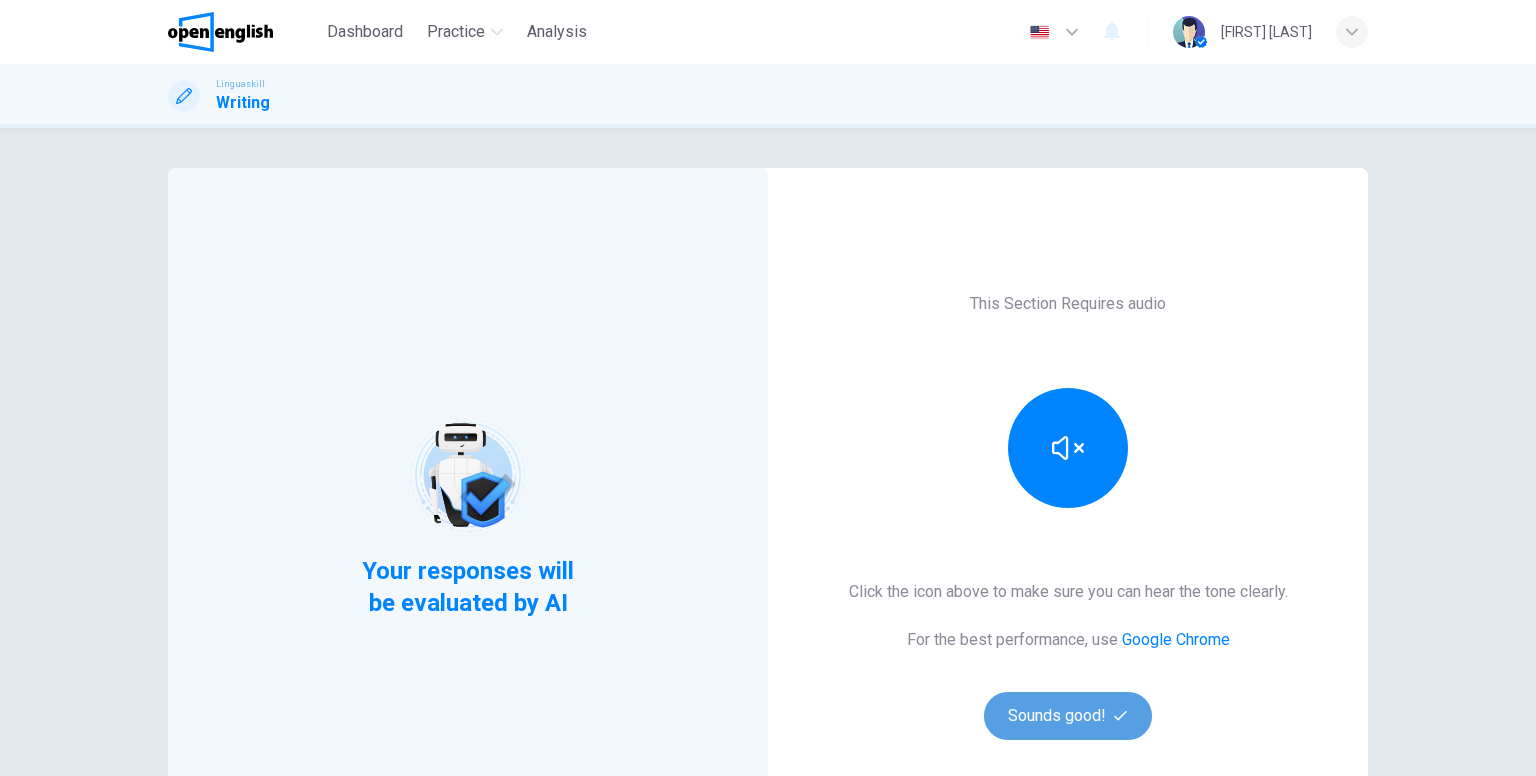click on "Sounds good!" at bounding box center (1068, 716) 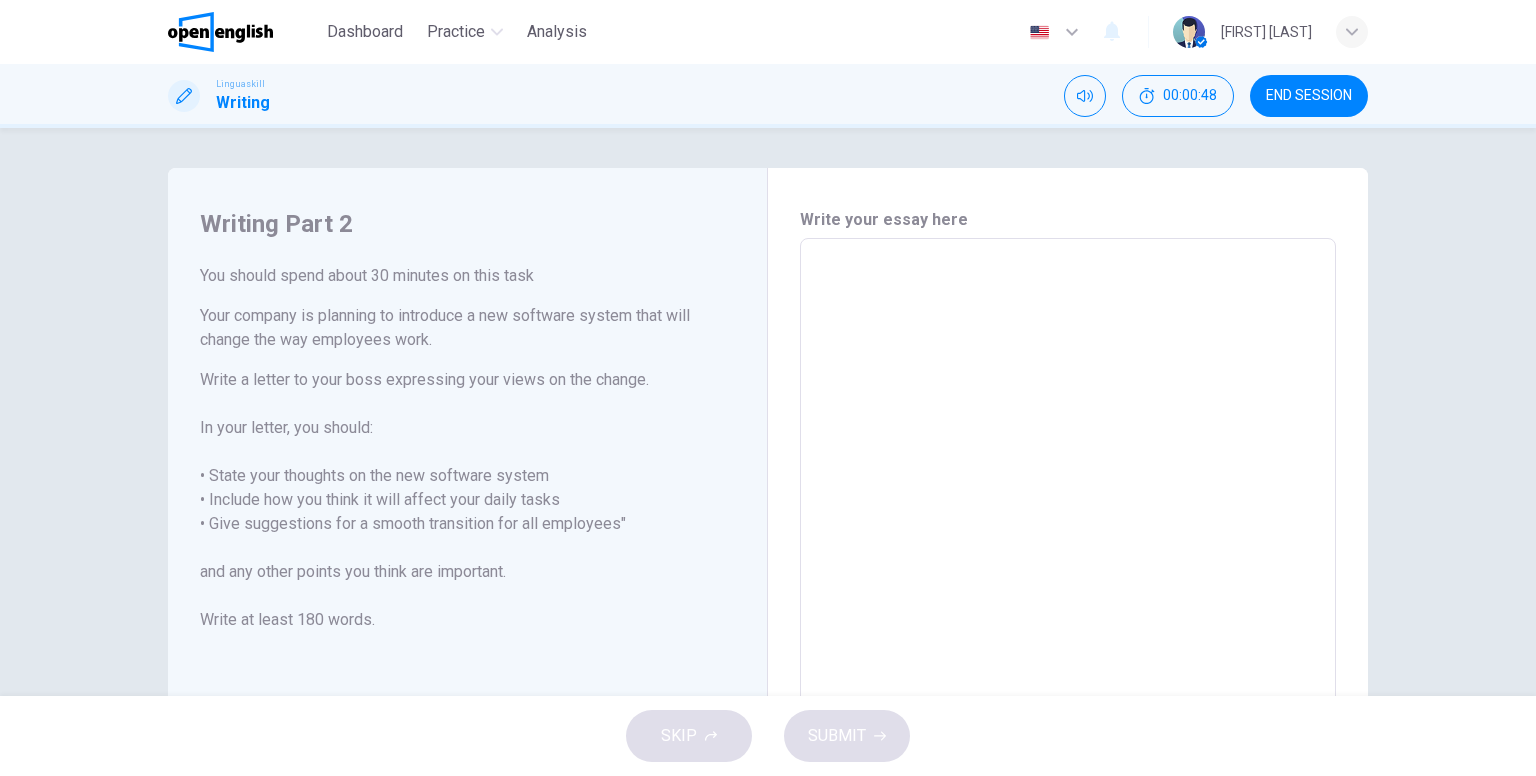 click at bounding box center [1068, 515] 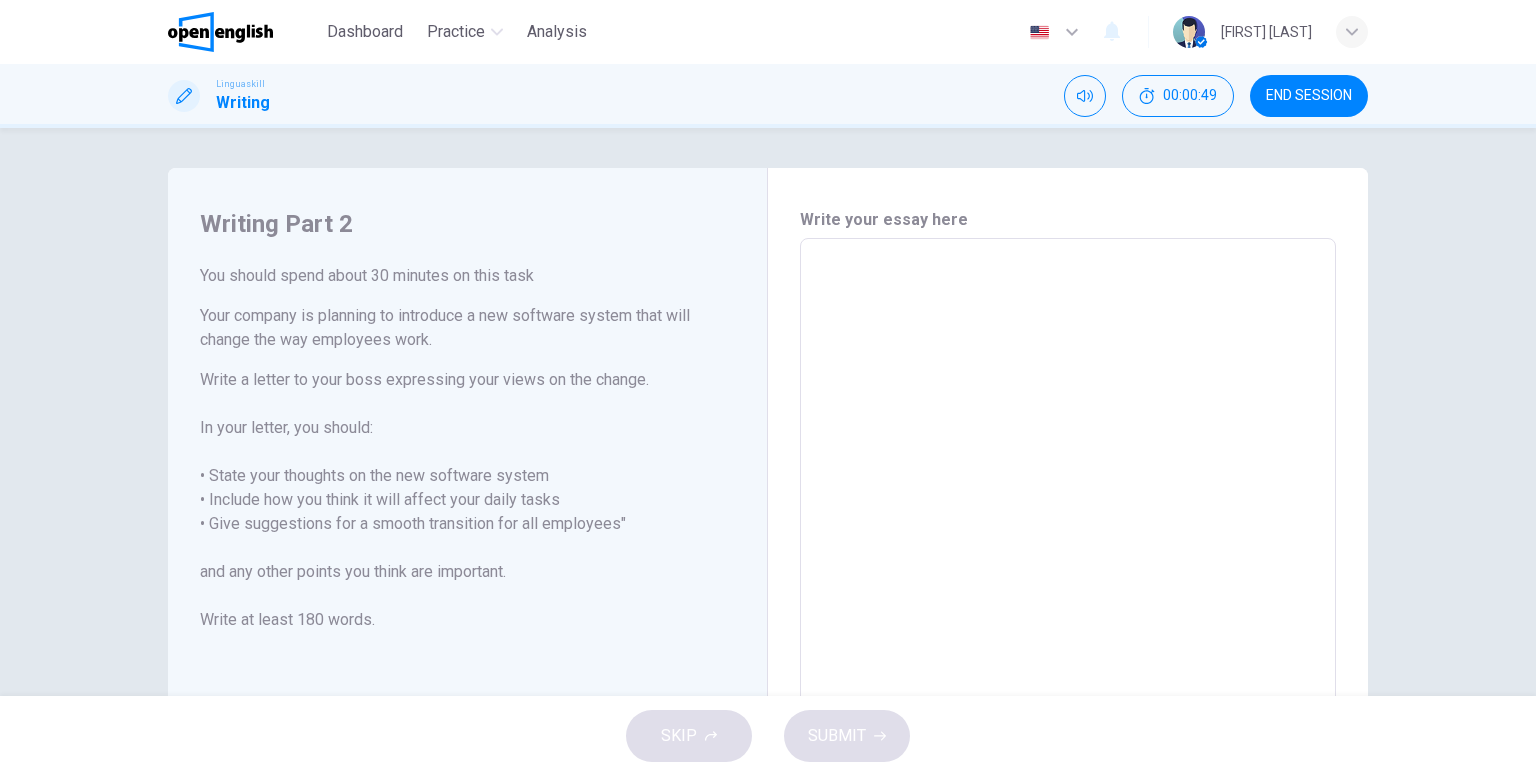 type on "*" 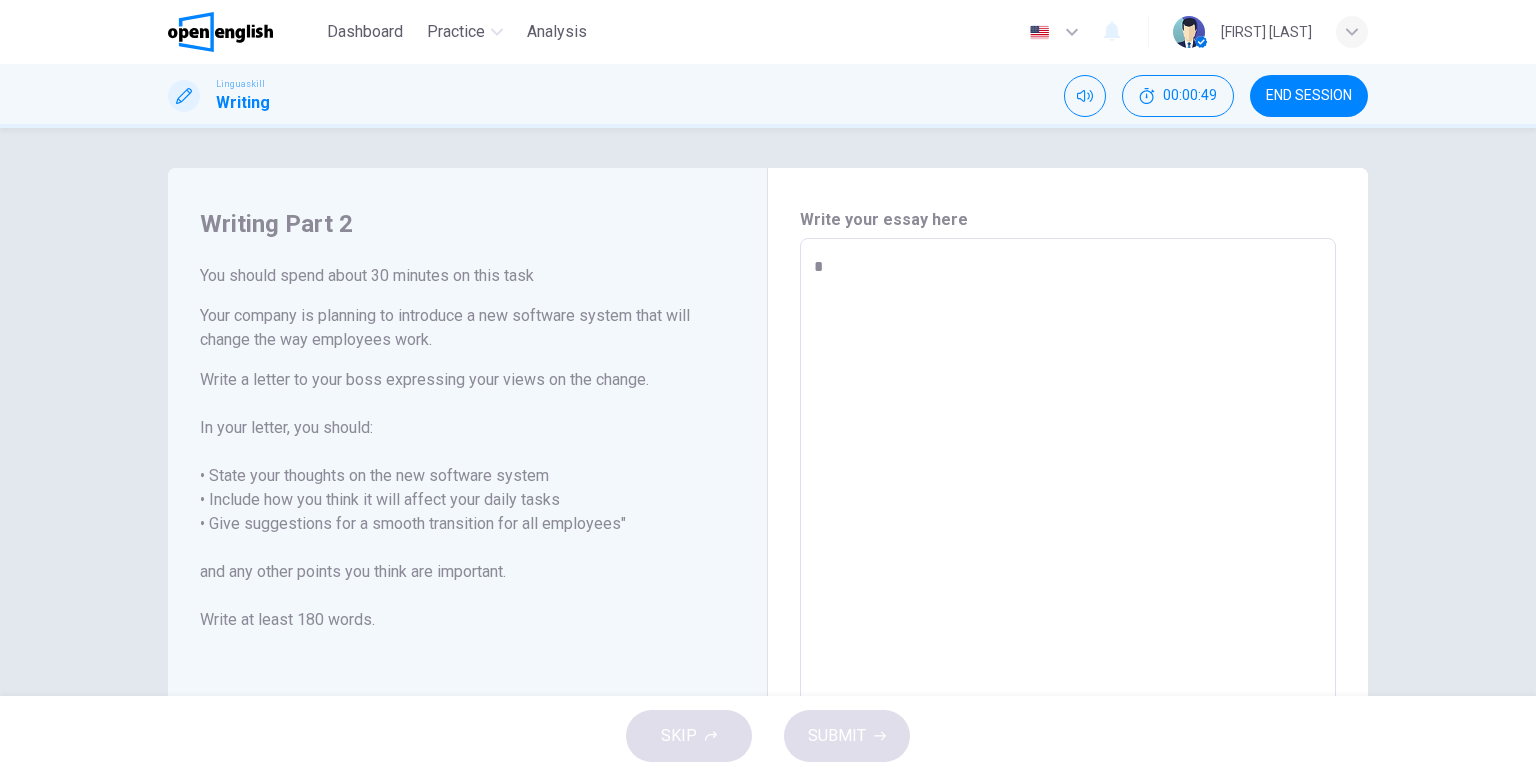 type on "*" 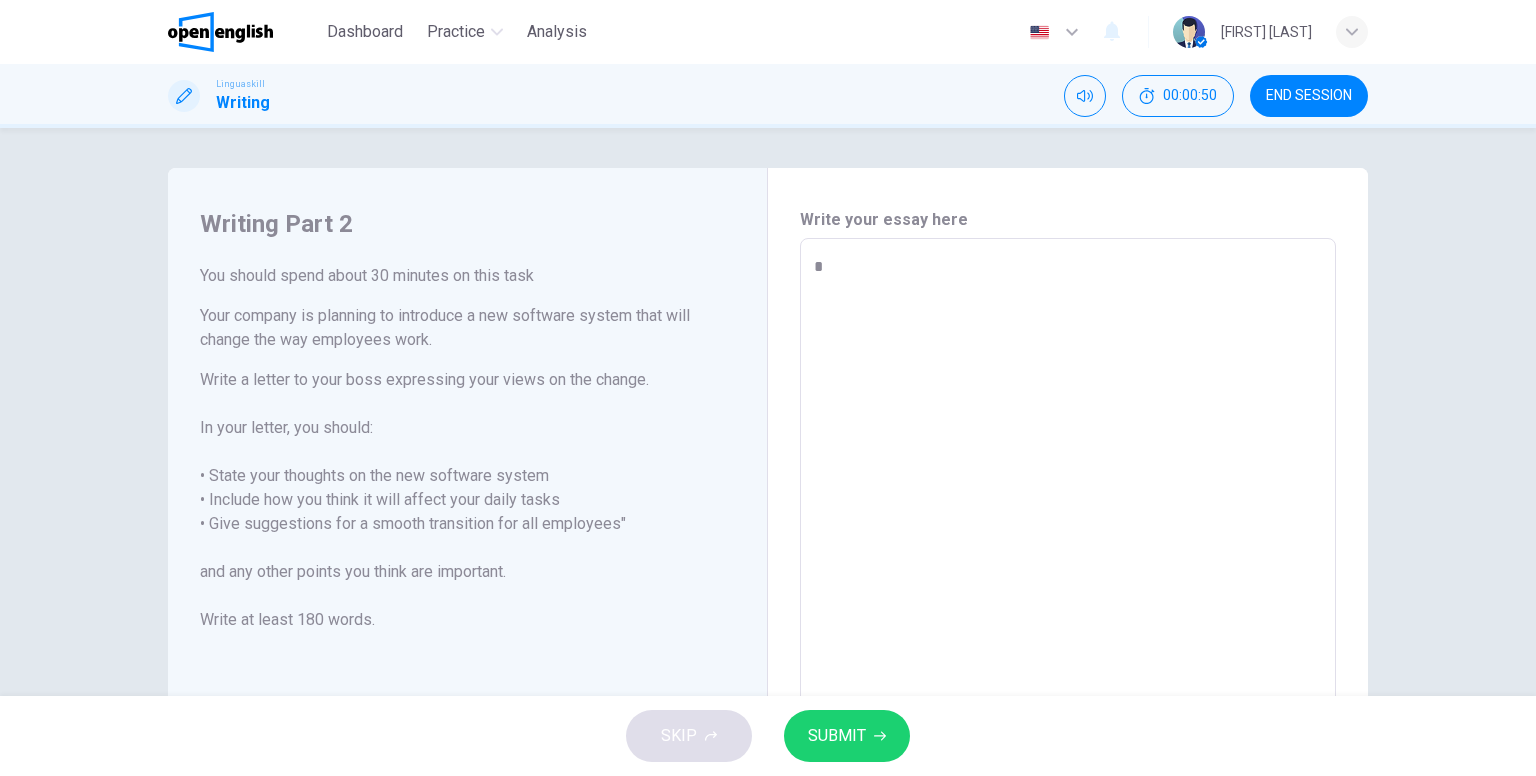 type on "**" 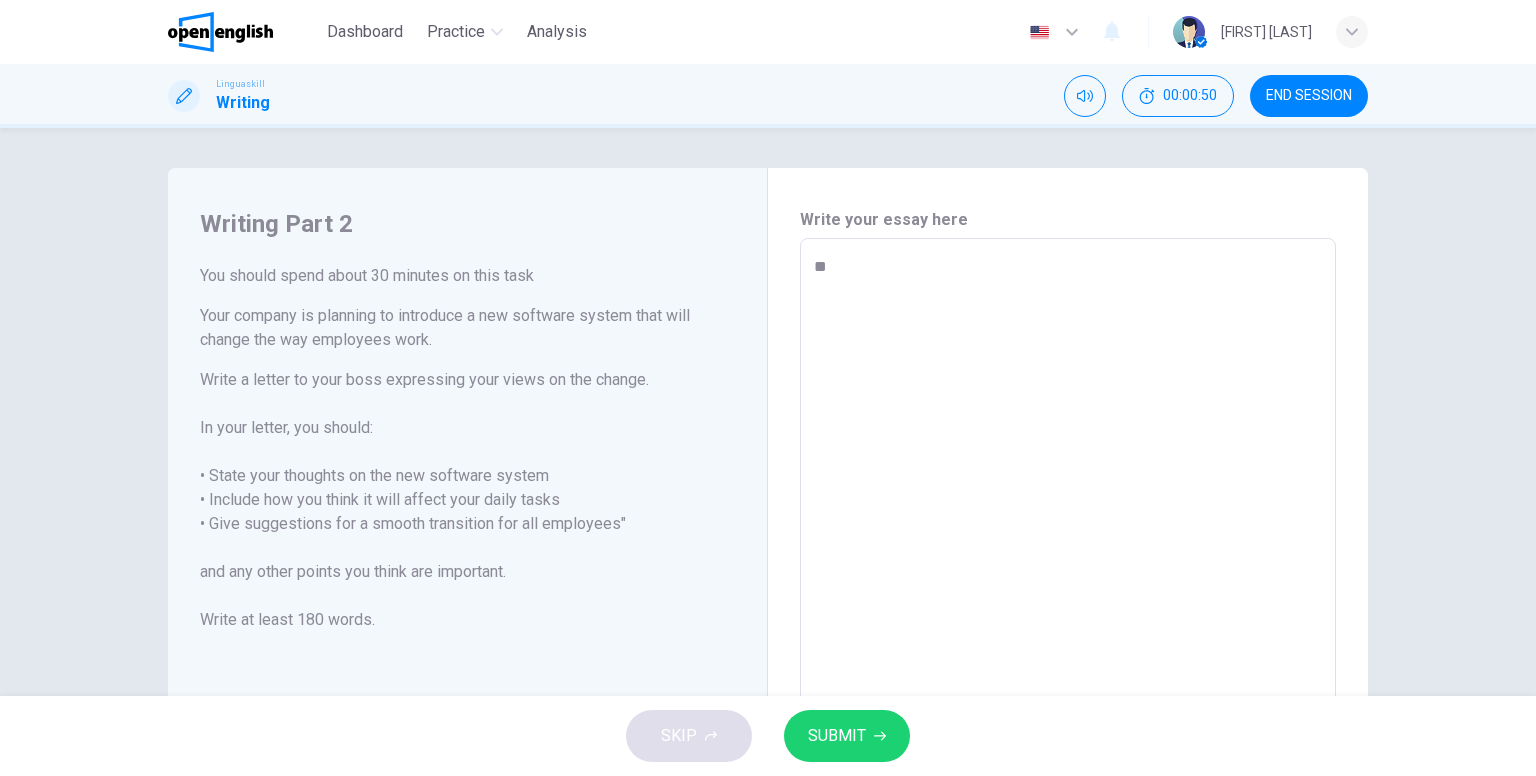 type on "*" 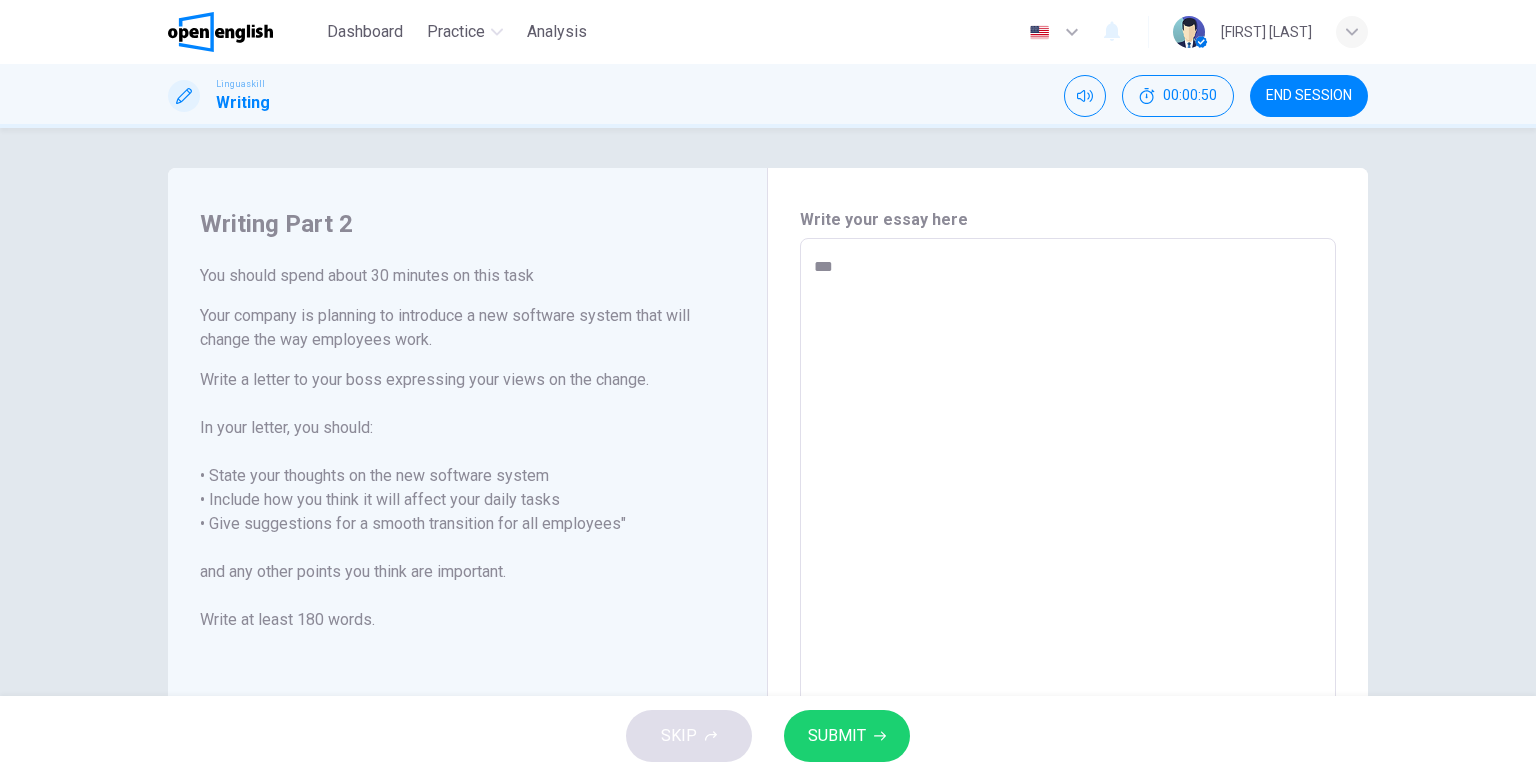 type on "*" 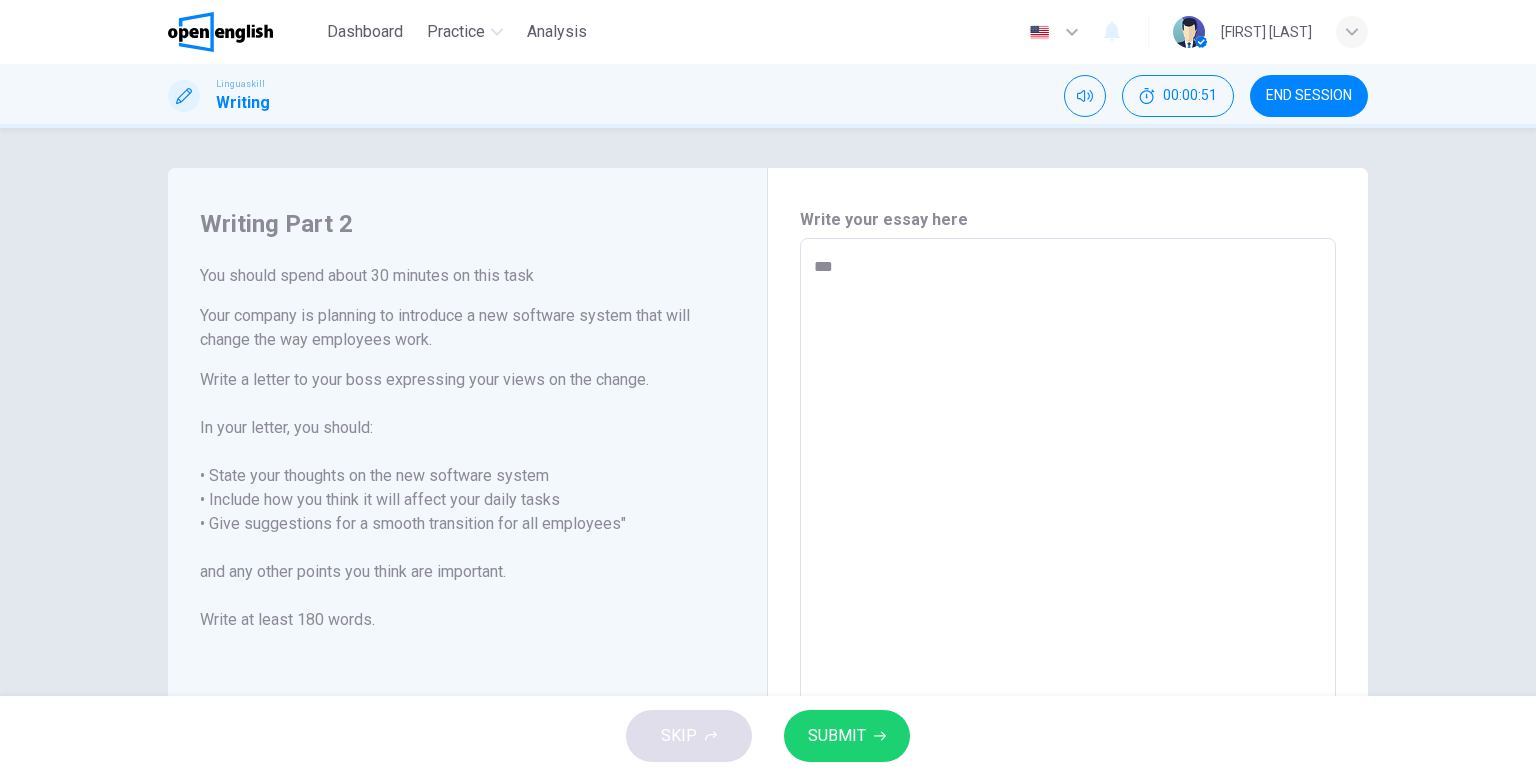 type on "****" 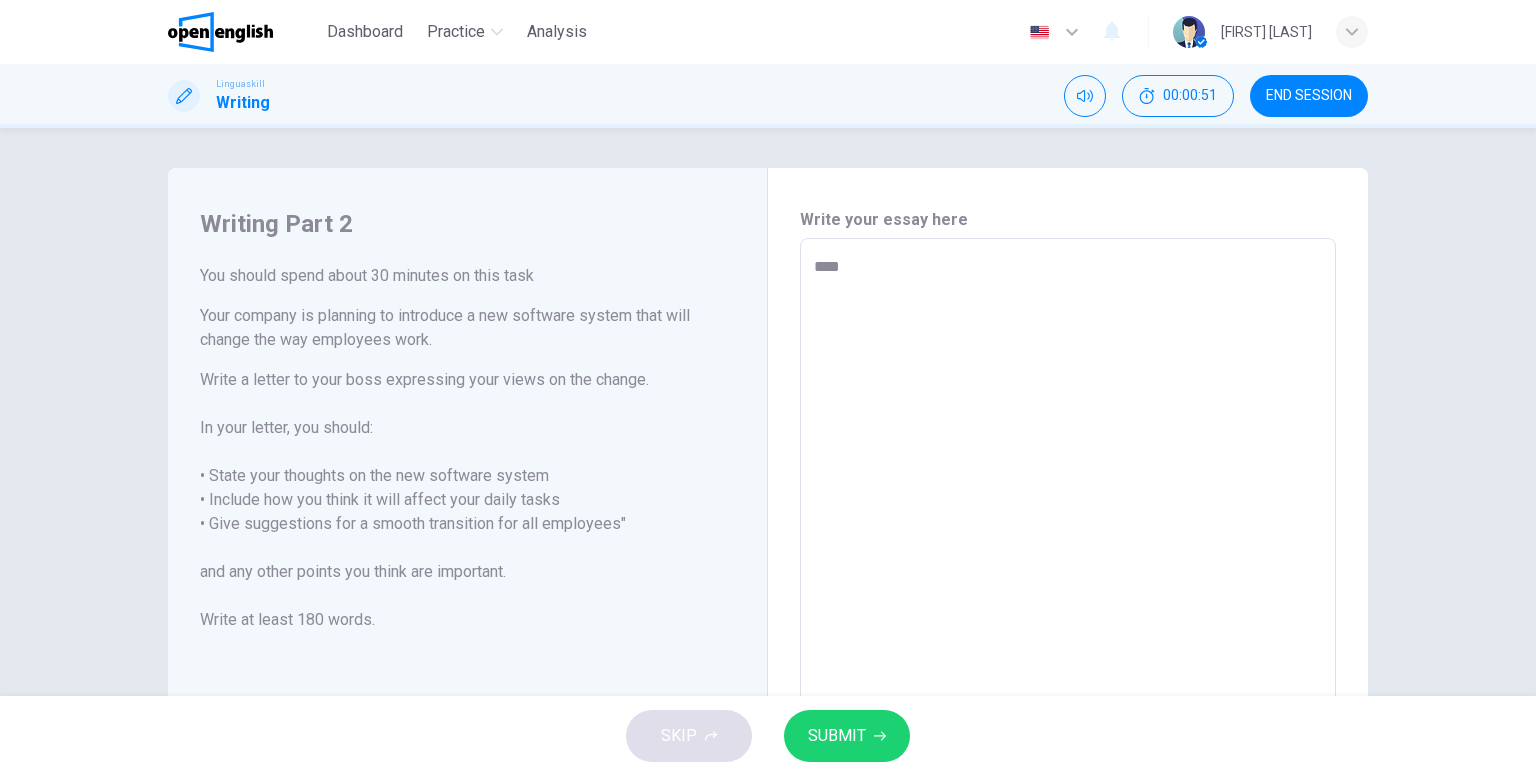 type on "*" 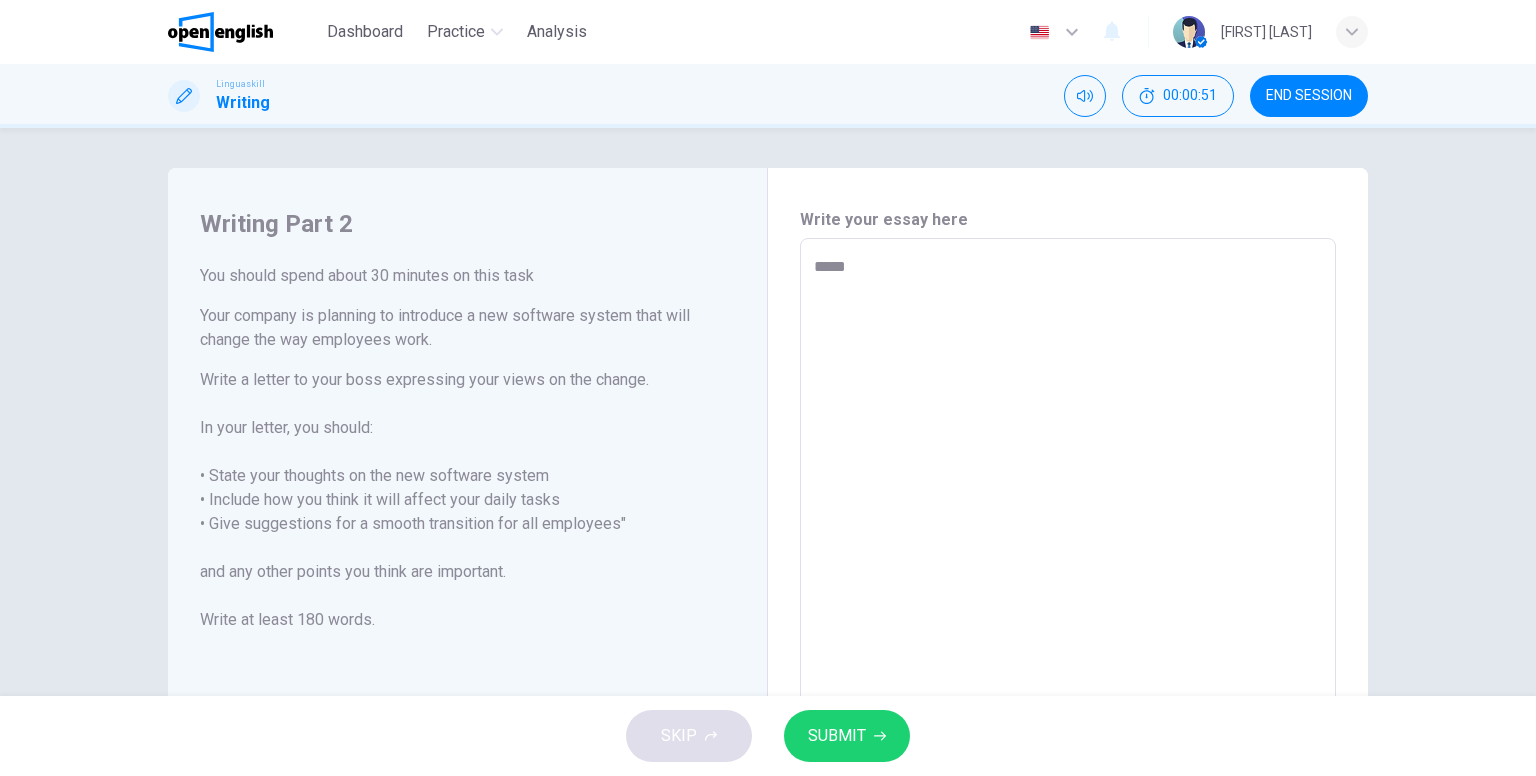 type on "*" 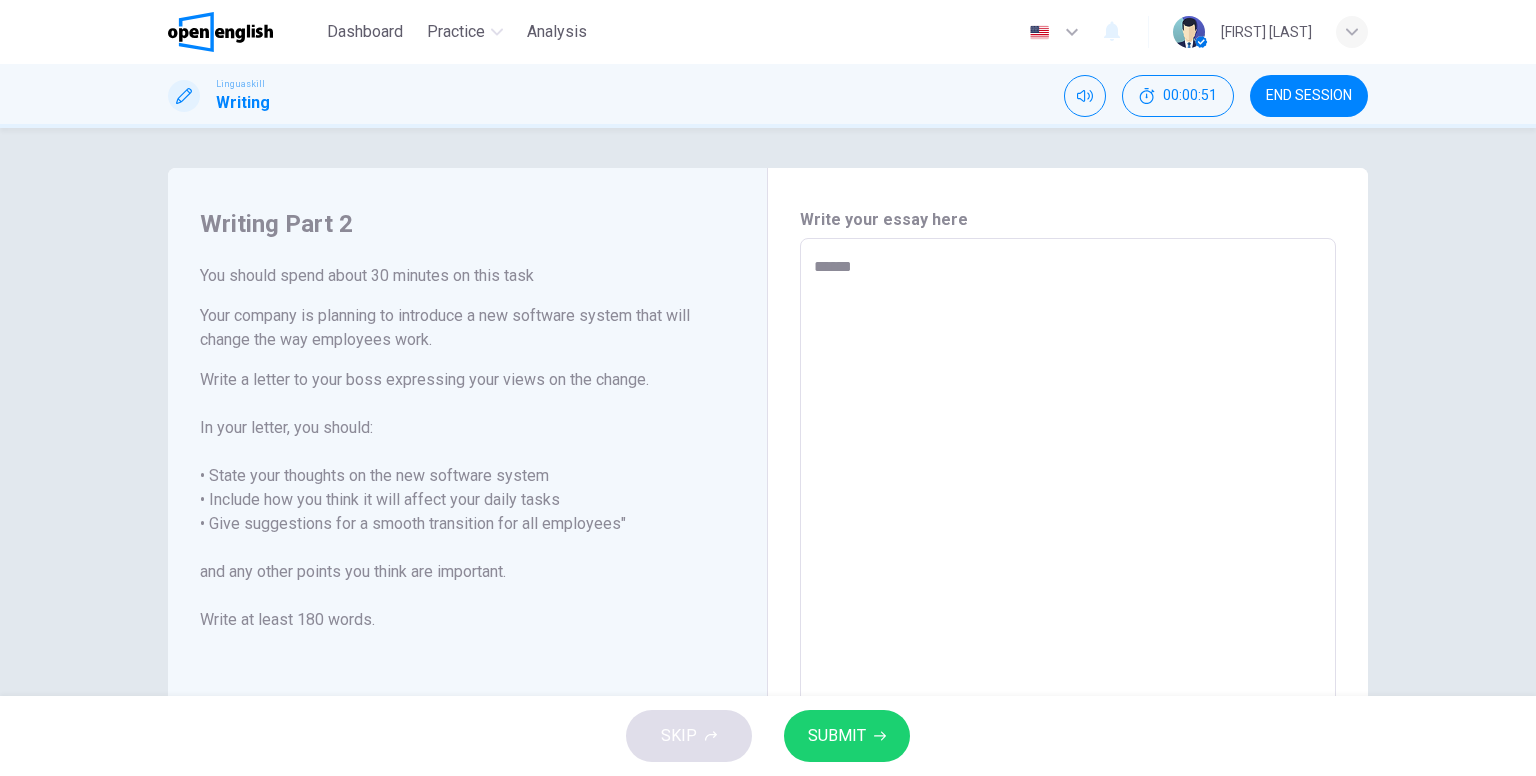 type on "*" 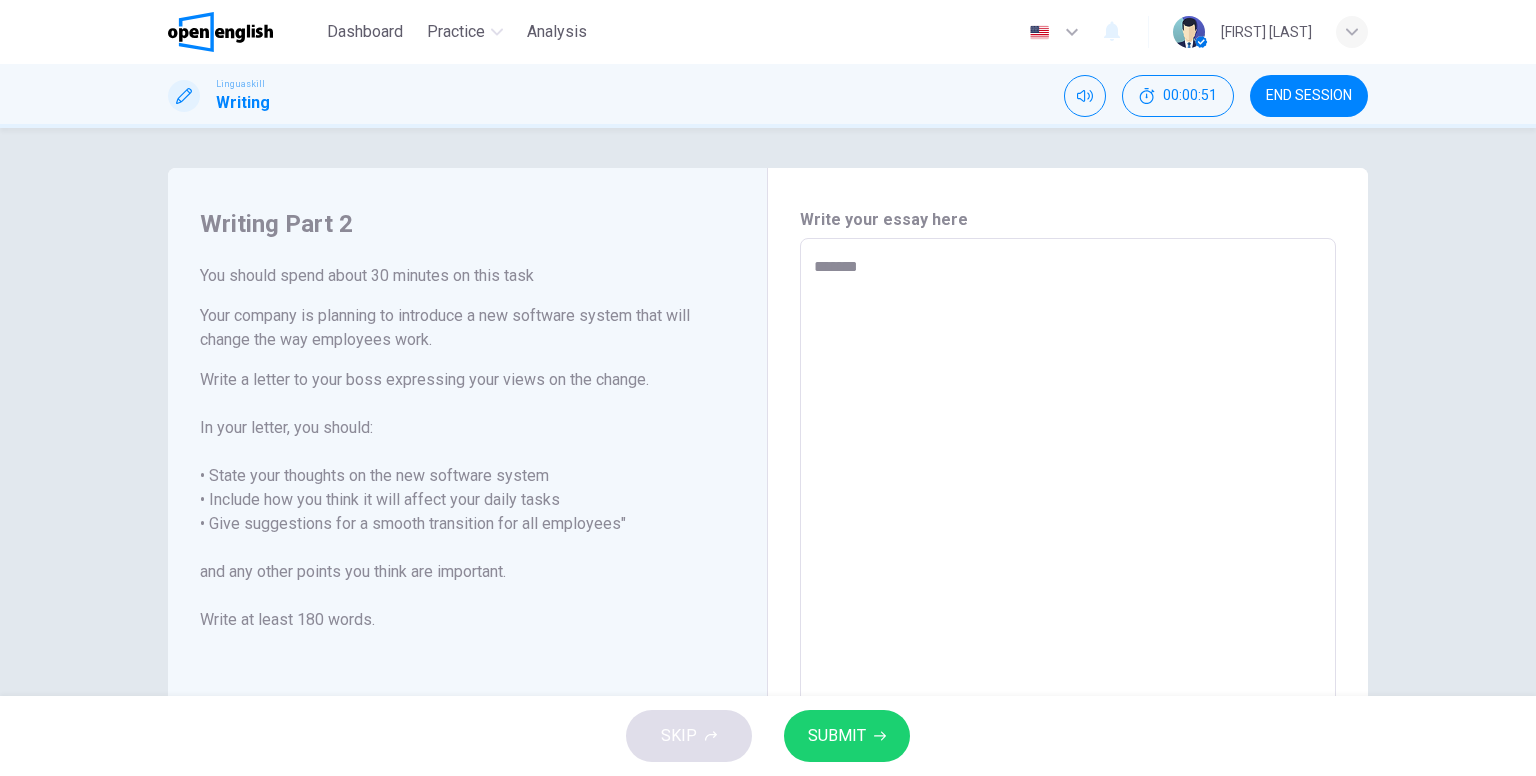 type on "*" 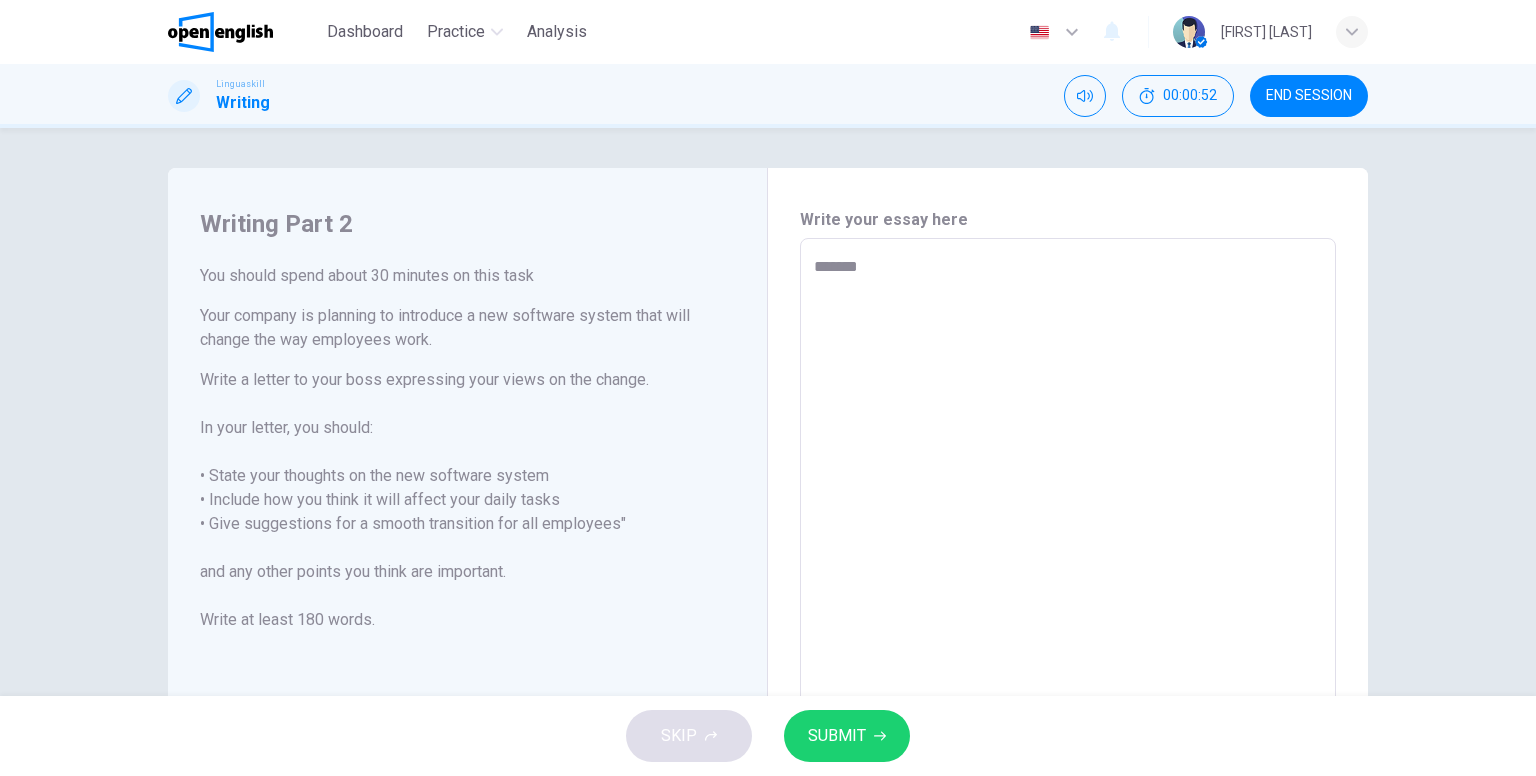 type on "********" 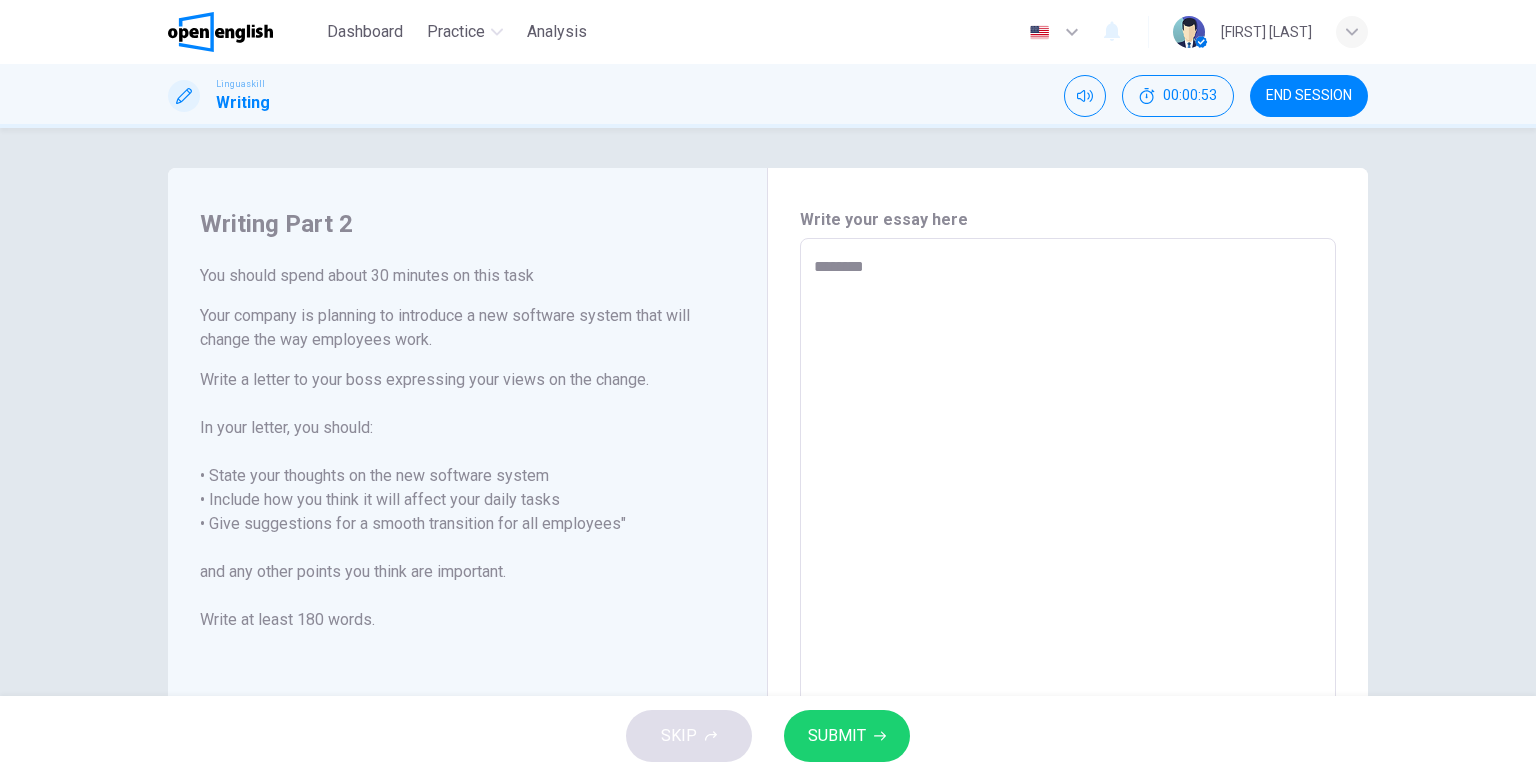 type on "*********" 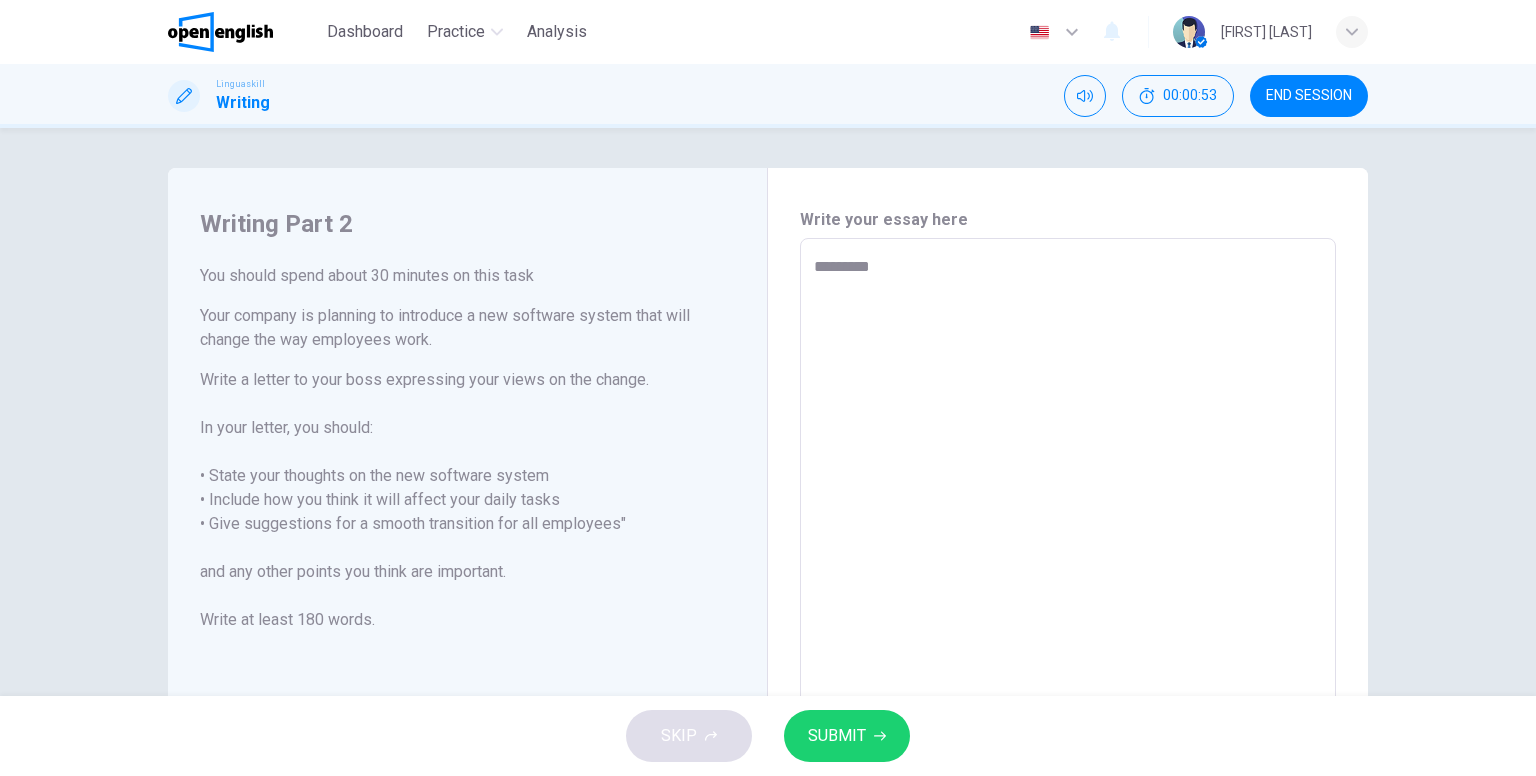 type on "**********" 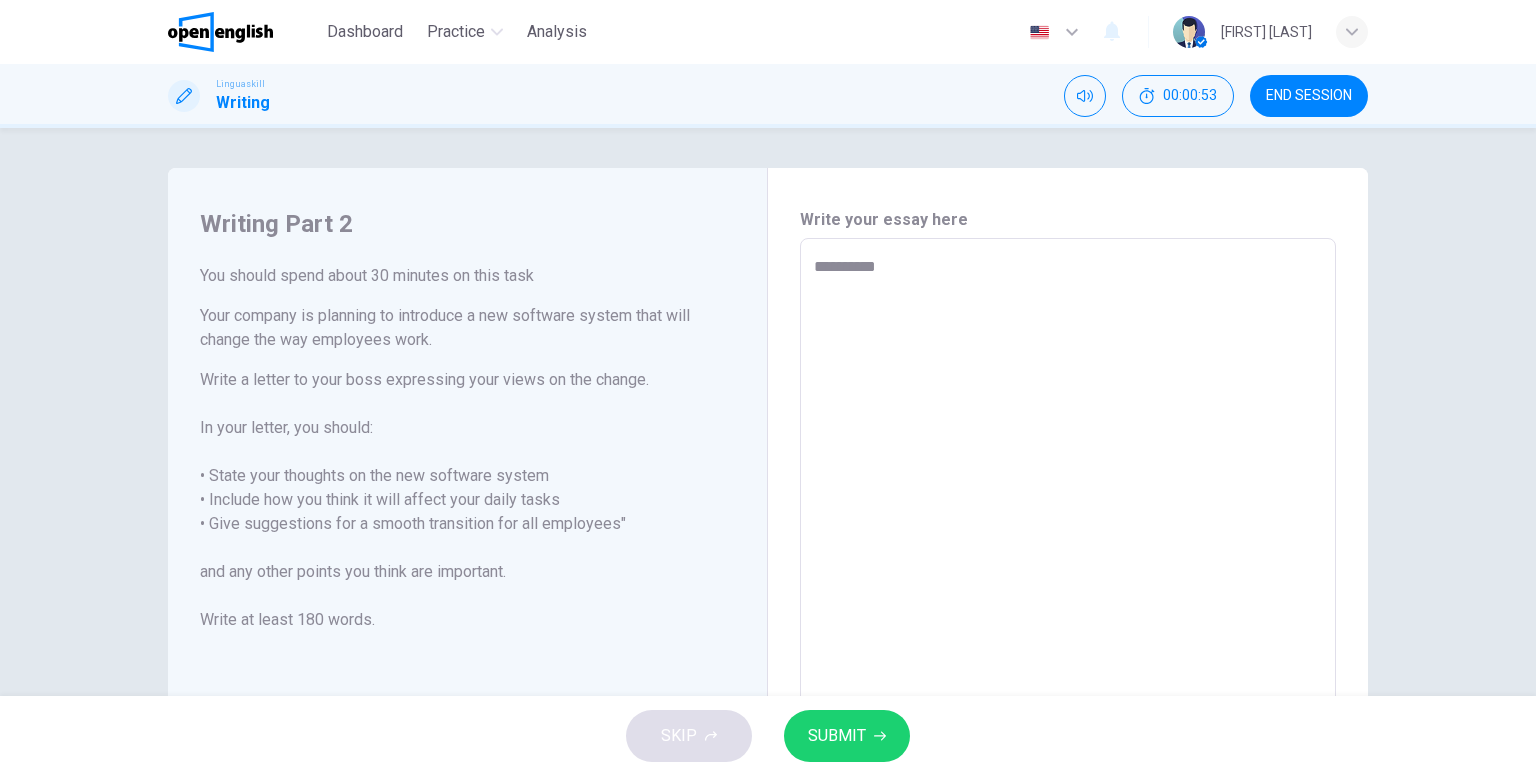 type on "*" 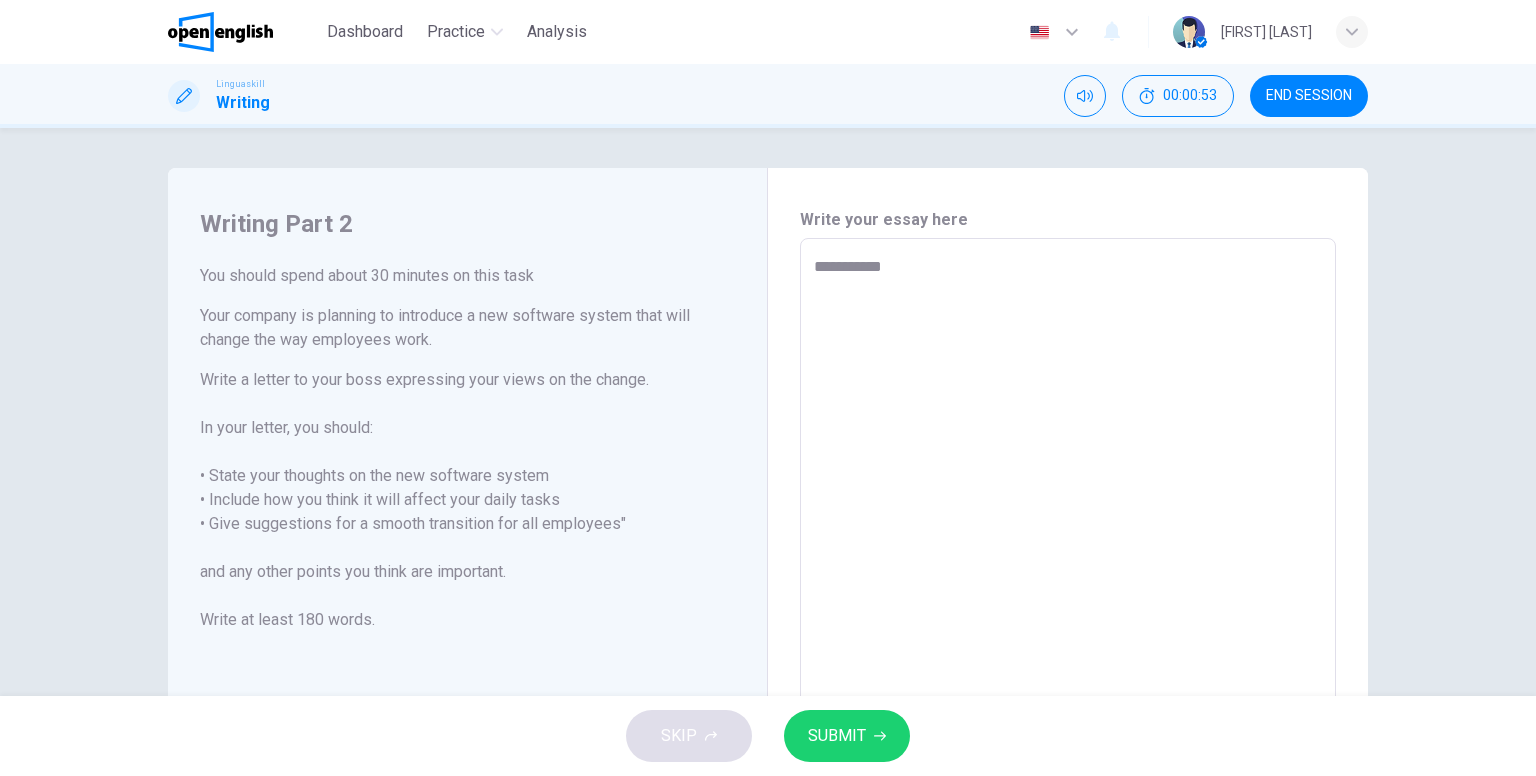 type on "*" 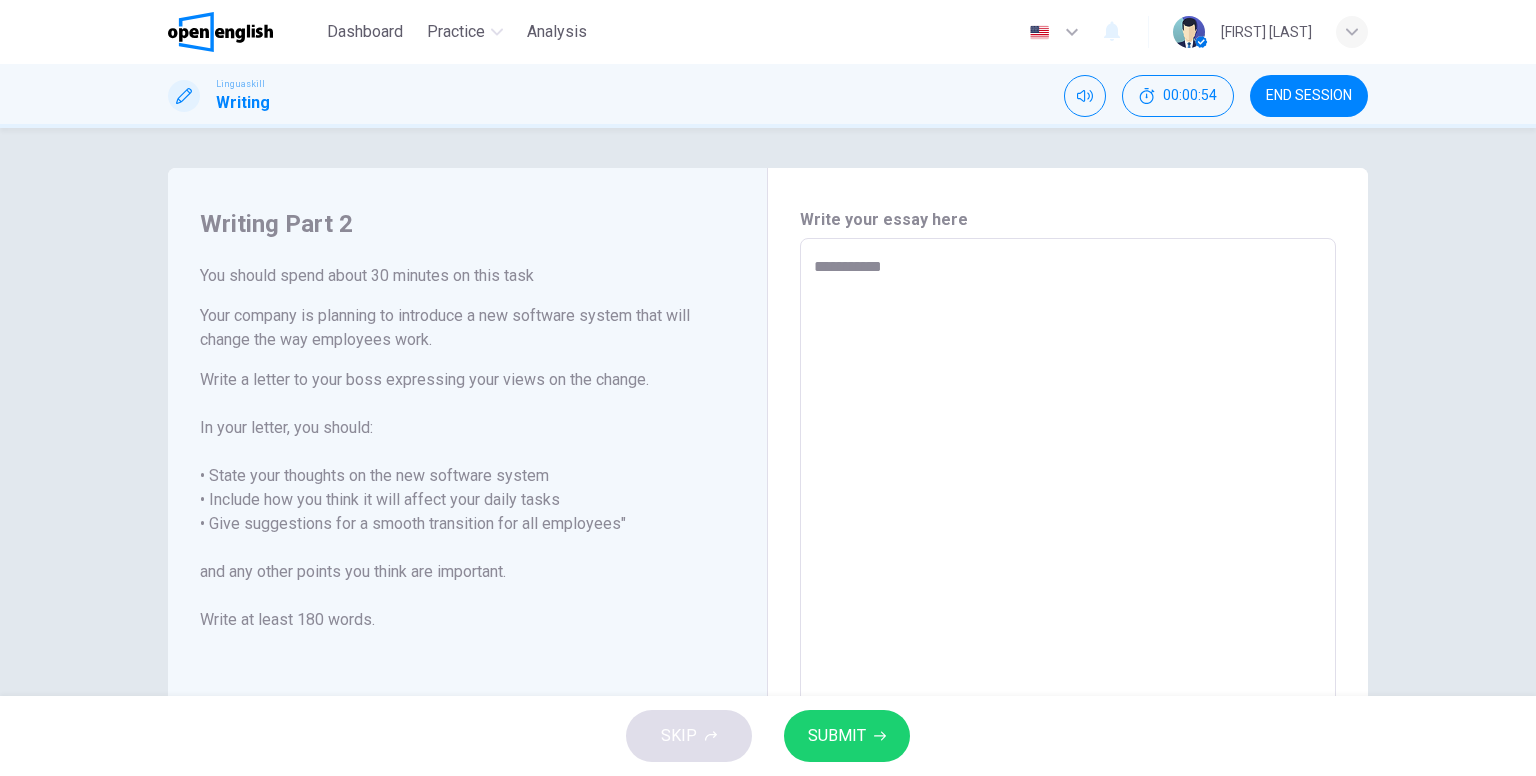 type on "**********" 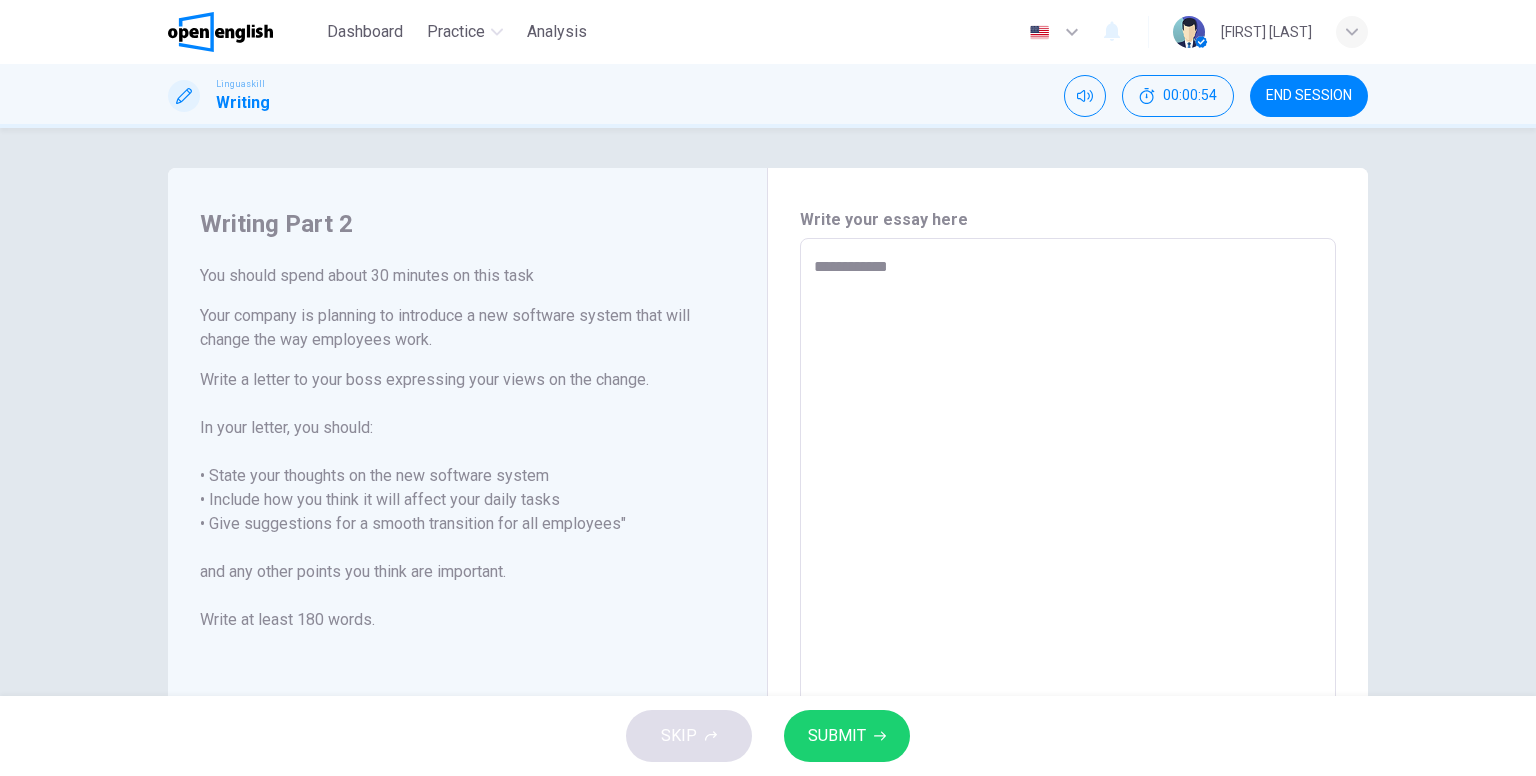 type on "**********" 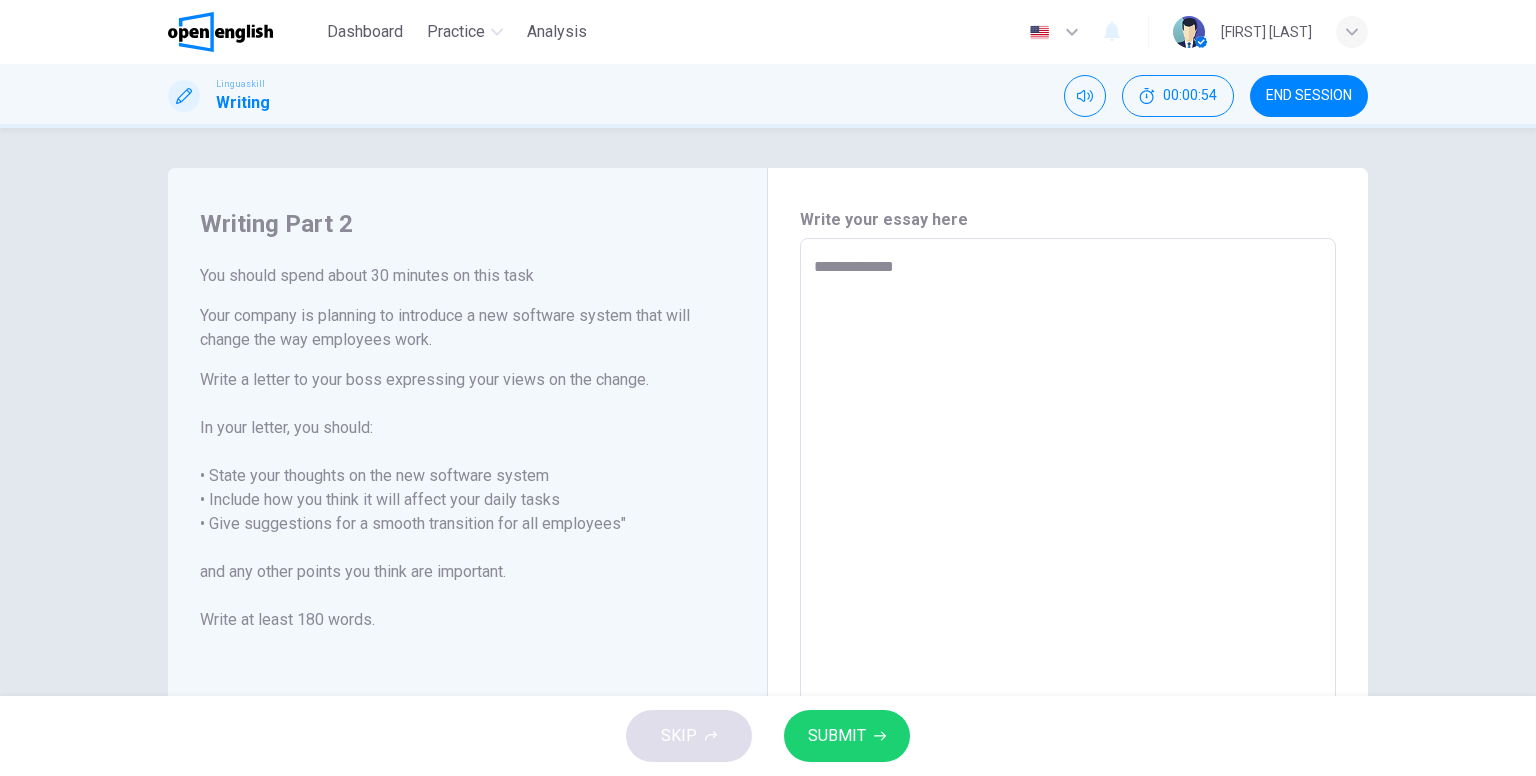 type on "*" 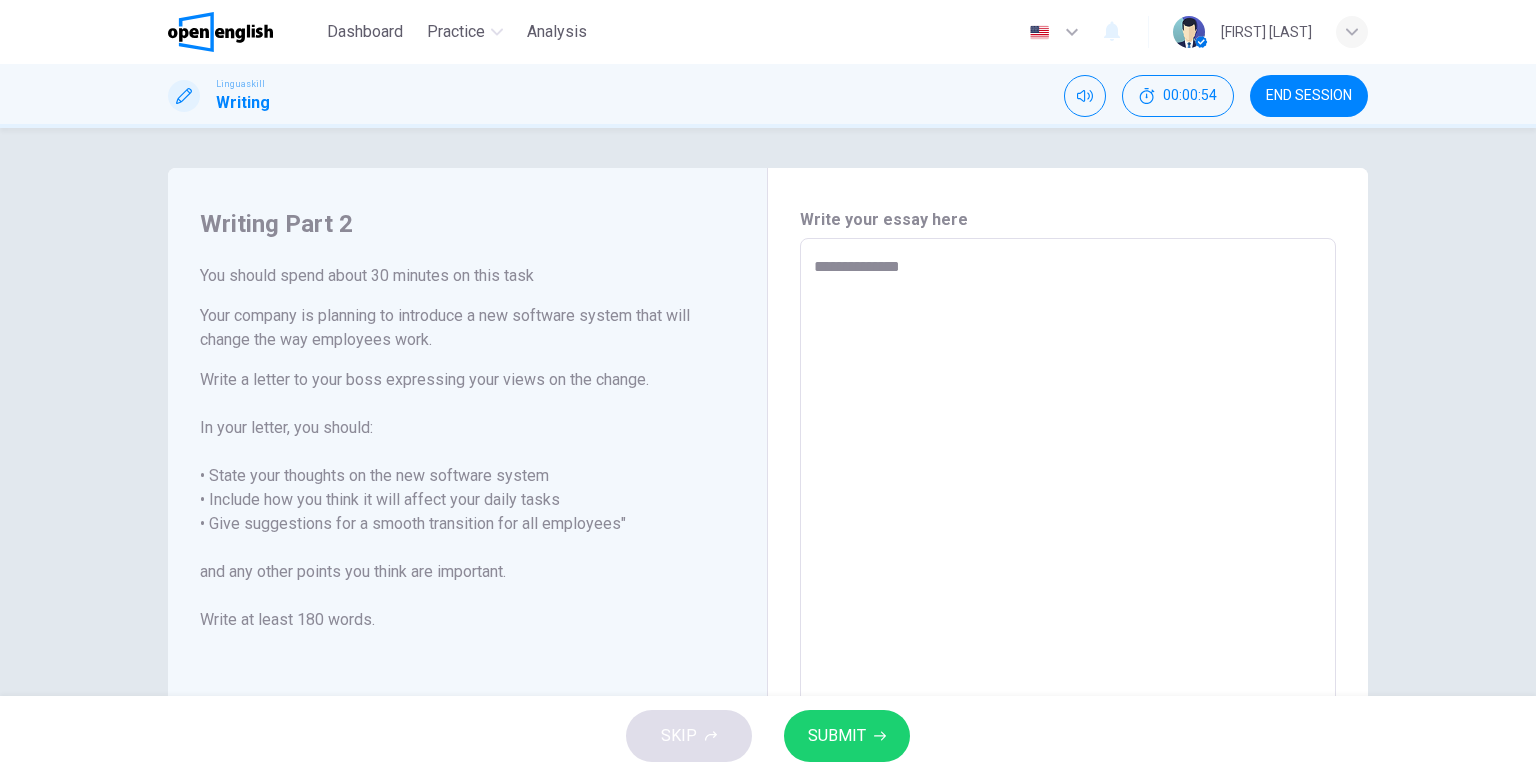 type on "*" 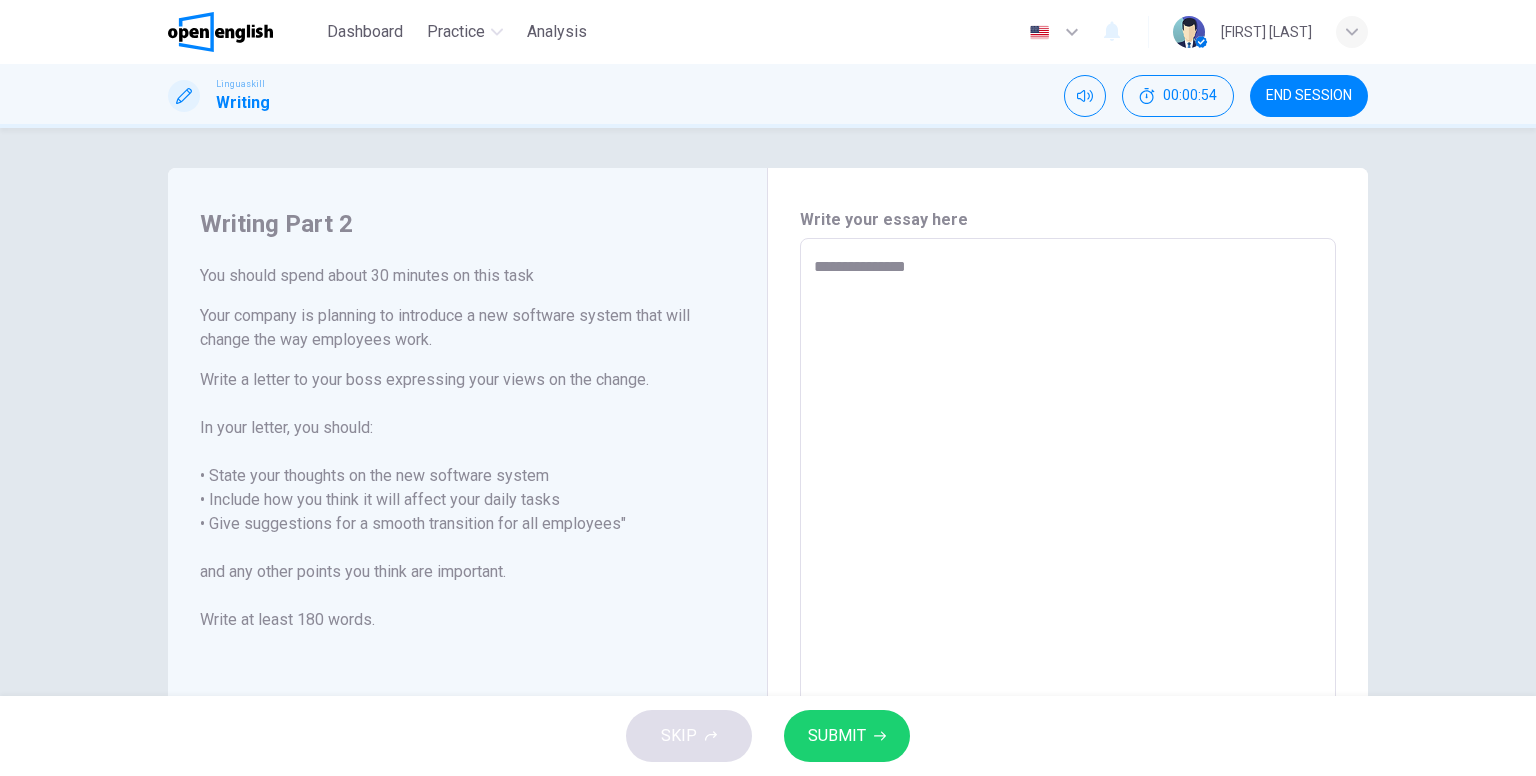 type on "*" 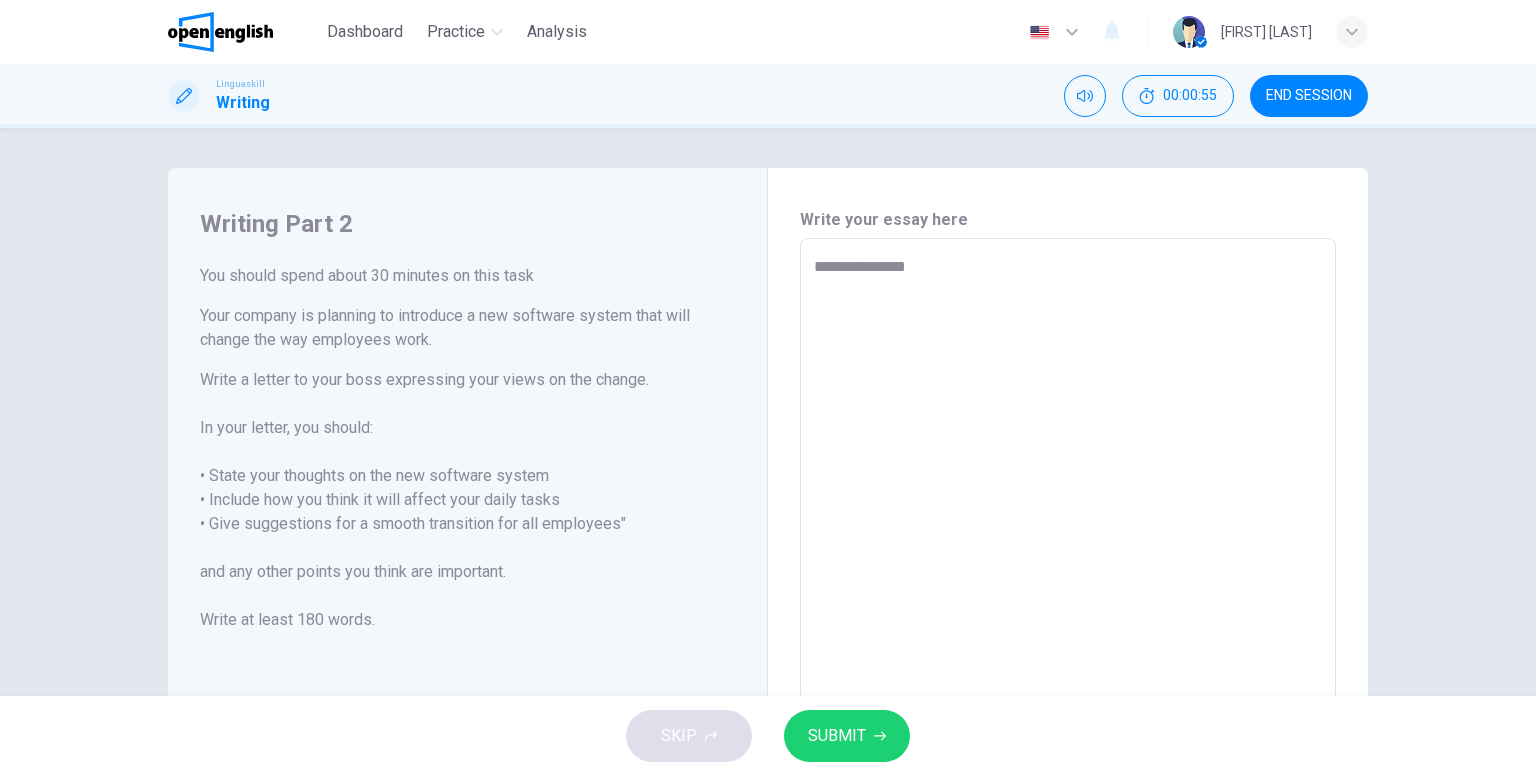type on "**********" 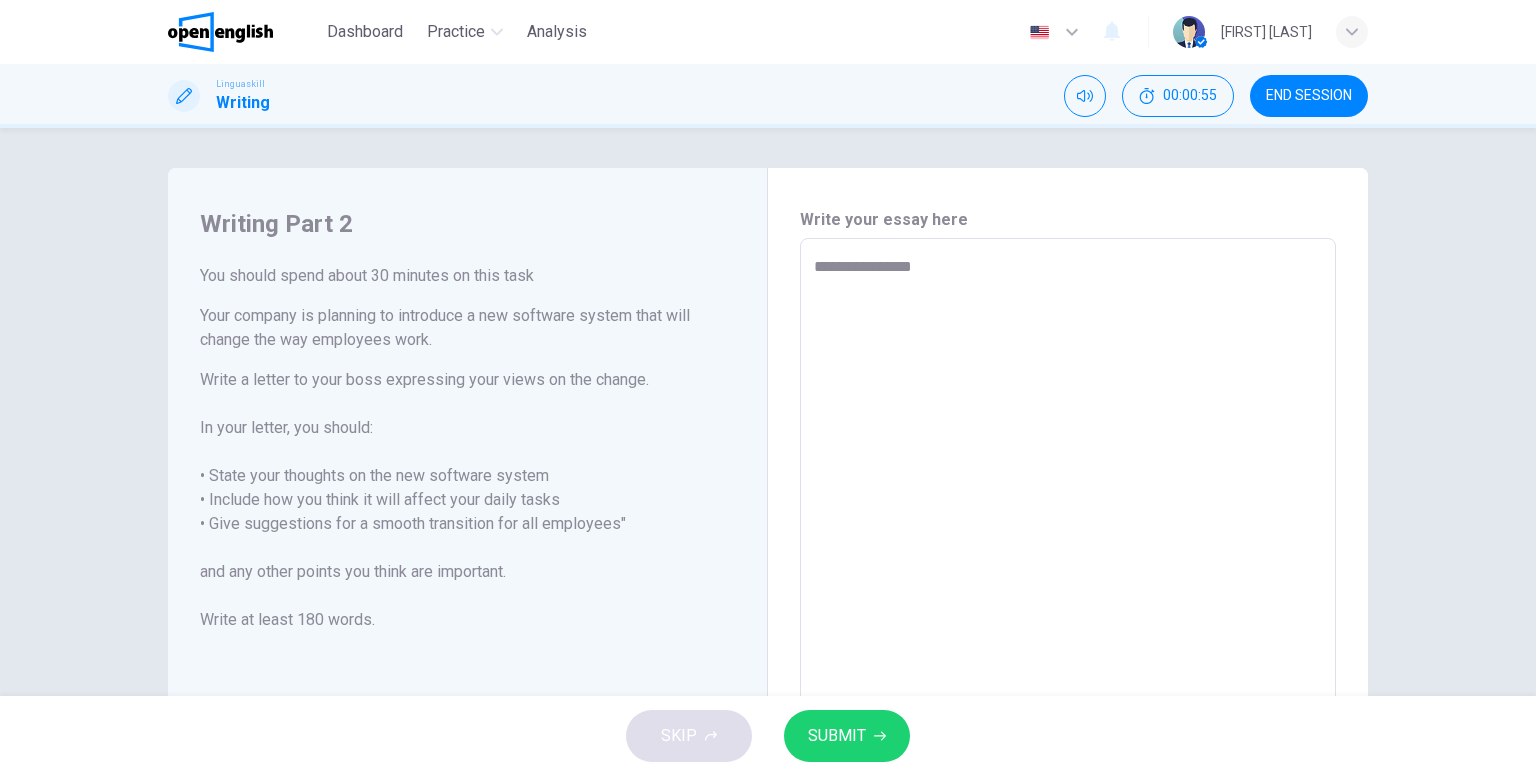 type on "**********" 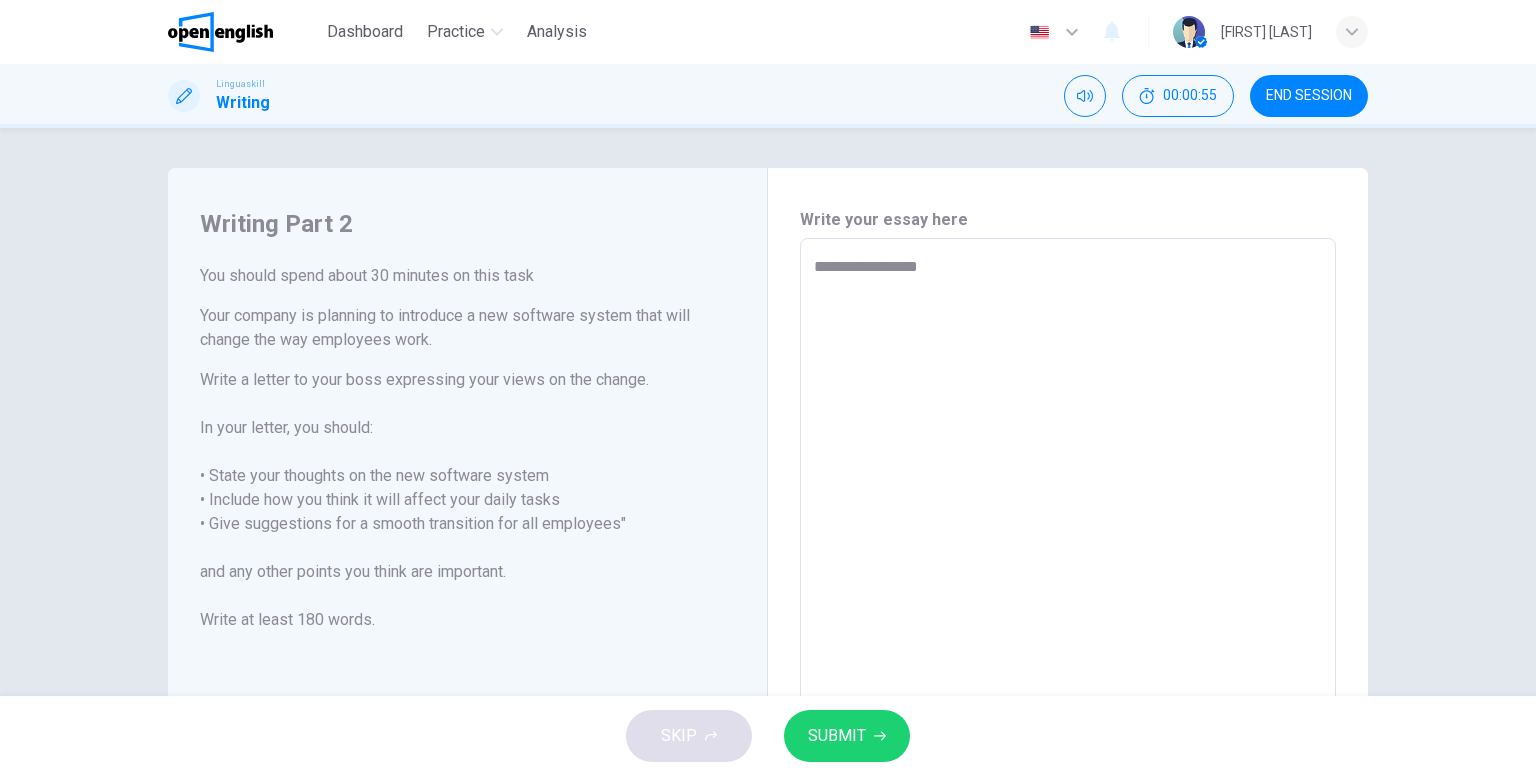 type on "*" 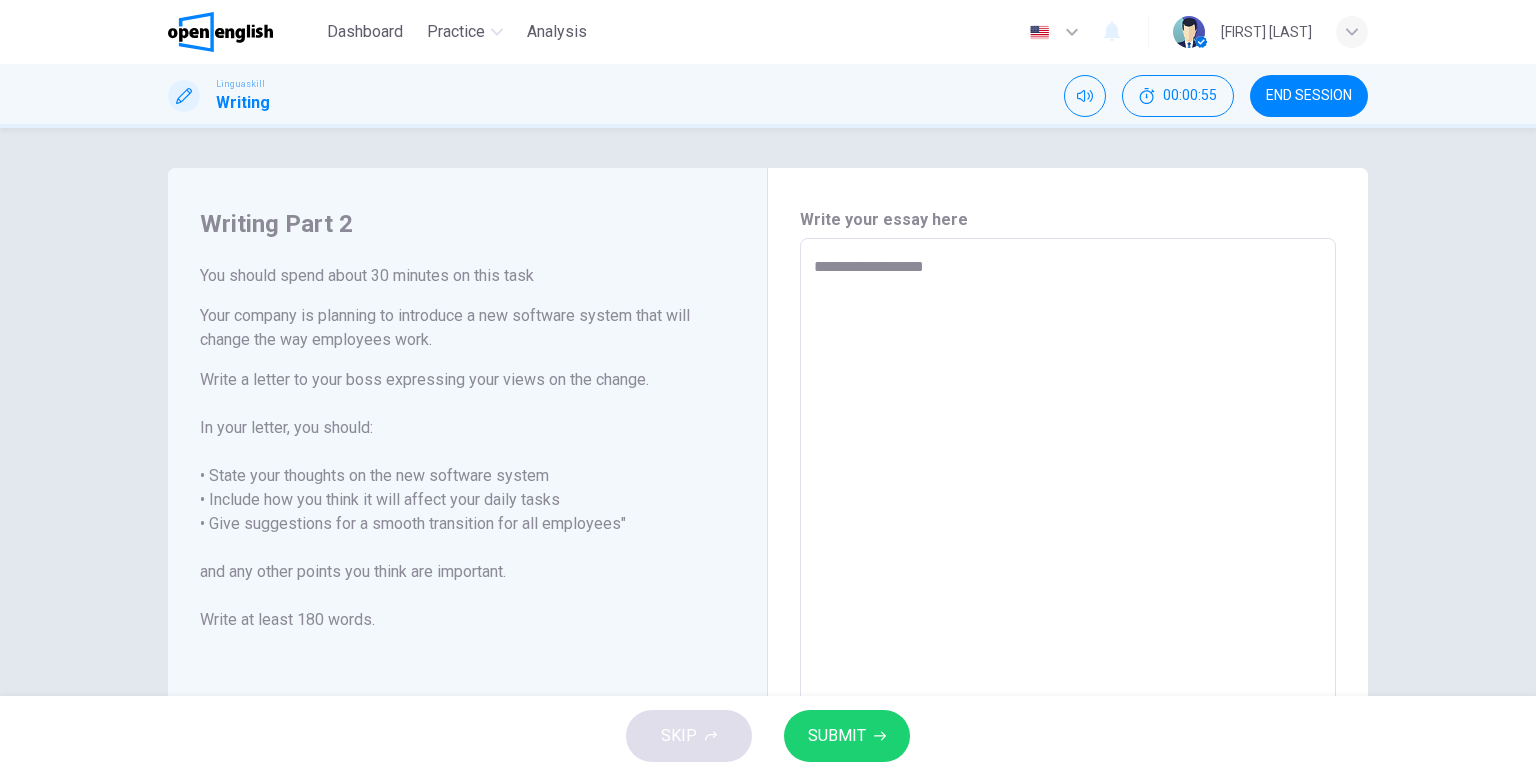 type on "*" 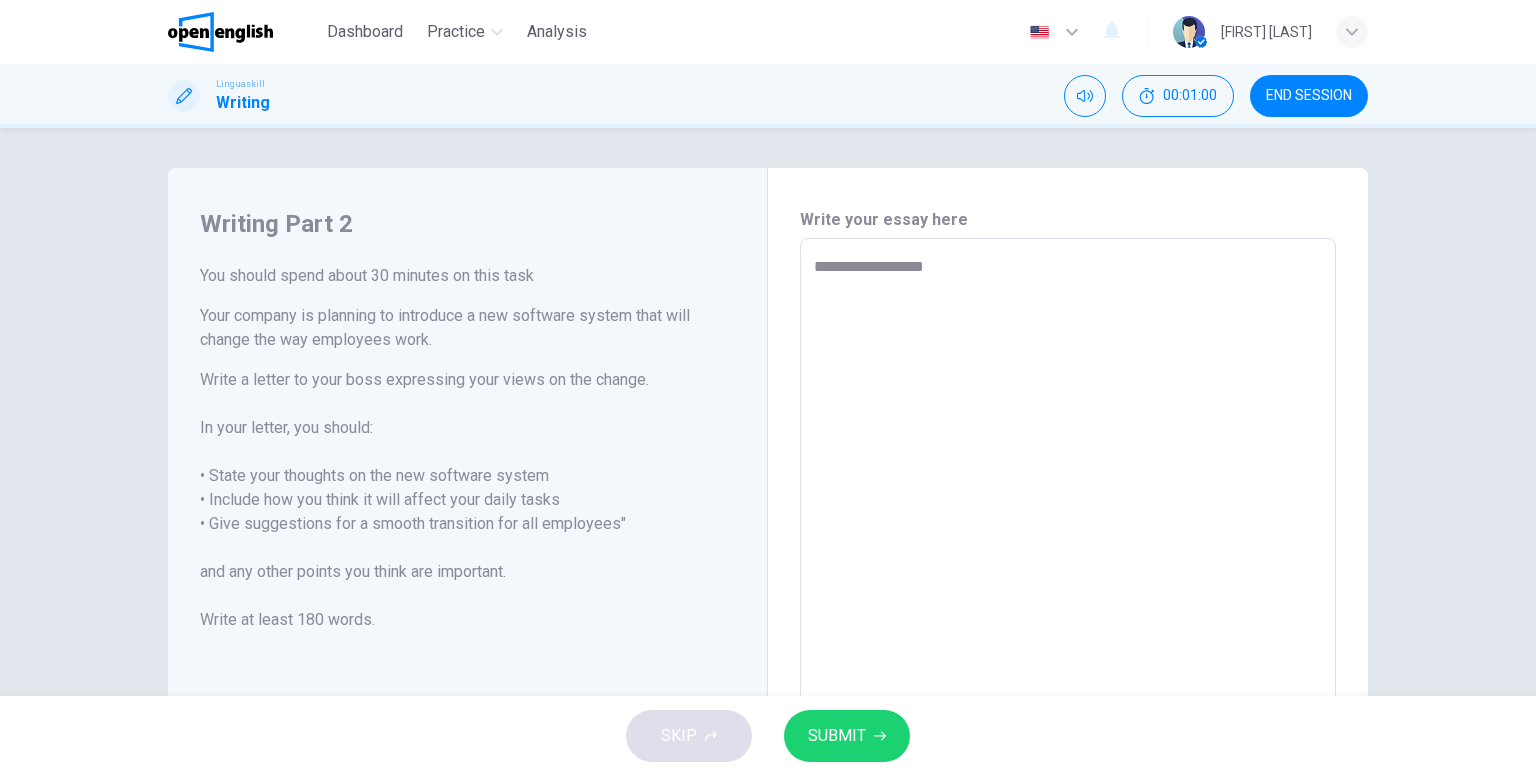 type on "**********" 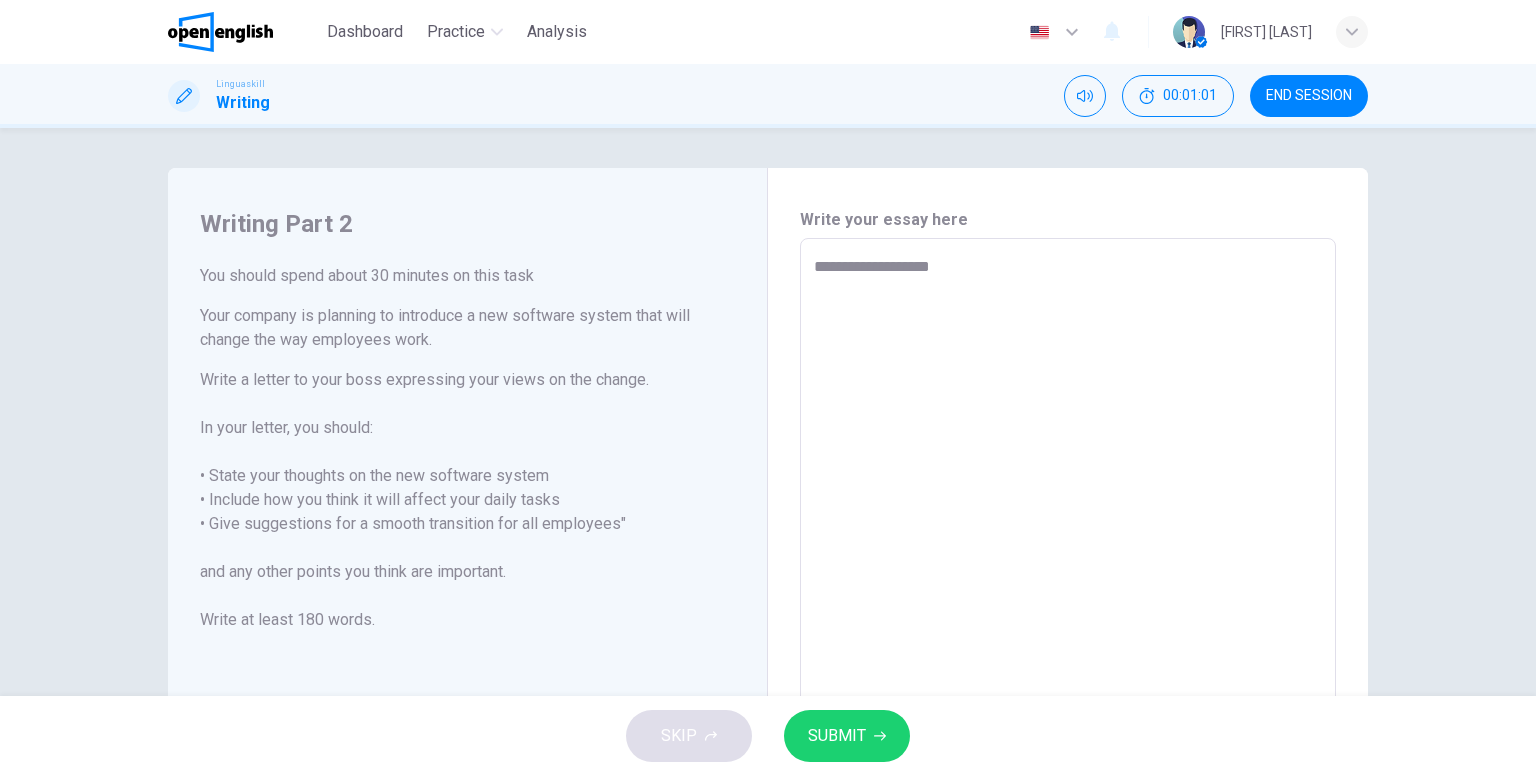 type on "**********" 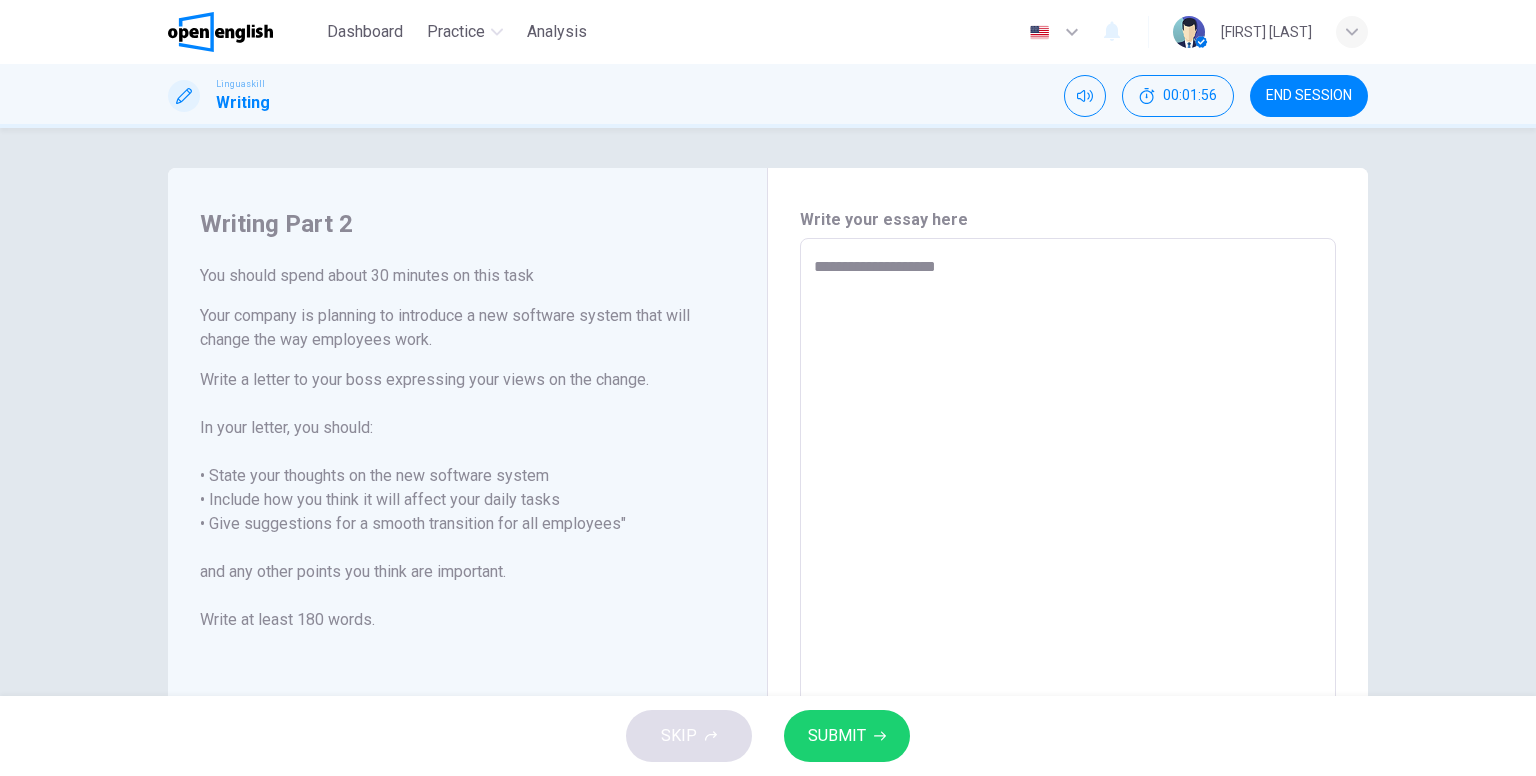 type on "**********" 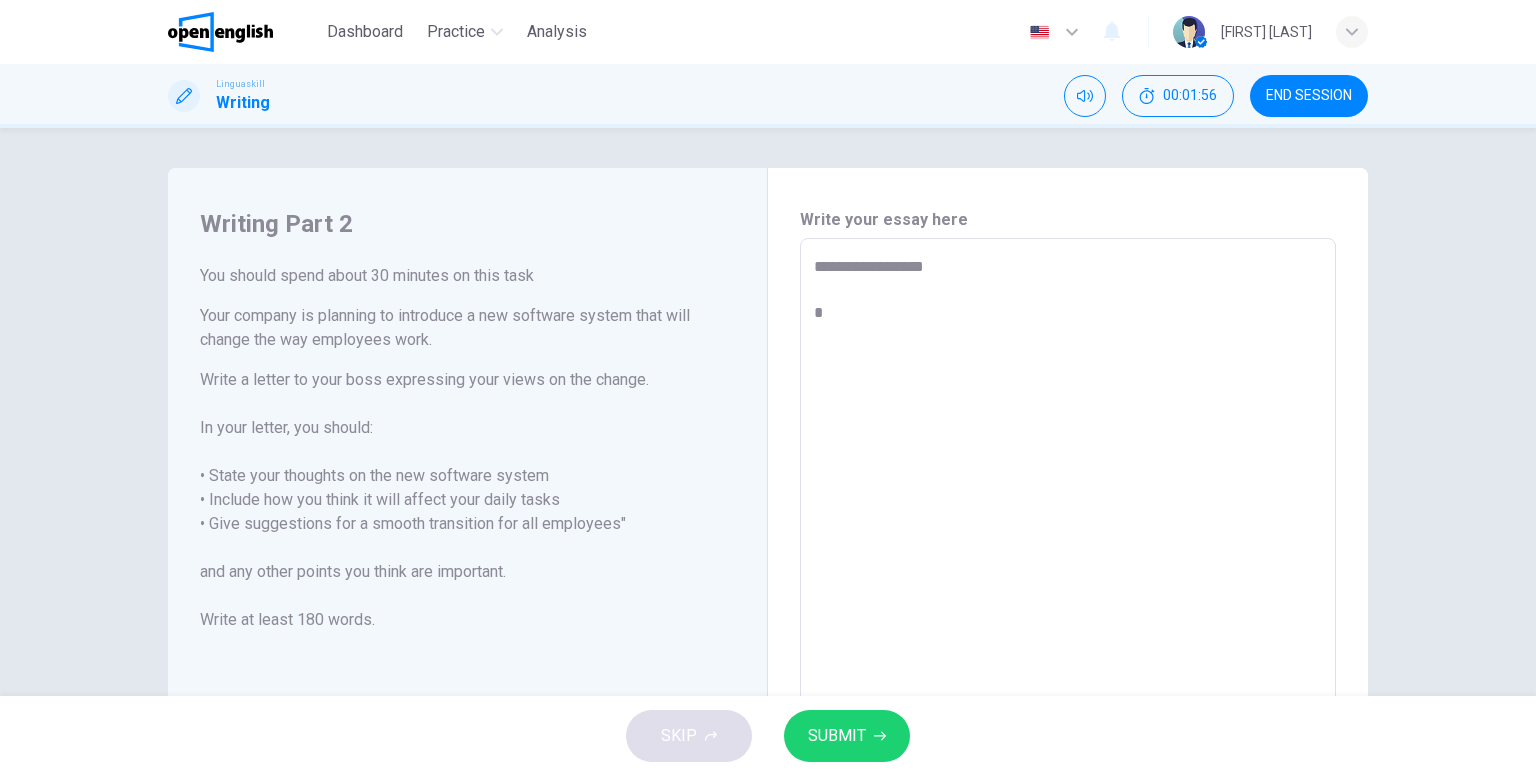 type on "*" 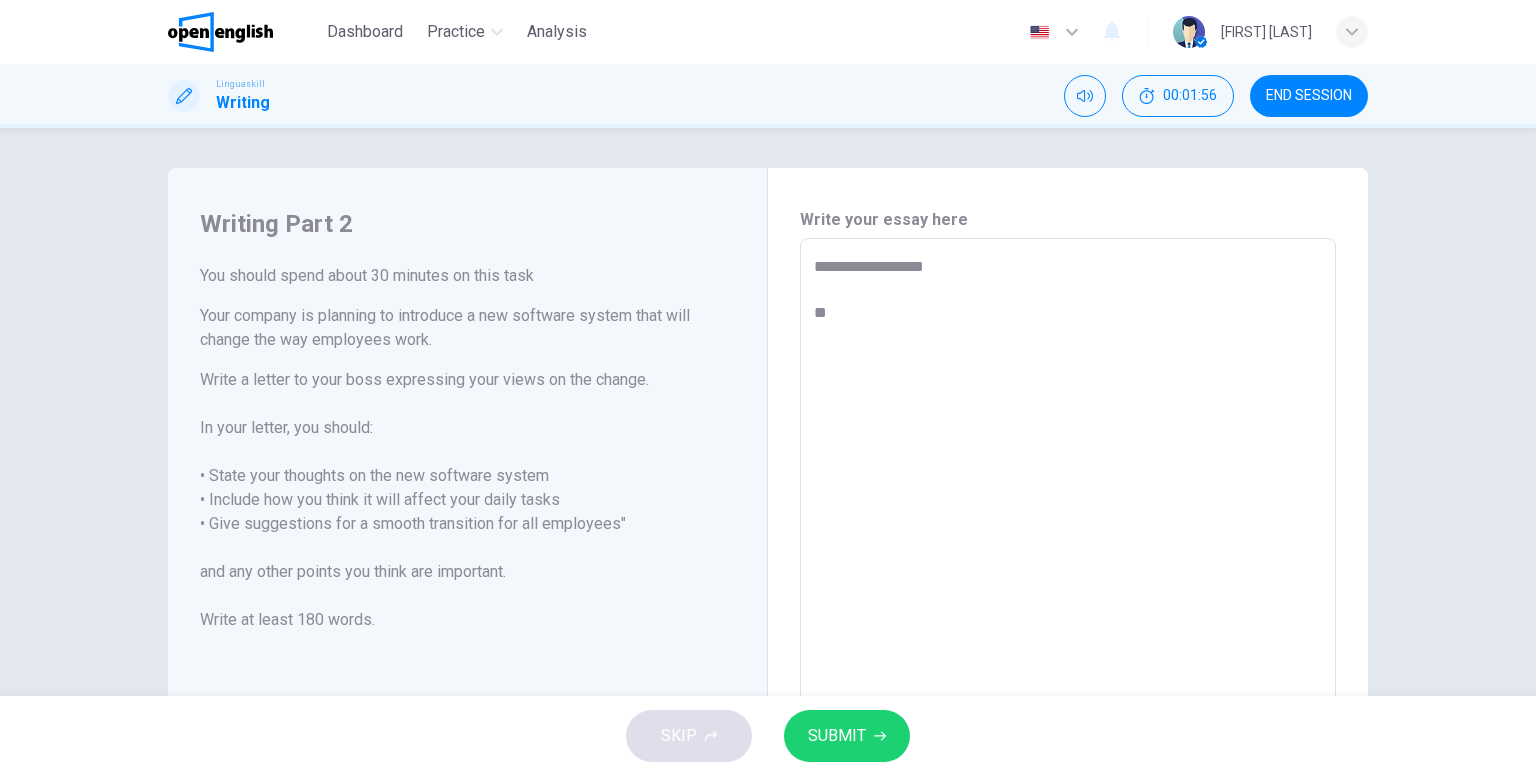 type on "*" 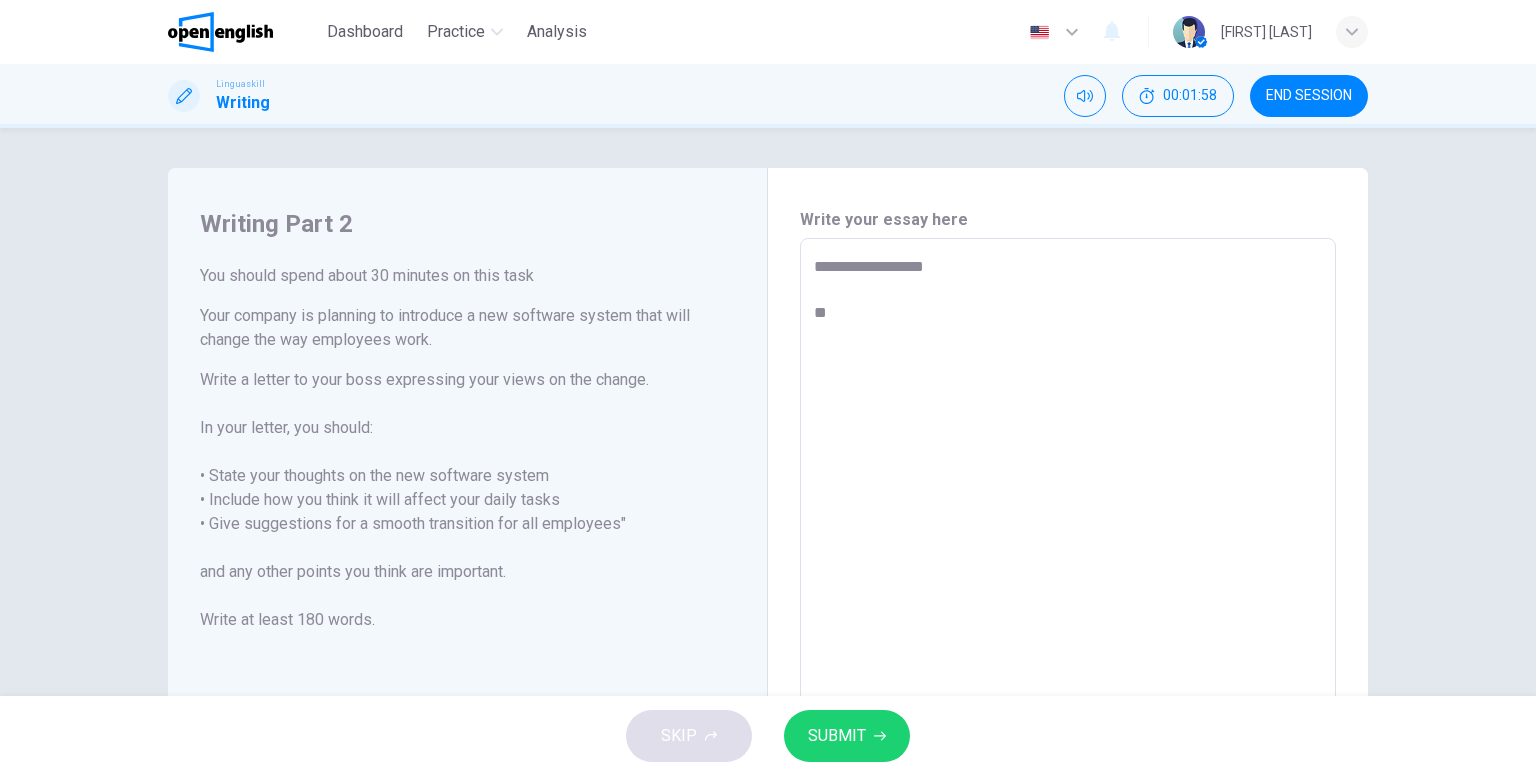 type on "**********" 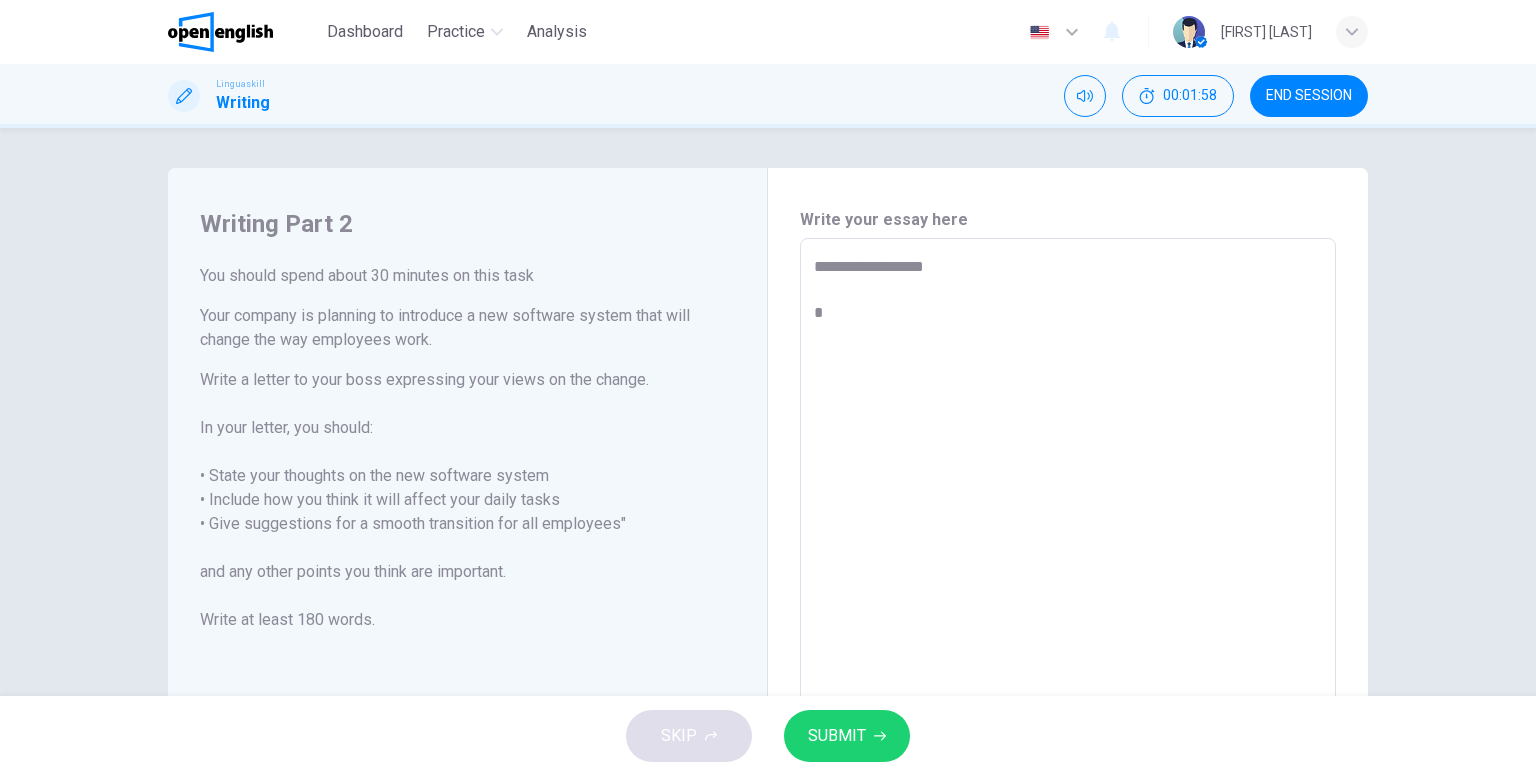 type on "**********" 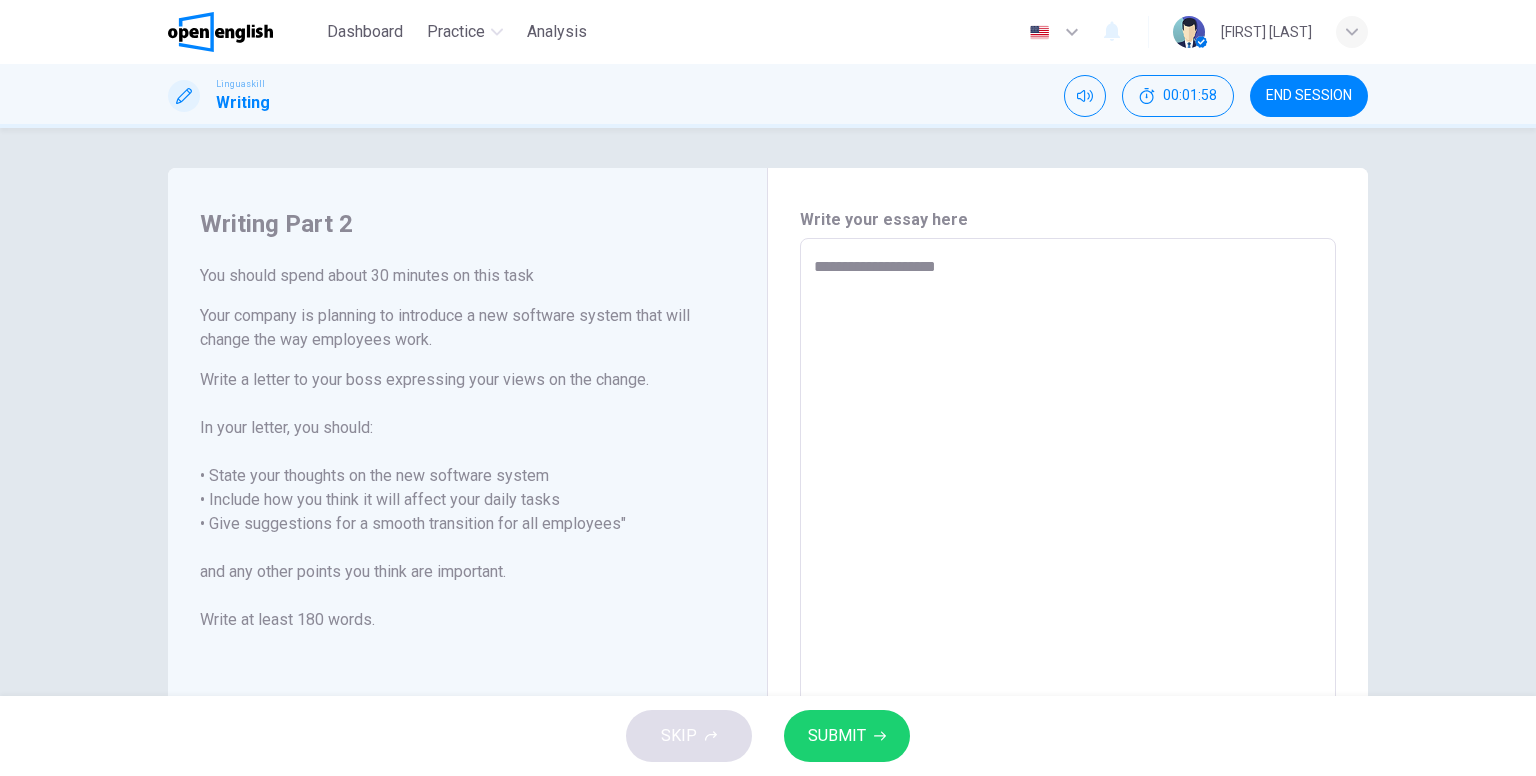 type on "*" 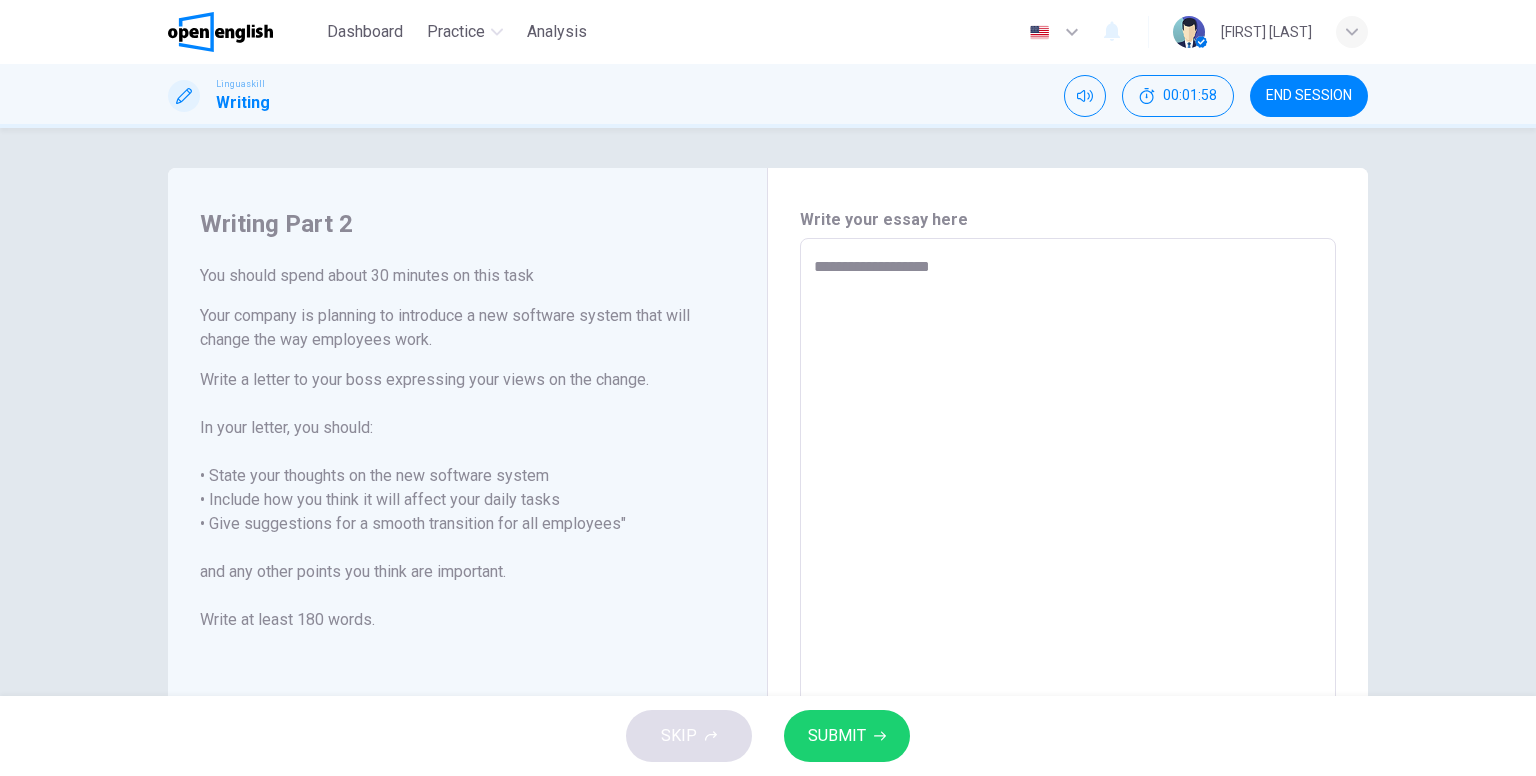 type on "*" 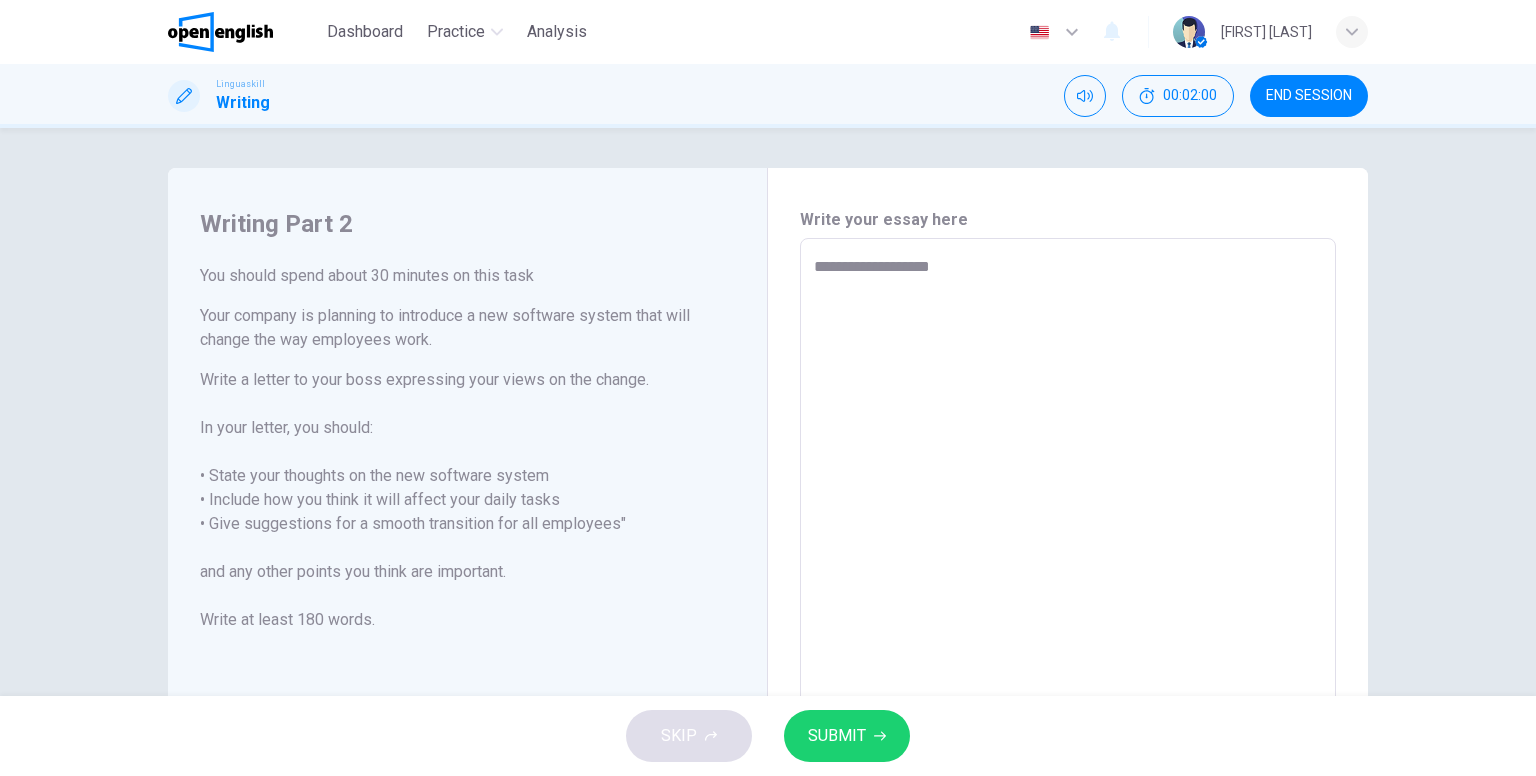 type on "**********" 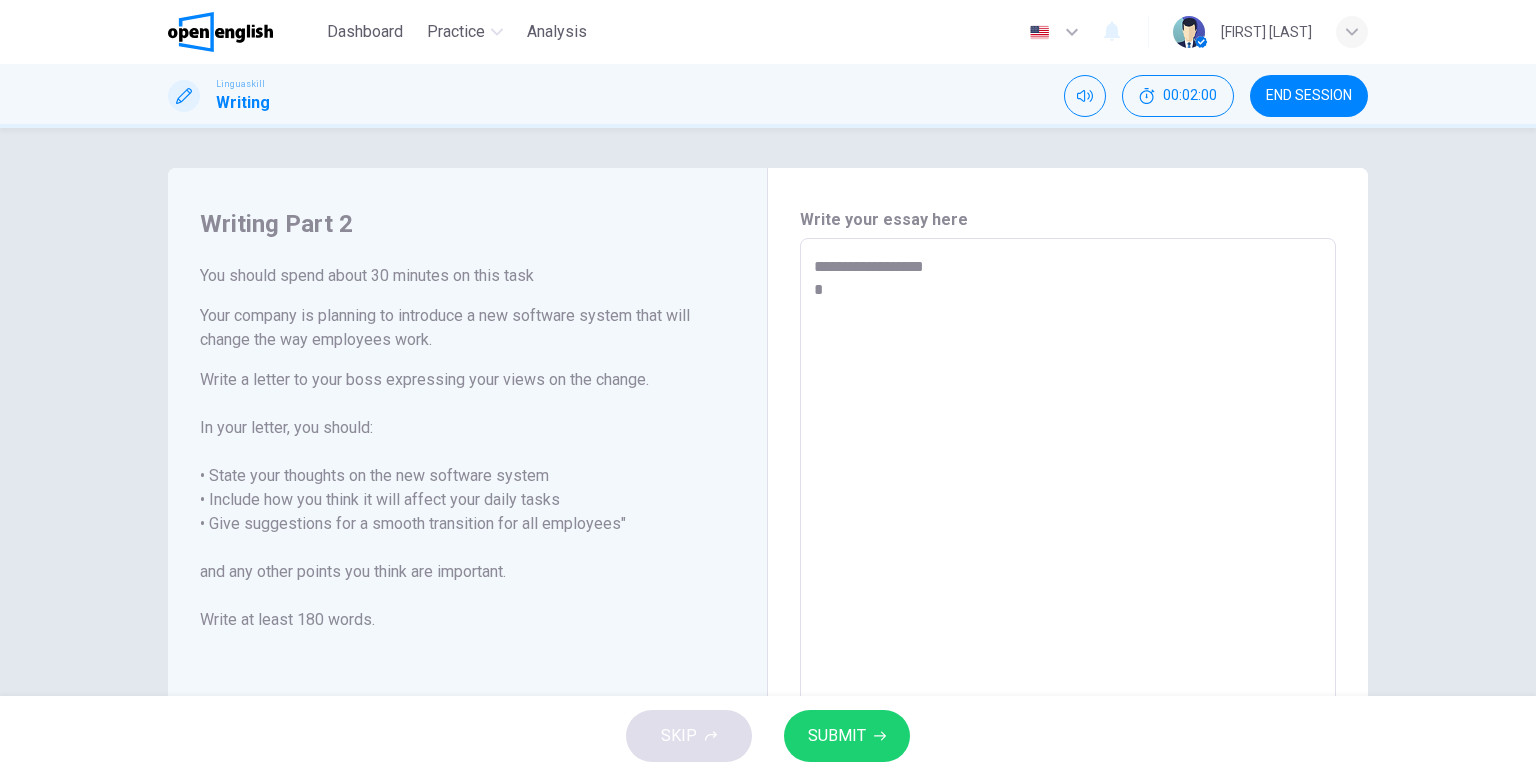 type on "**********" 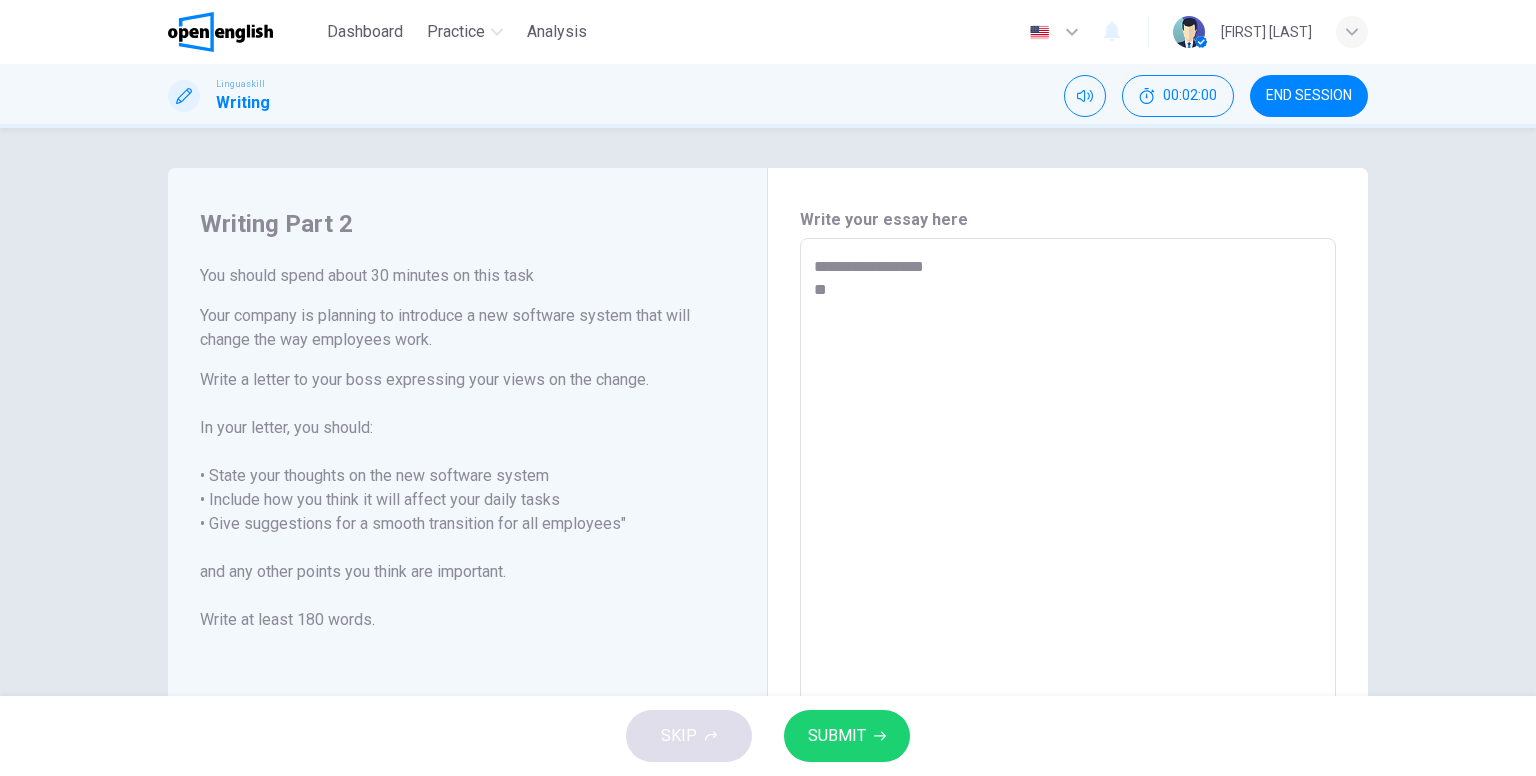 type on "*" 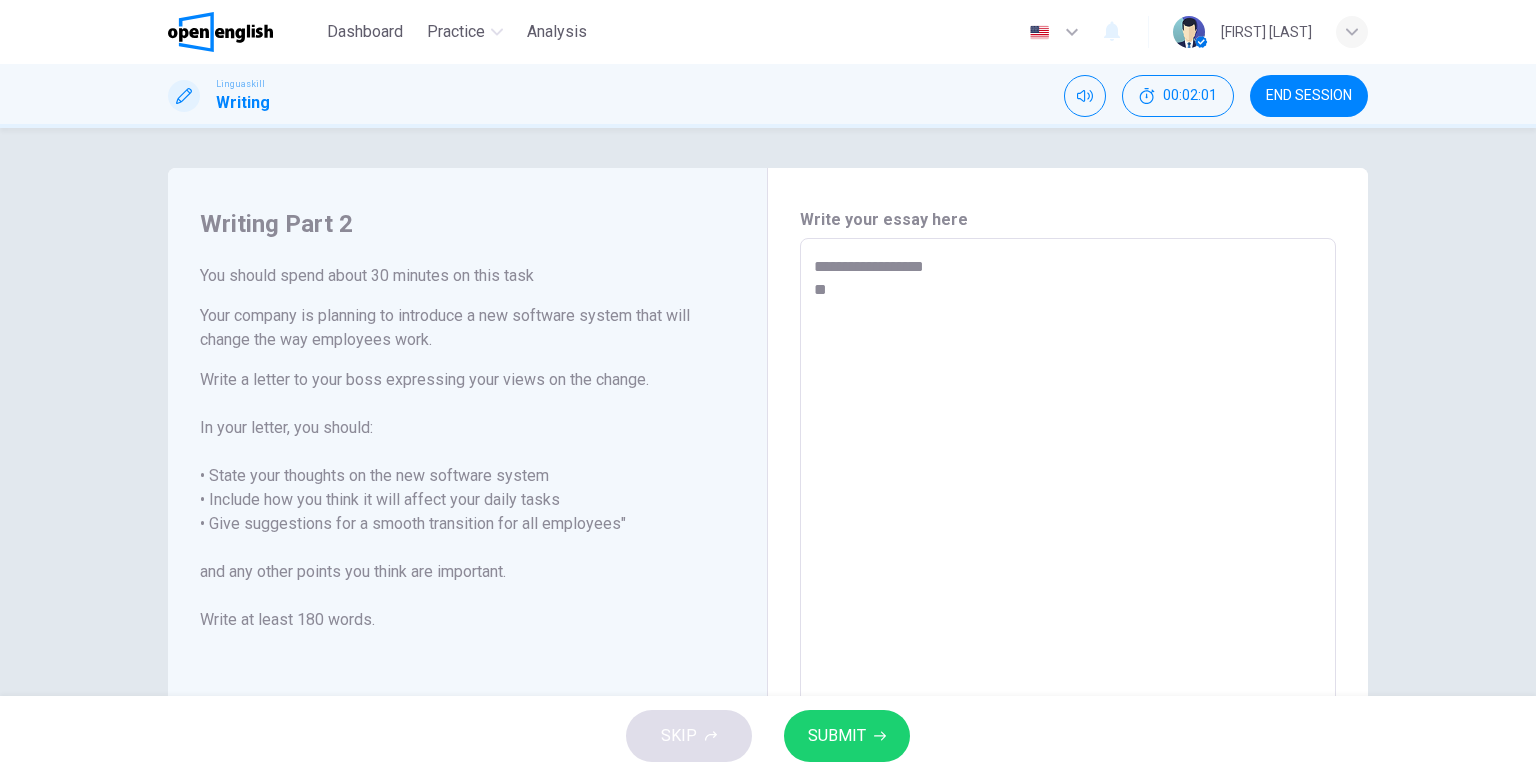 type on "**********" 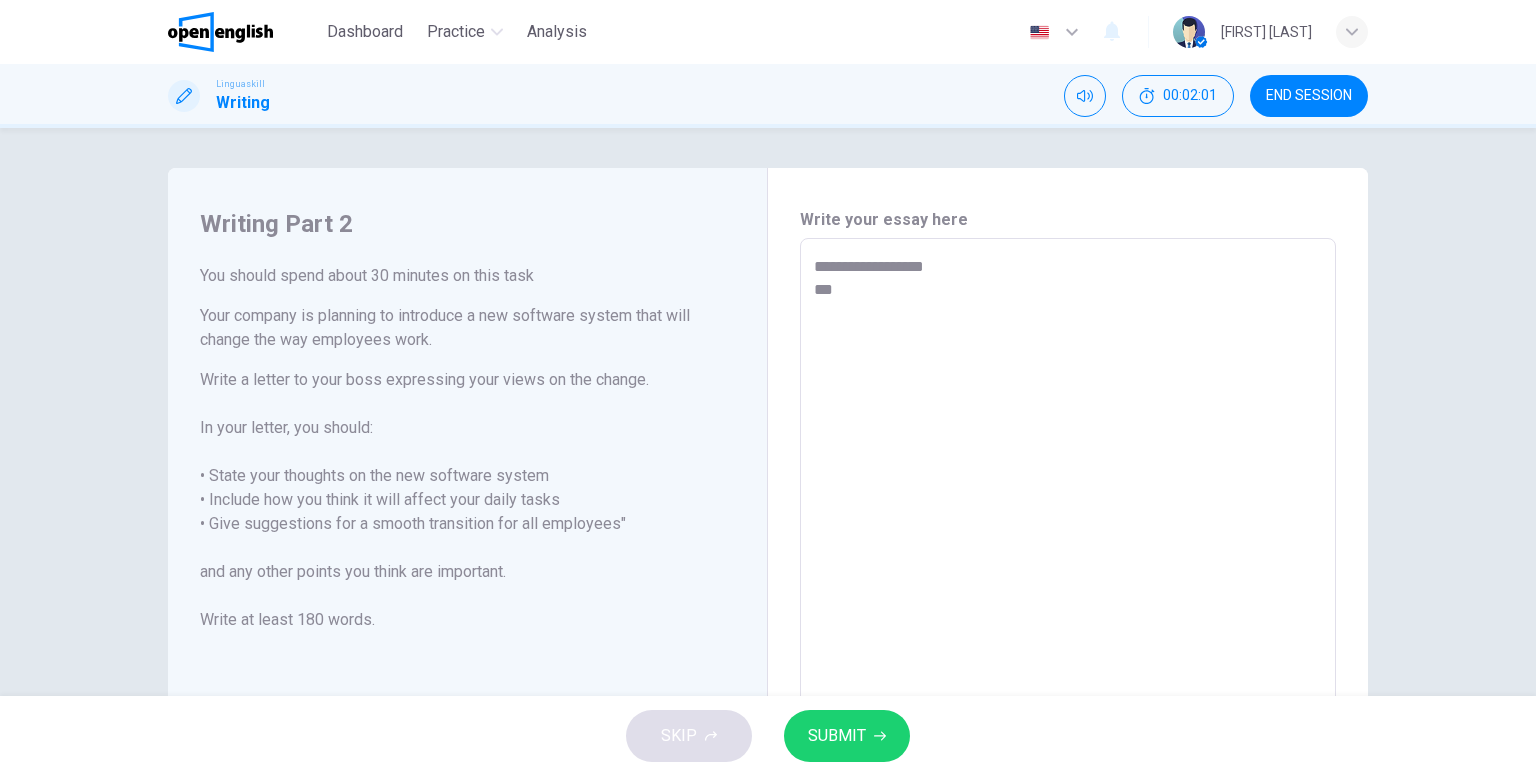 type on "**********" 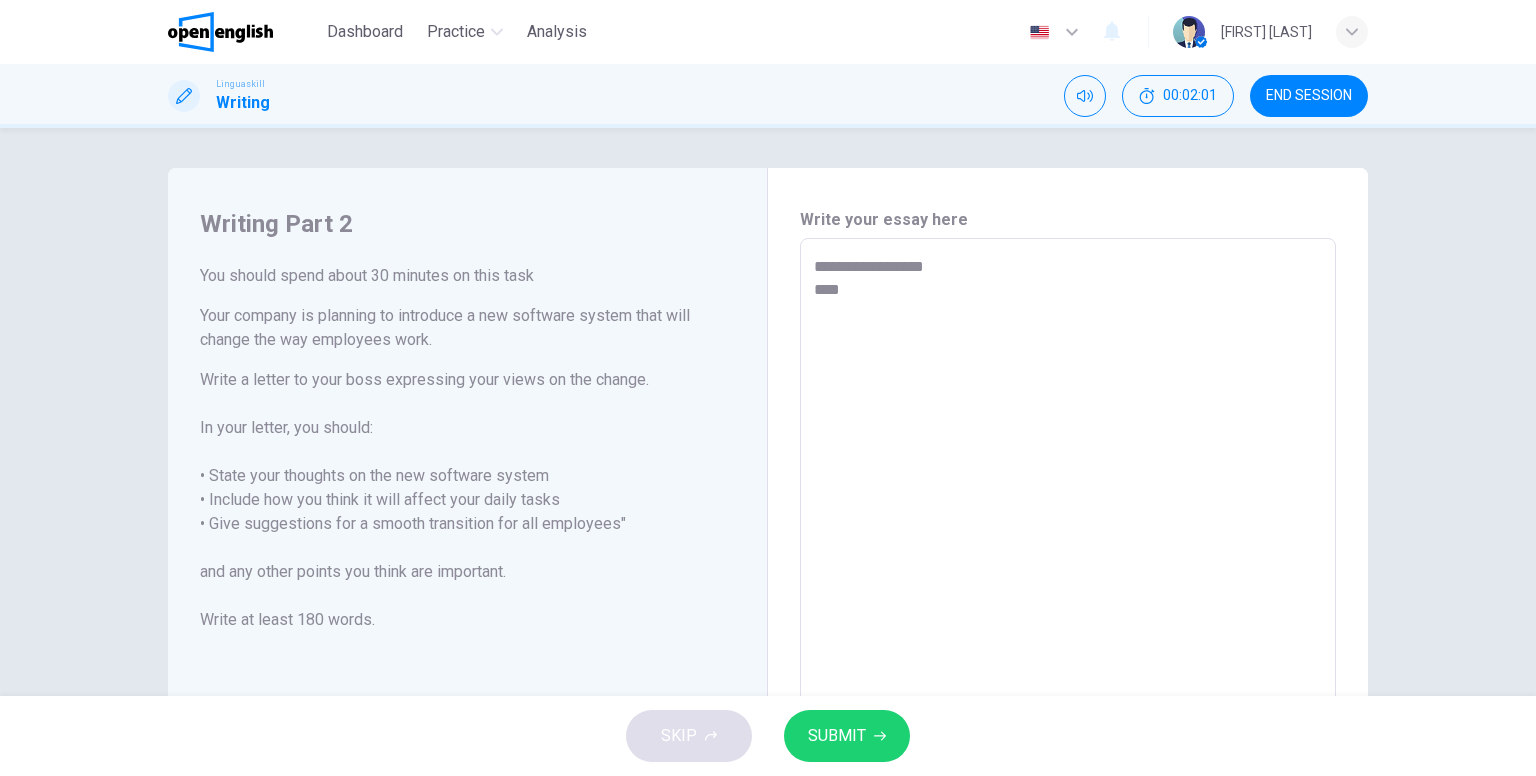 type on "*" 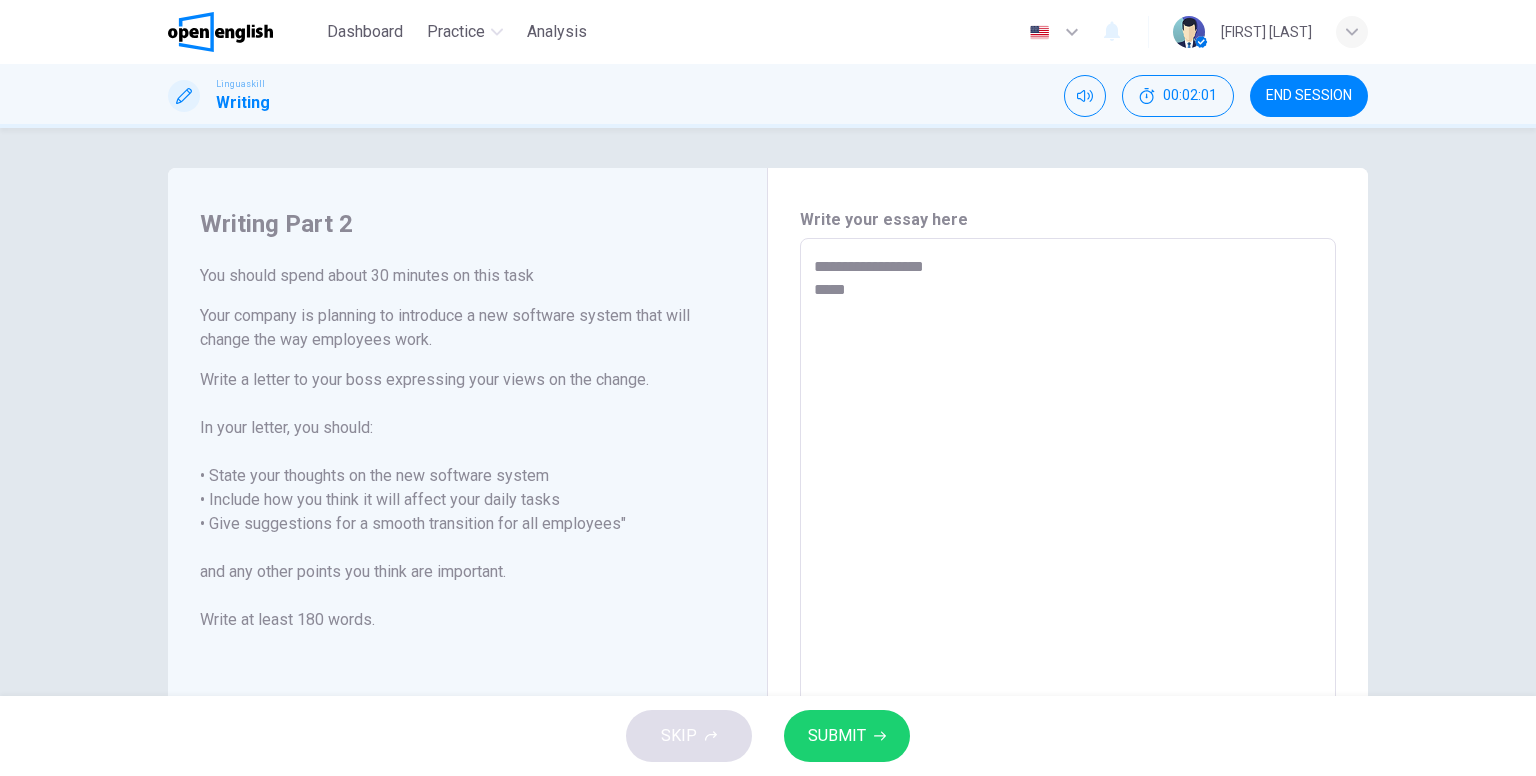 type on "*" 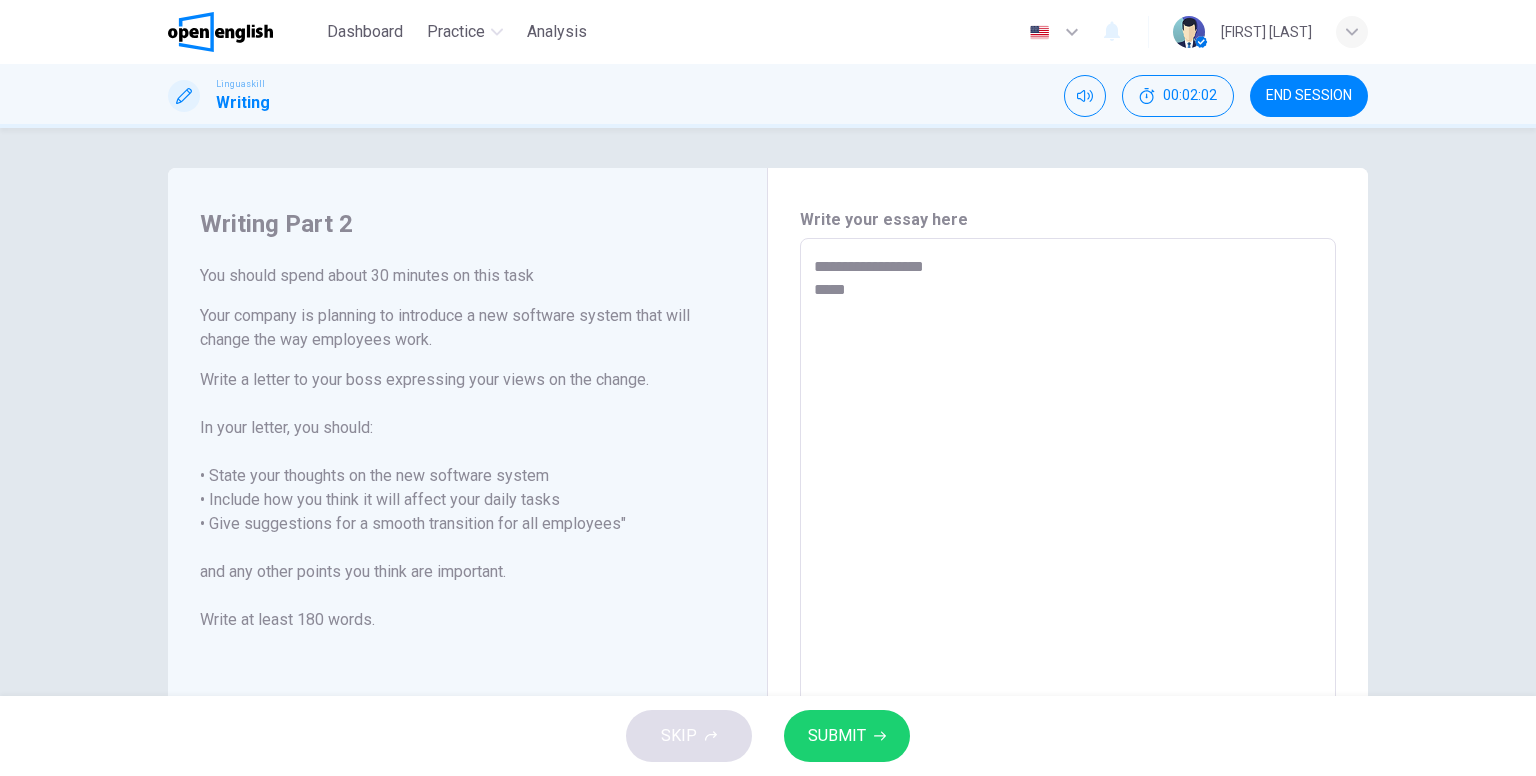 type on "**********" 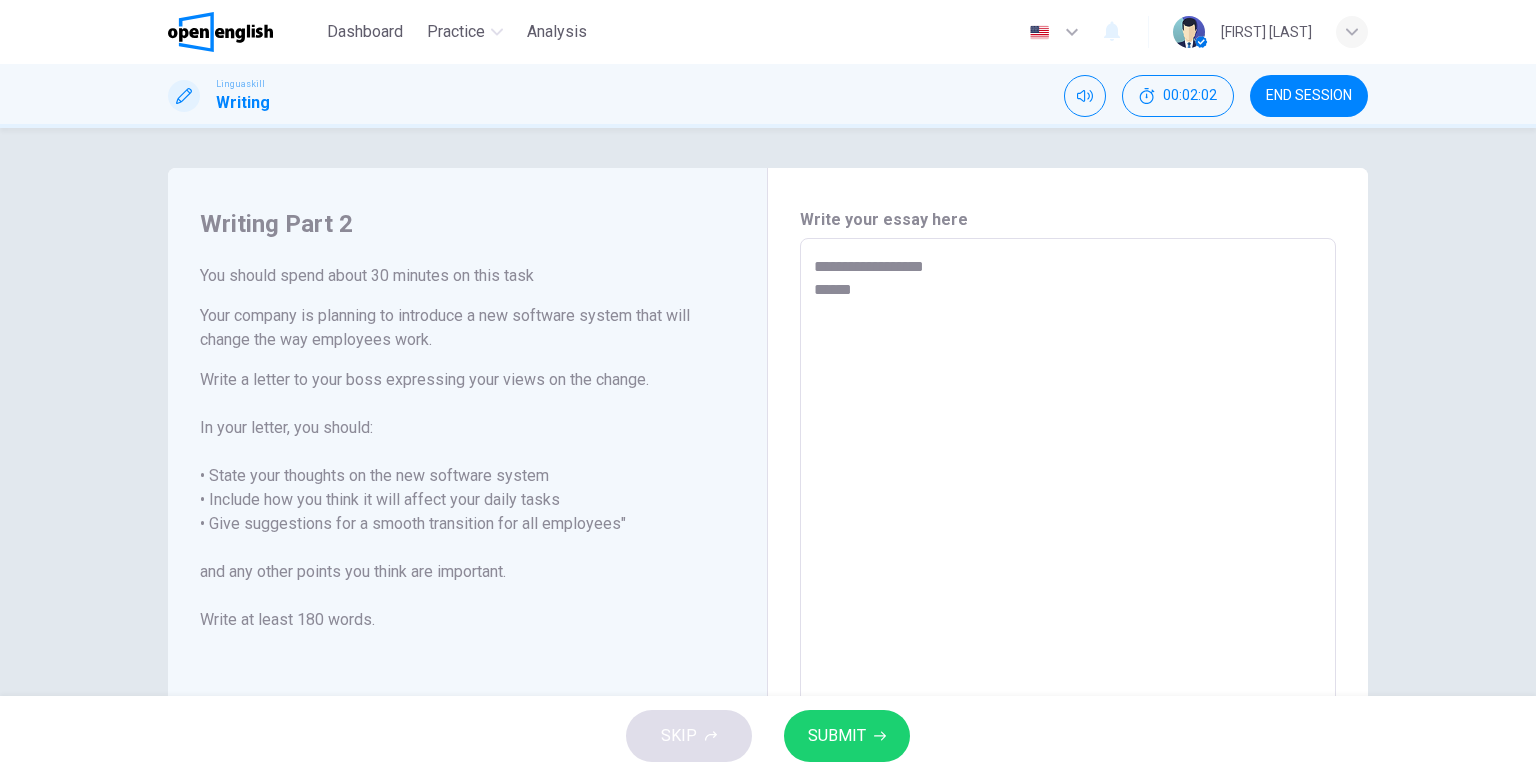 type on "**********" 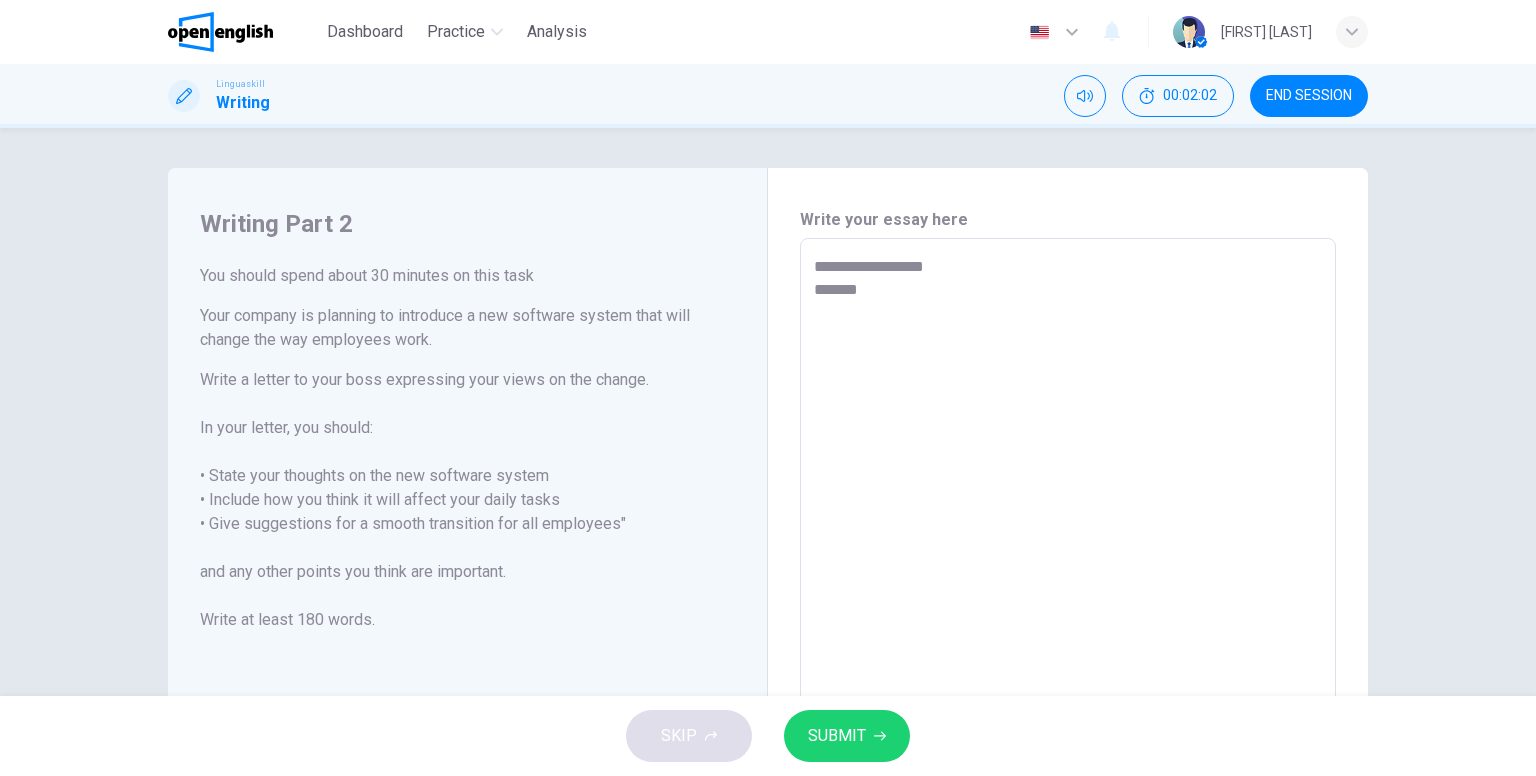 type on "*" 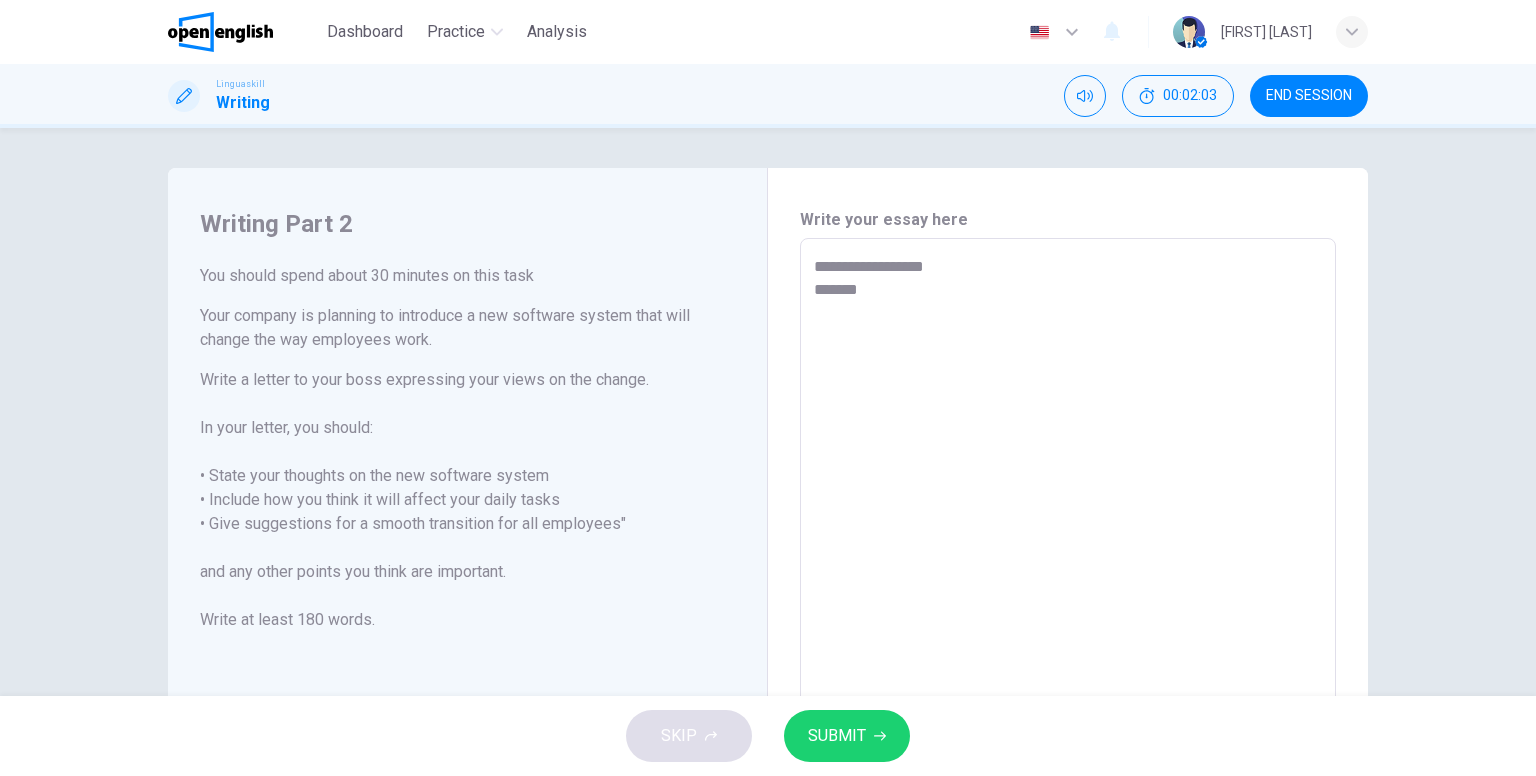 type on "**********" 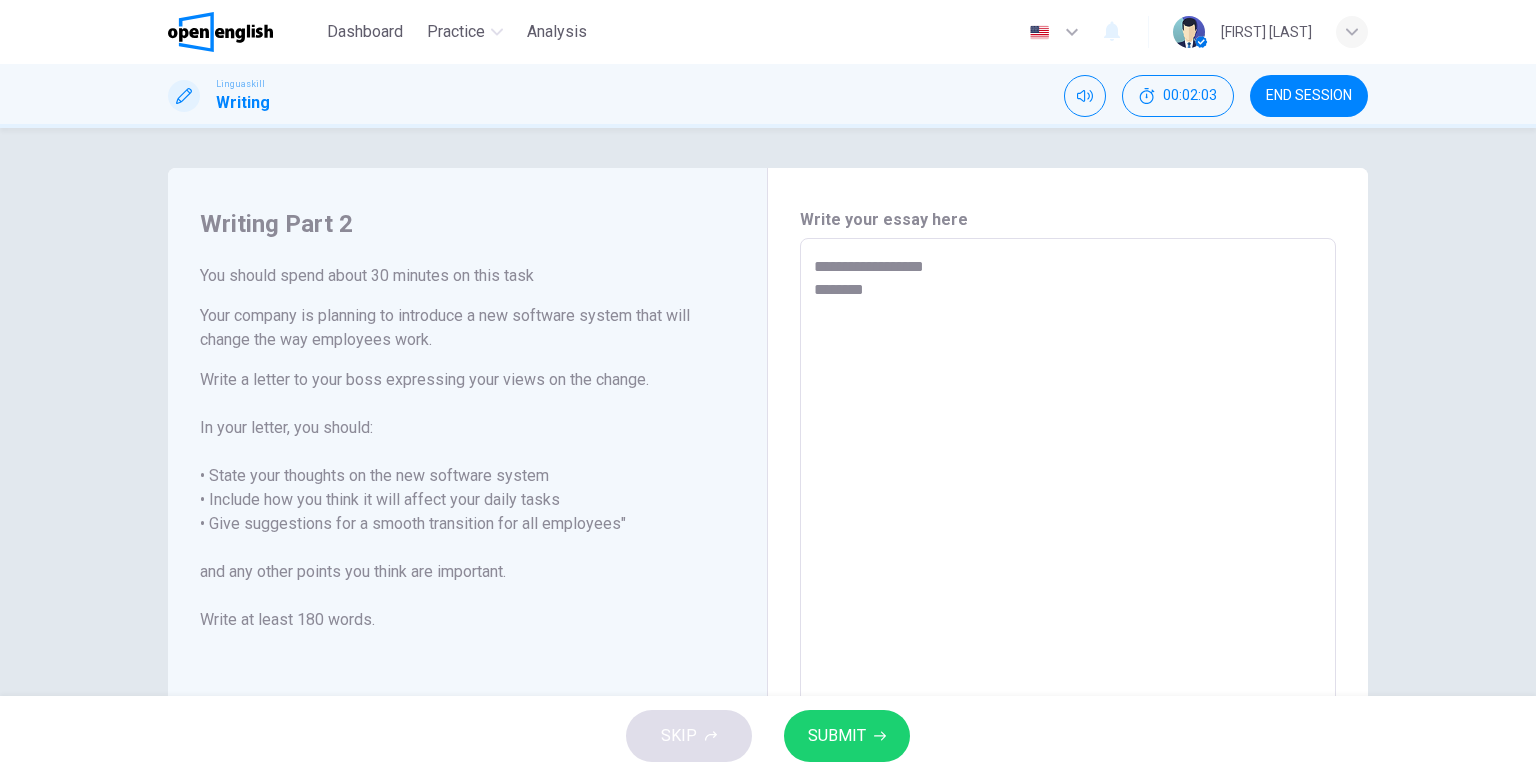 type on "**********" 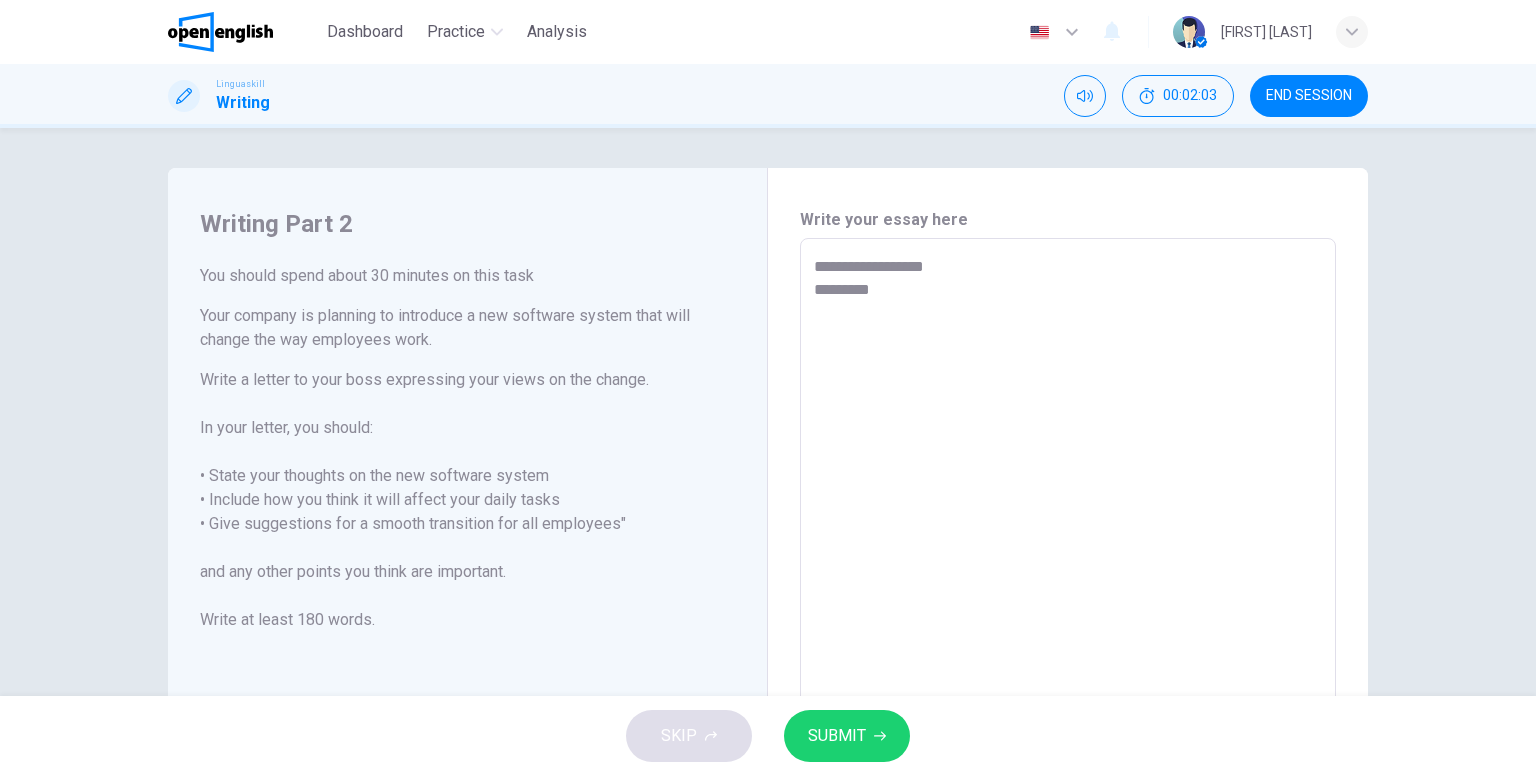 type on "*" 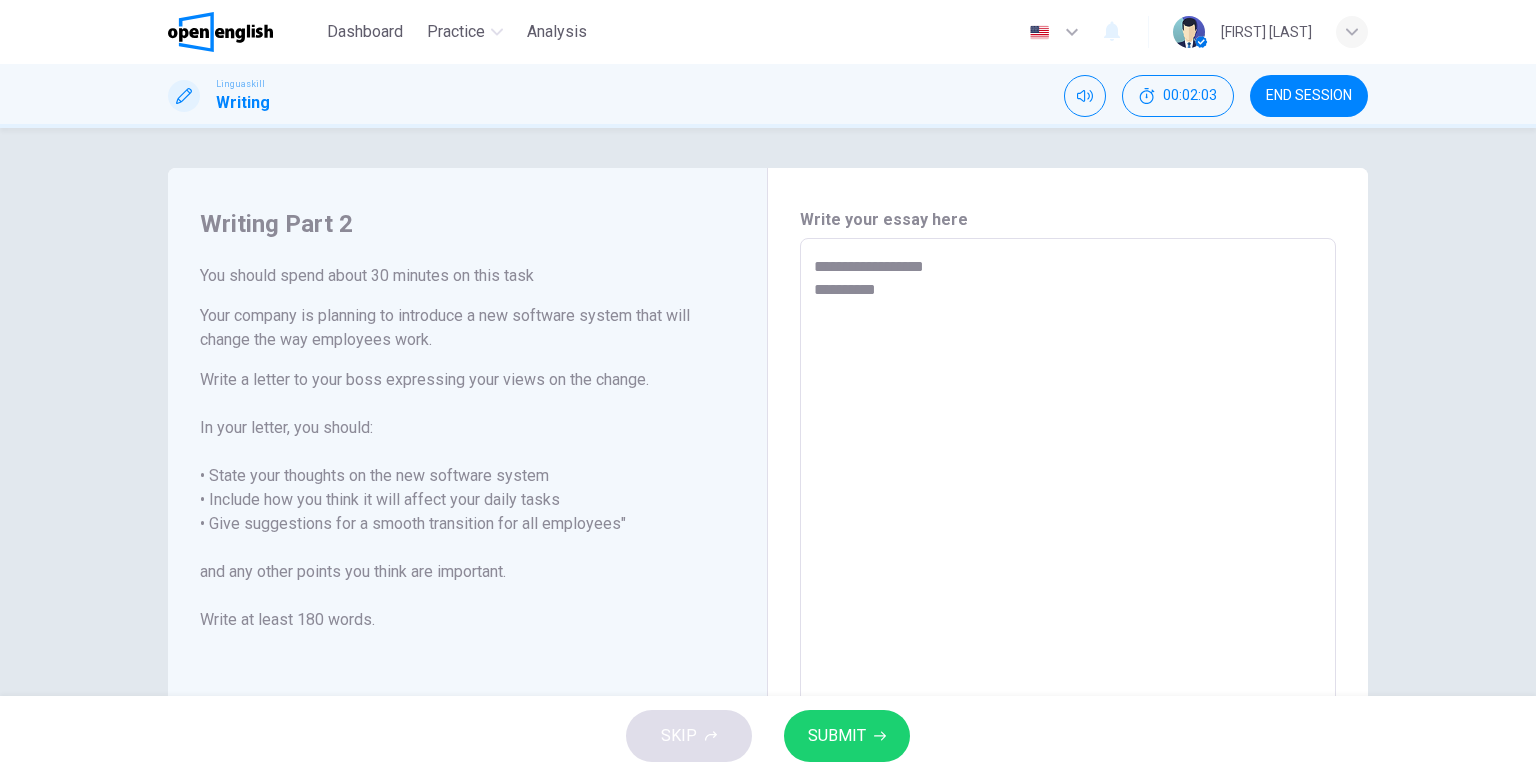 type on "*" 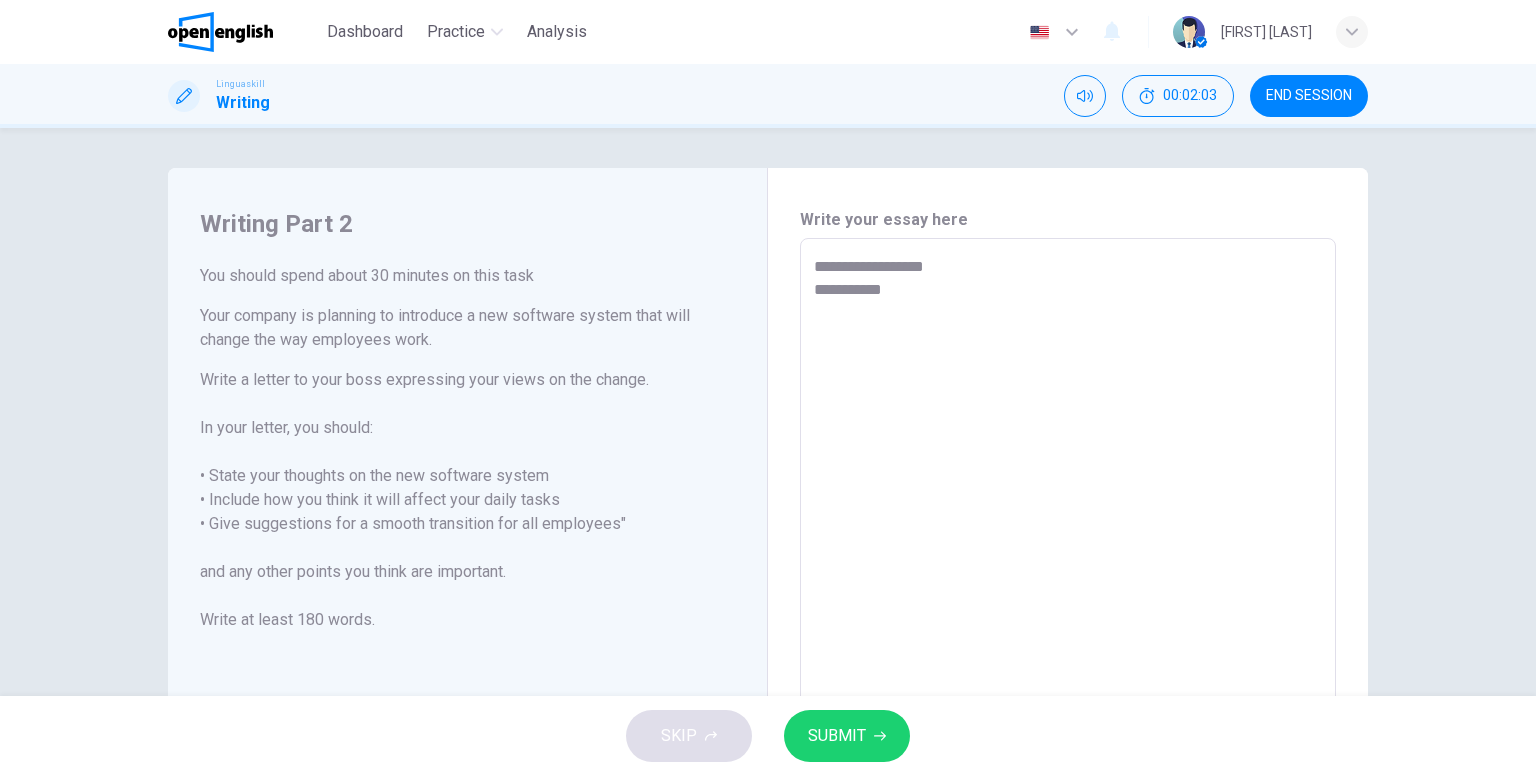 type on "*" 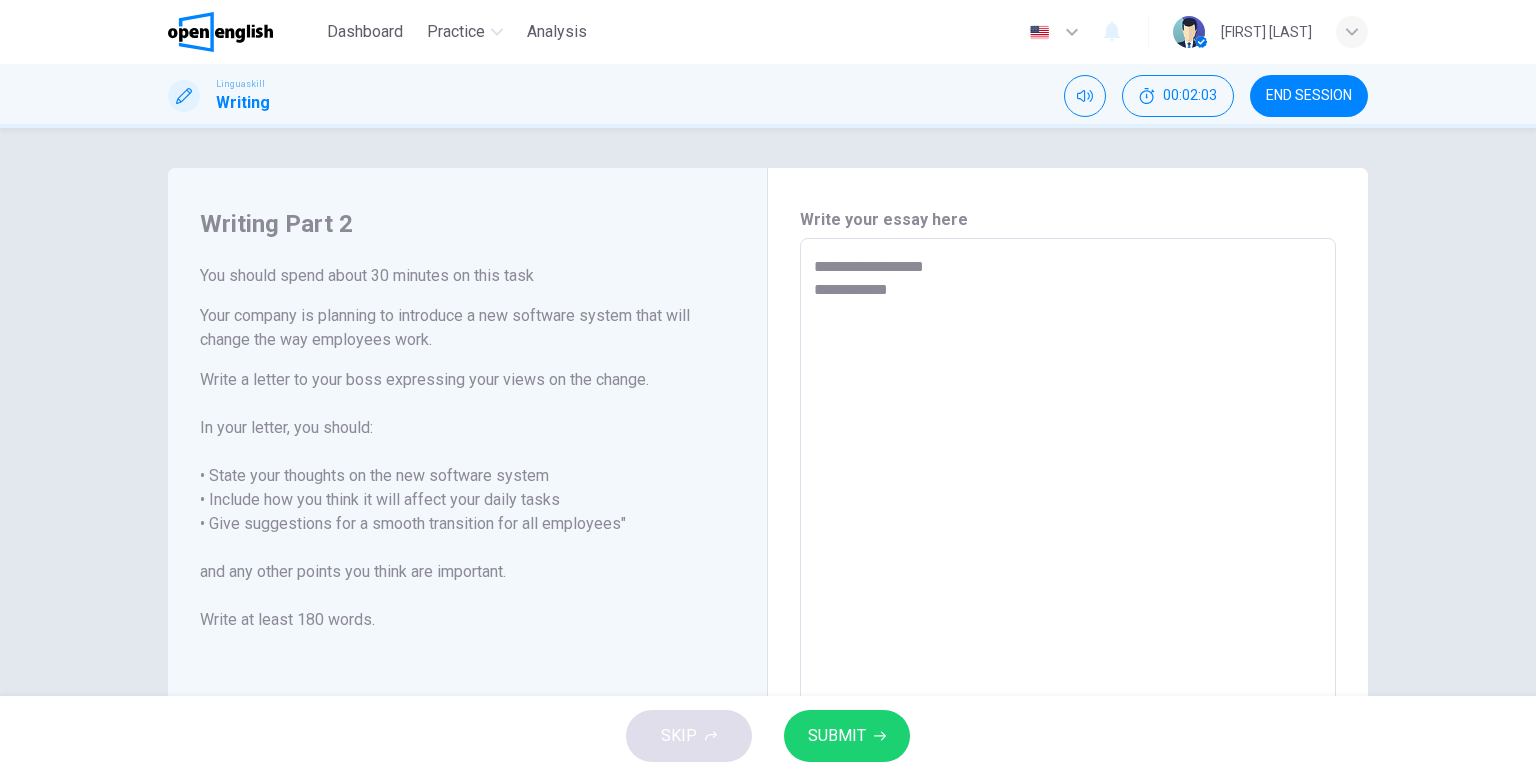 type on "*" 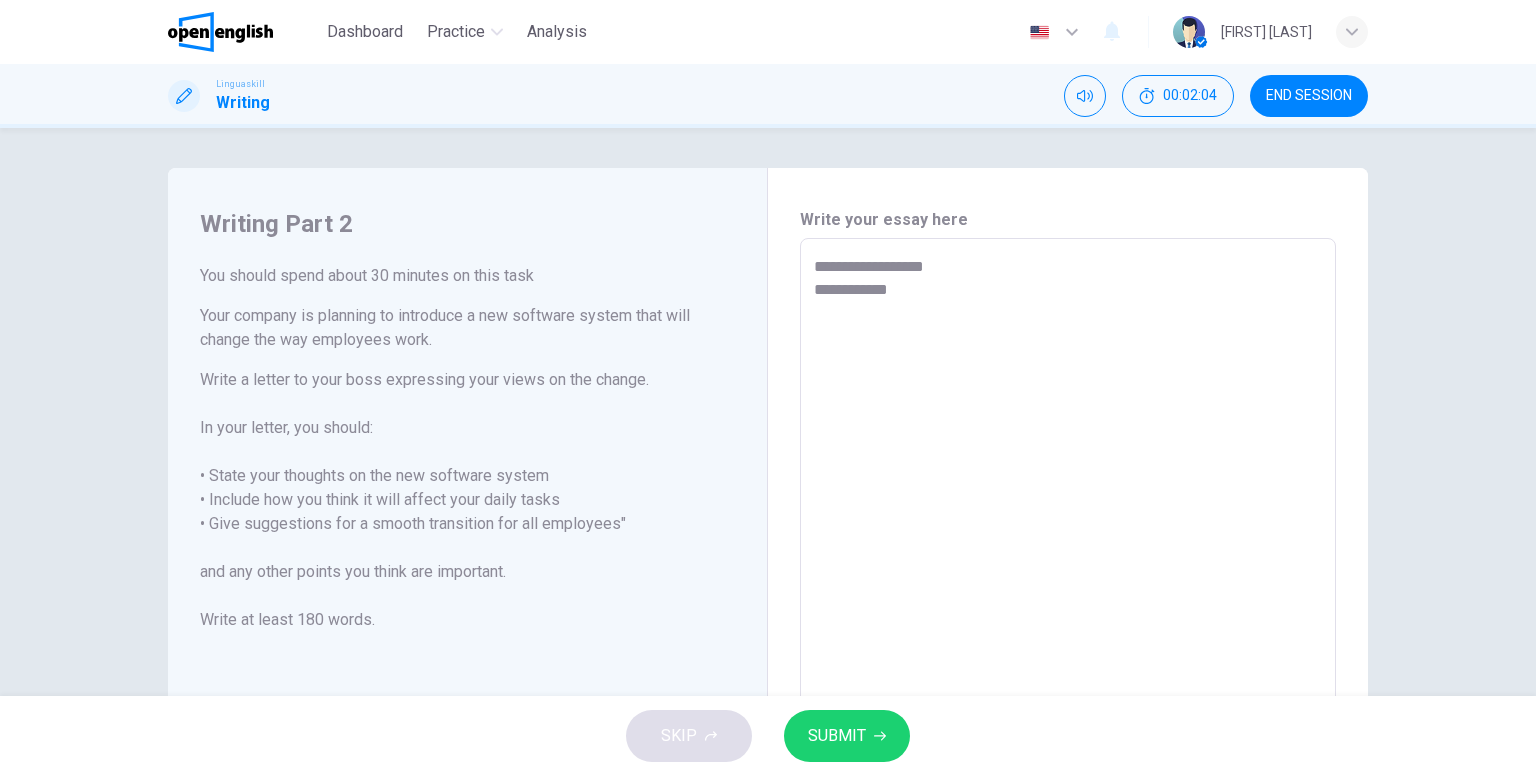 type on "**********" 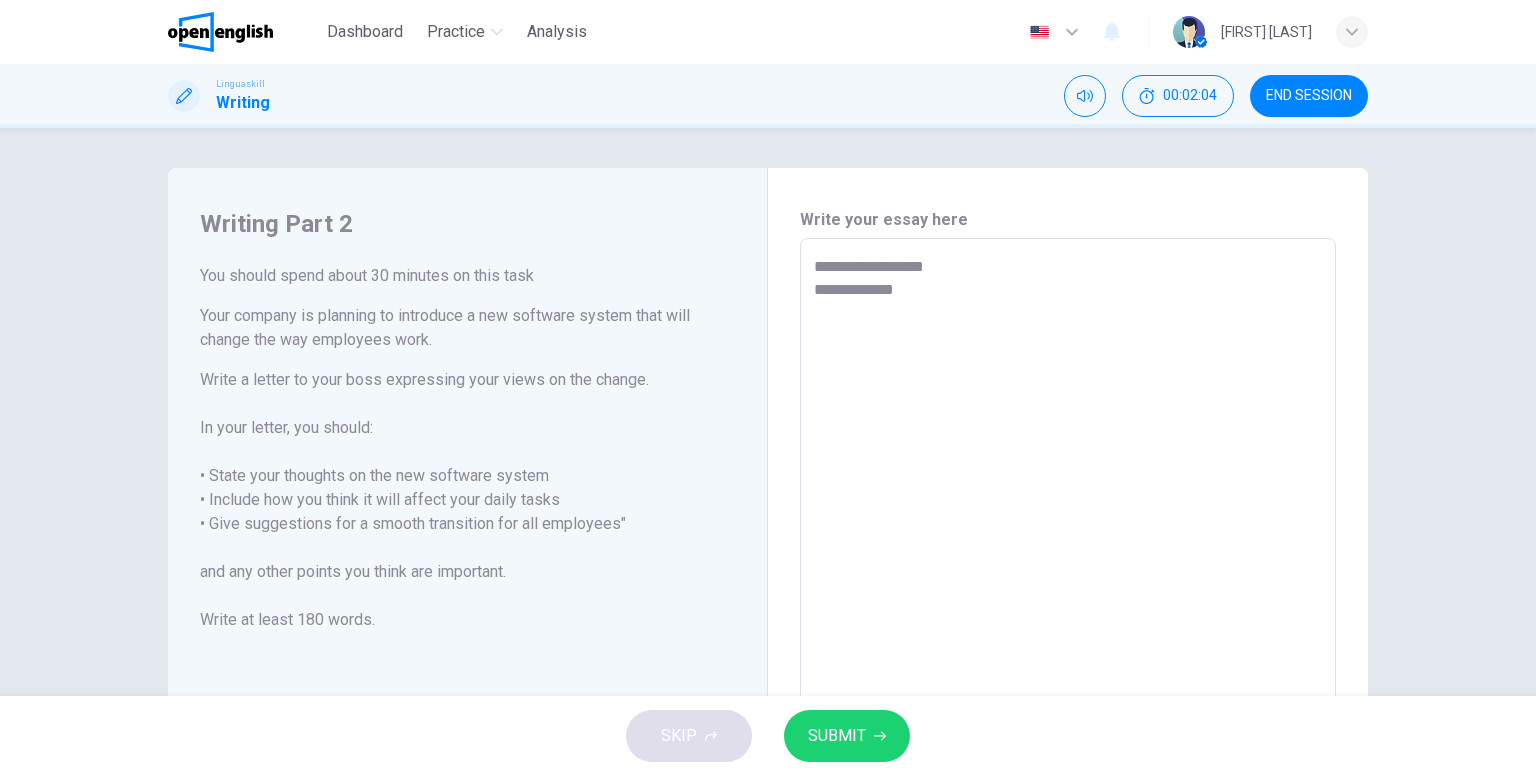 type on "**********" 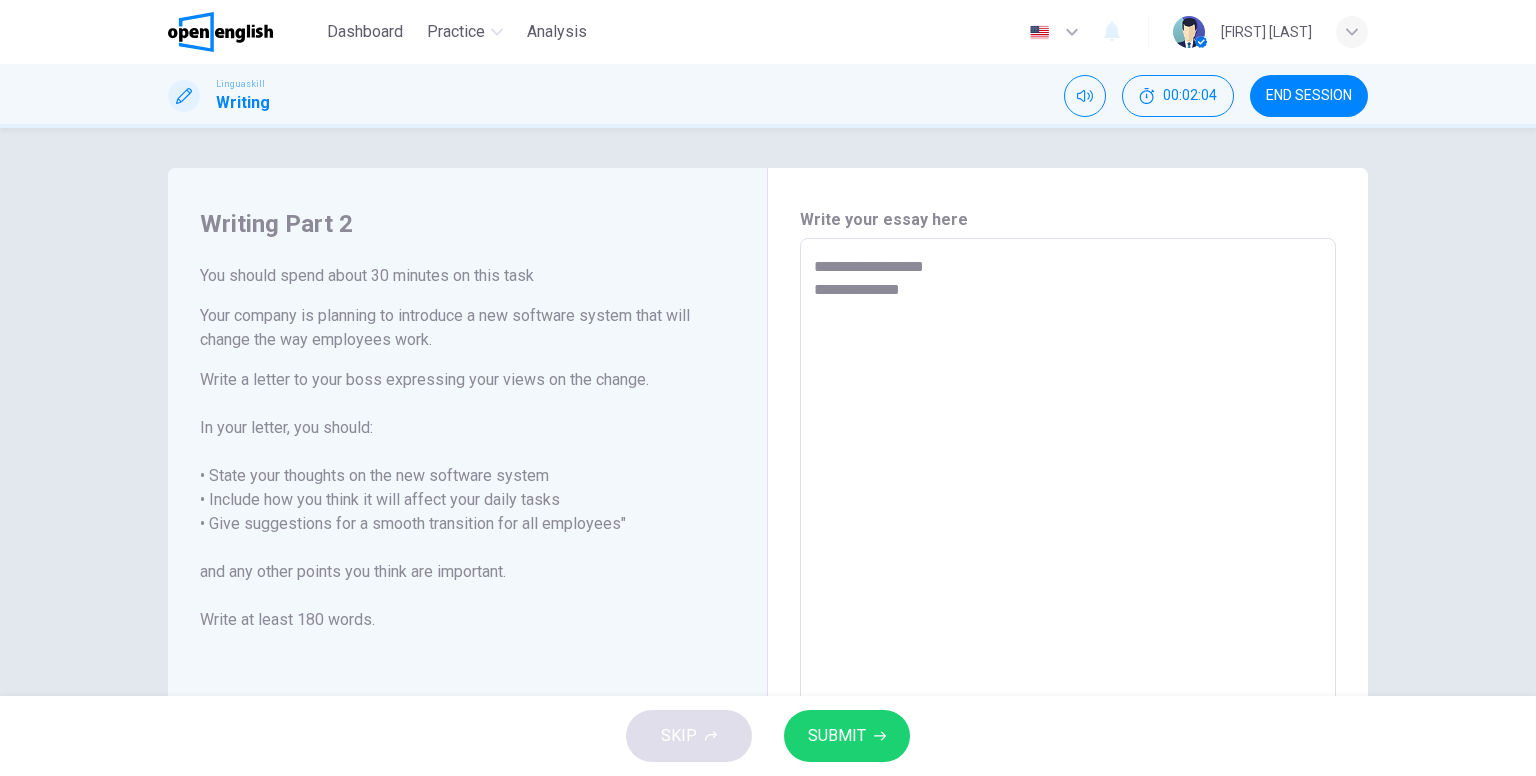 type on "*" 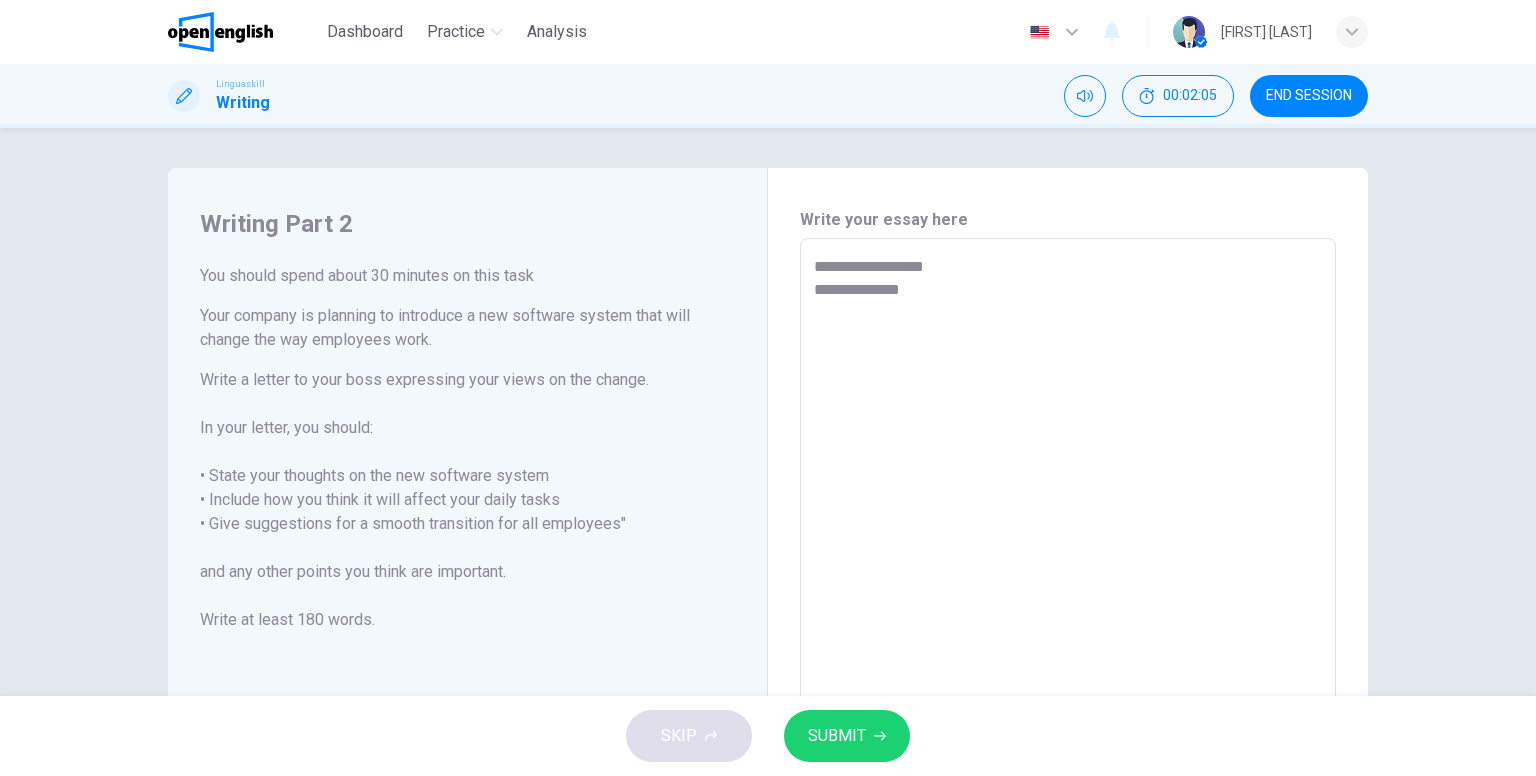 type on "**********" 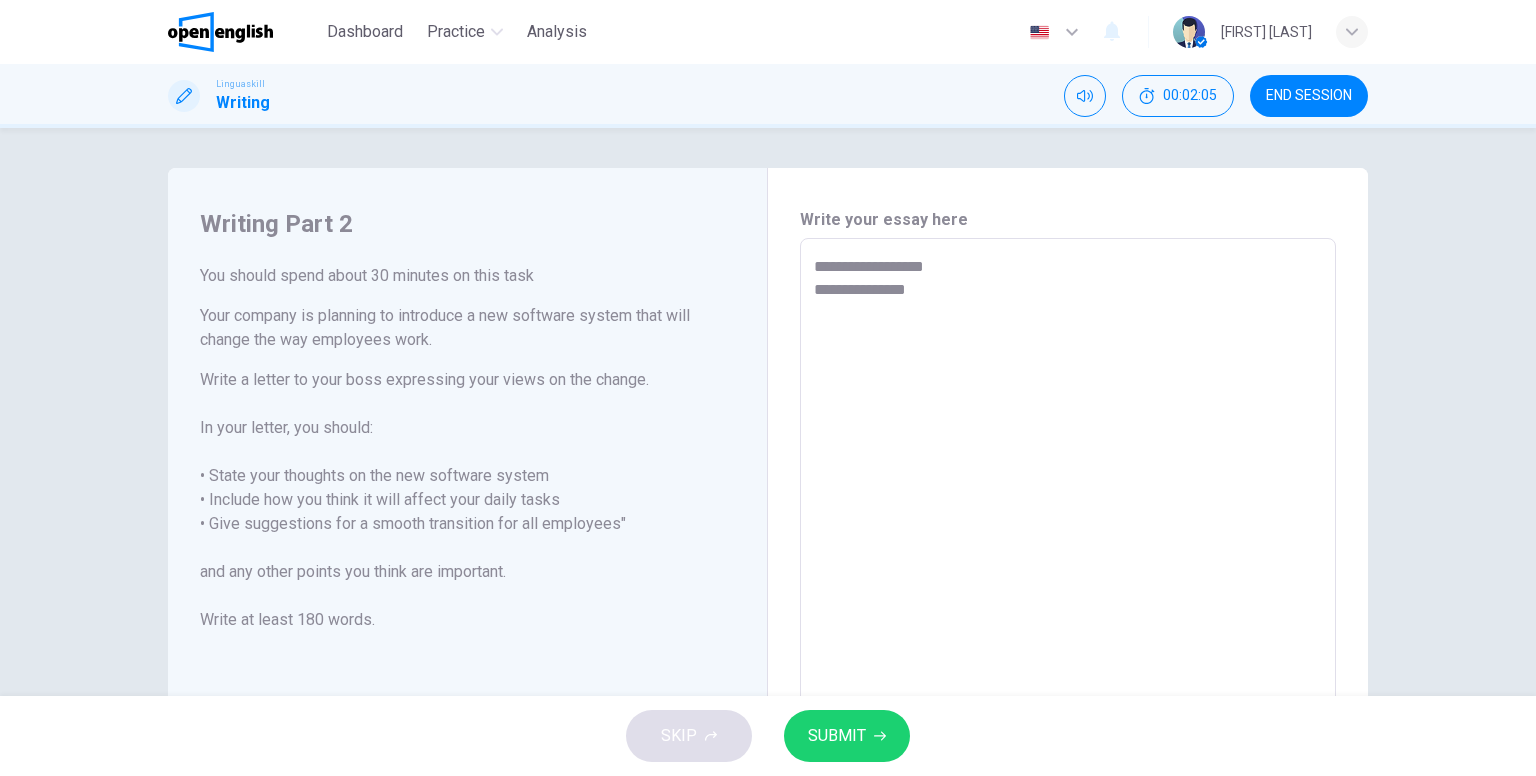 type on "**********" 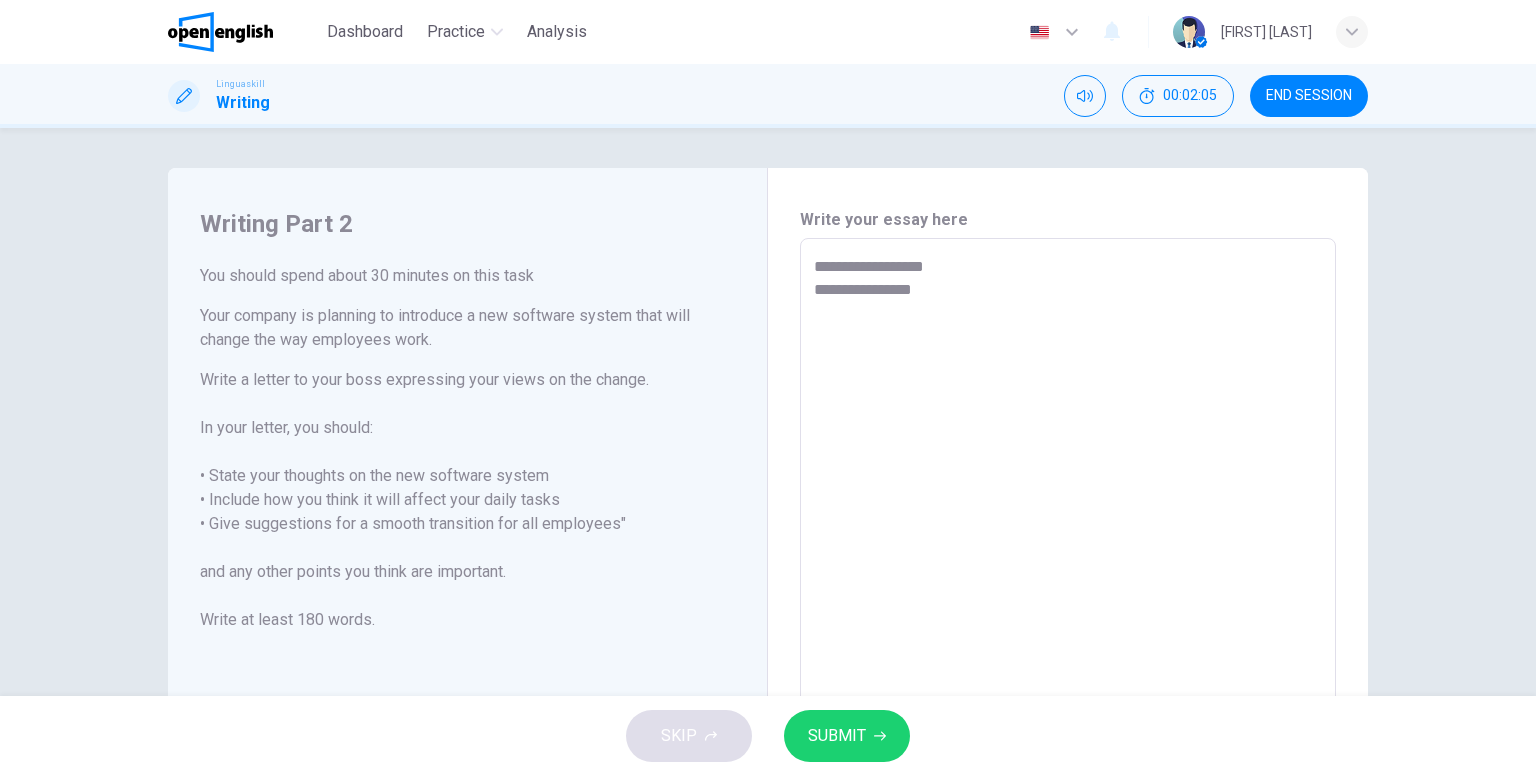 type on "*" 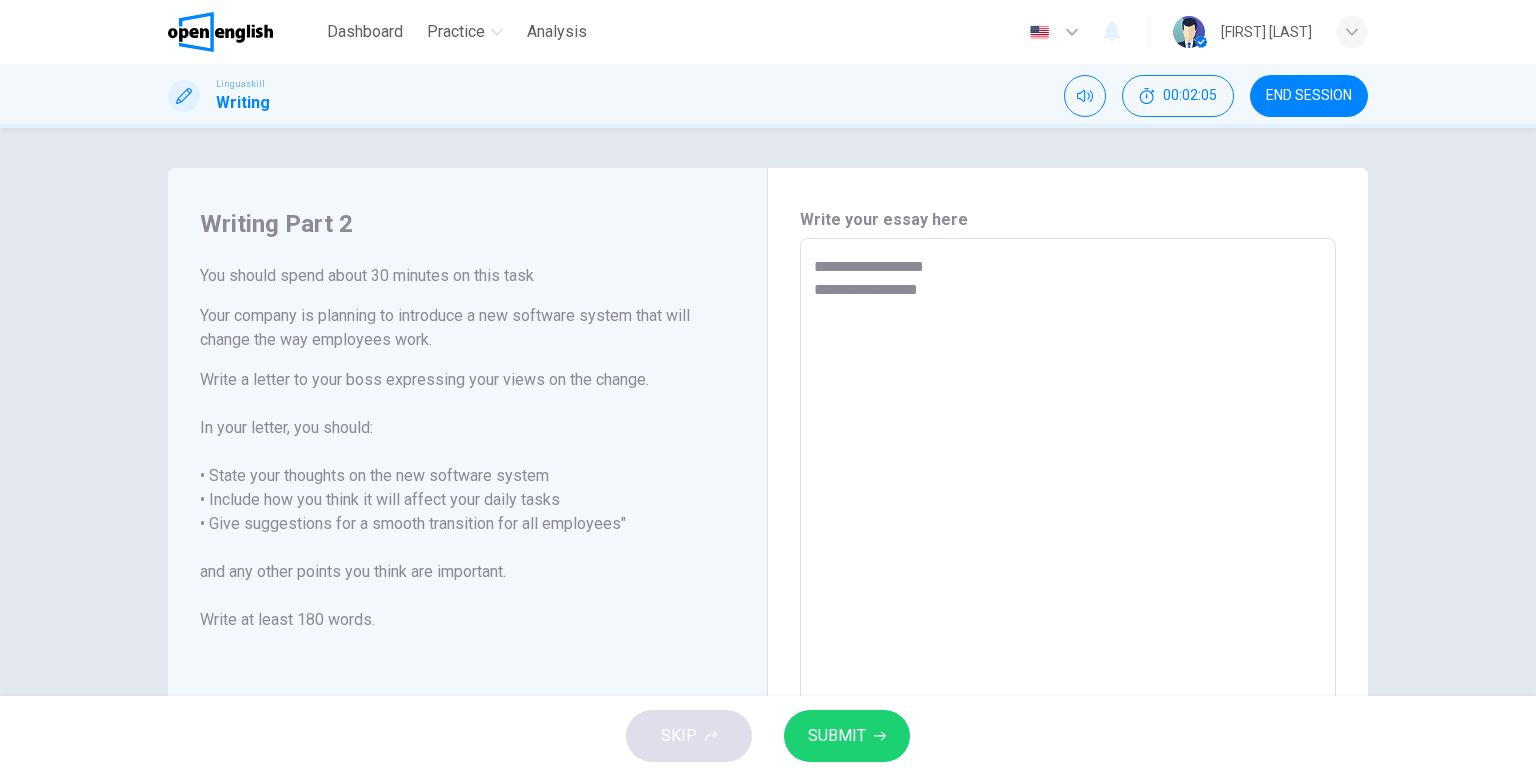 type on "*" 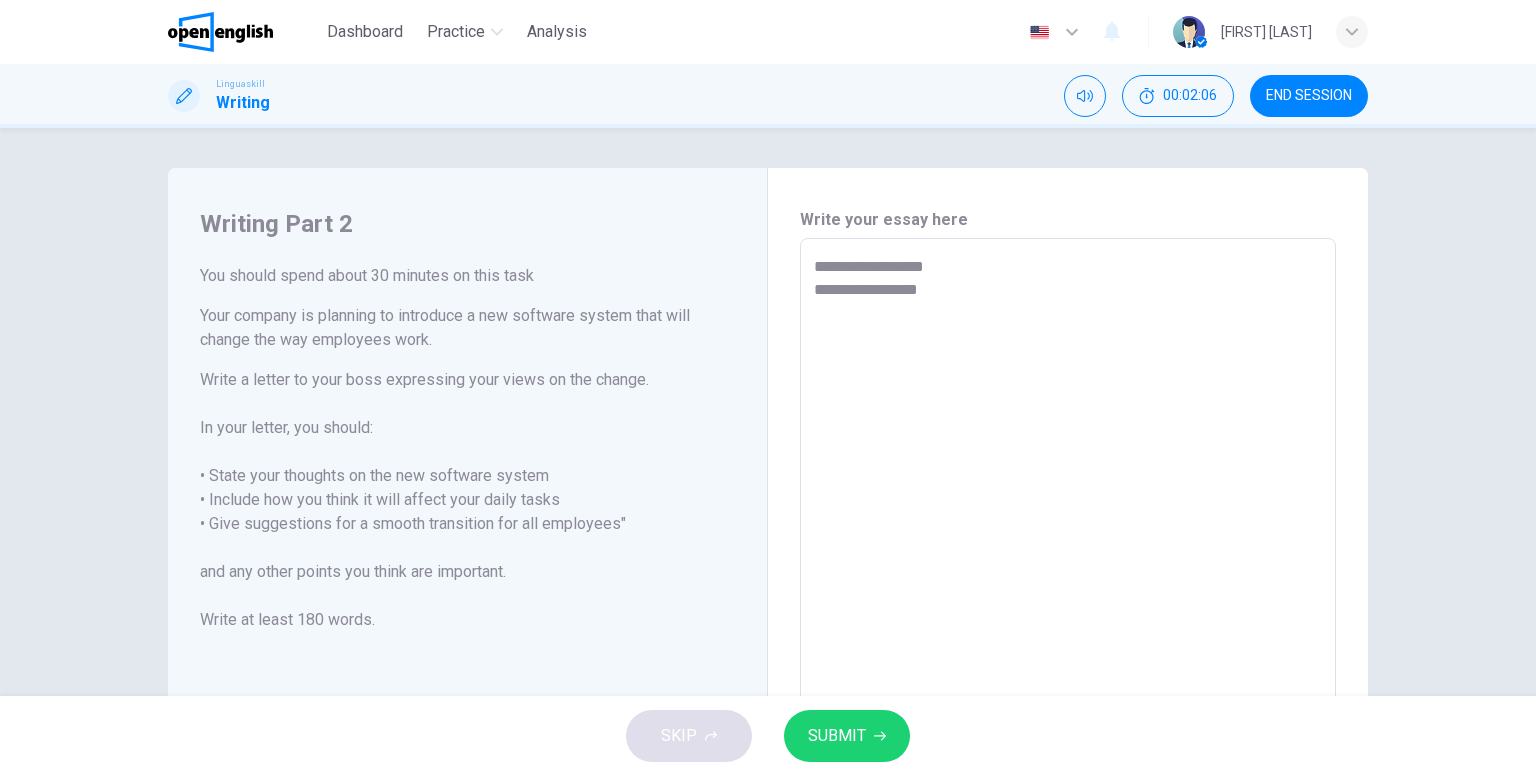 type on "**********" 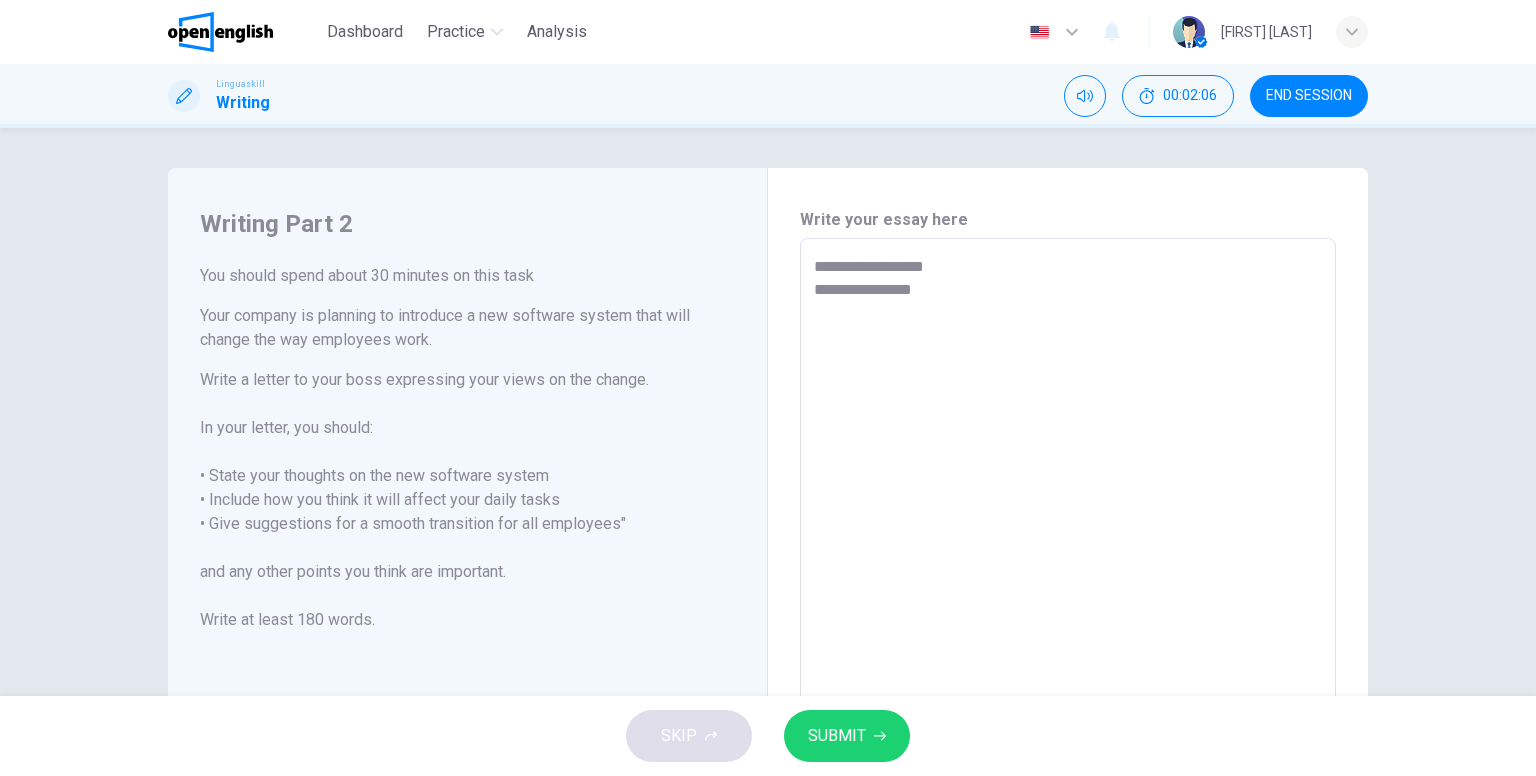type on "**********" 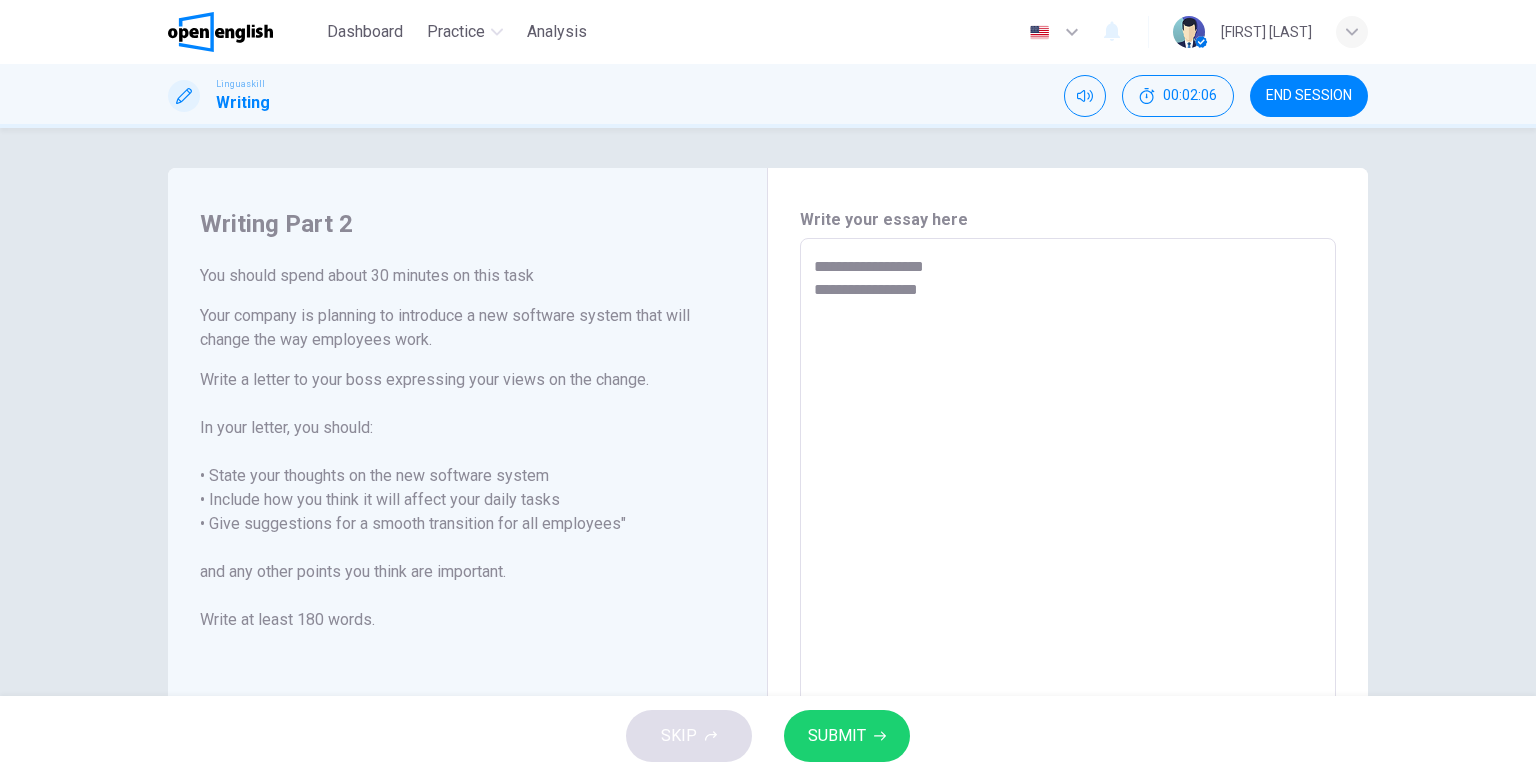 type on "*" 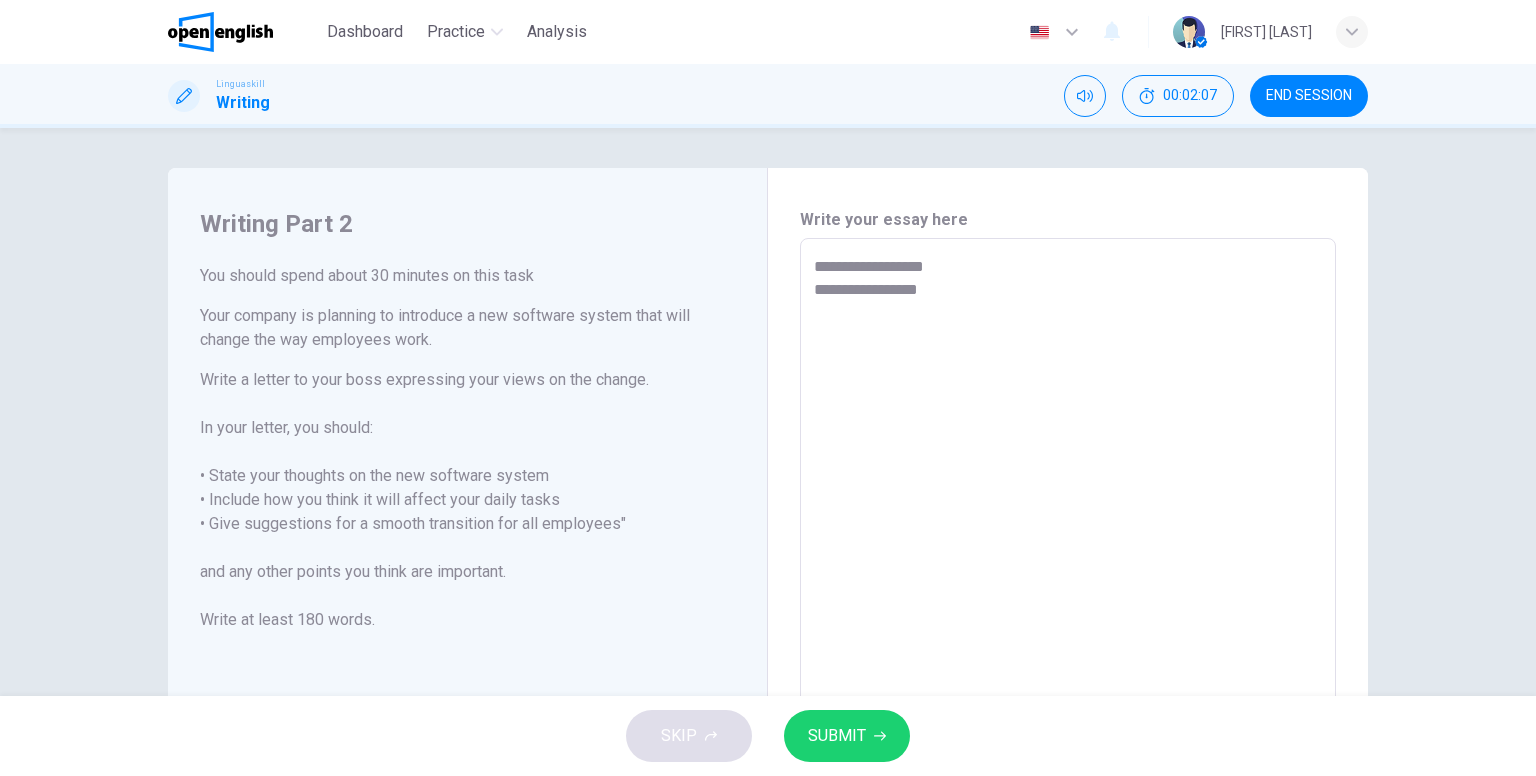 type on "**********" 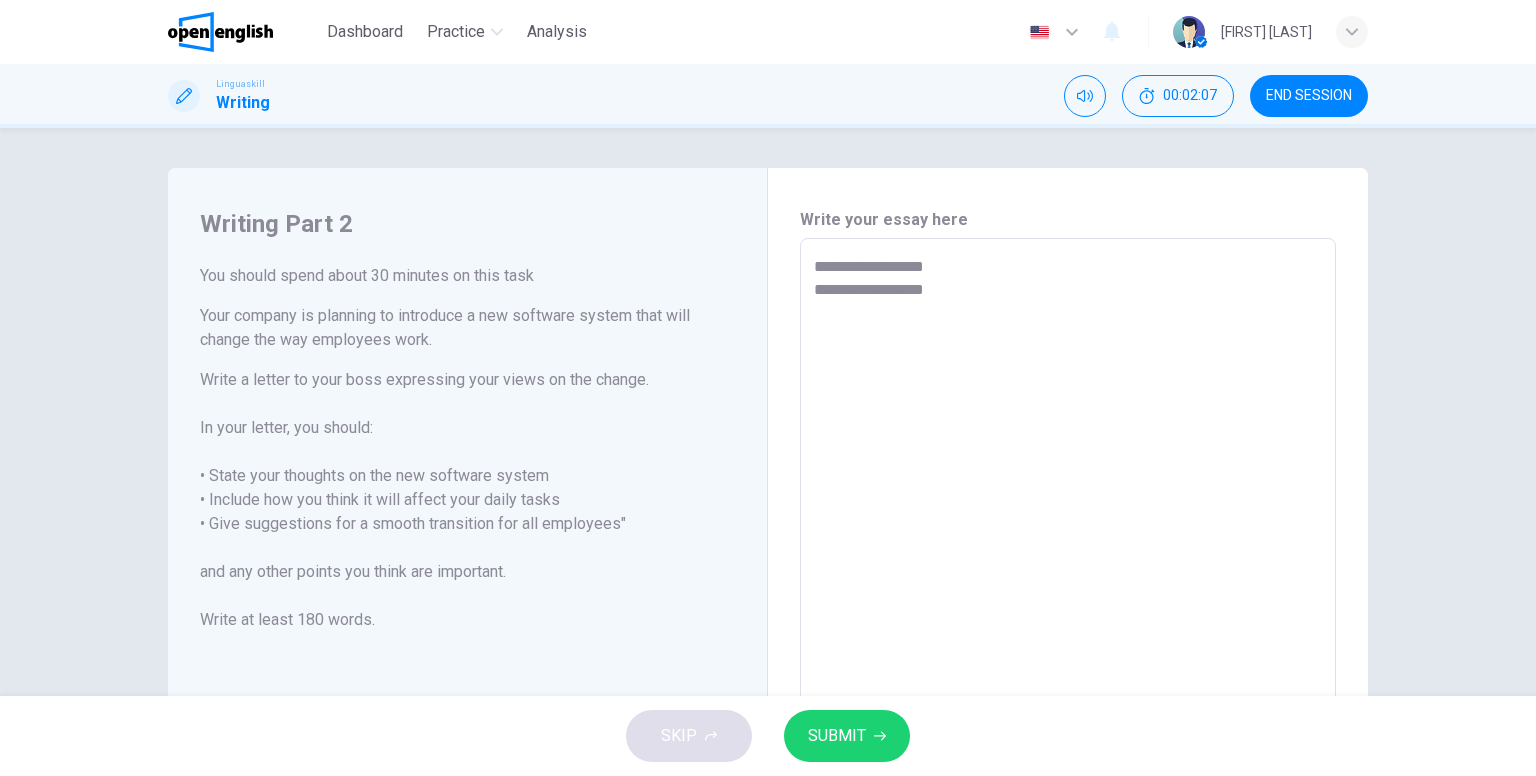 type on "**********" 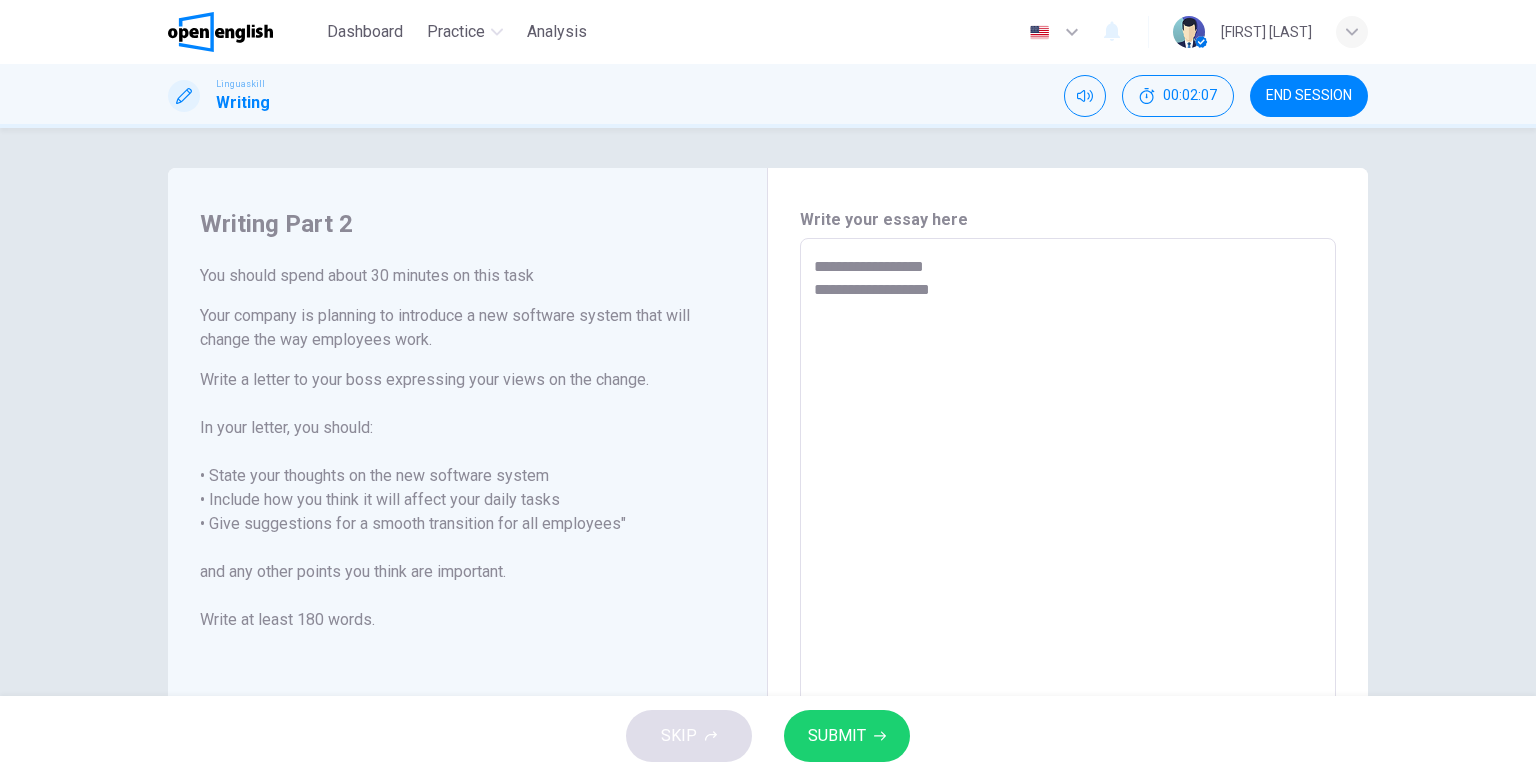 type on "*" 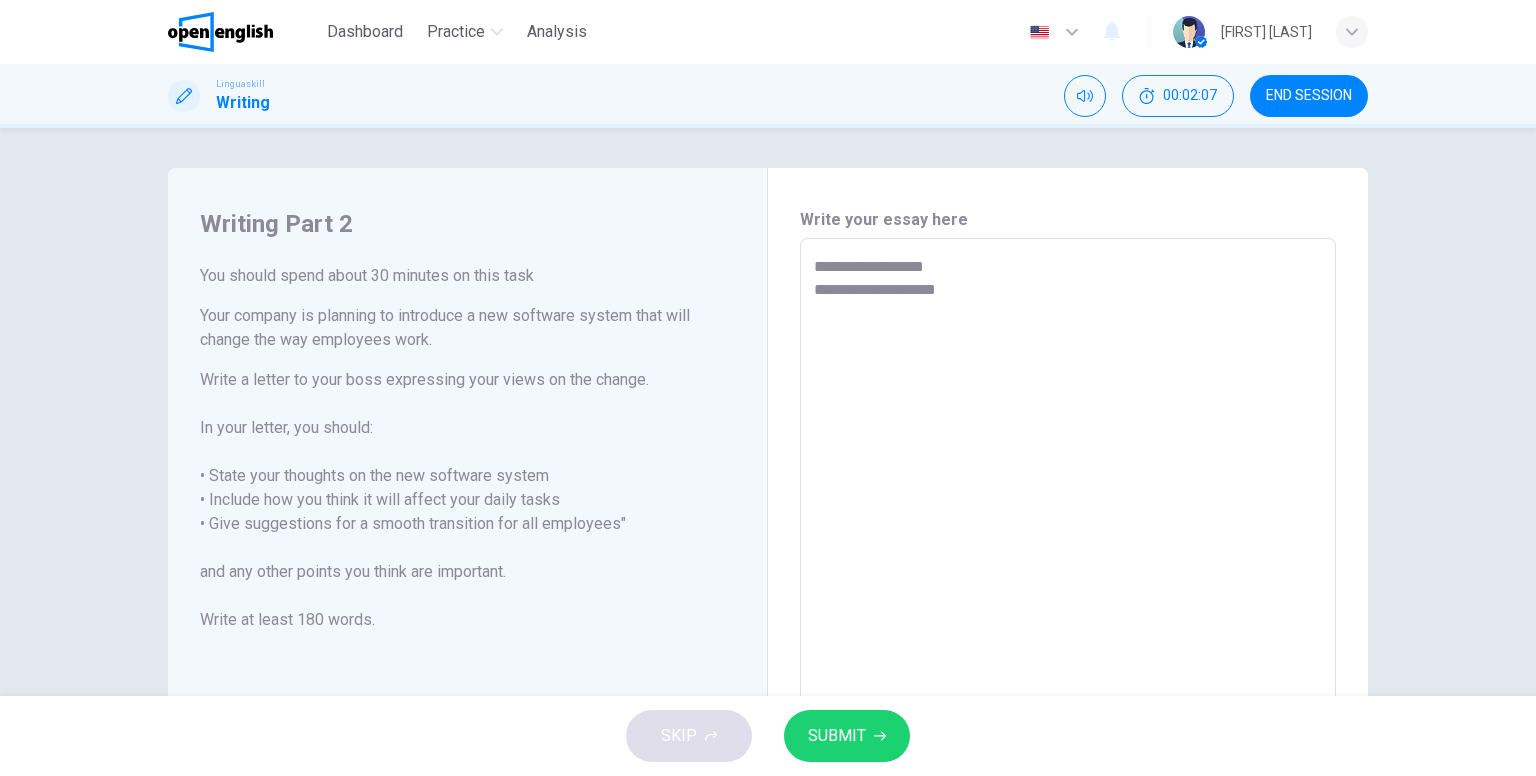 type on "*" 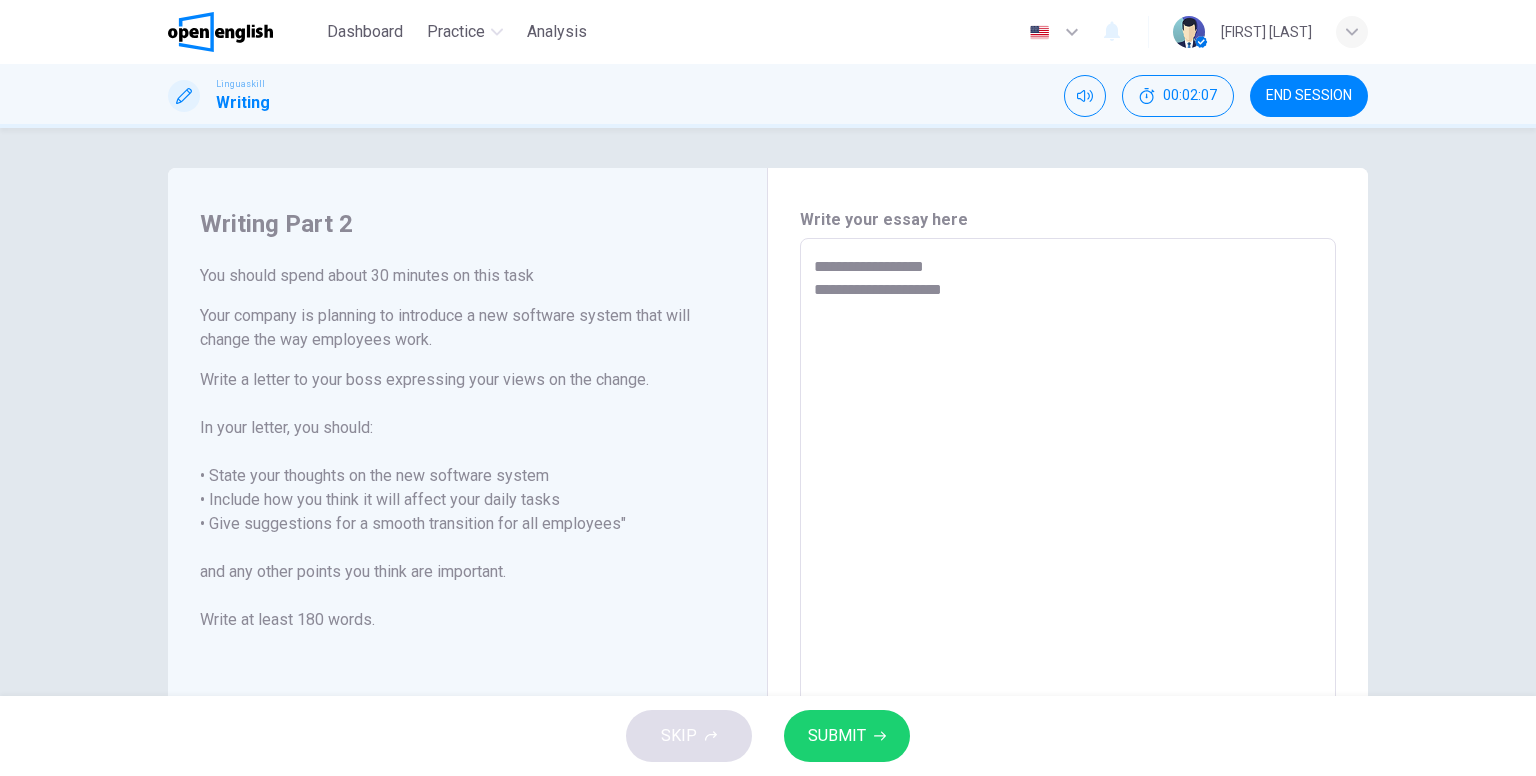 type on "*" 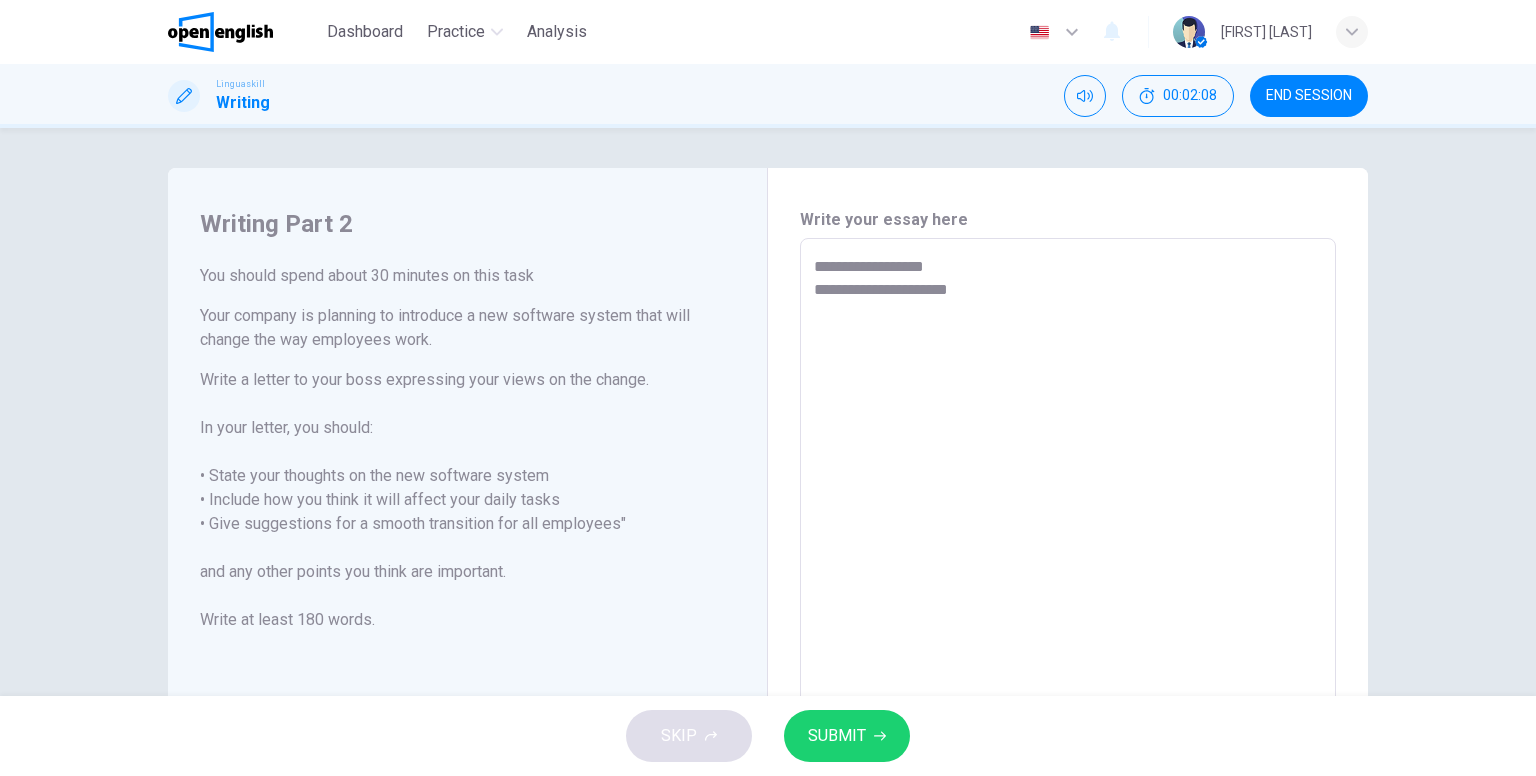 type on "**********" 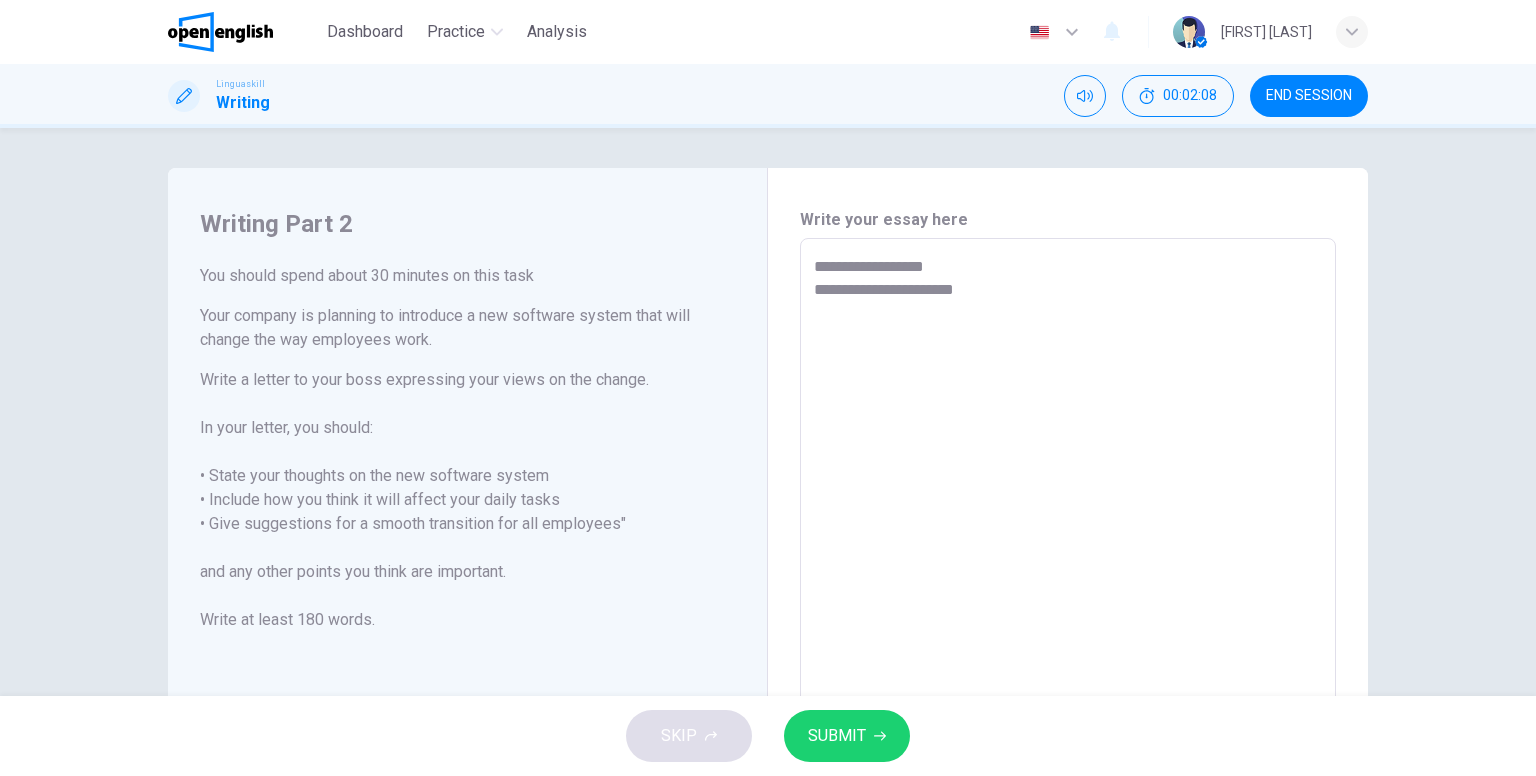 type on "*" 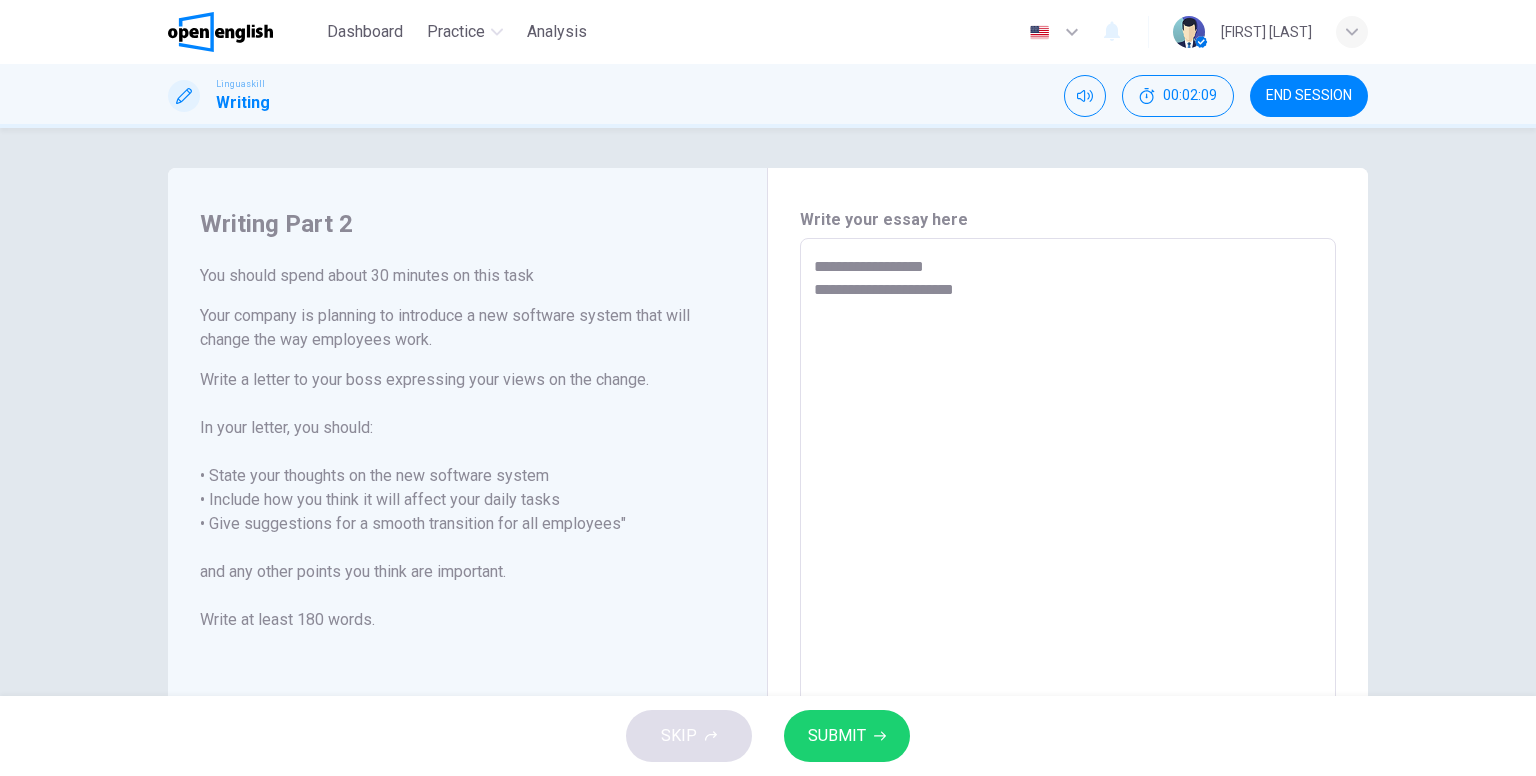 type on "**********" 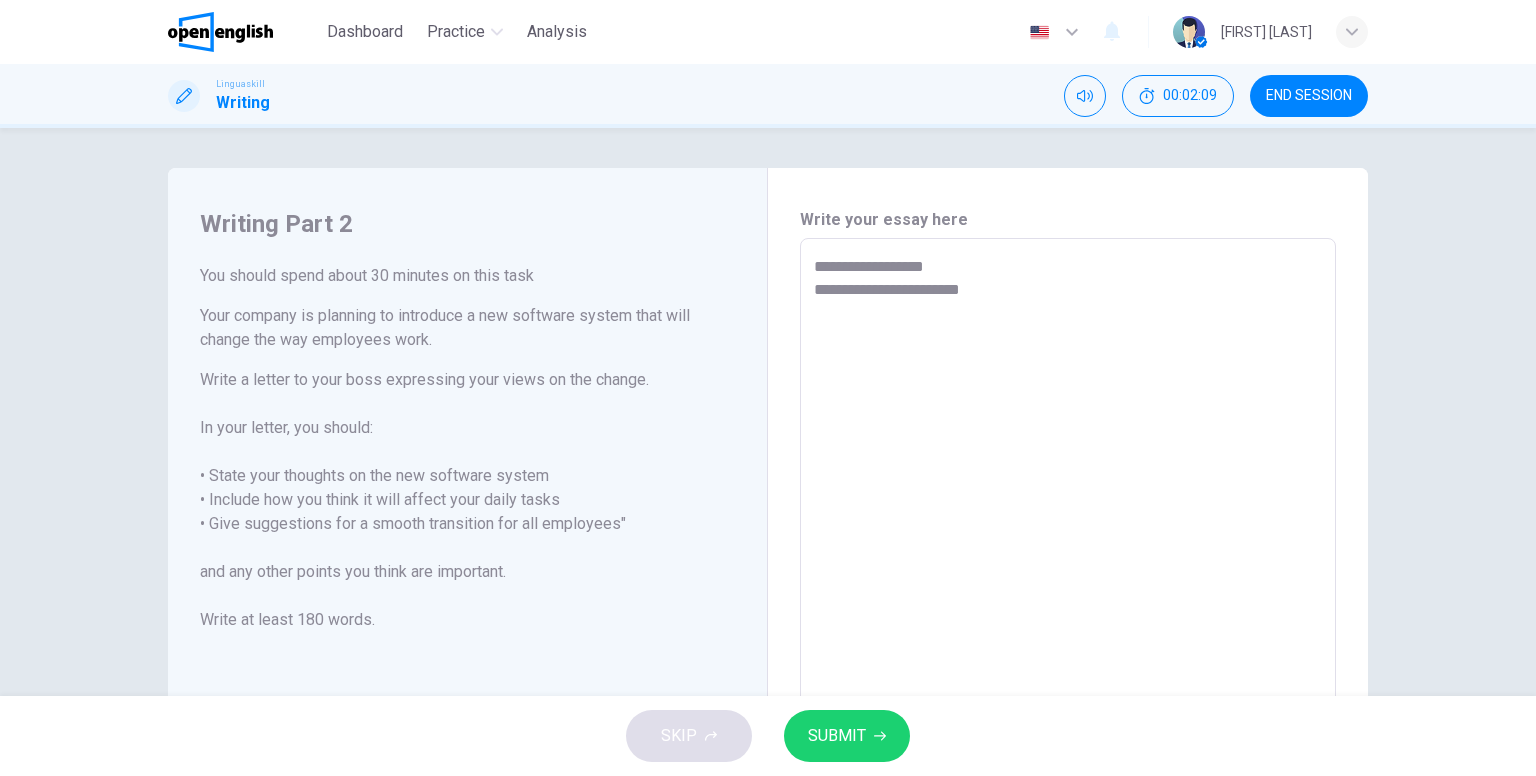 type on "*" 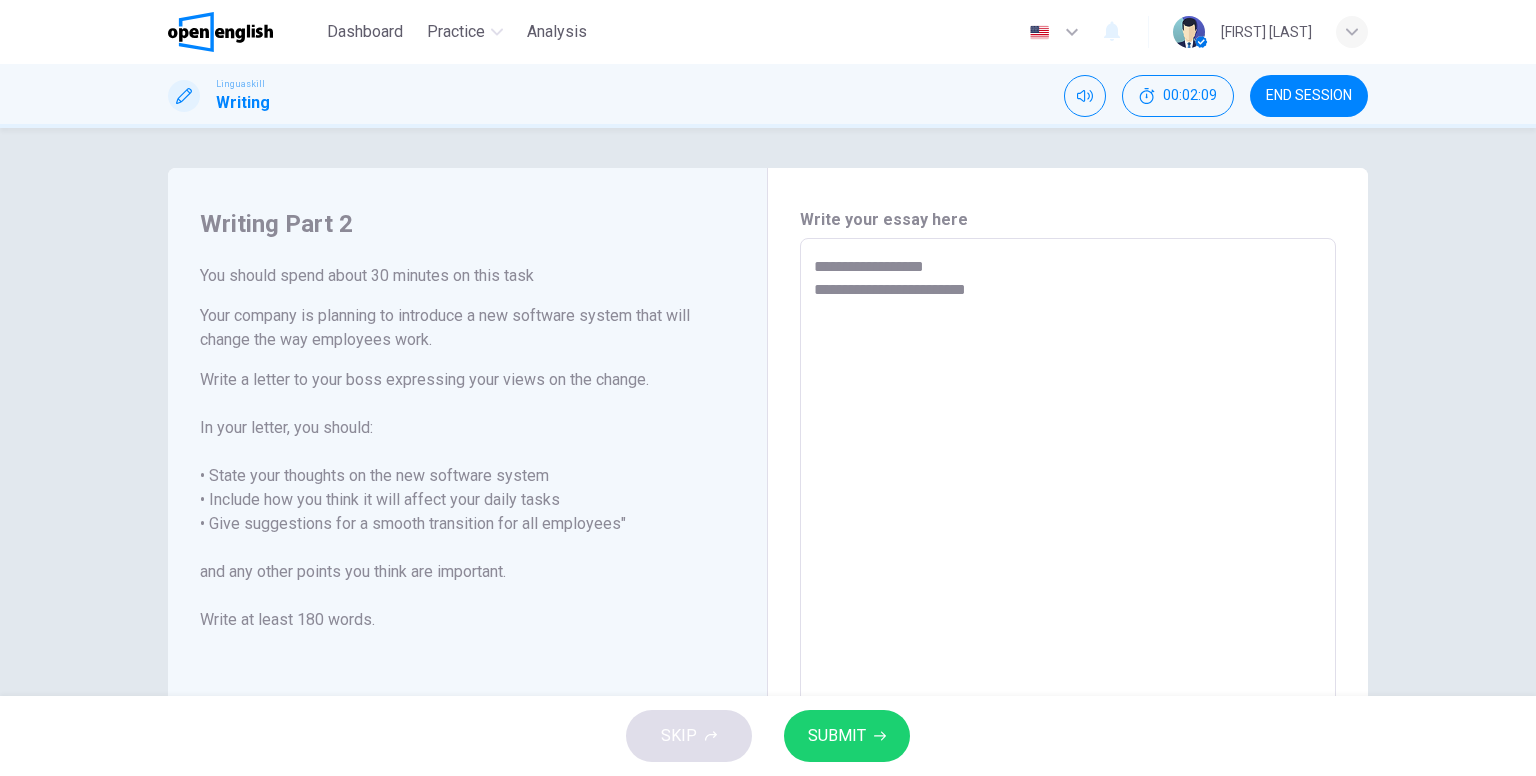 type on "*" 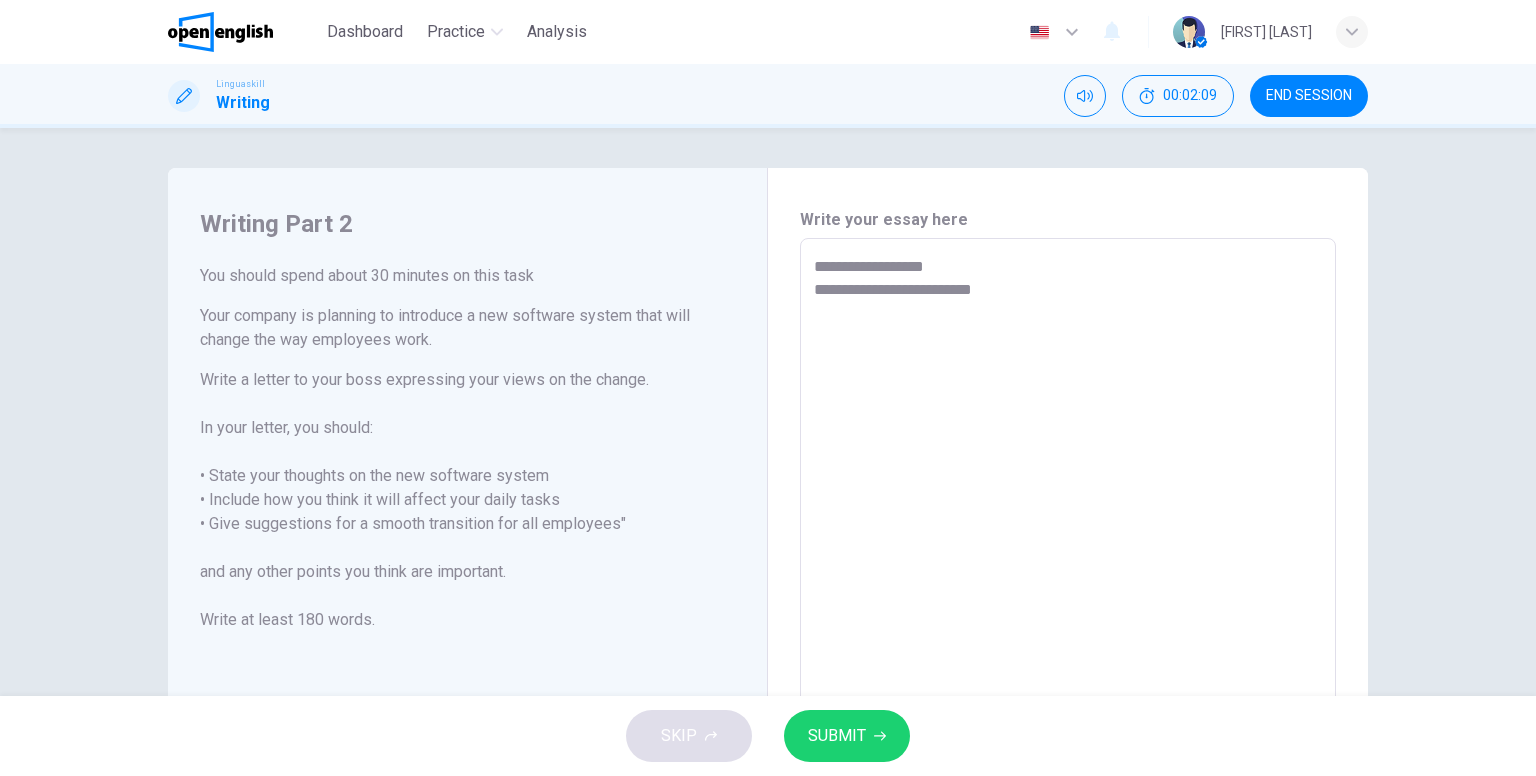 type on "*" 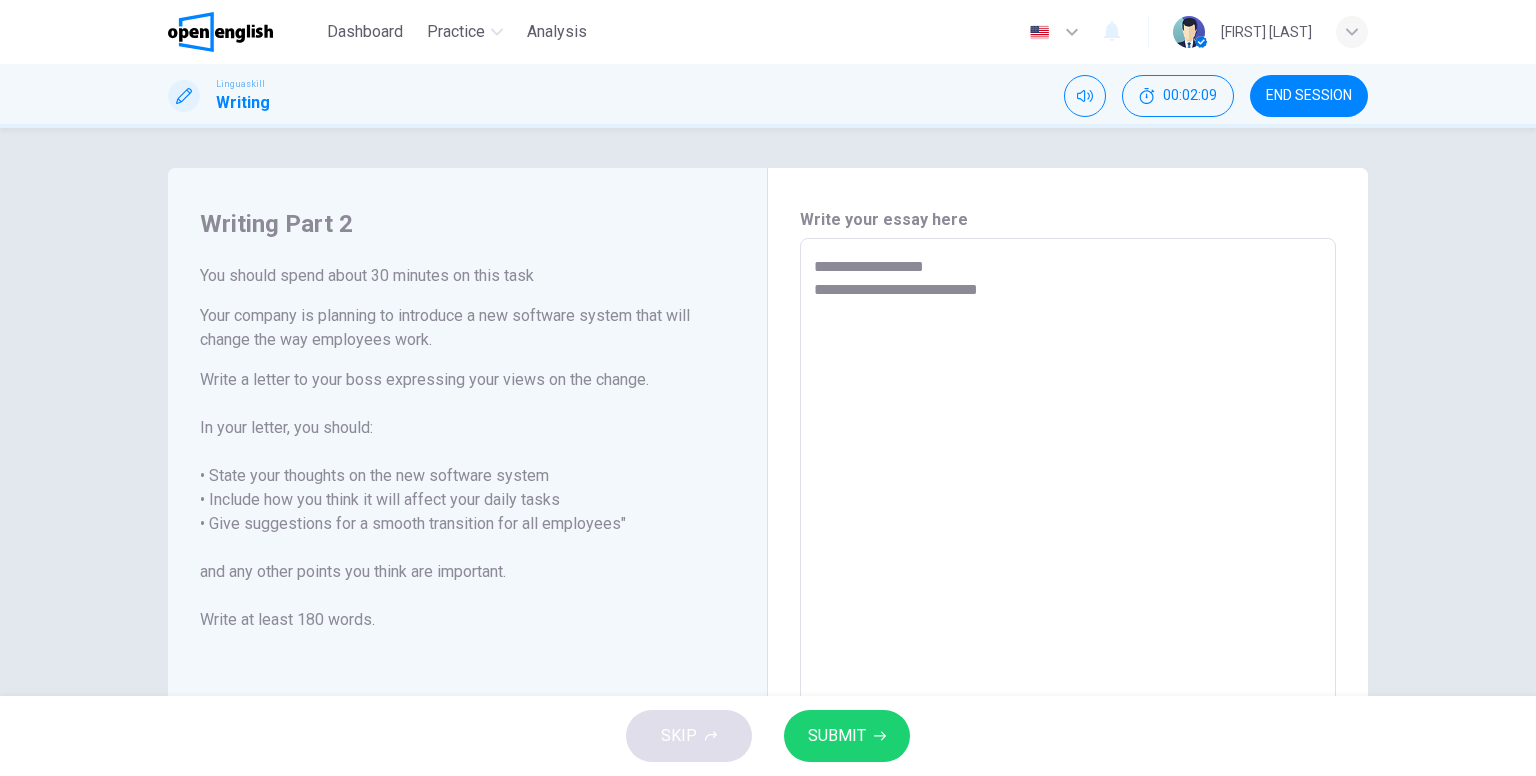 type on "*" 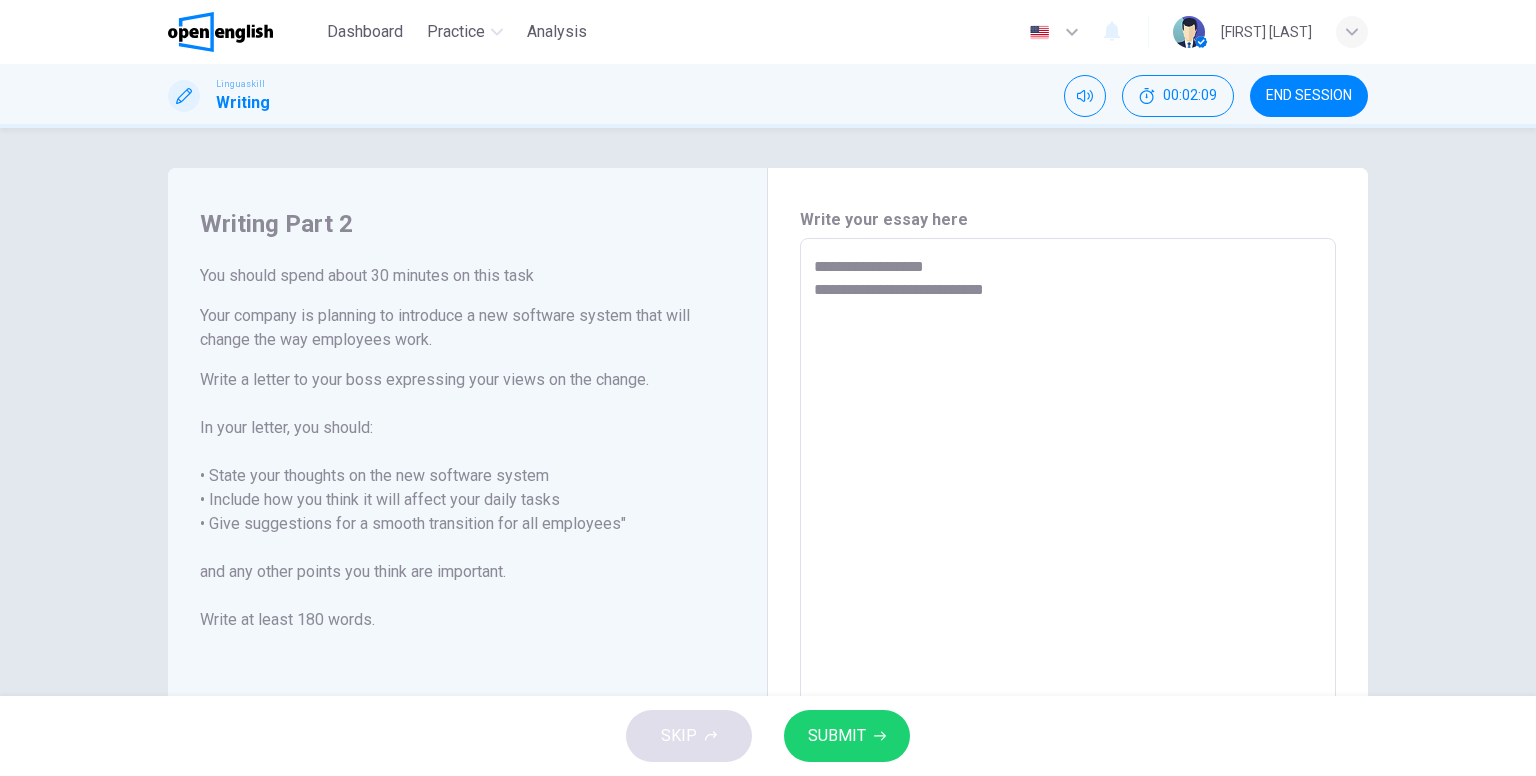 type on "*" 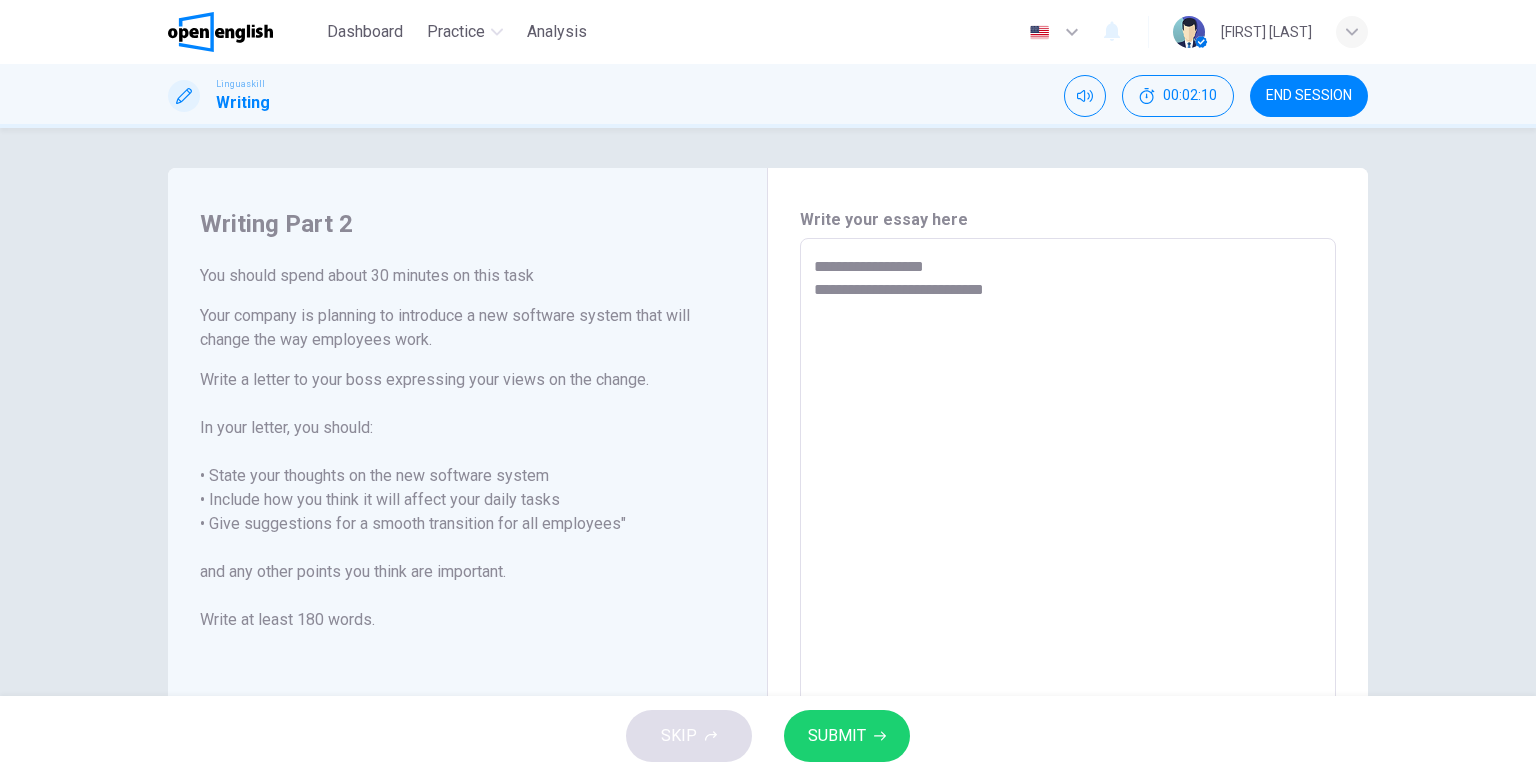 type on "**********" 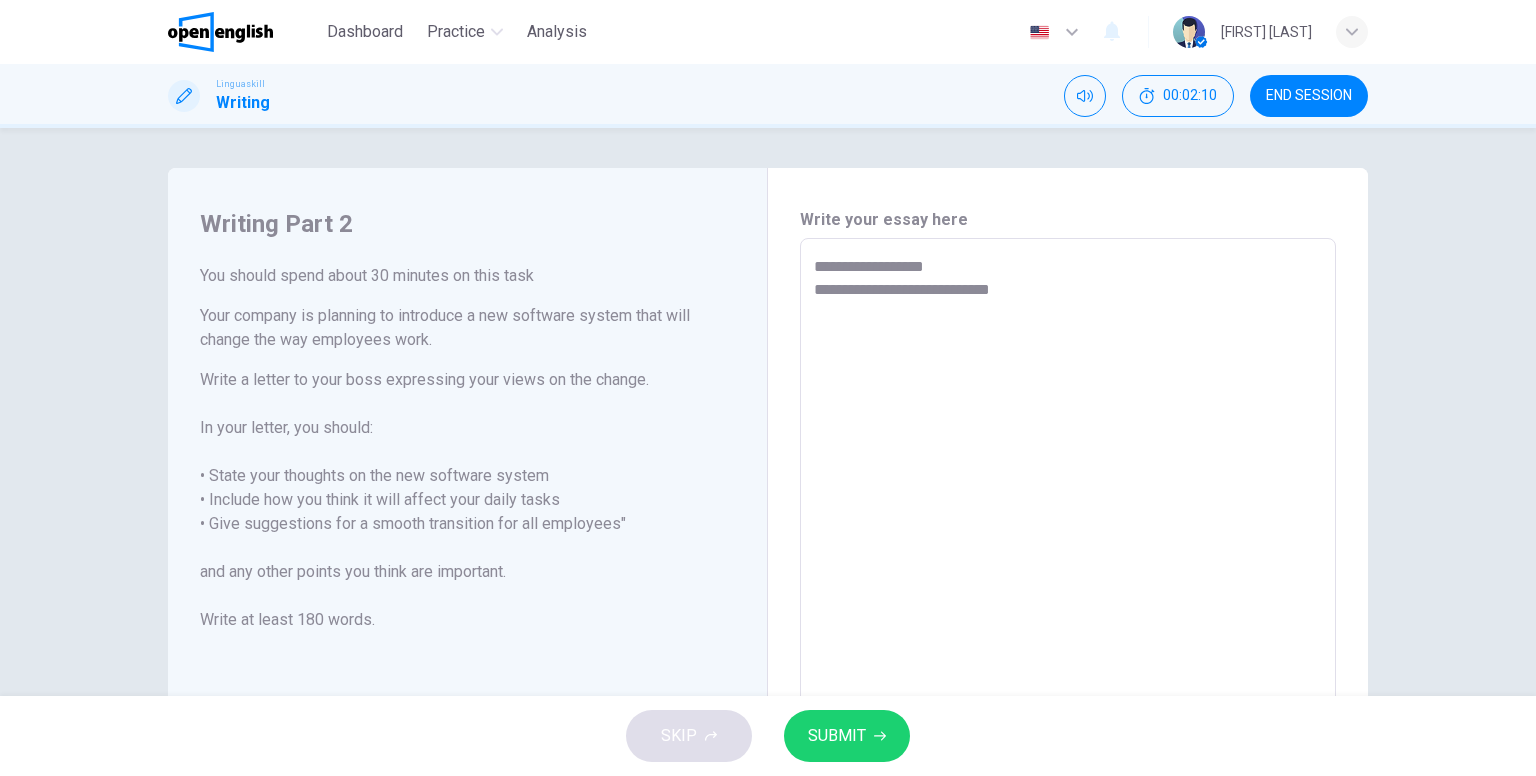 type on "**********" 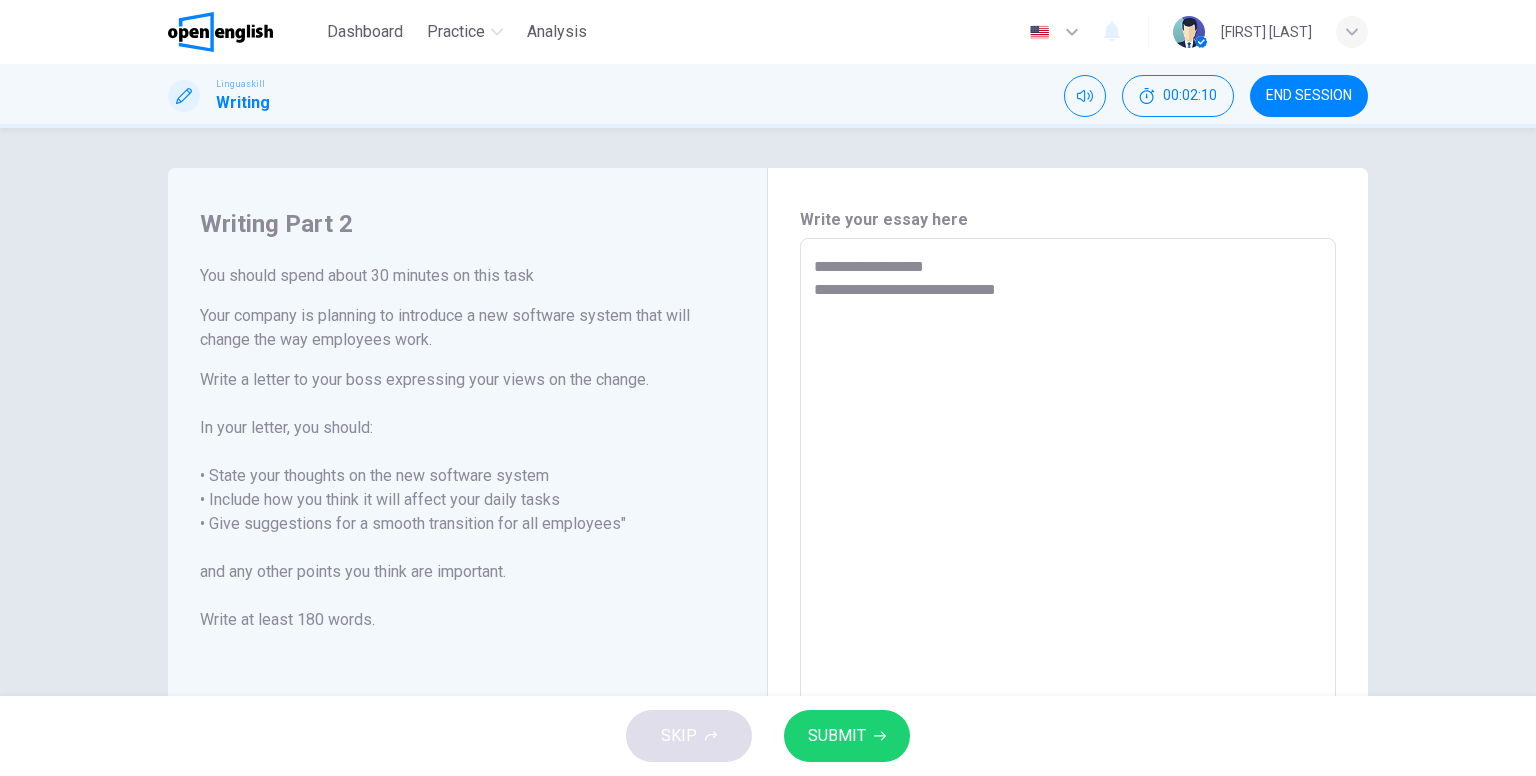 type on "*" 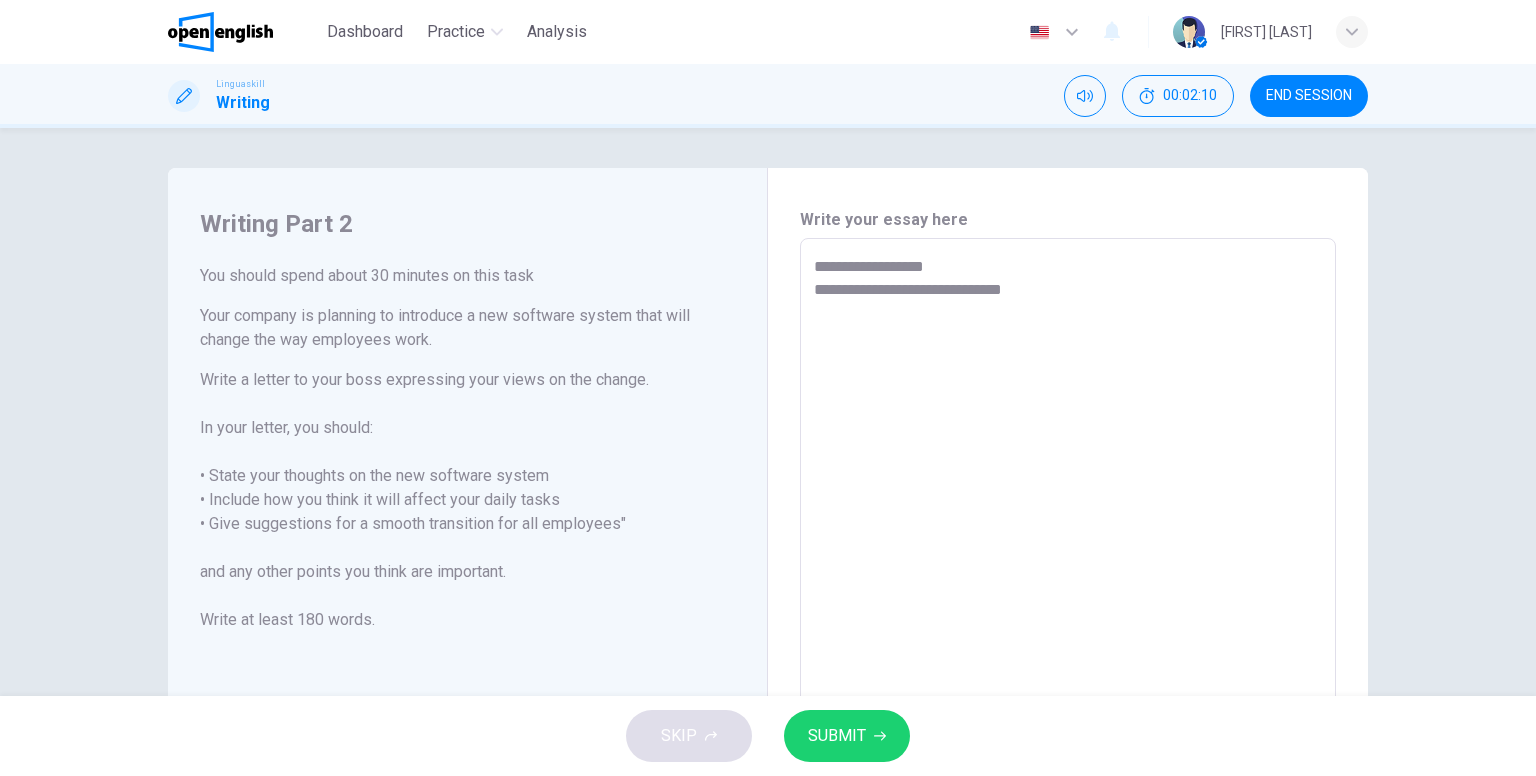 type on "*" 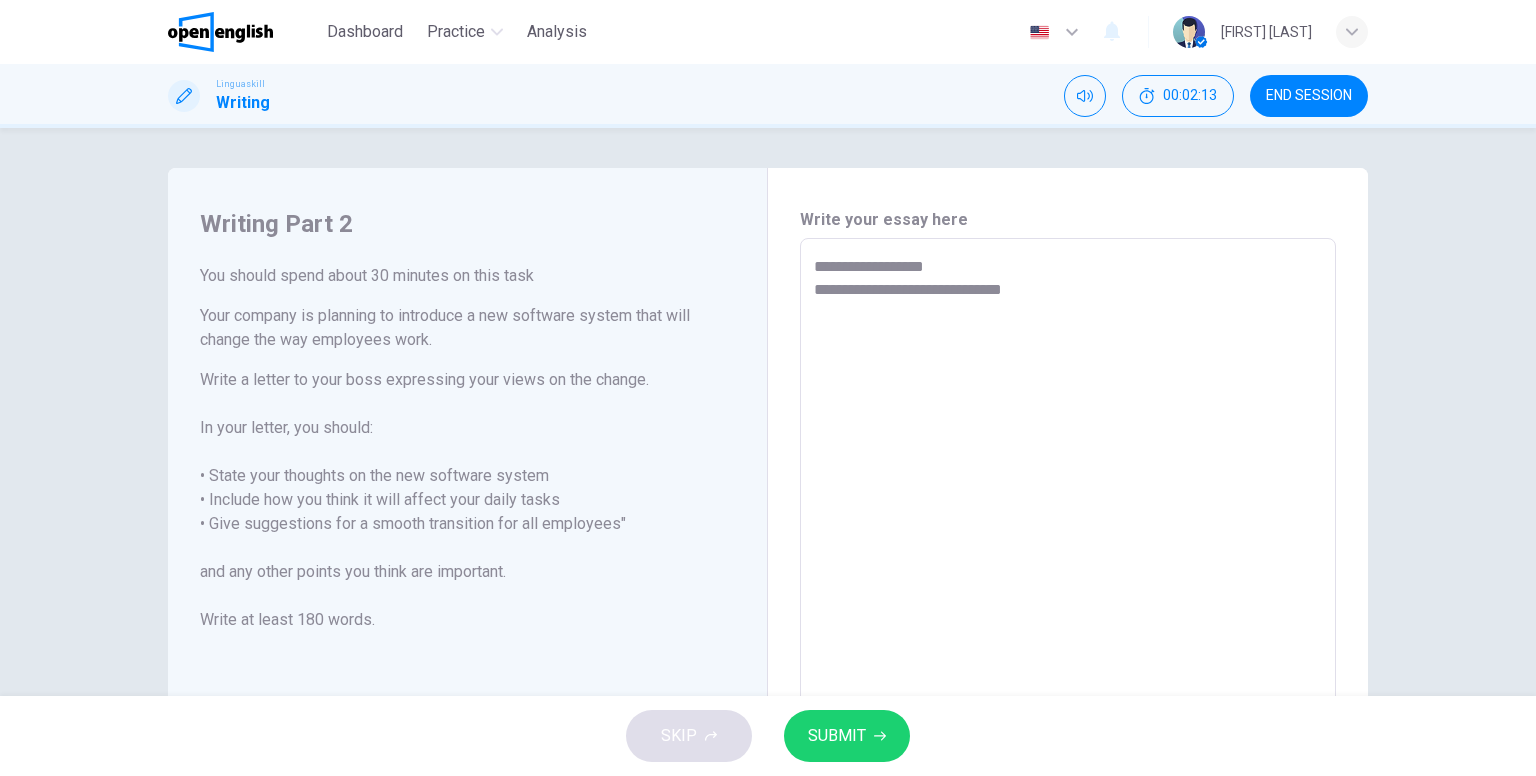 type on "**********" 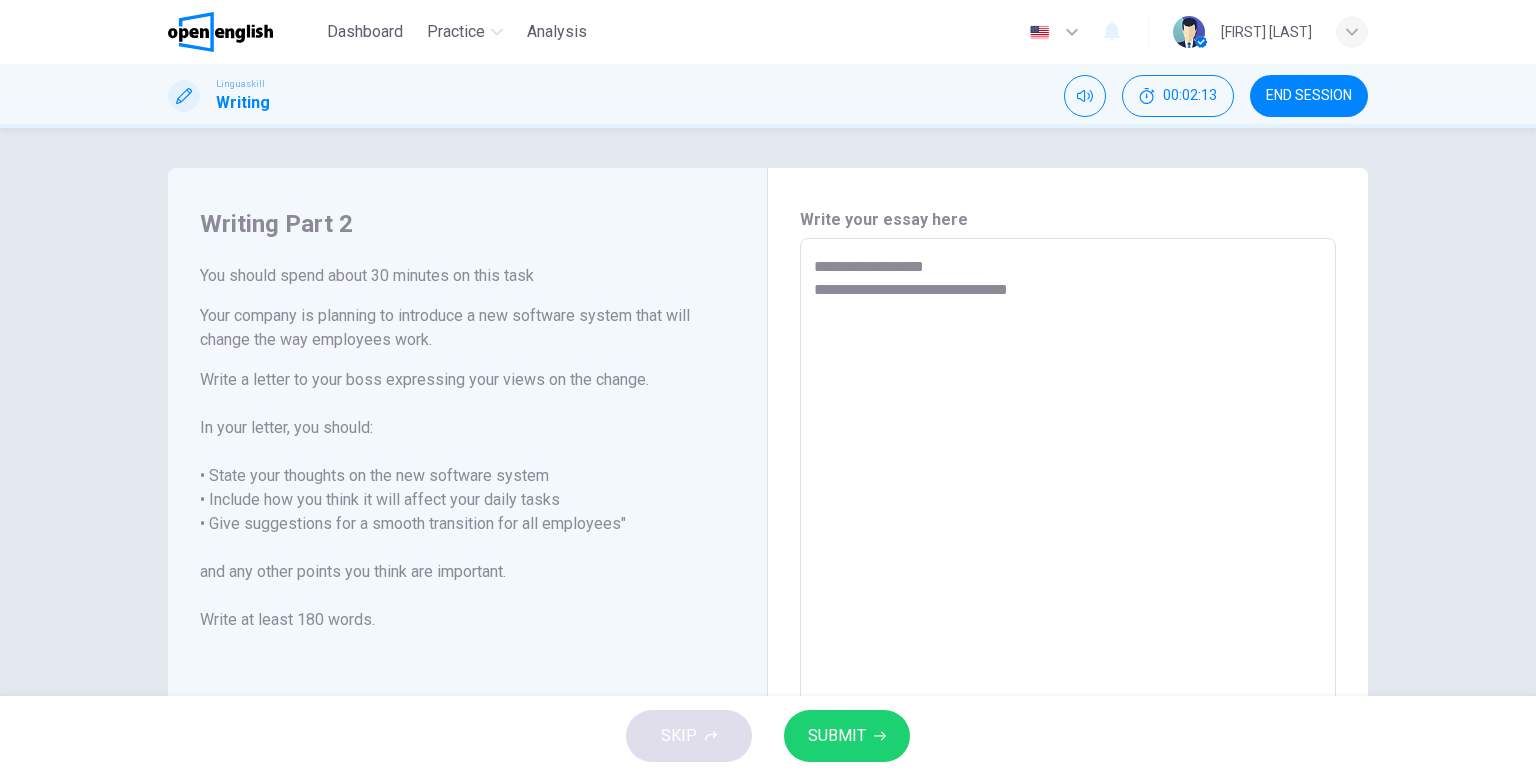 type on "**********" 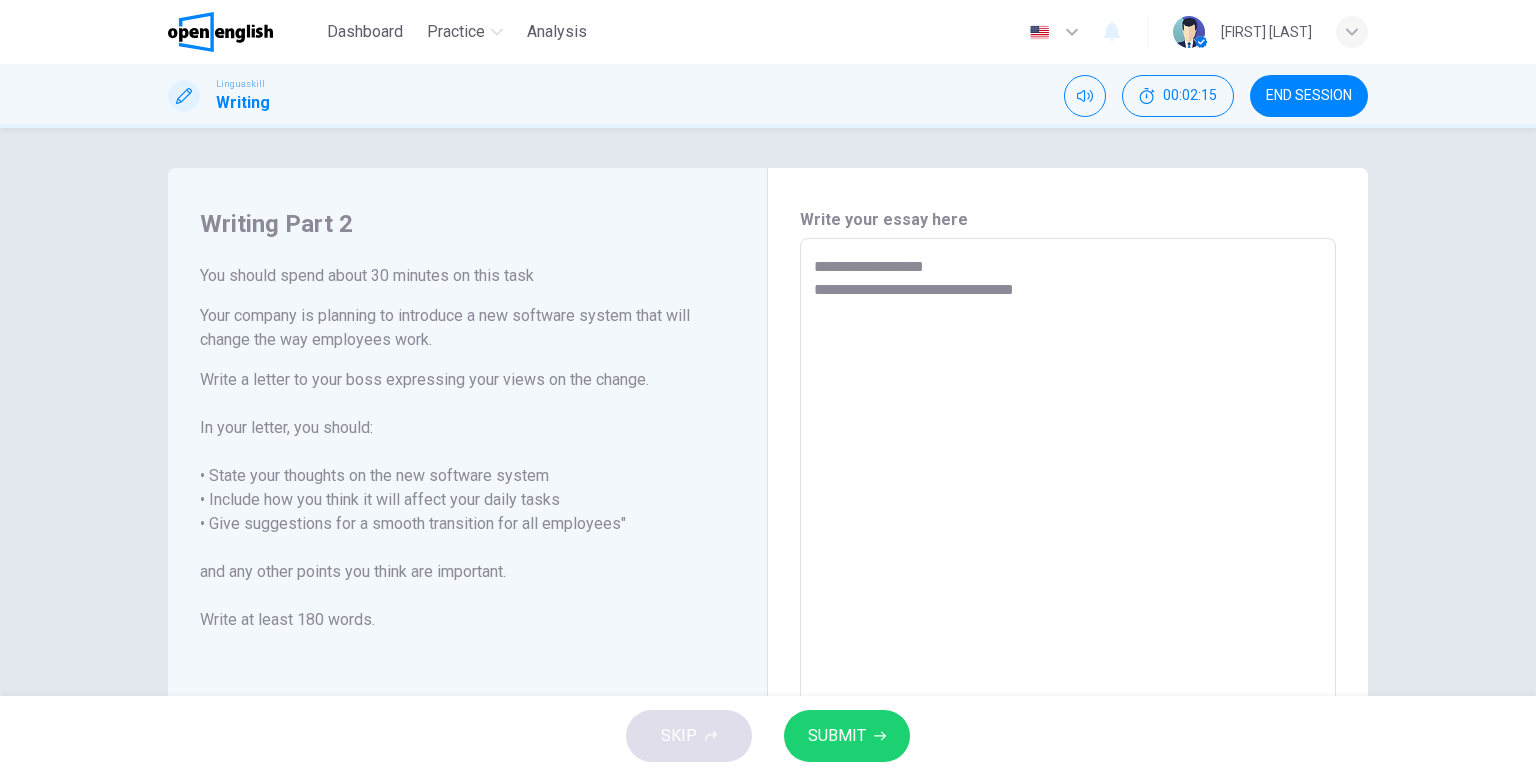 type on "**********" 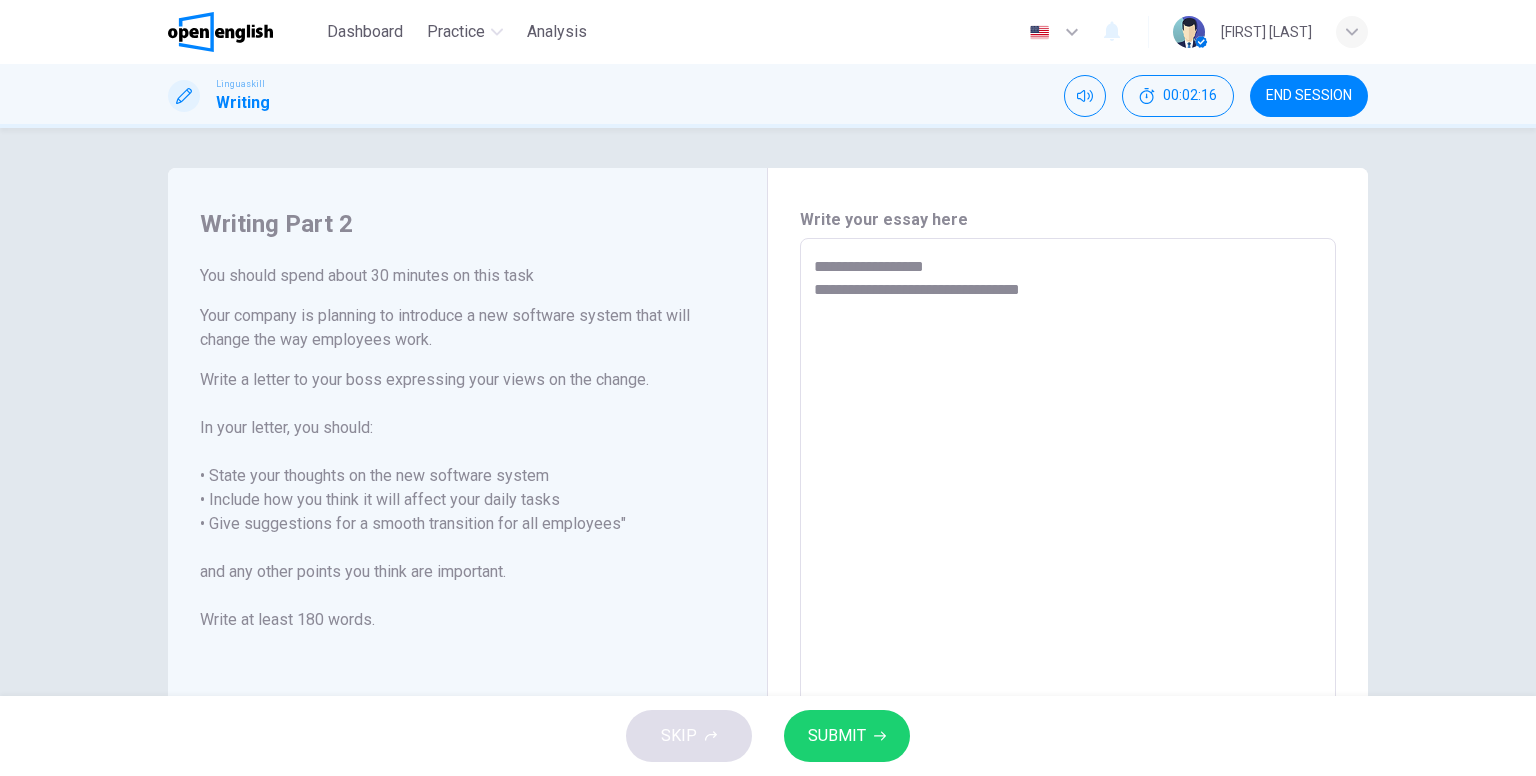 type on "**********" 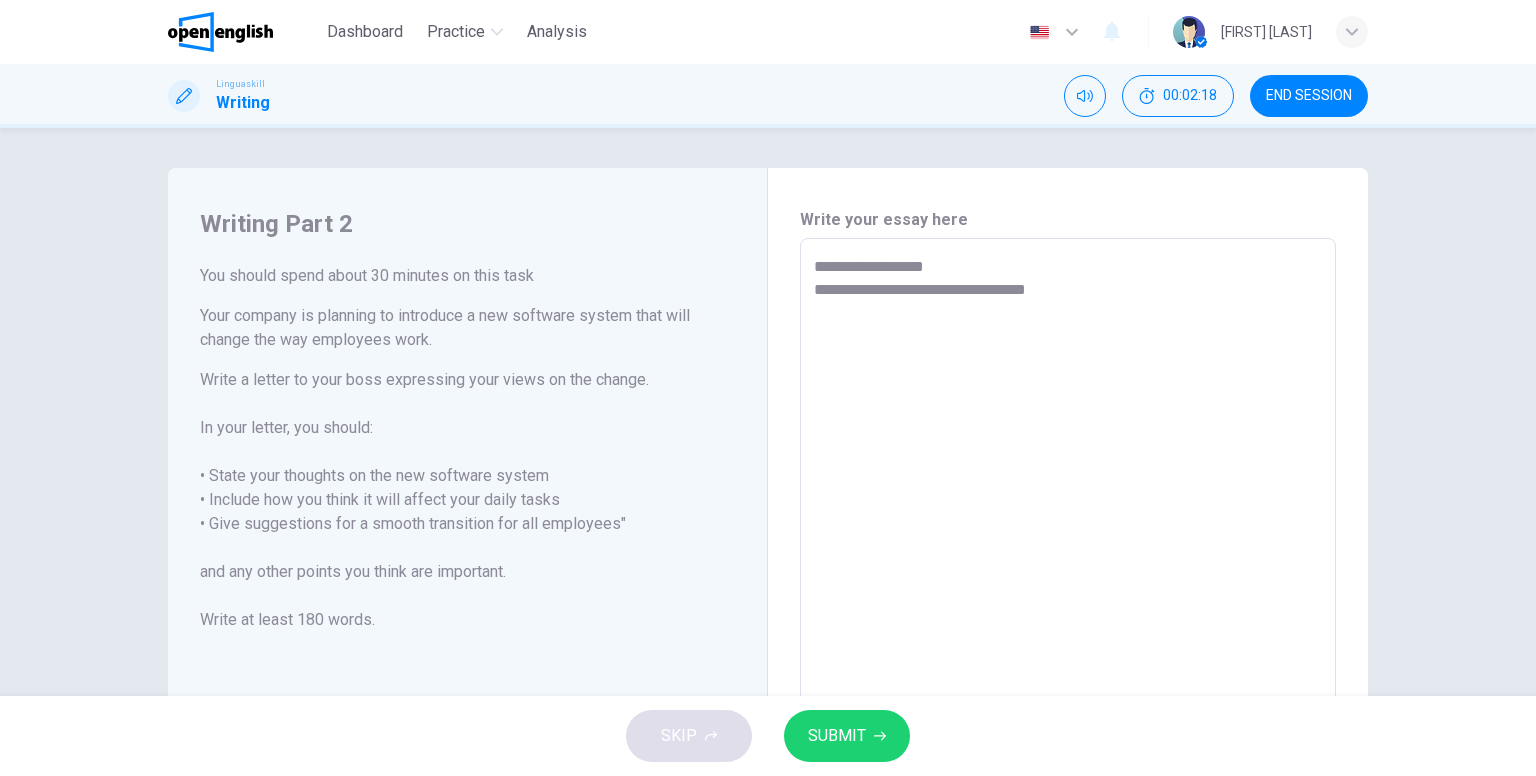 type on "**********" 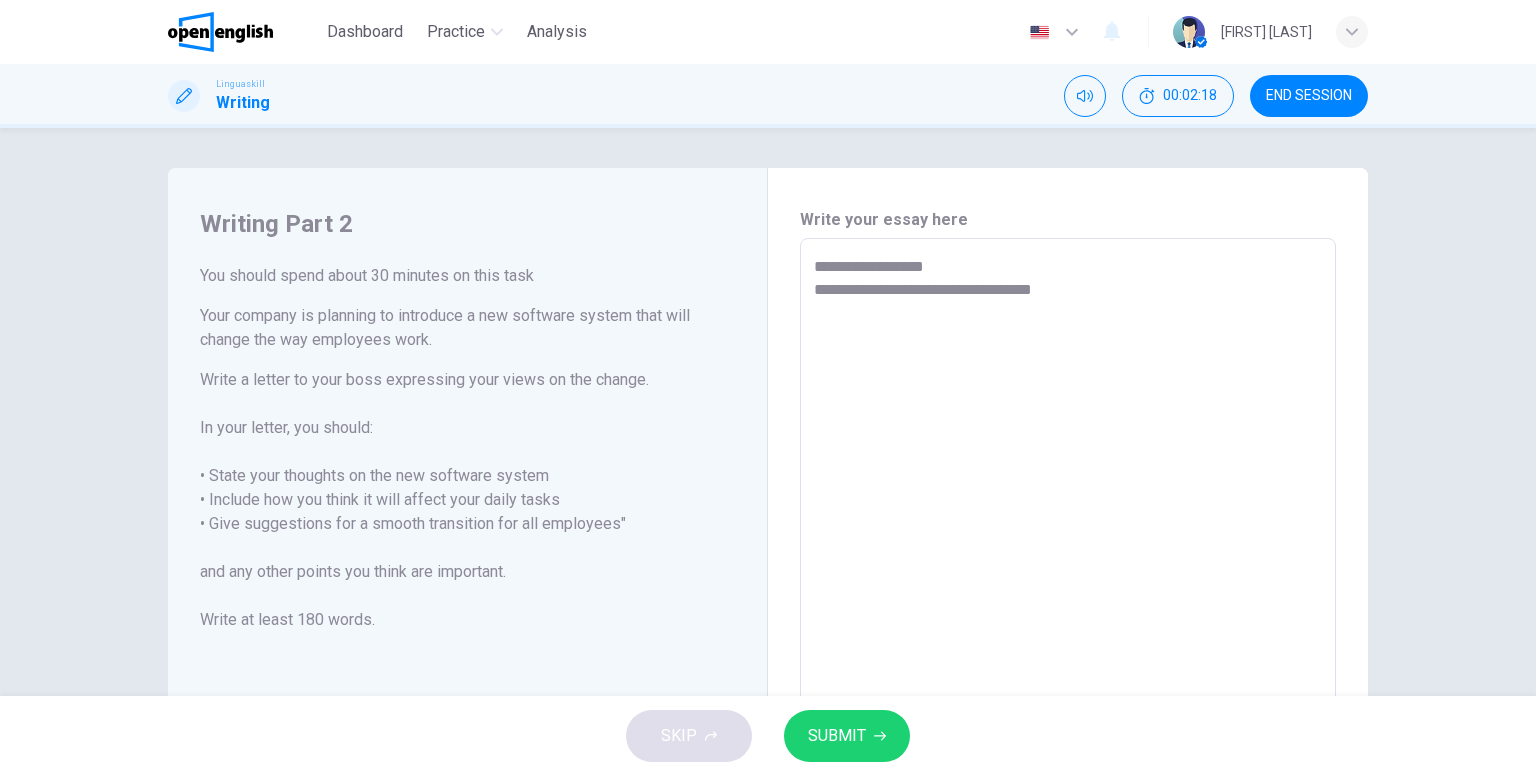 type on "**********" 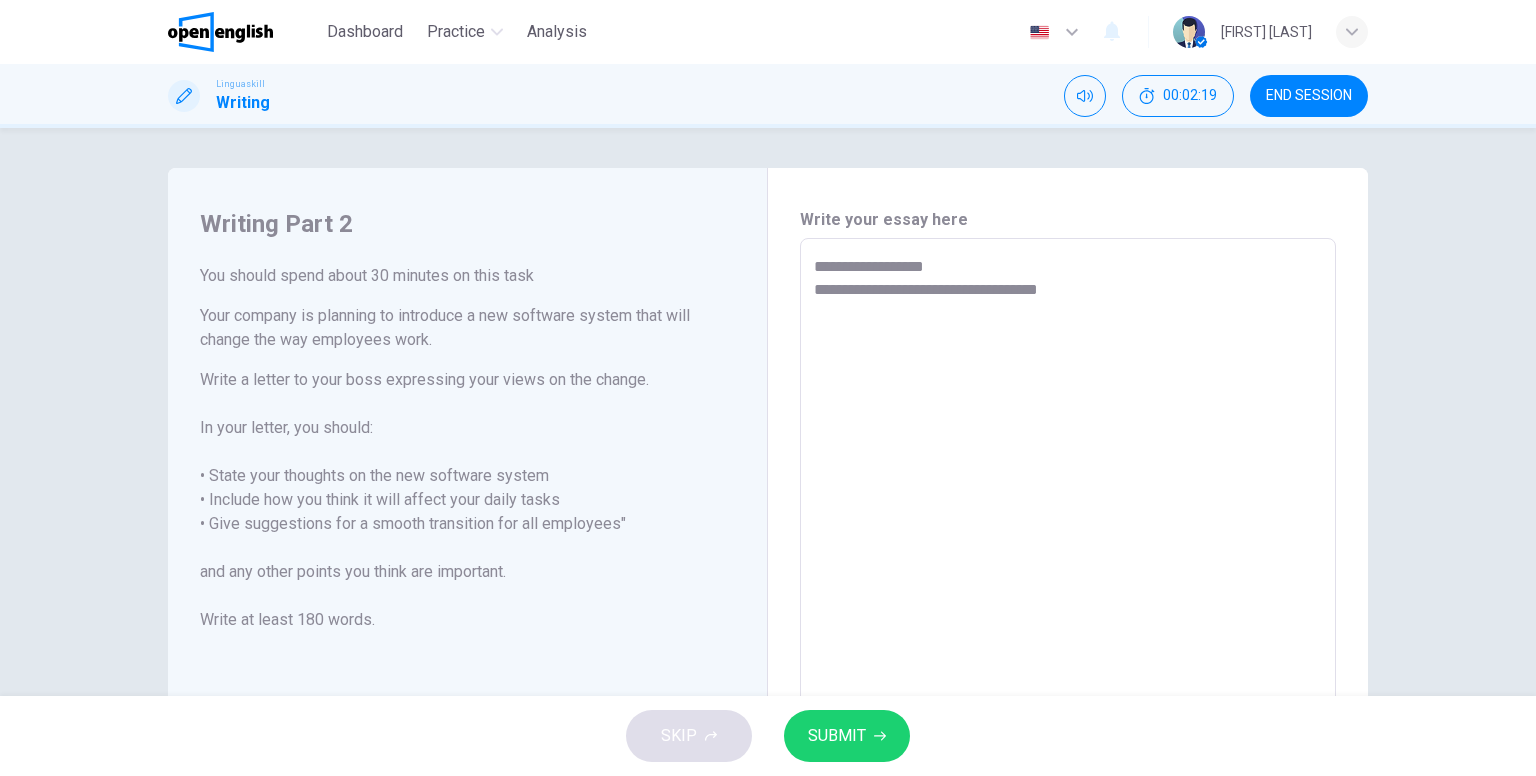 type on "**********" 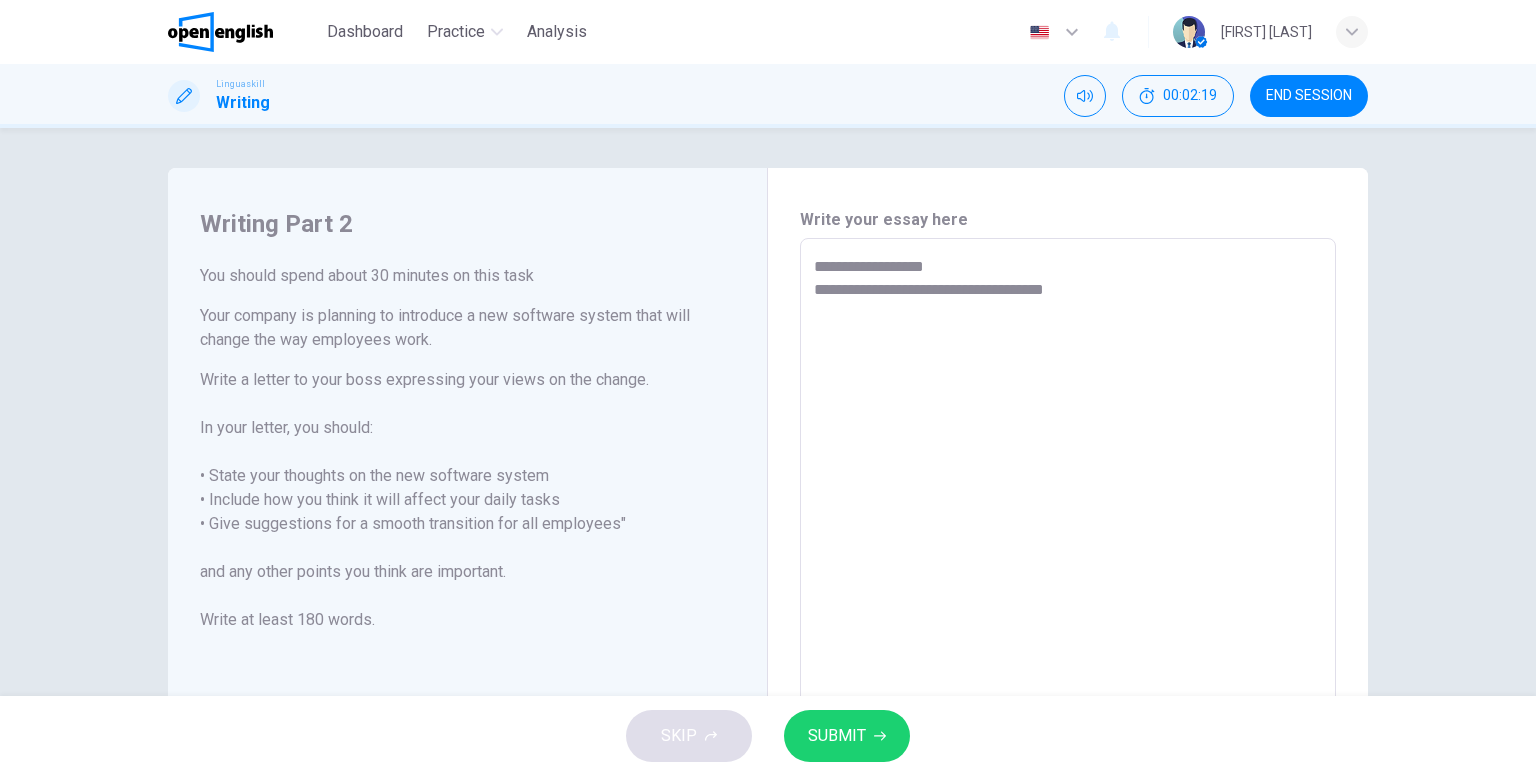 type on "*" 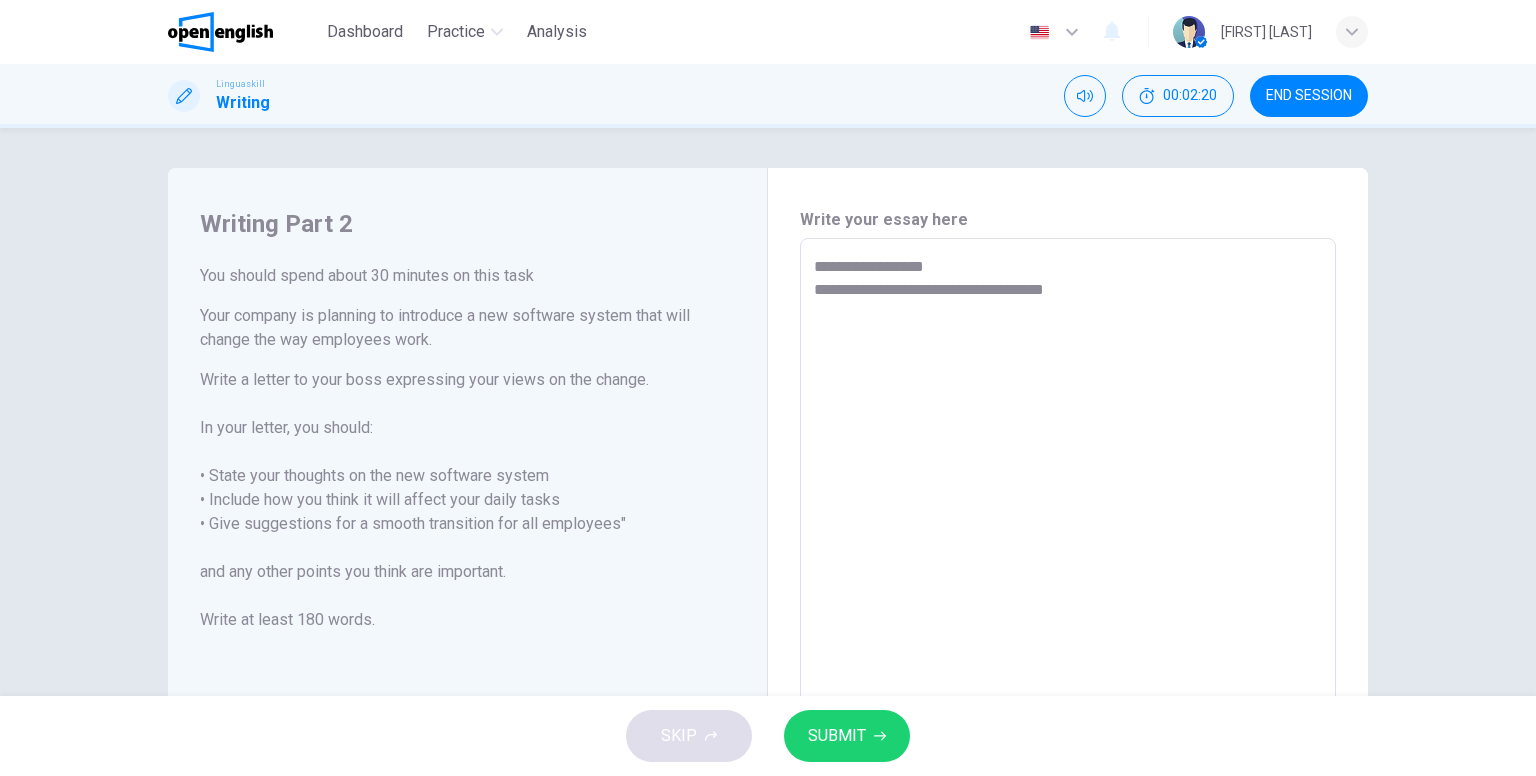 type on "**********" 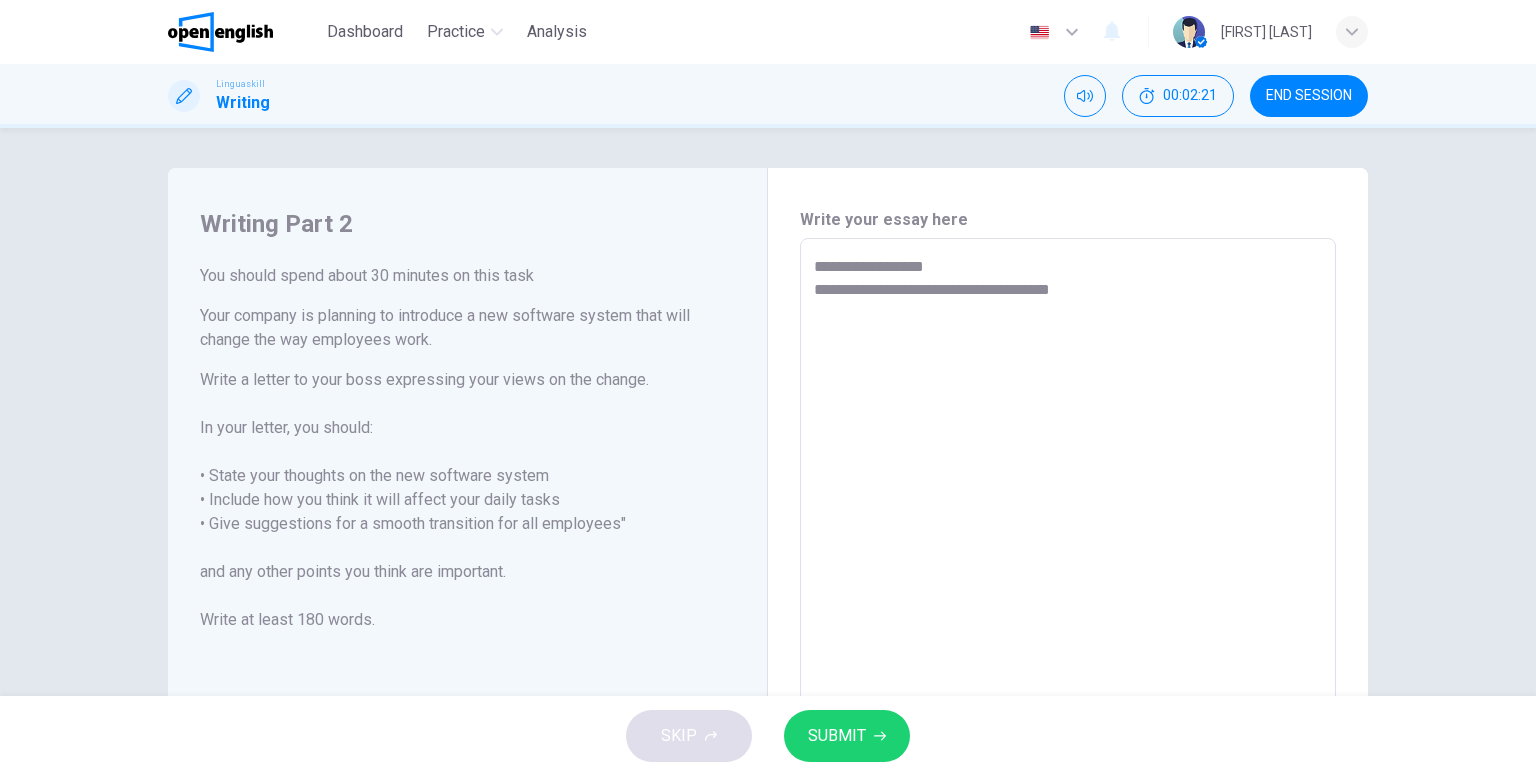 type on "**********" 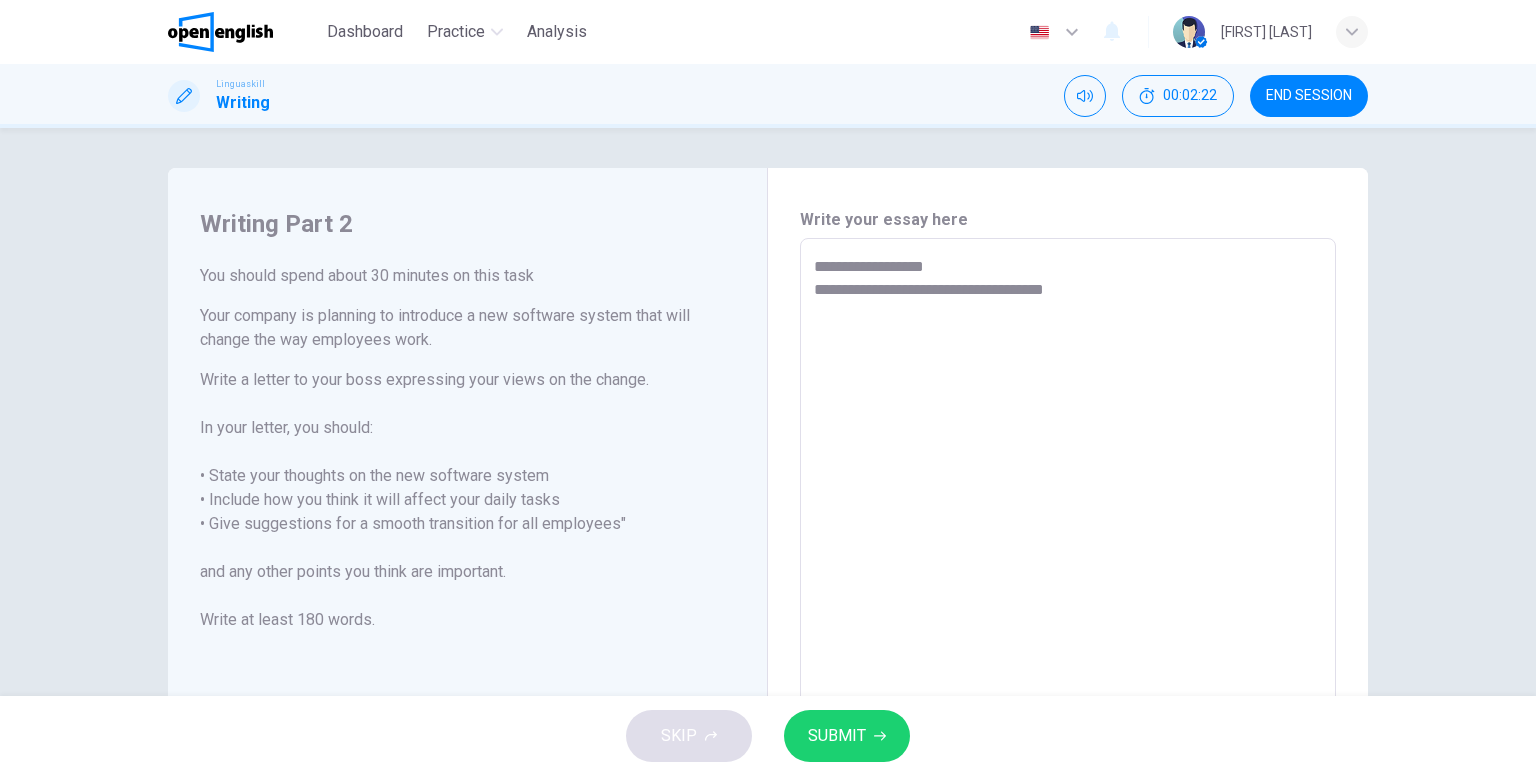 type on "**********" 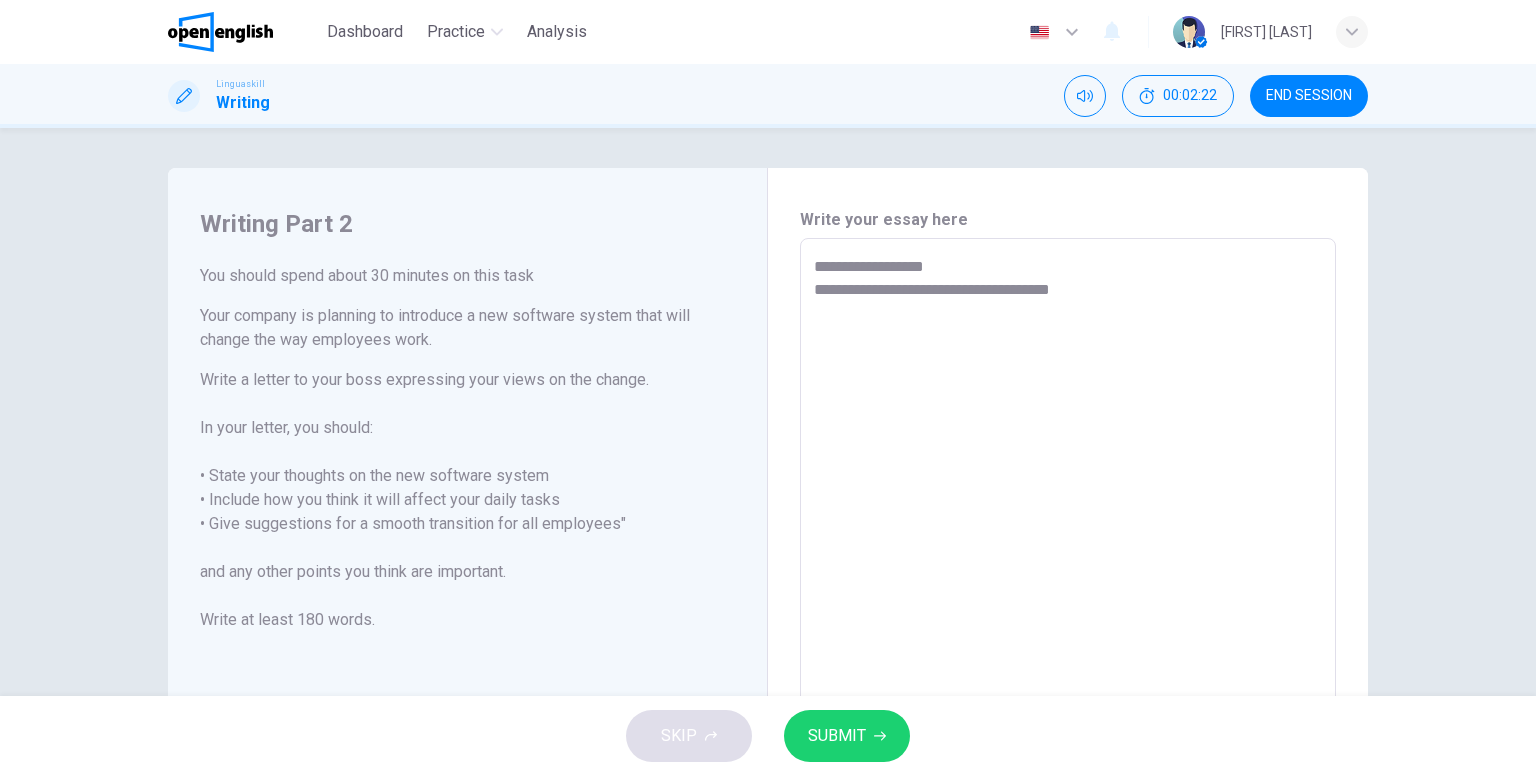 type on "**********" 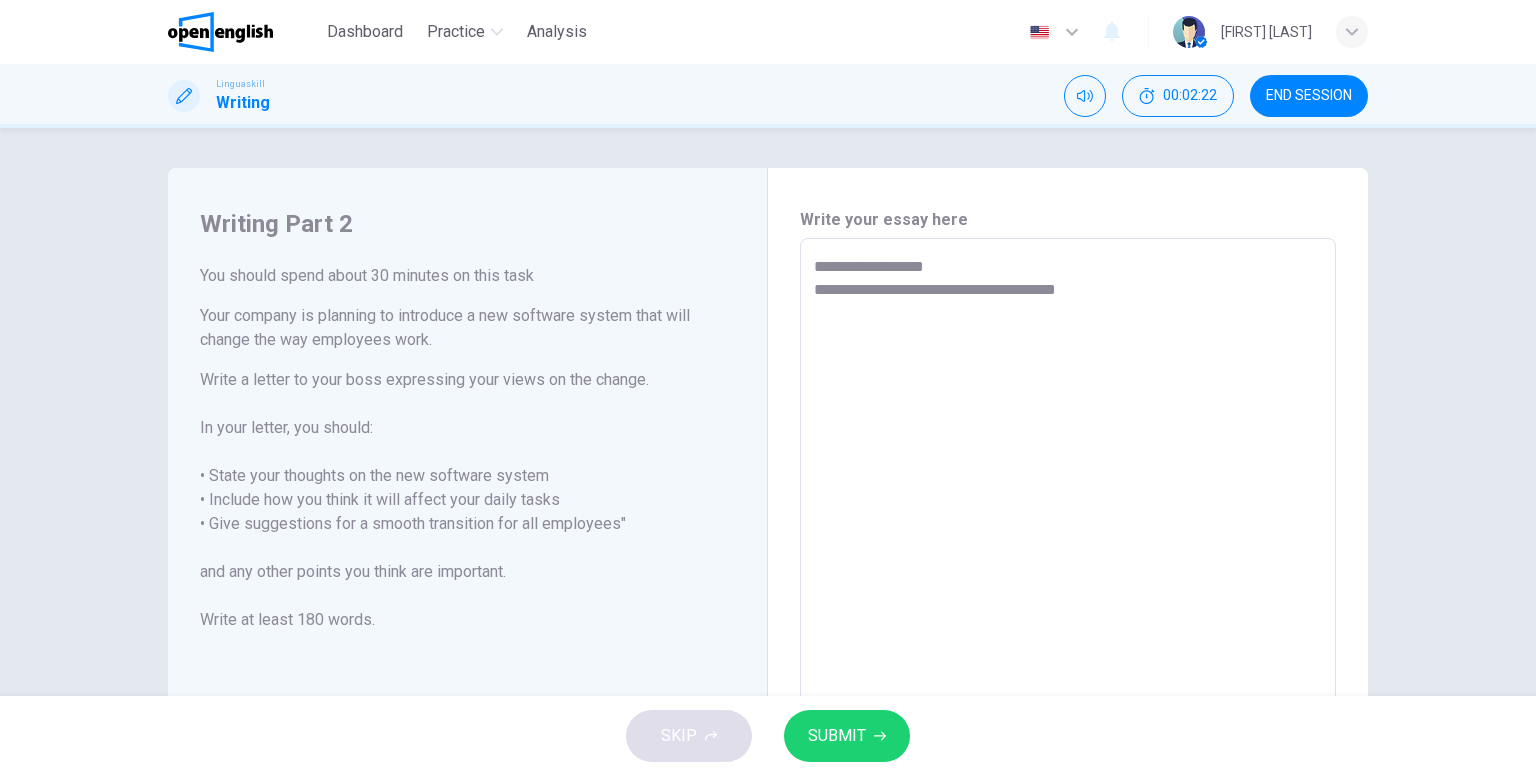 type on "*" 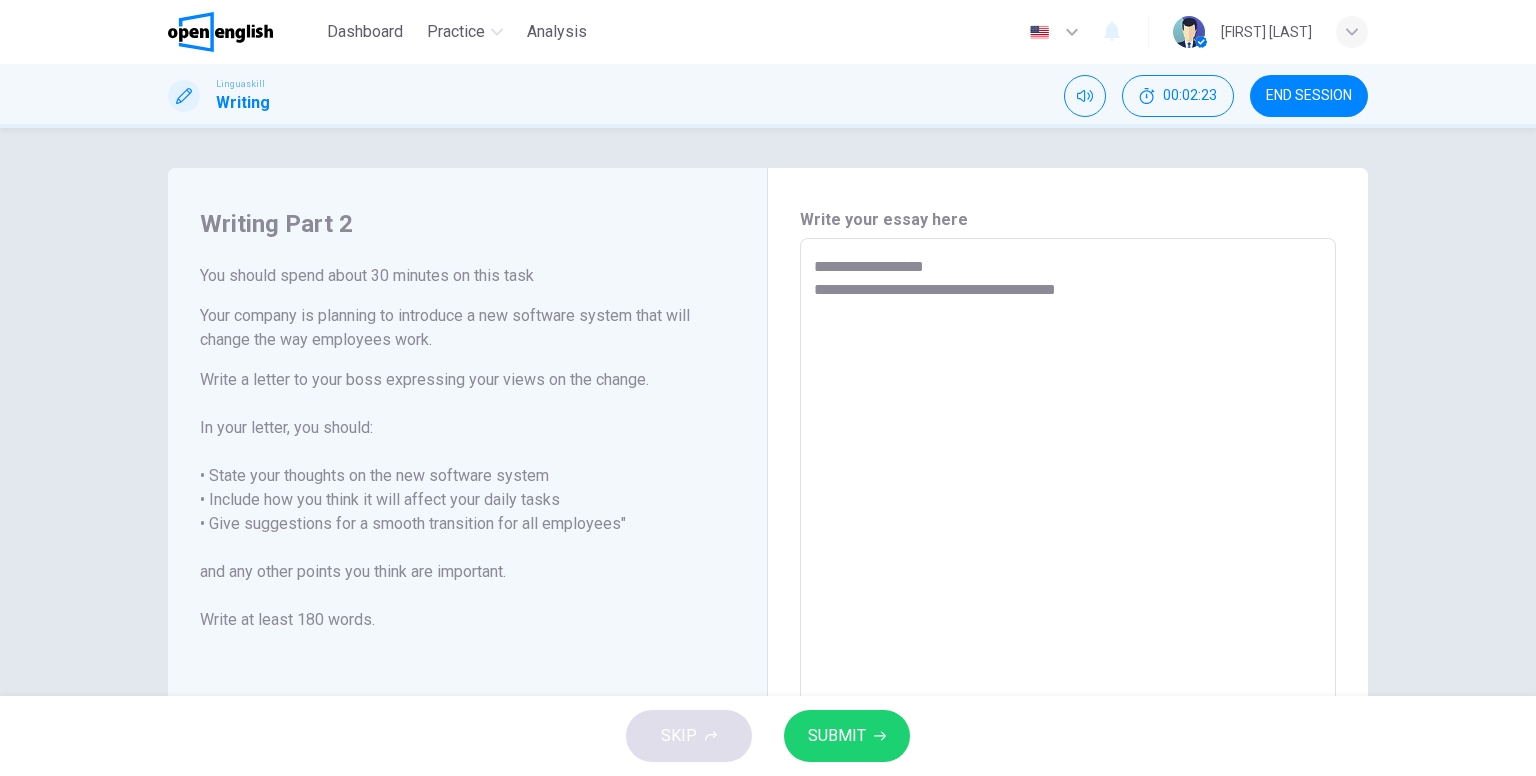 type on "**********" 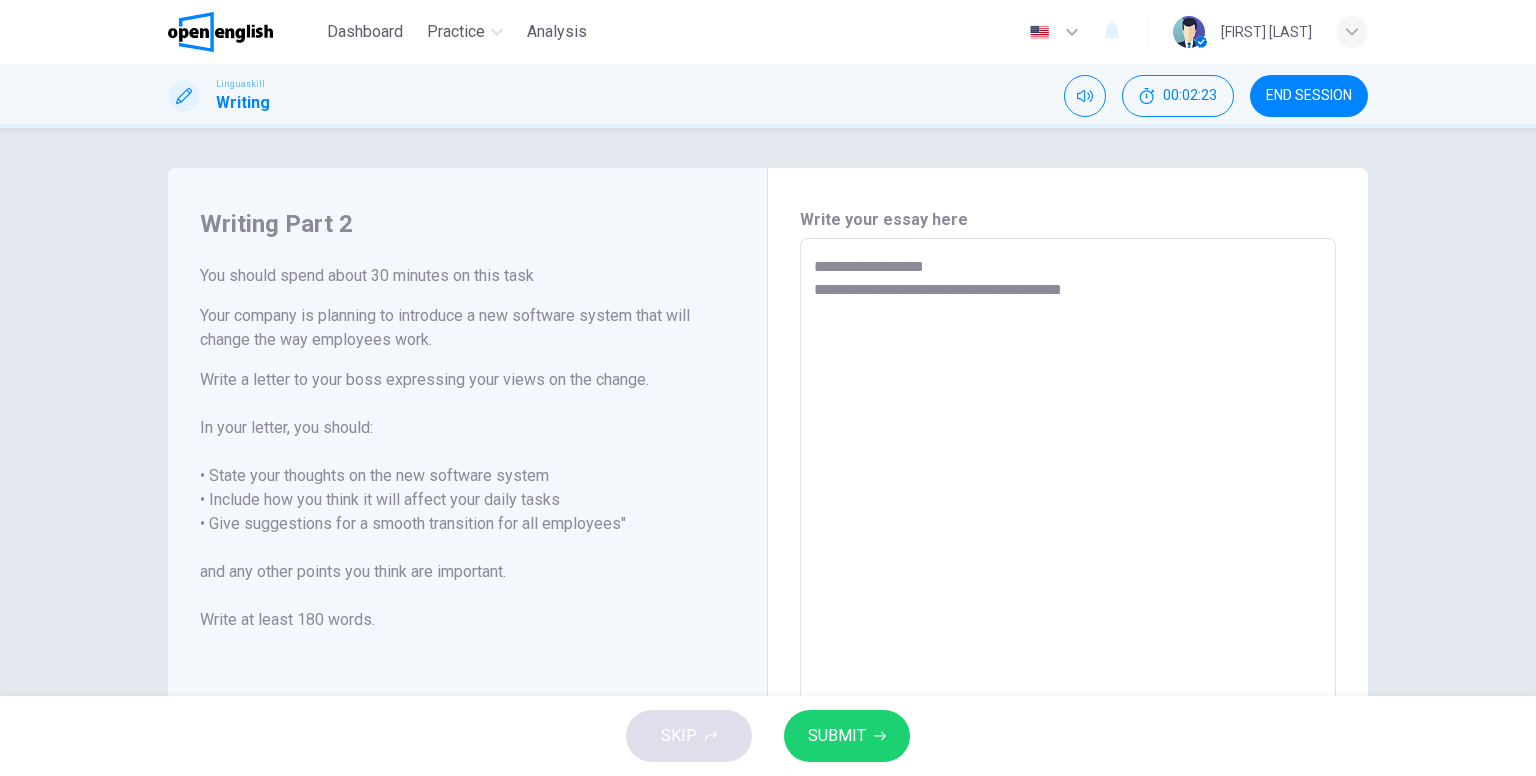 type on "**********" 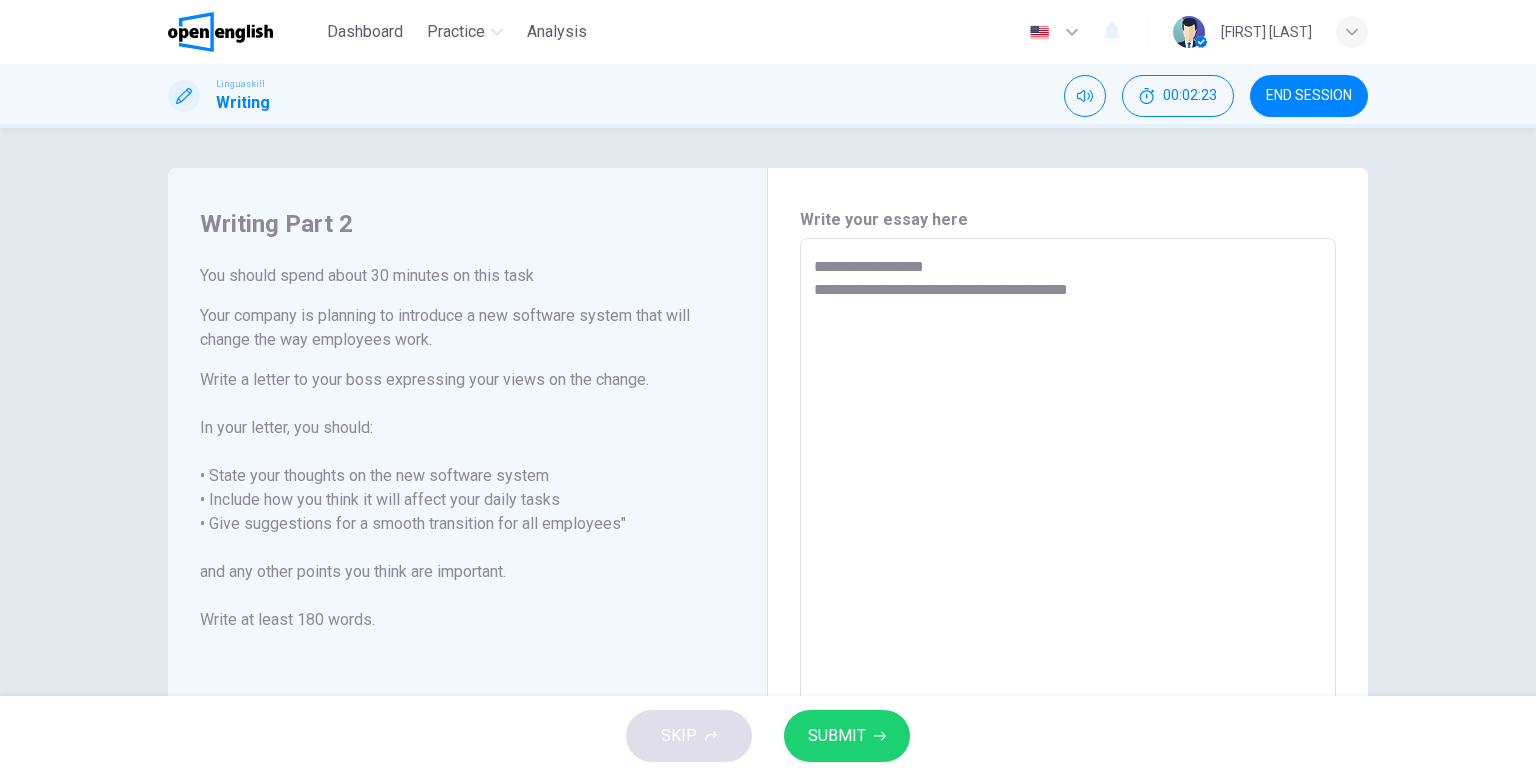 type on "*" 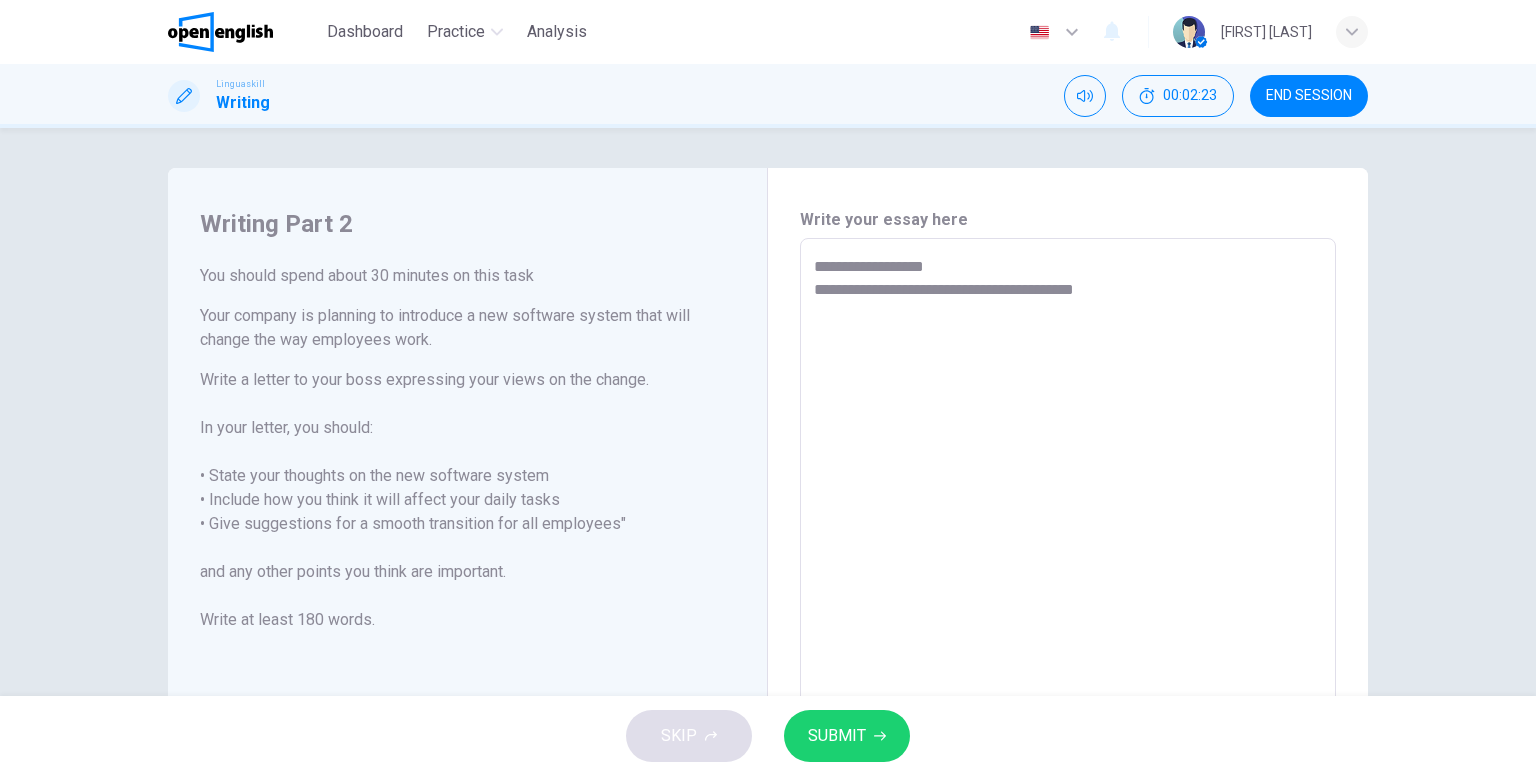 type on "*" 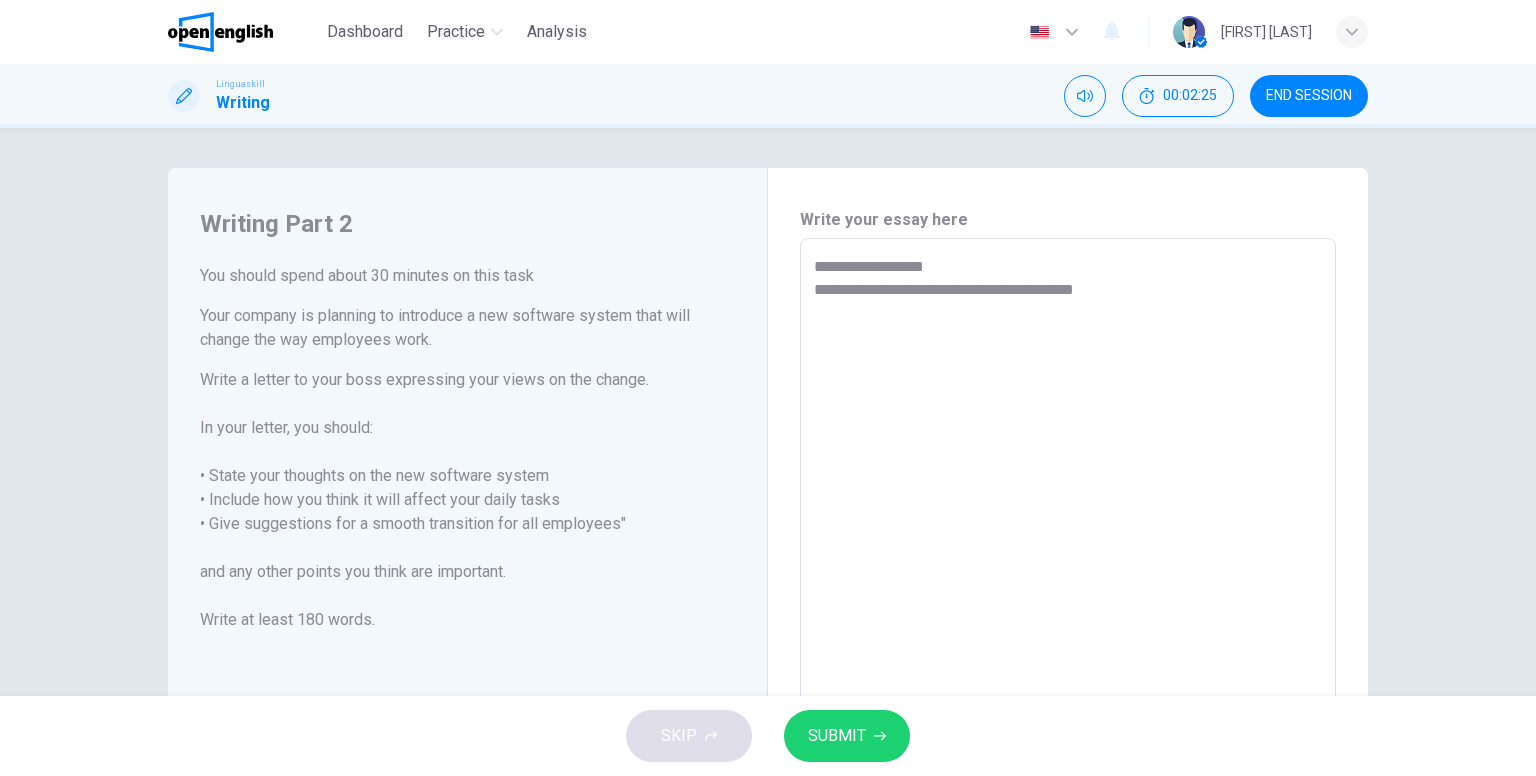 type on "**********" 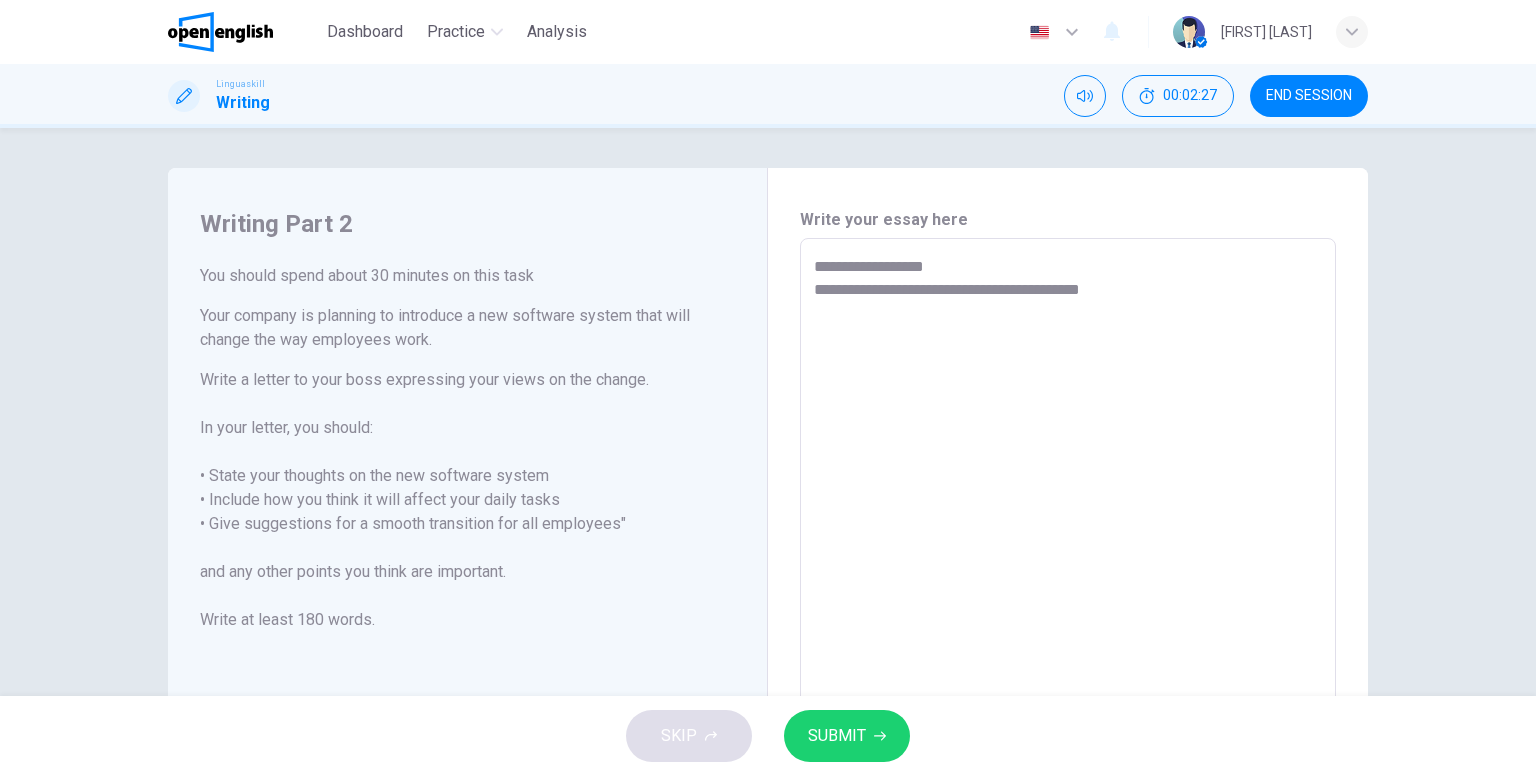 type on "**********" 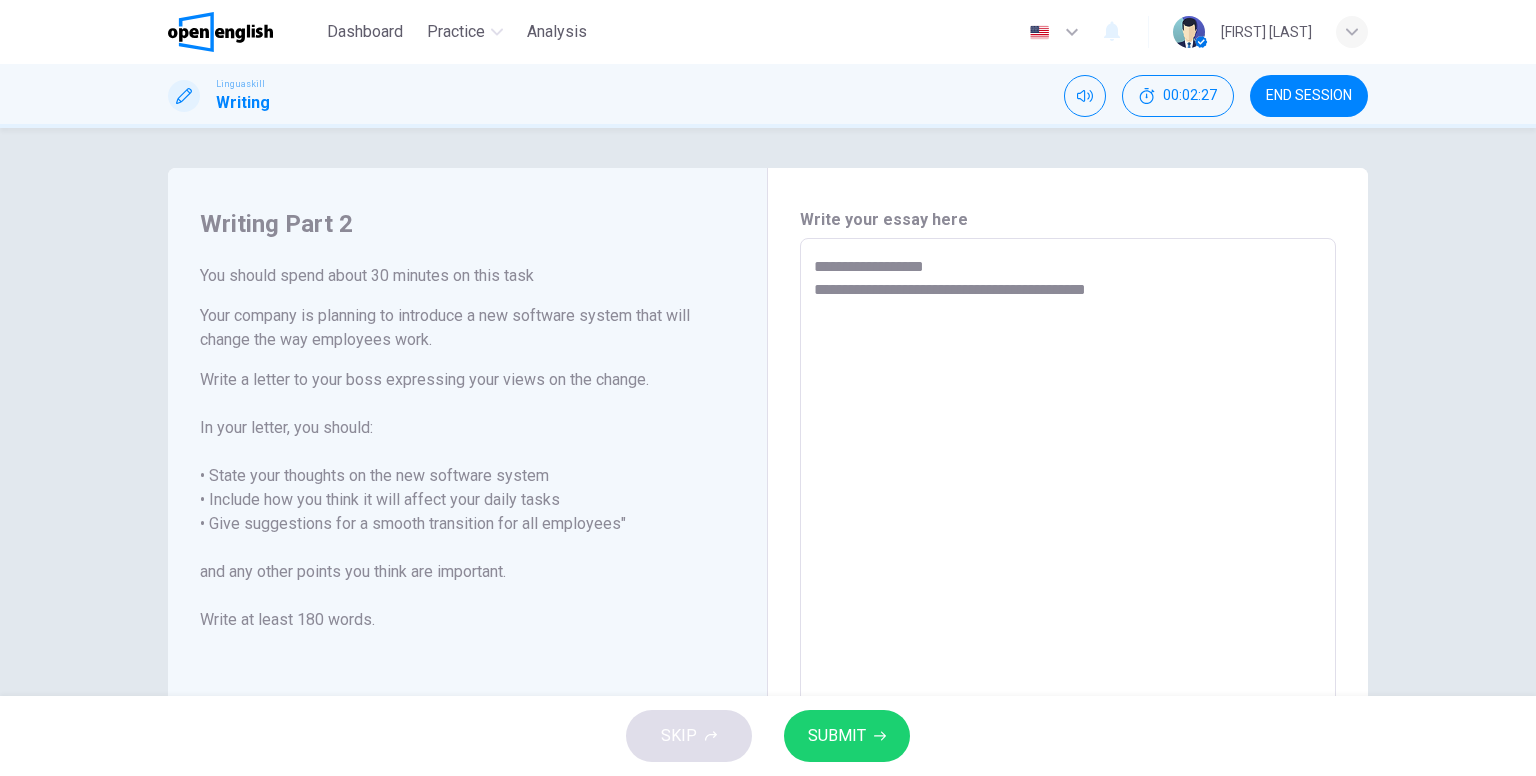 type on "**********" 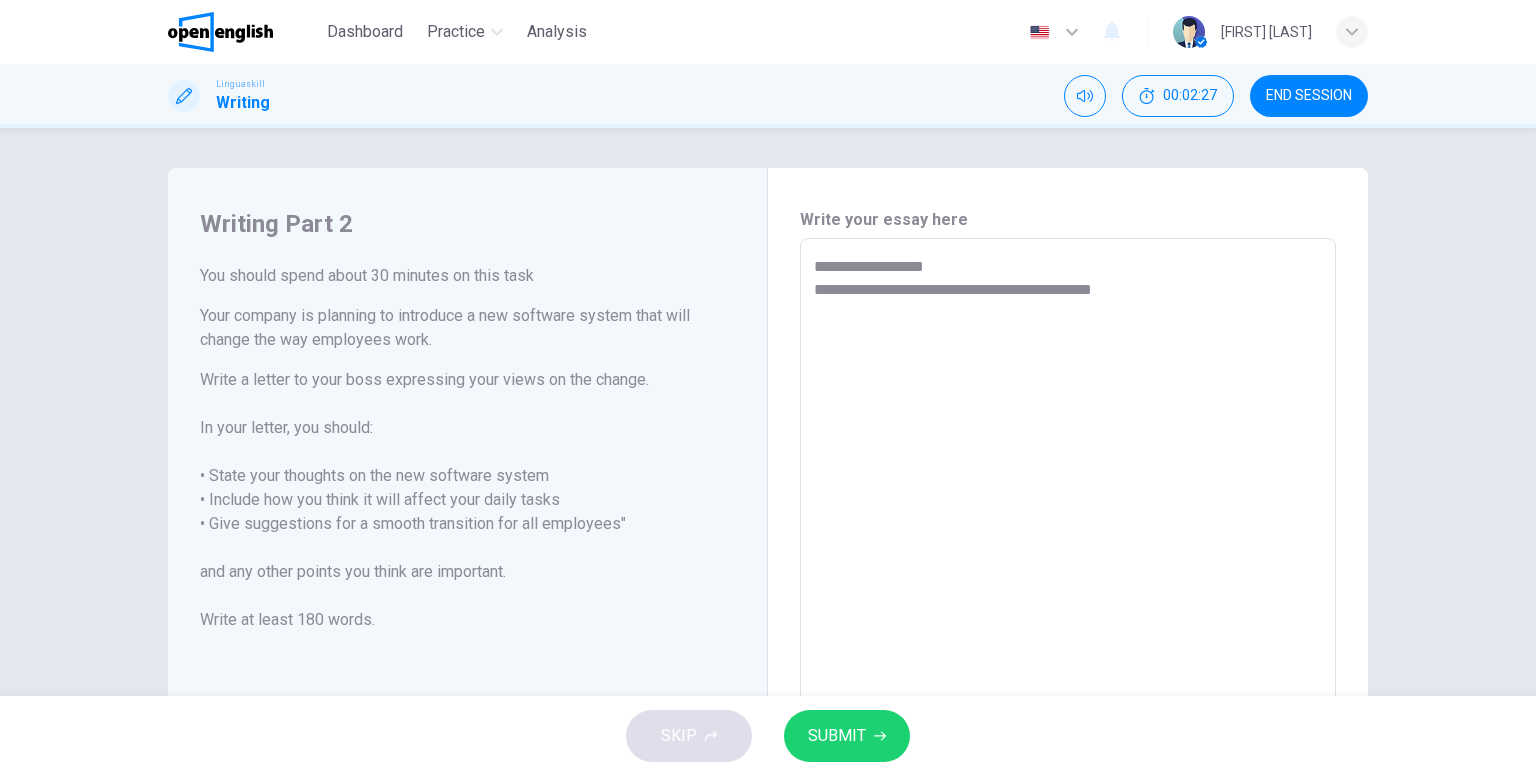 type on "*" 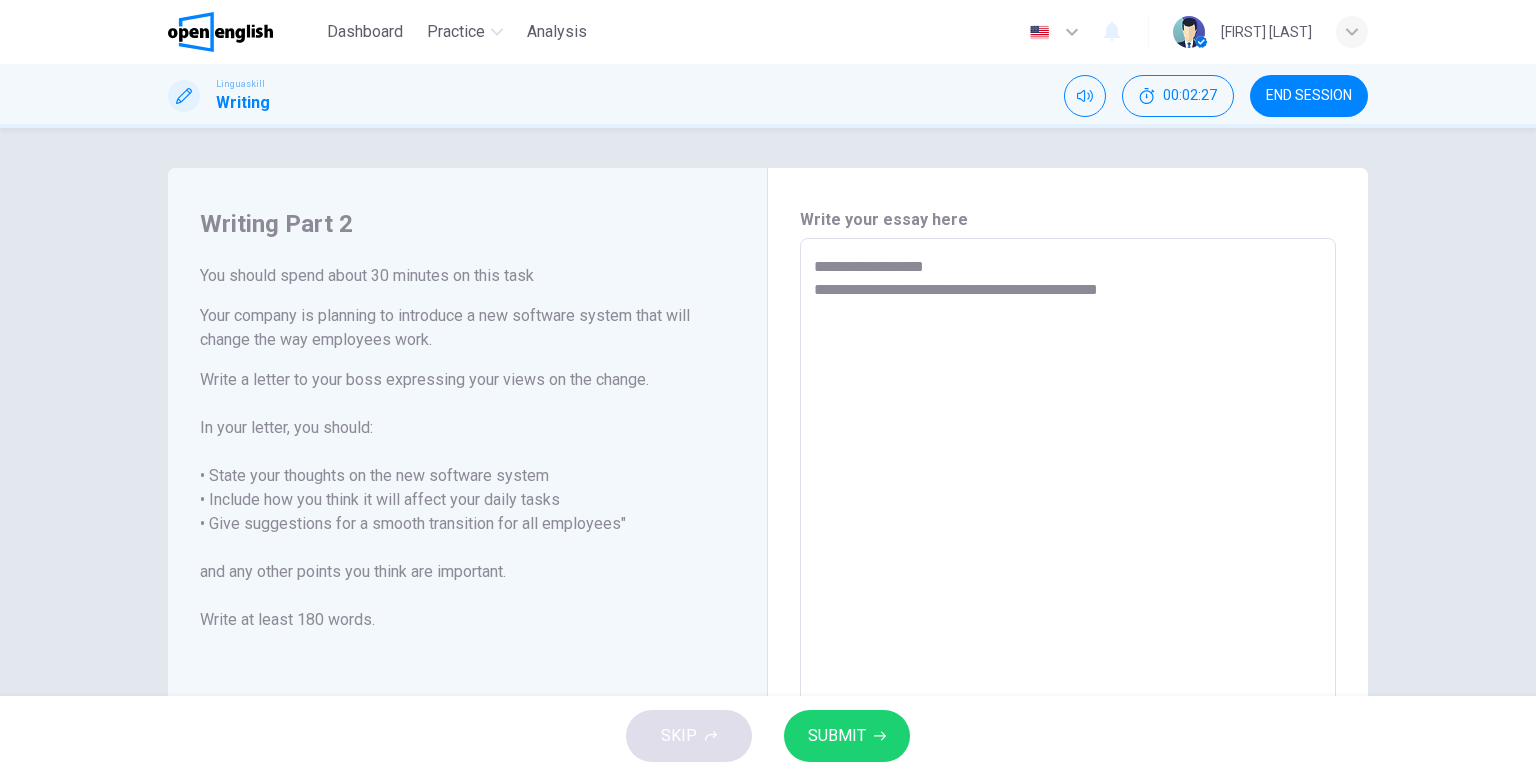 type on "*" 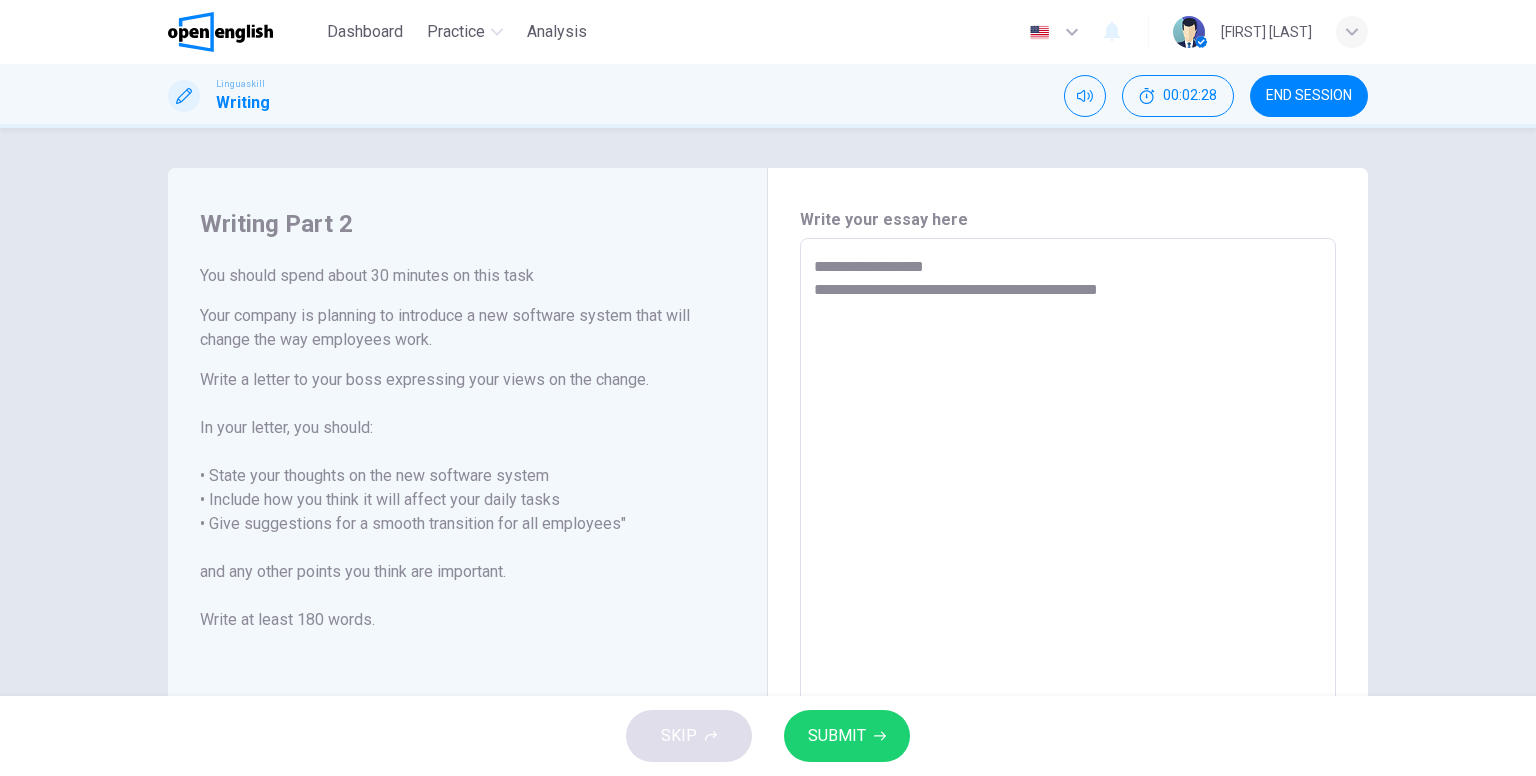 type on "**********" 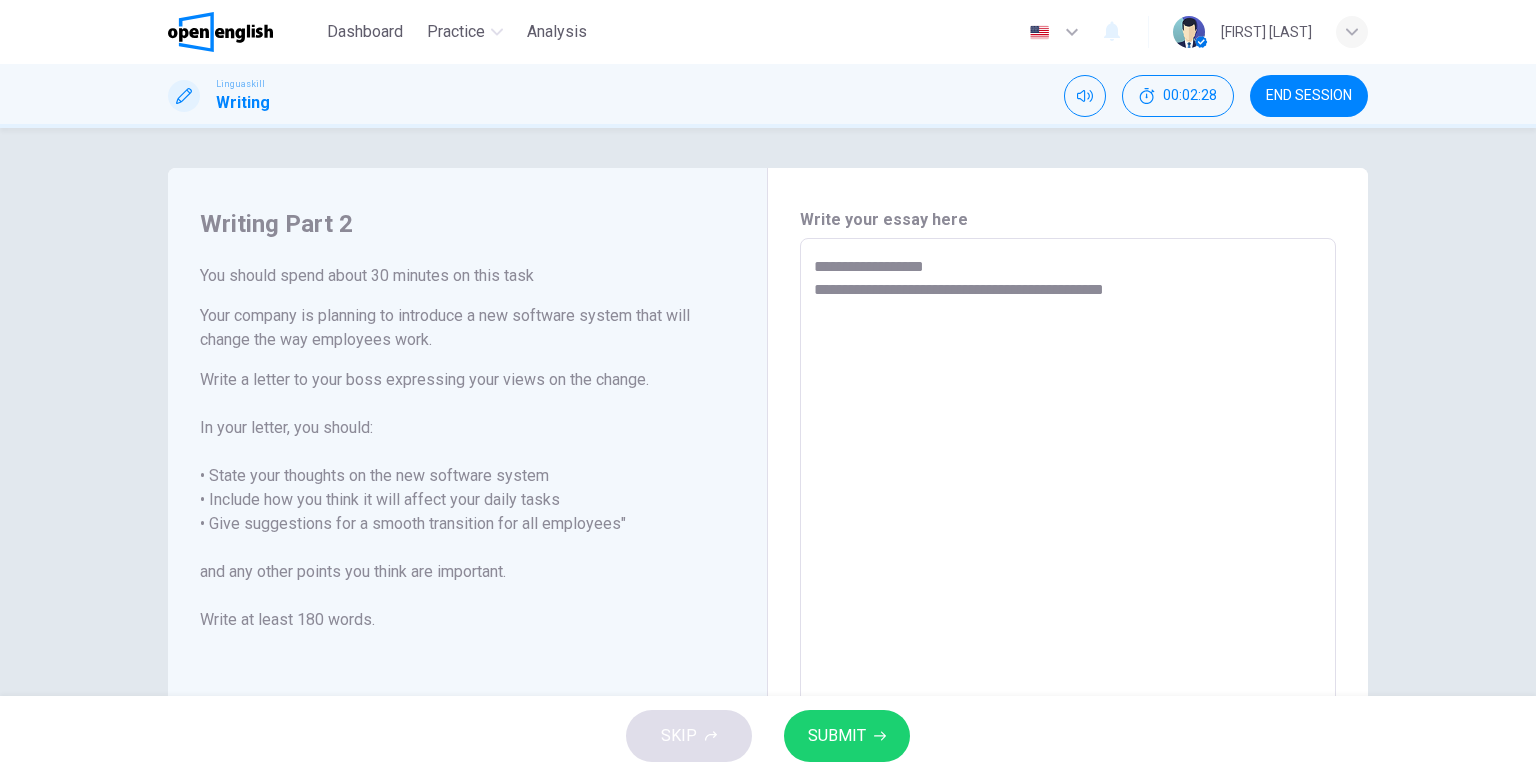 type on "**********" 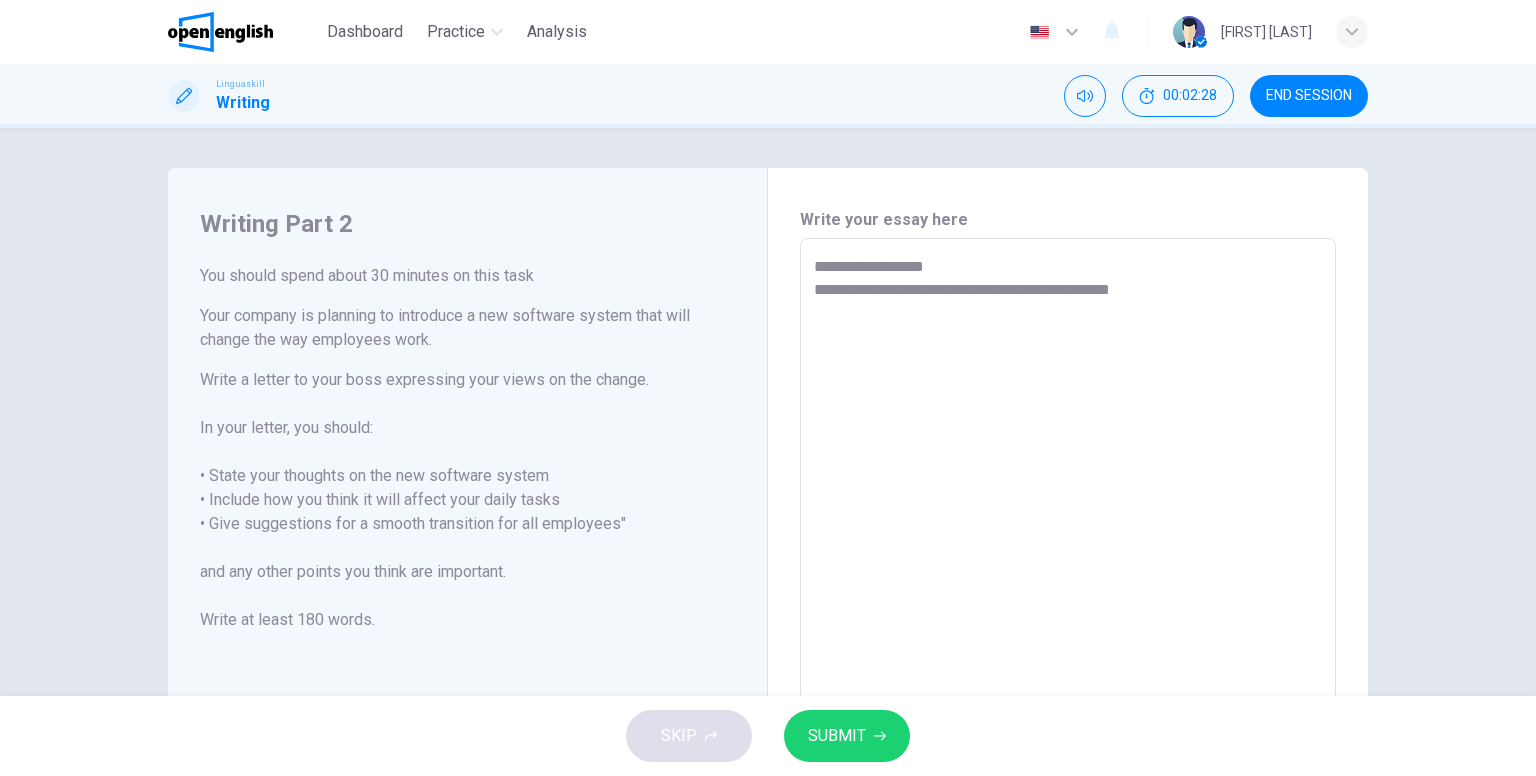type on "*" 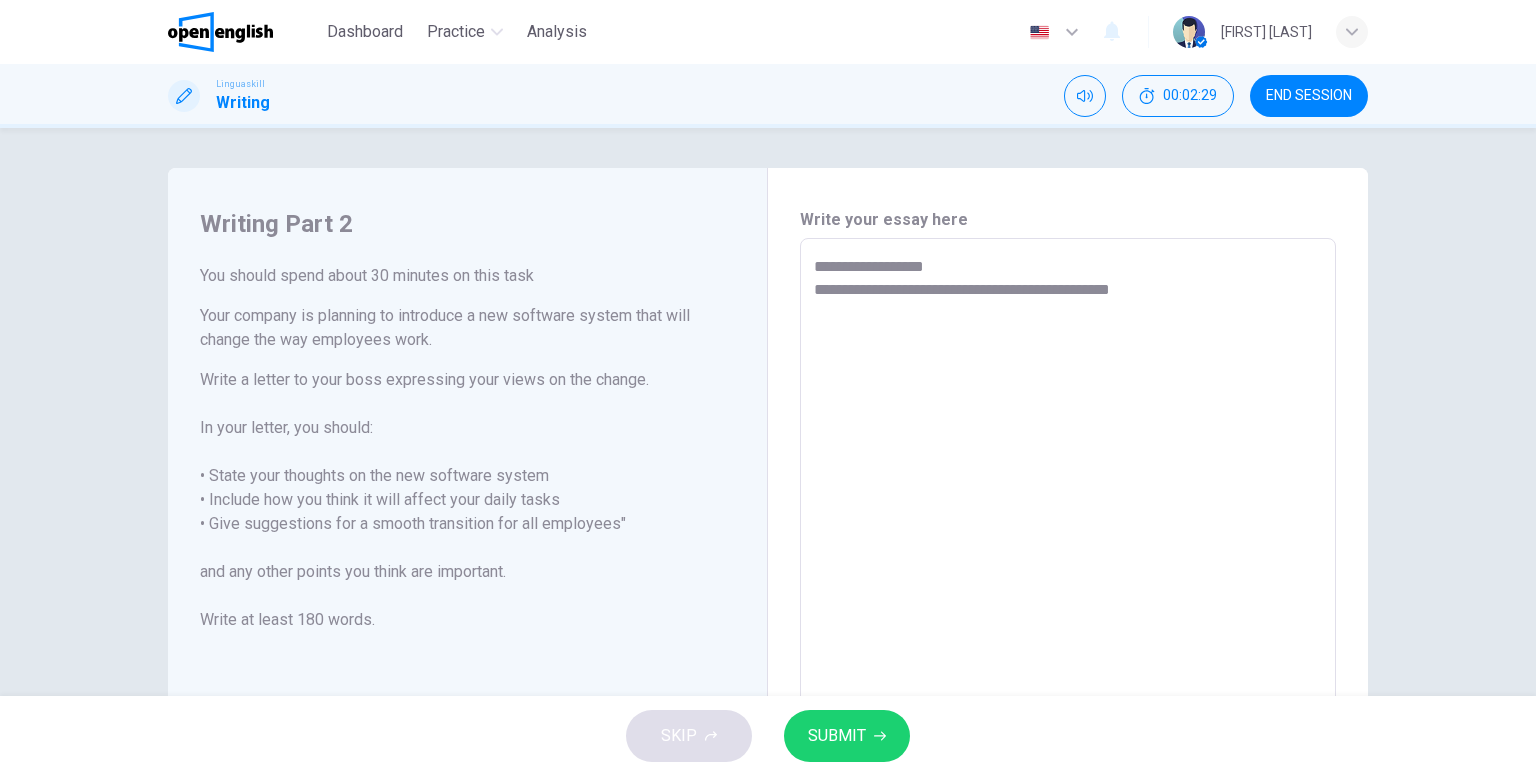 type on "**********" 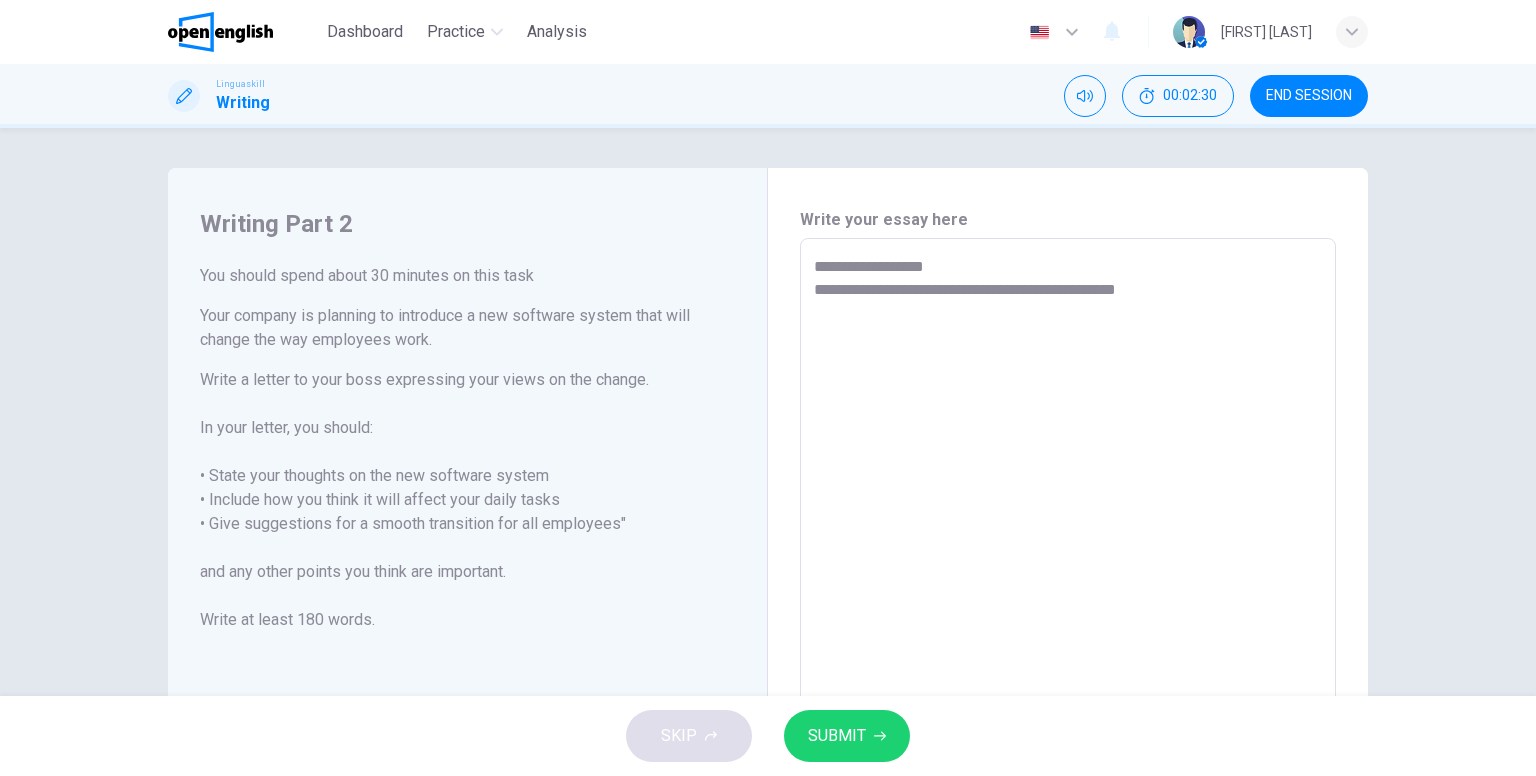 type on "**********" 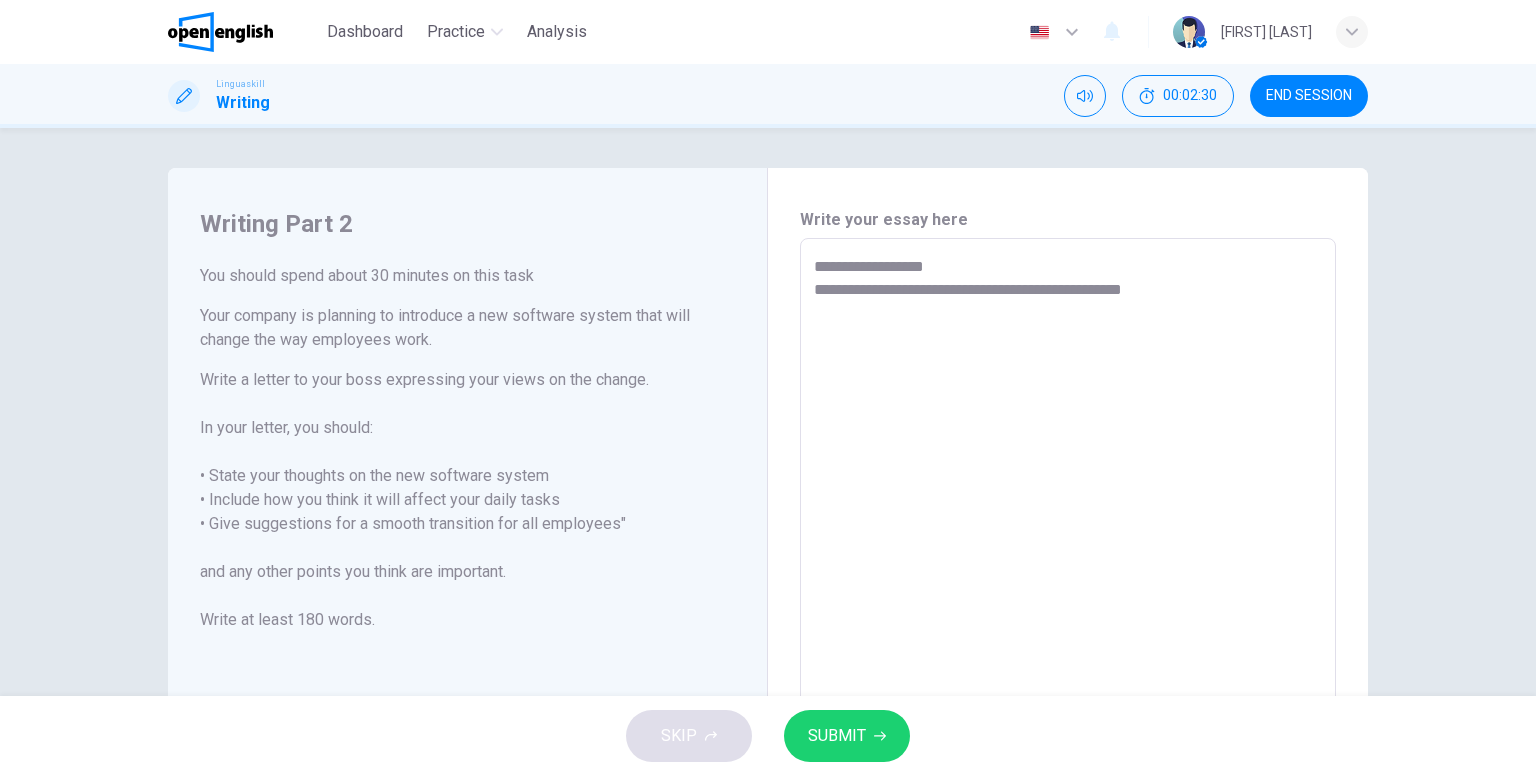 type on "*" 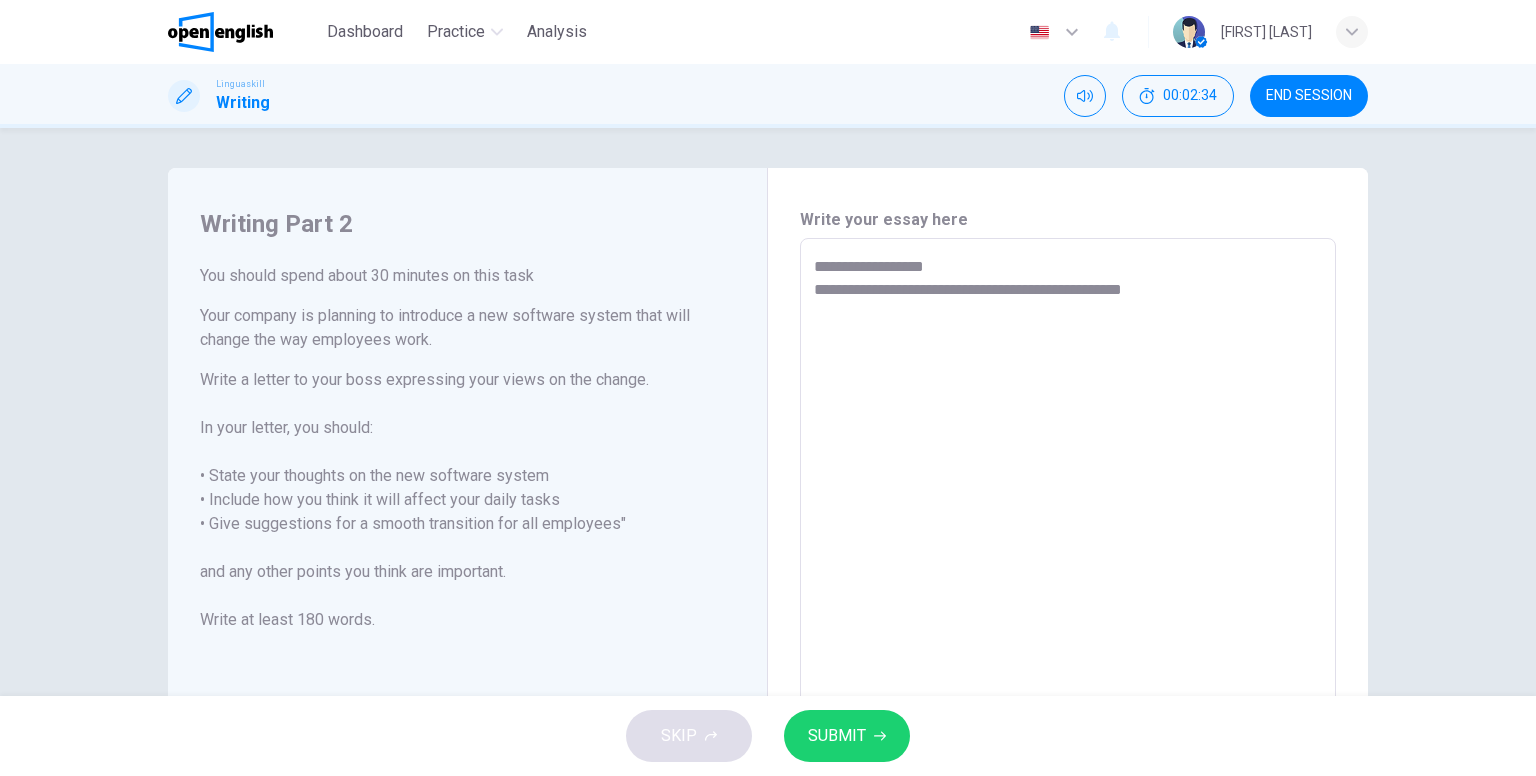 type on "**********" 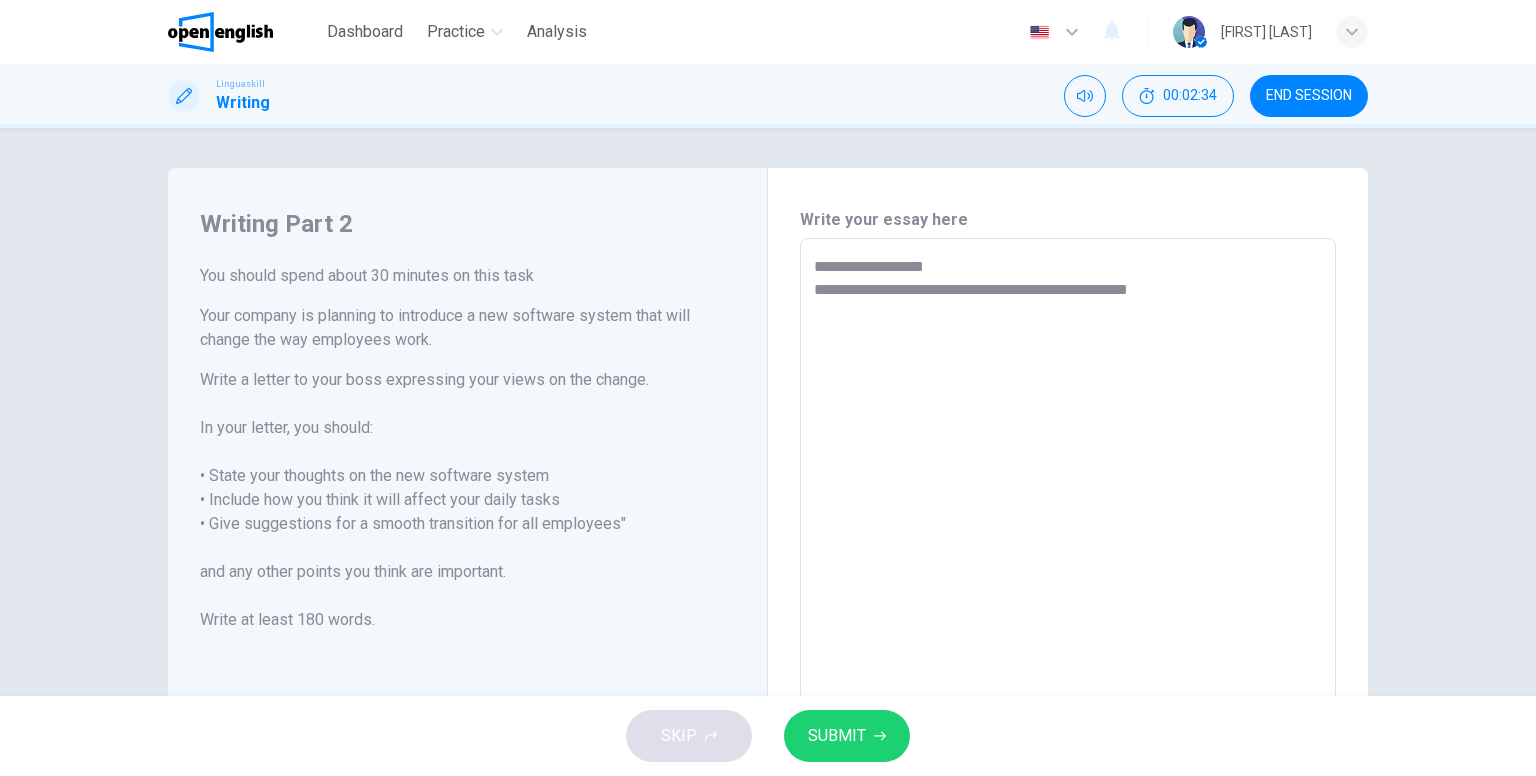 type on "**********" 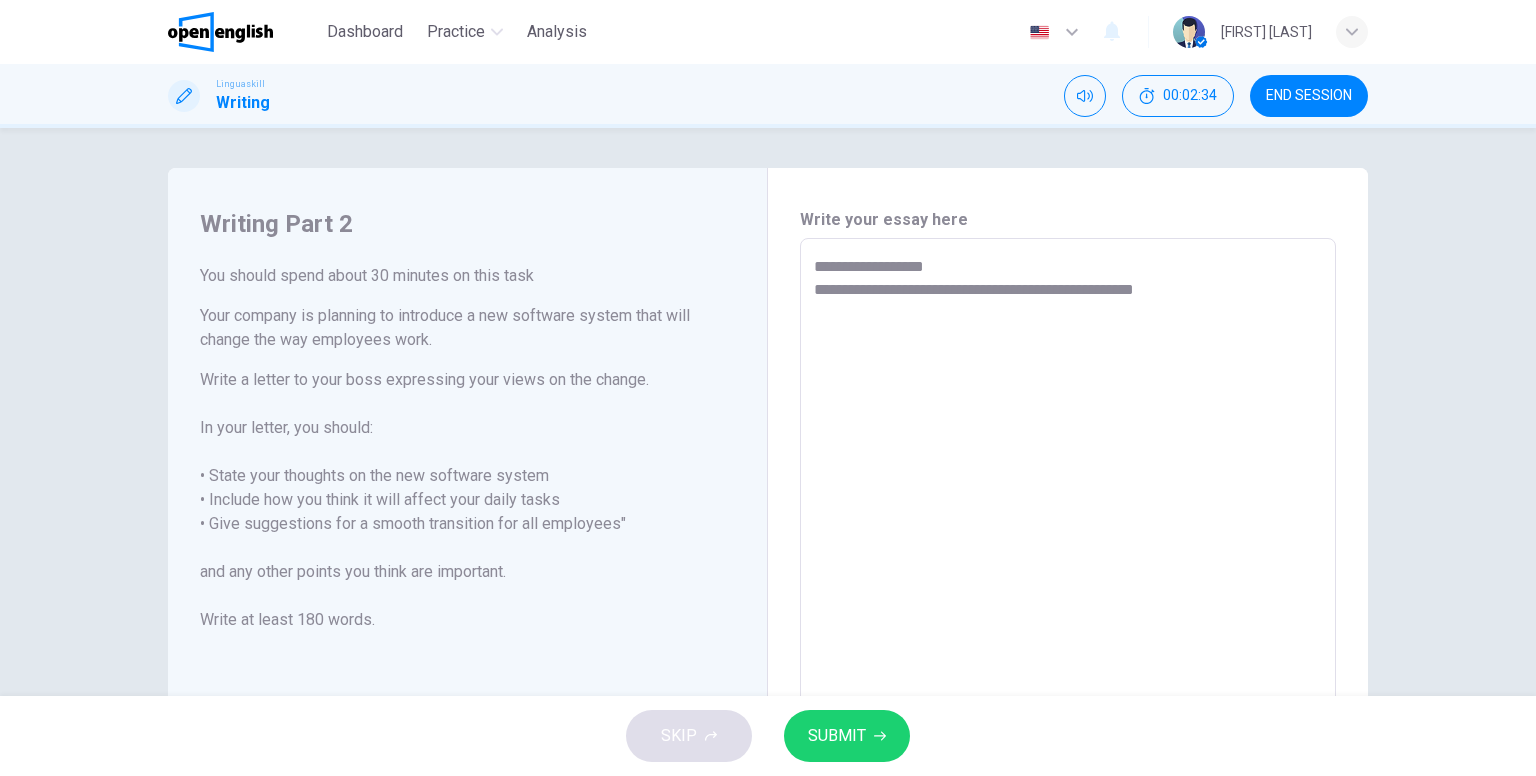 type on "*" 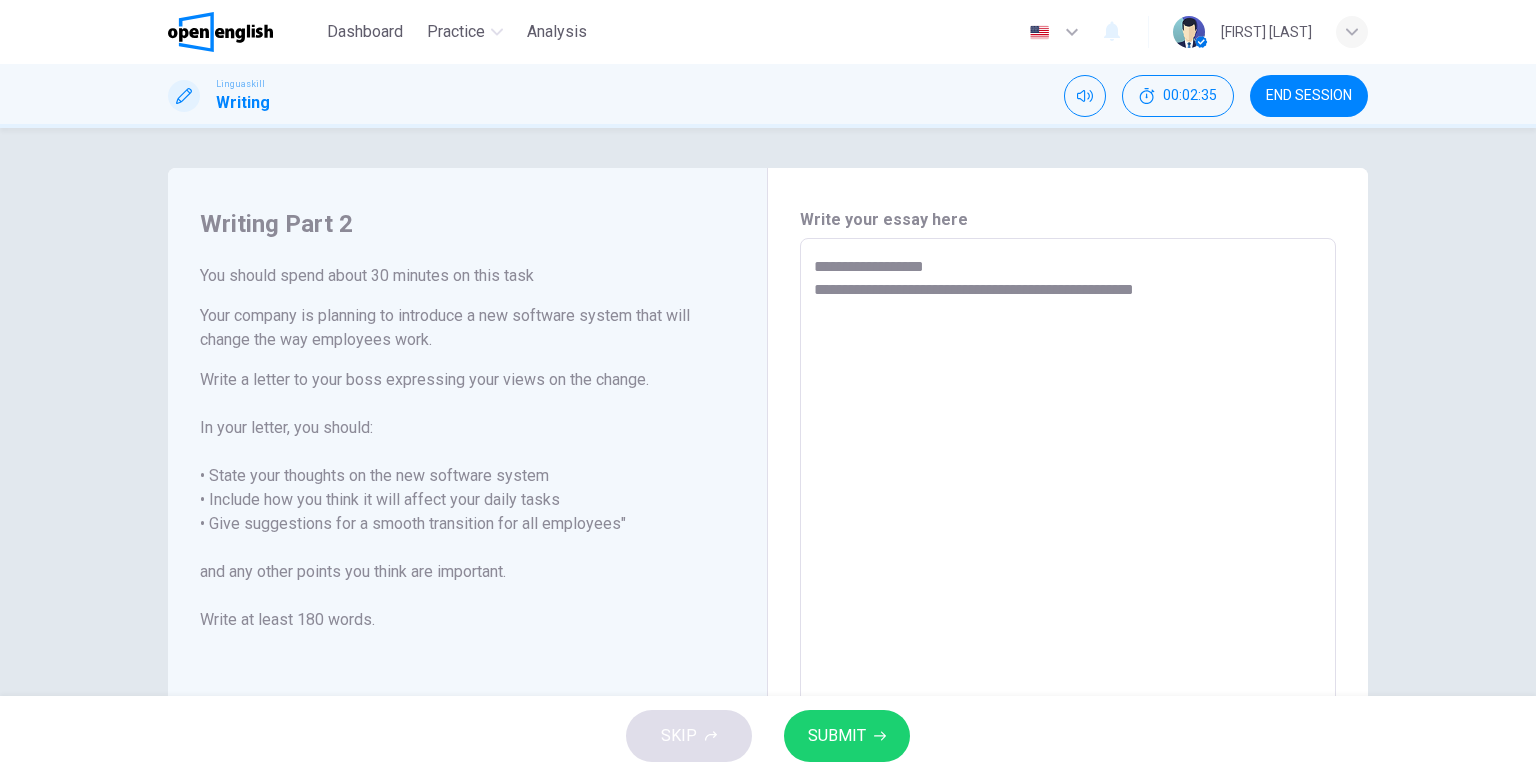 type on "**********" 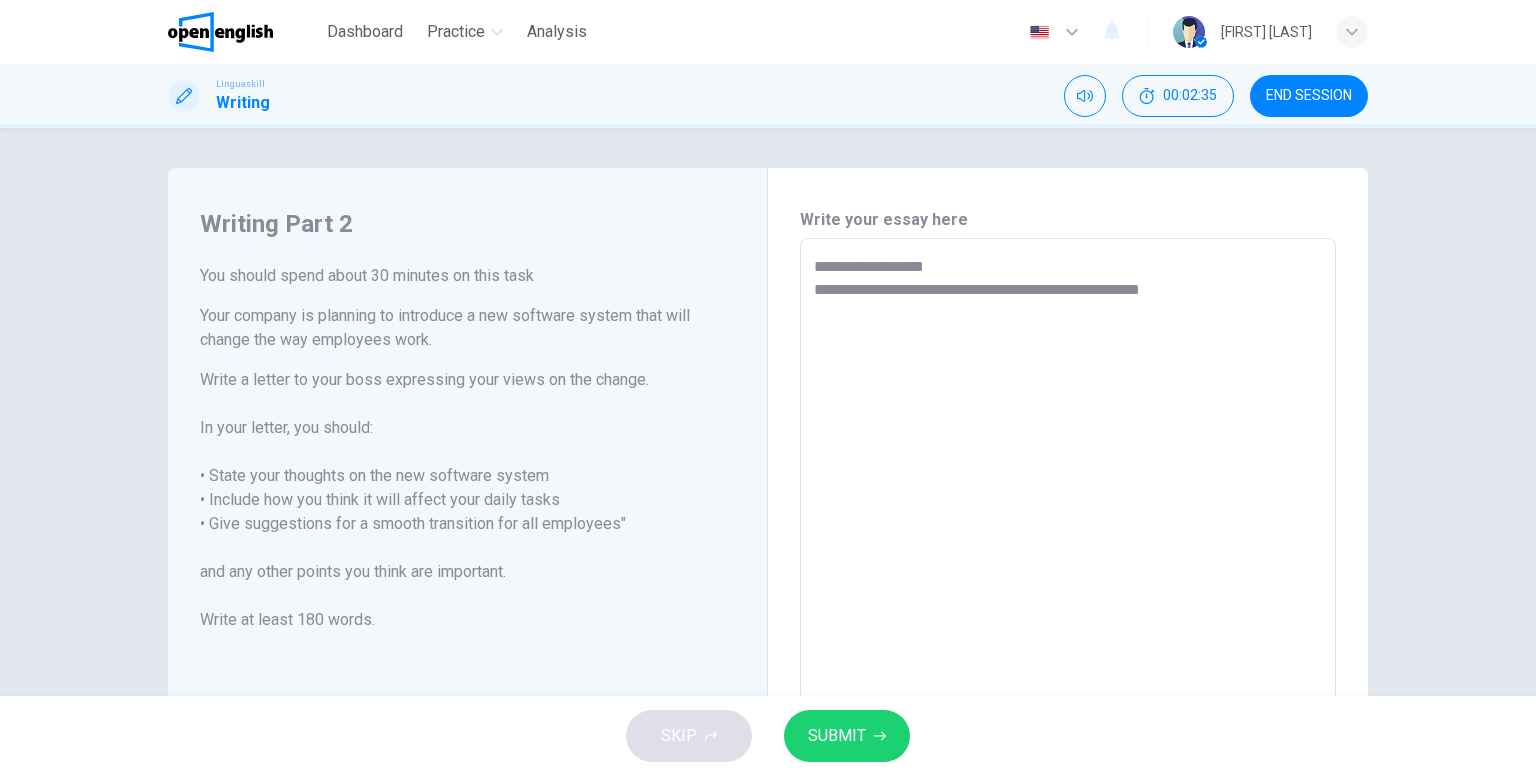 type on "**********" 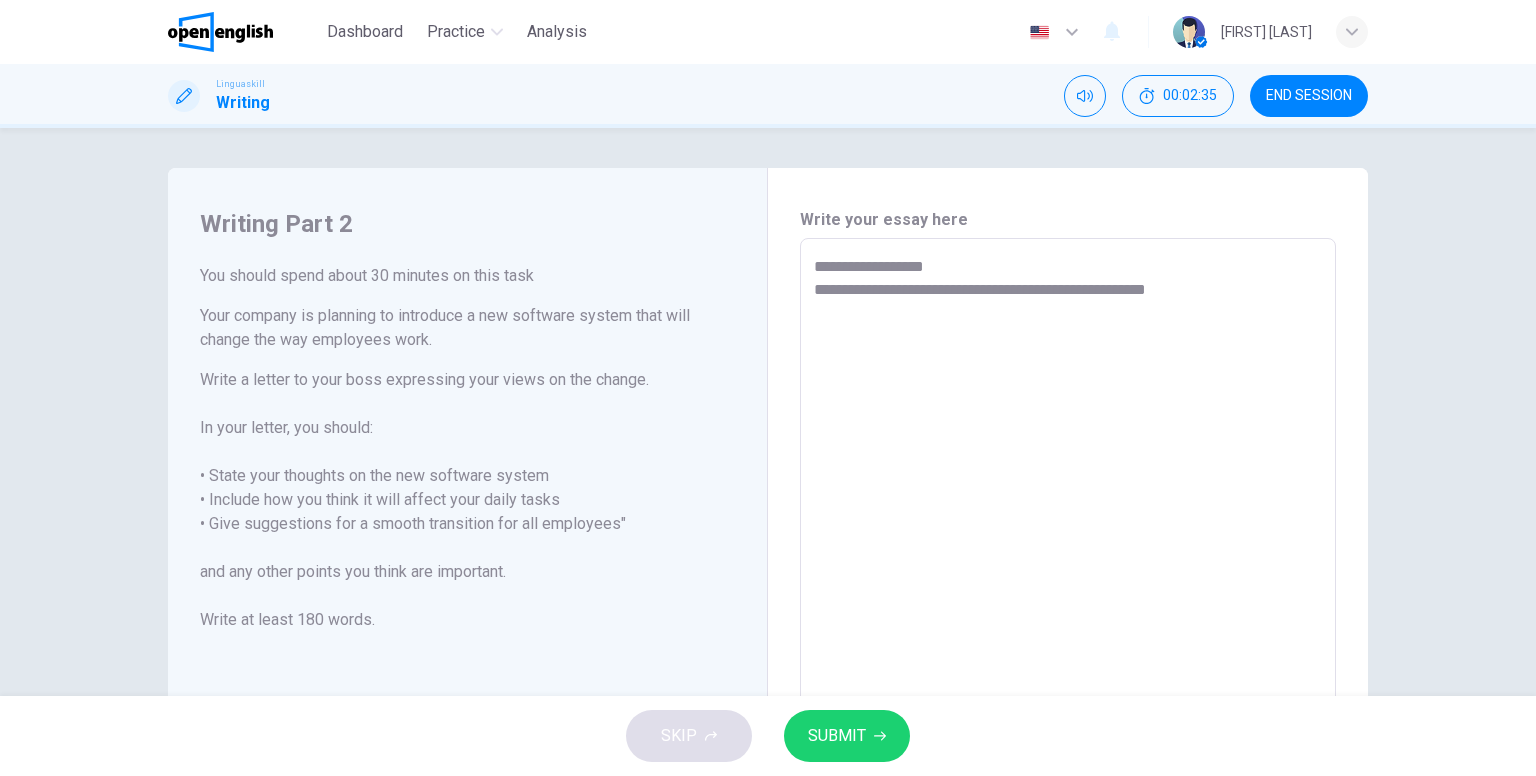 type on "*" 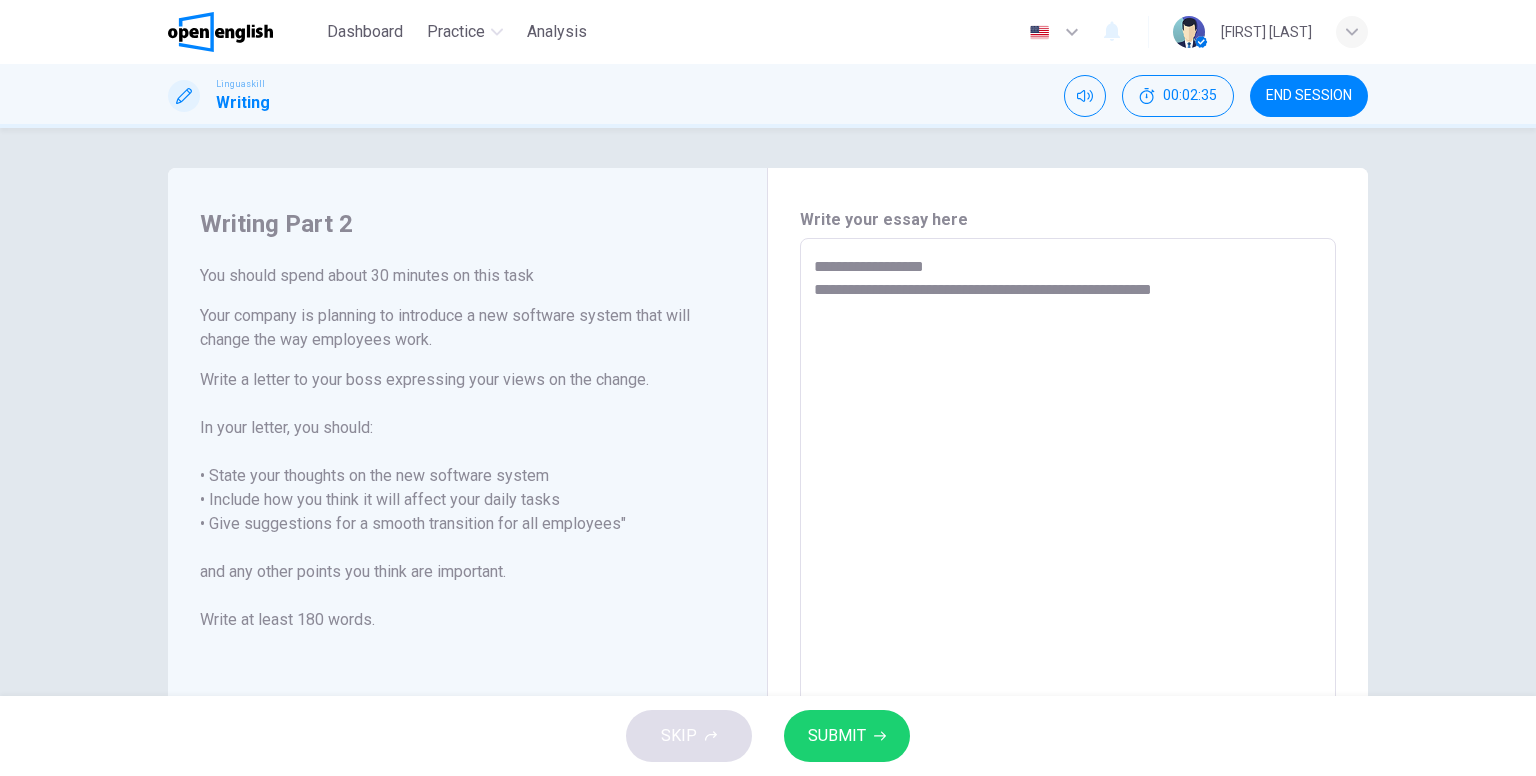 type on "*" 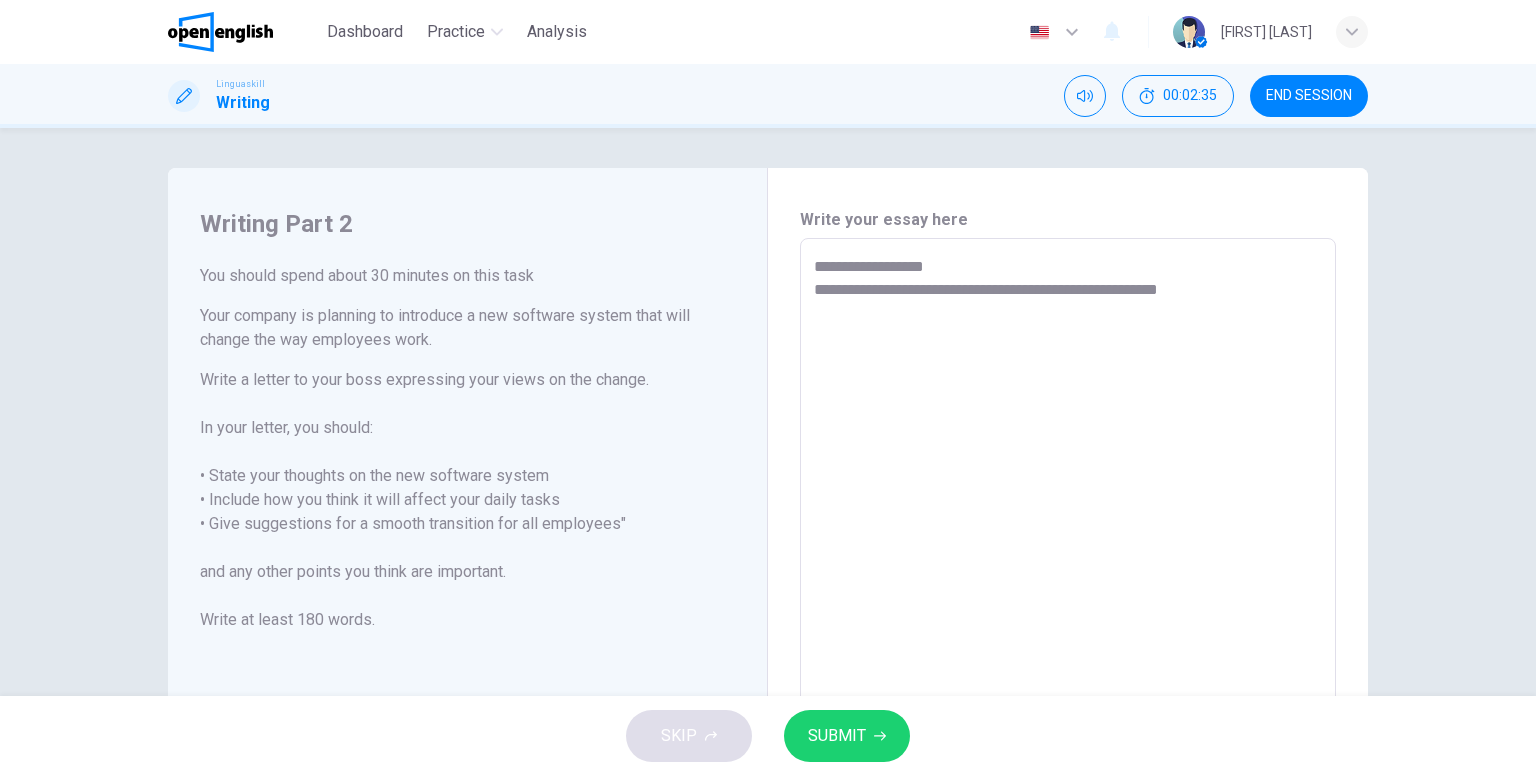 type on "*" 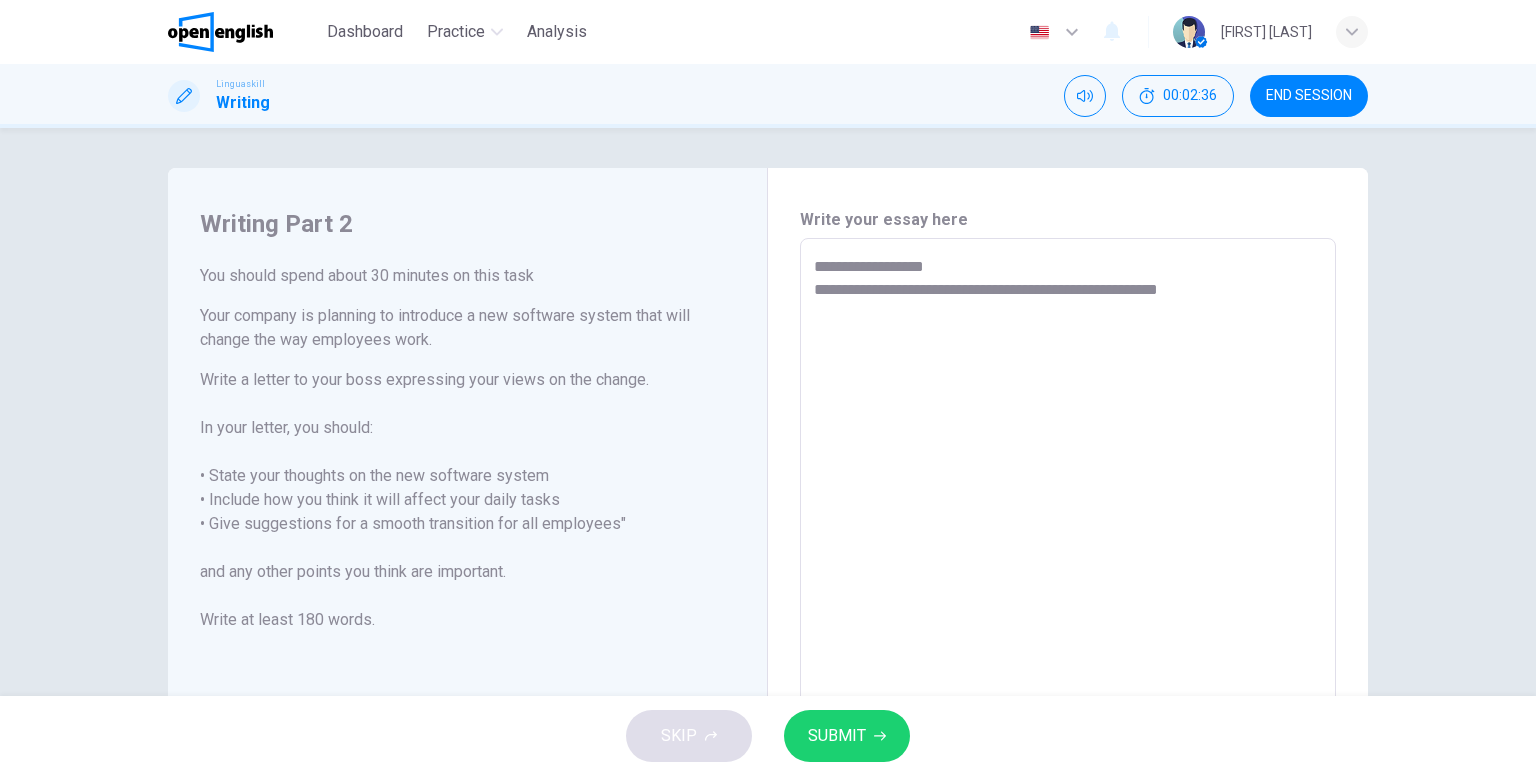 type on "**********" 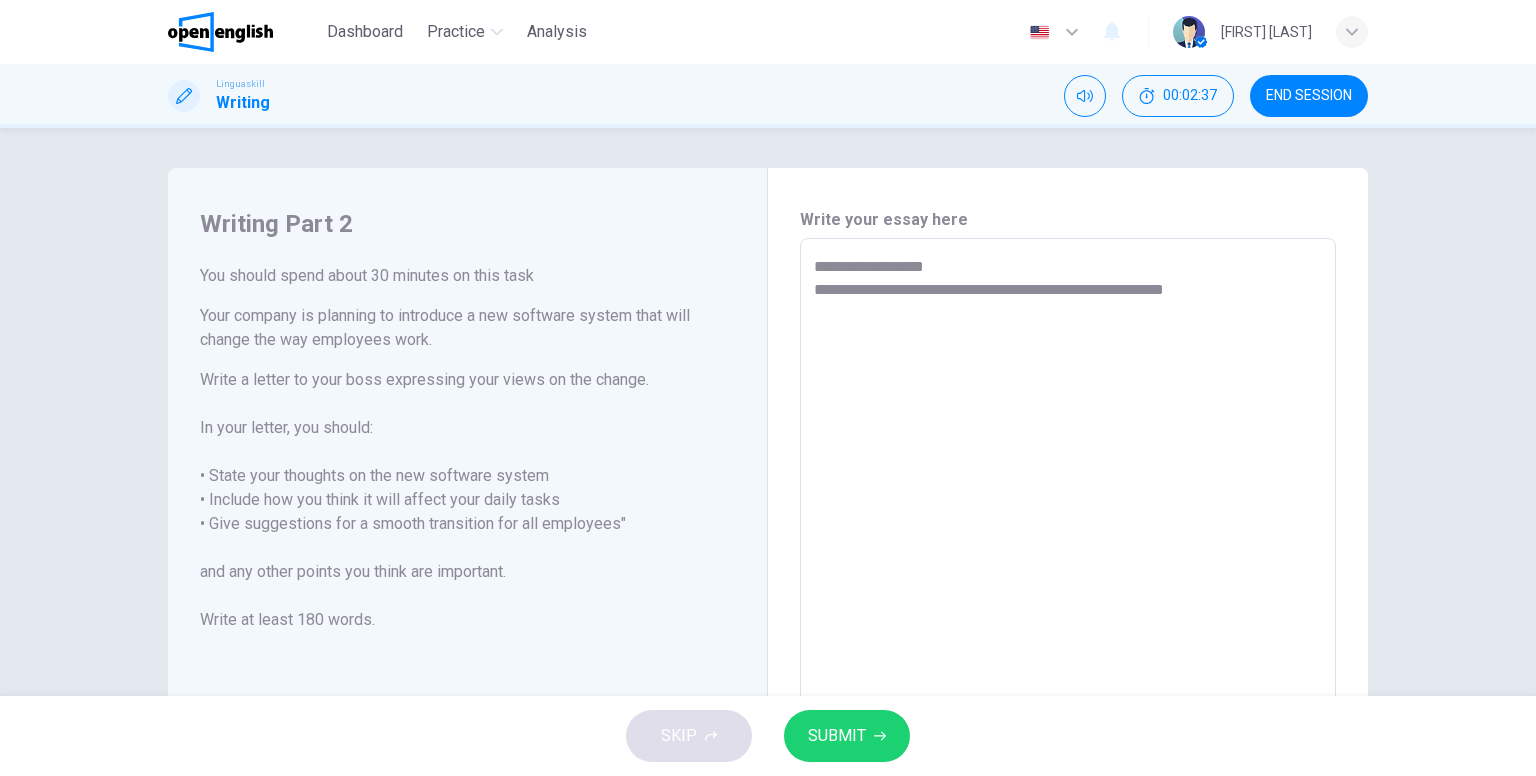 type on "**********" 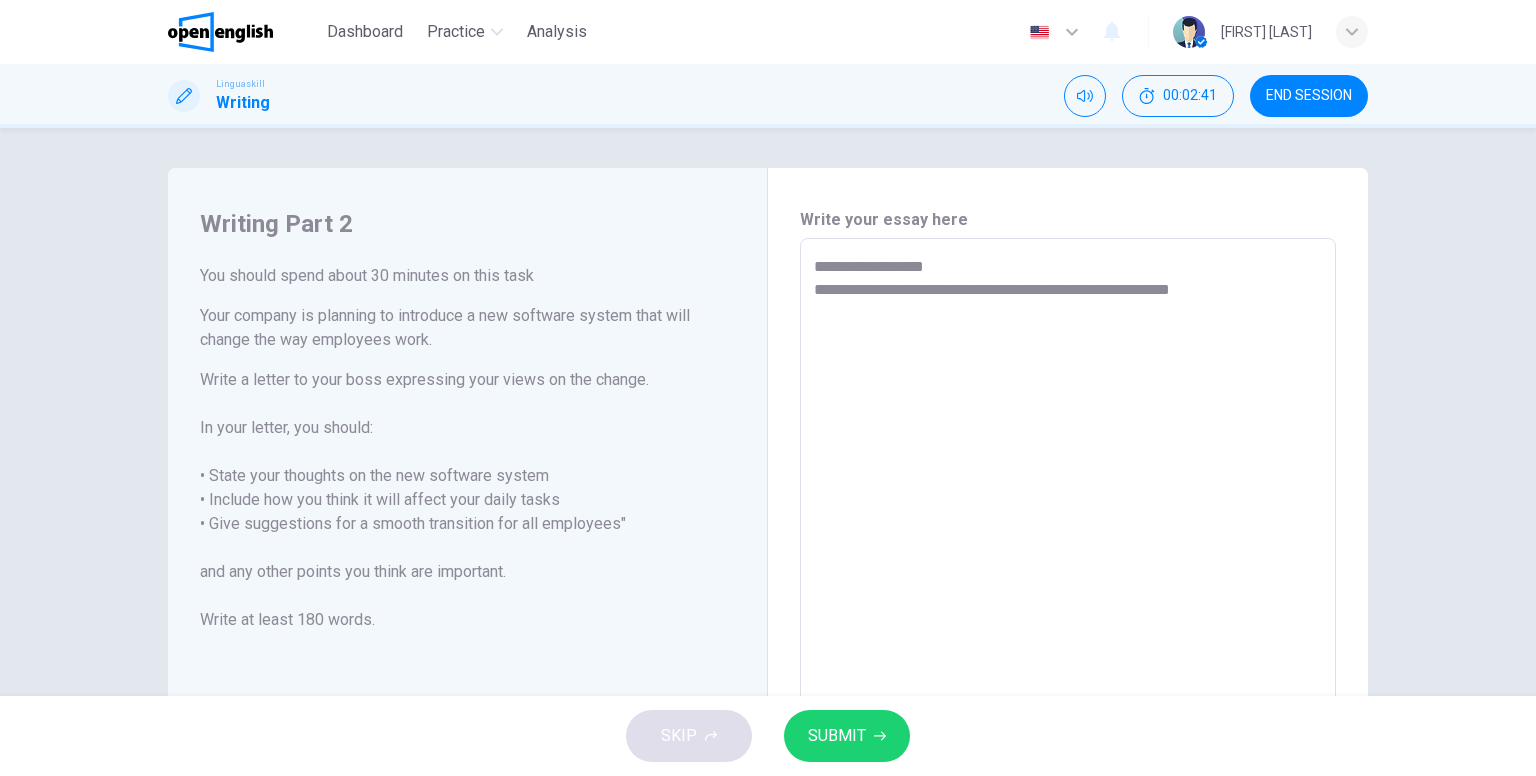 type on "**********" 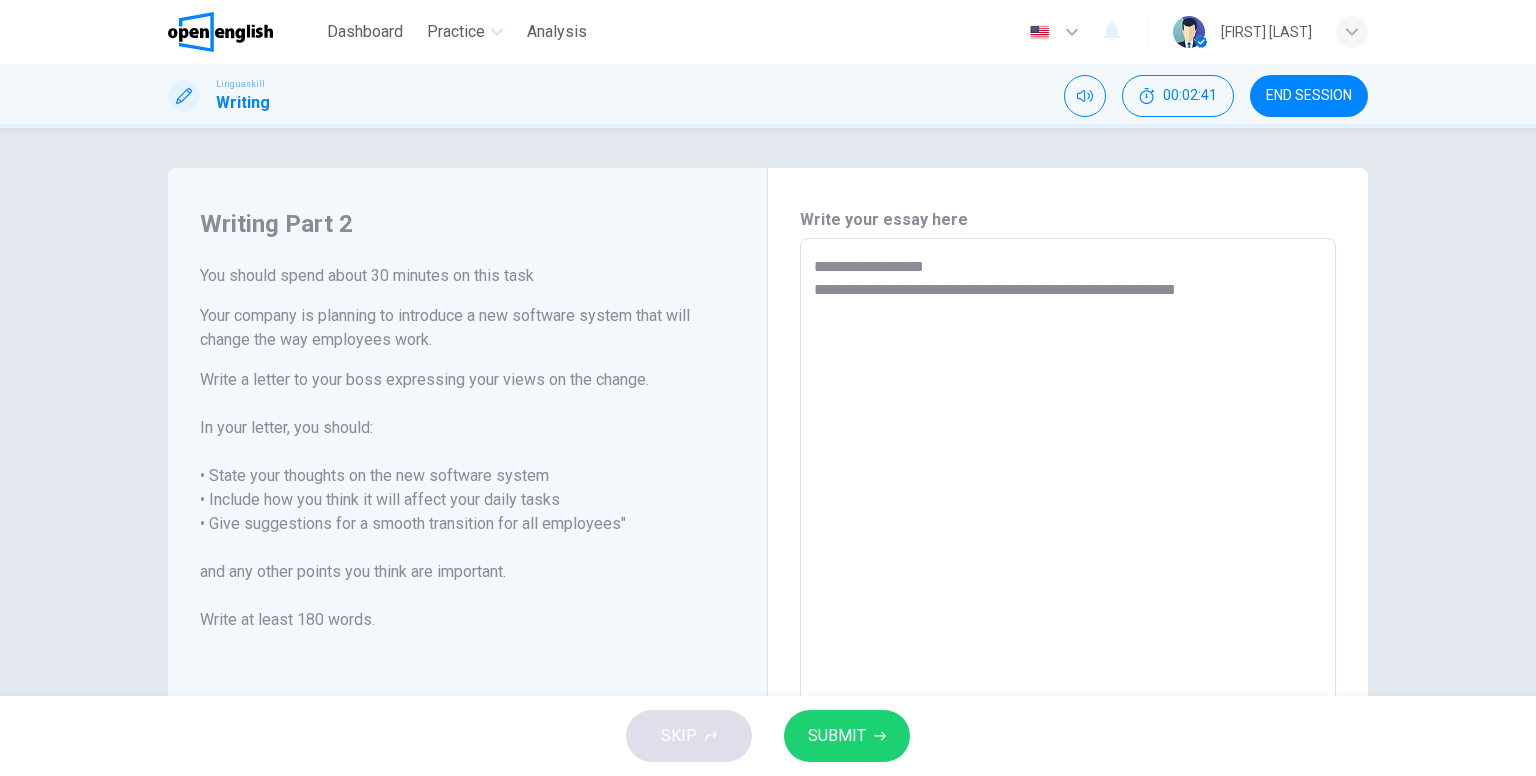 type on "*" 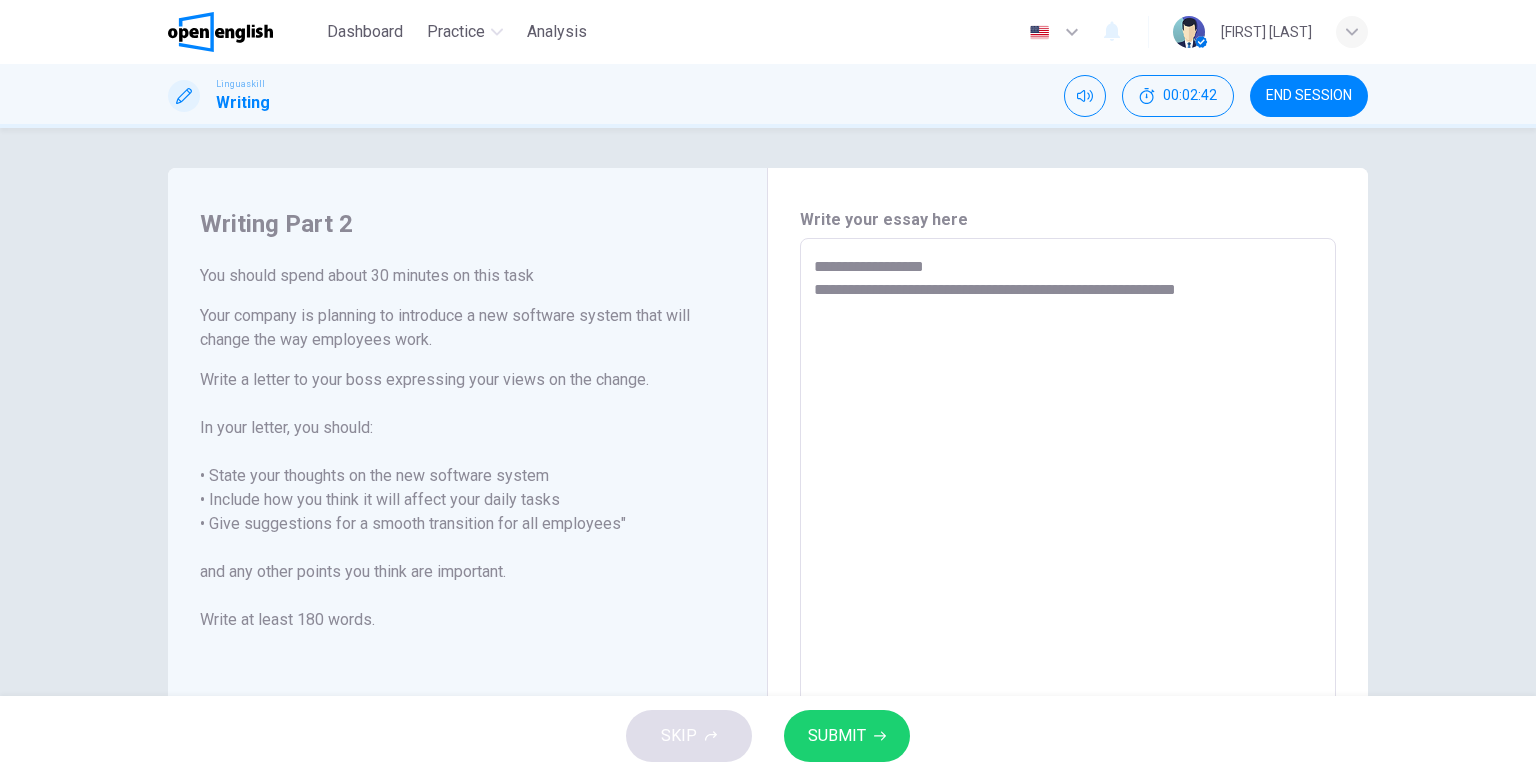 type on "**********" 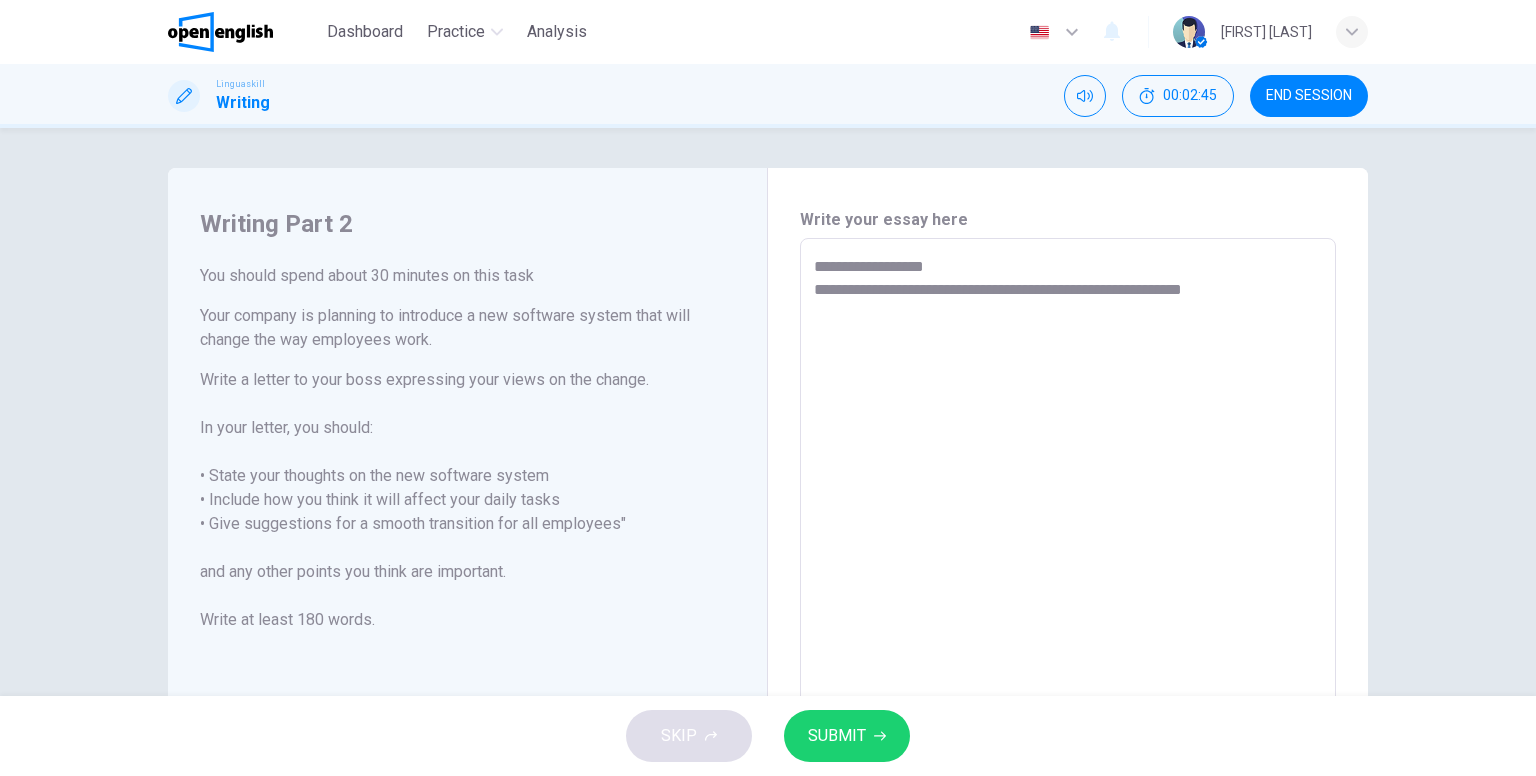 type on "**********" 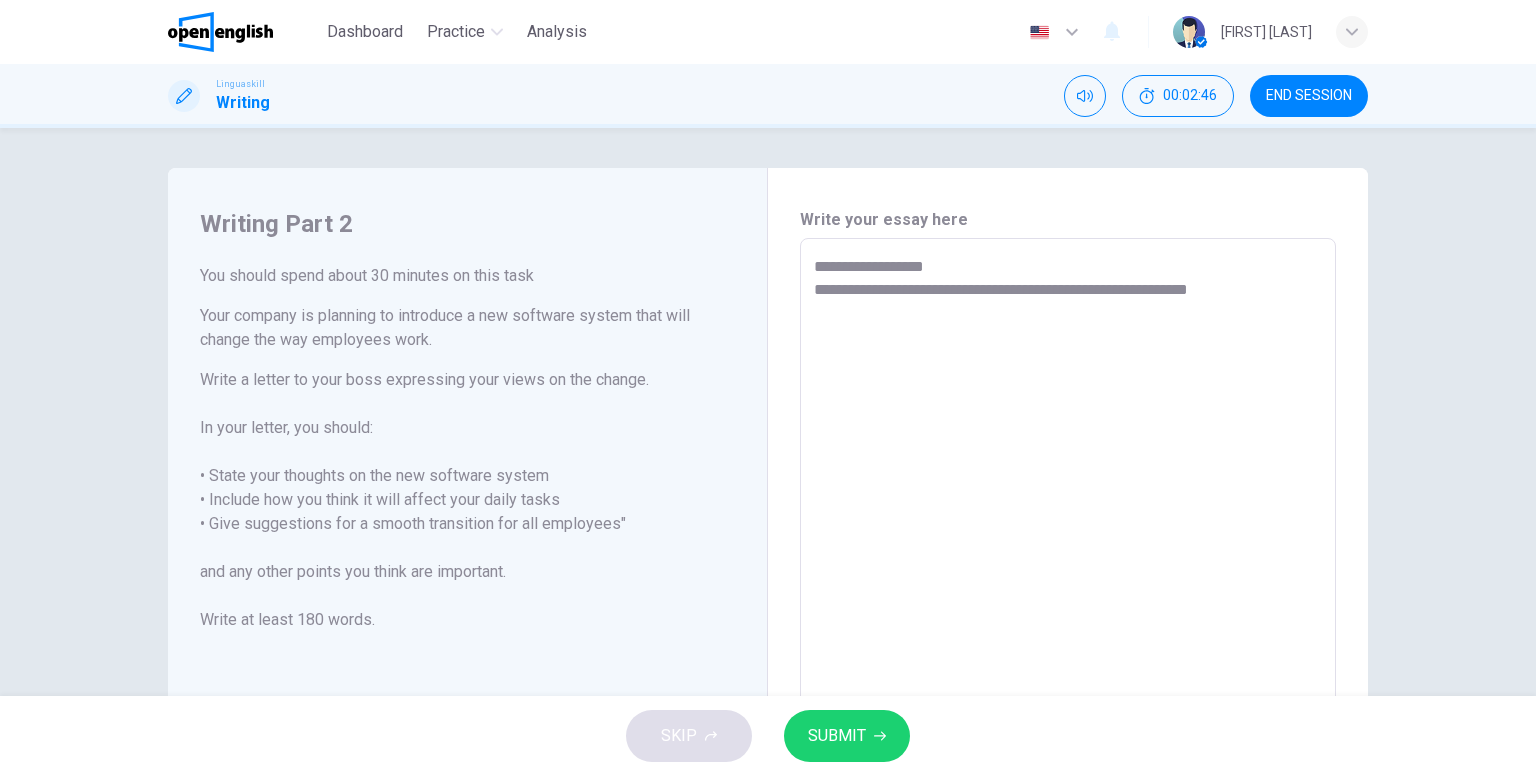 type on "**********" 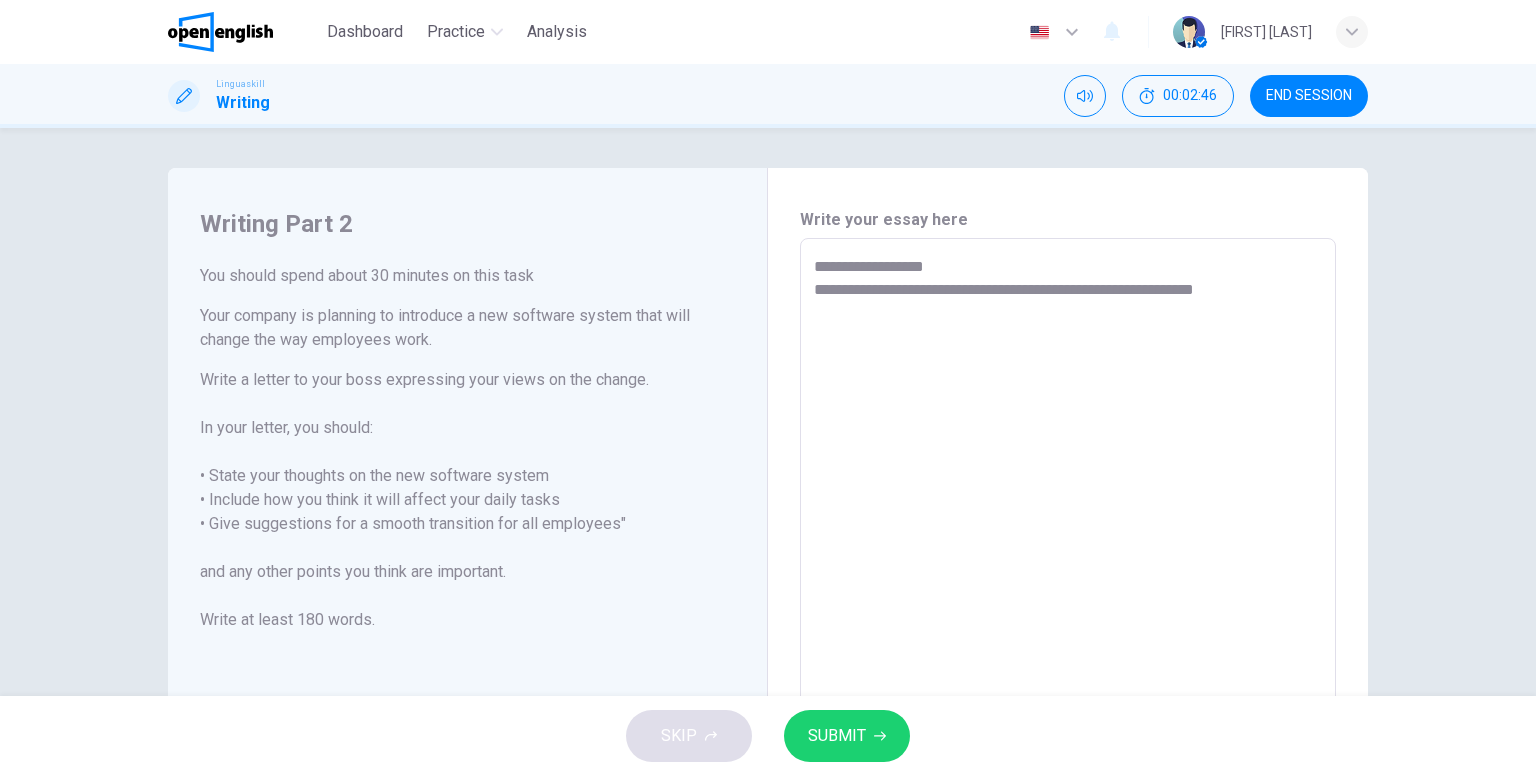 type on "**********" 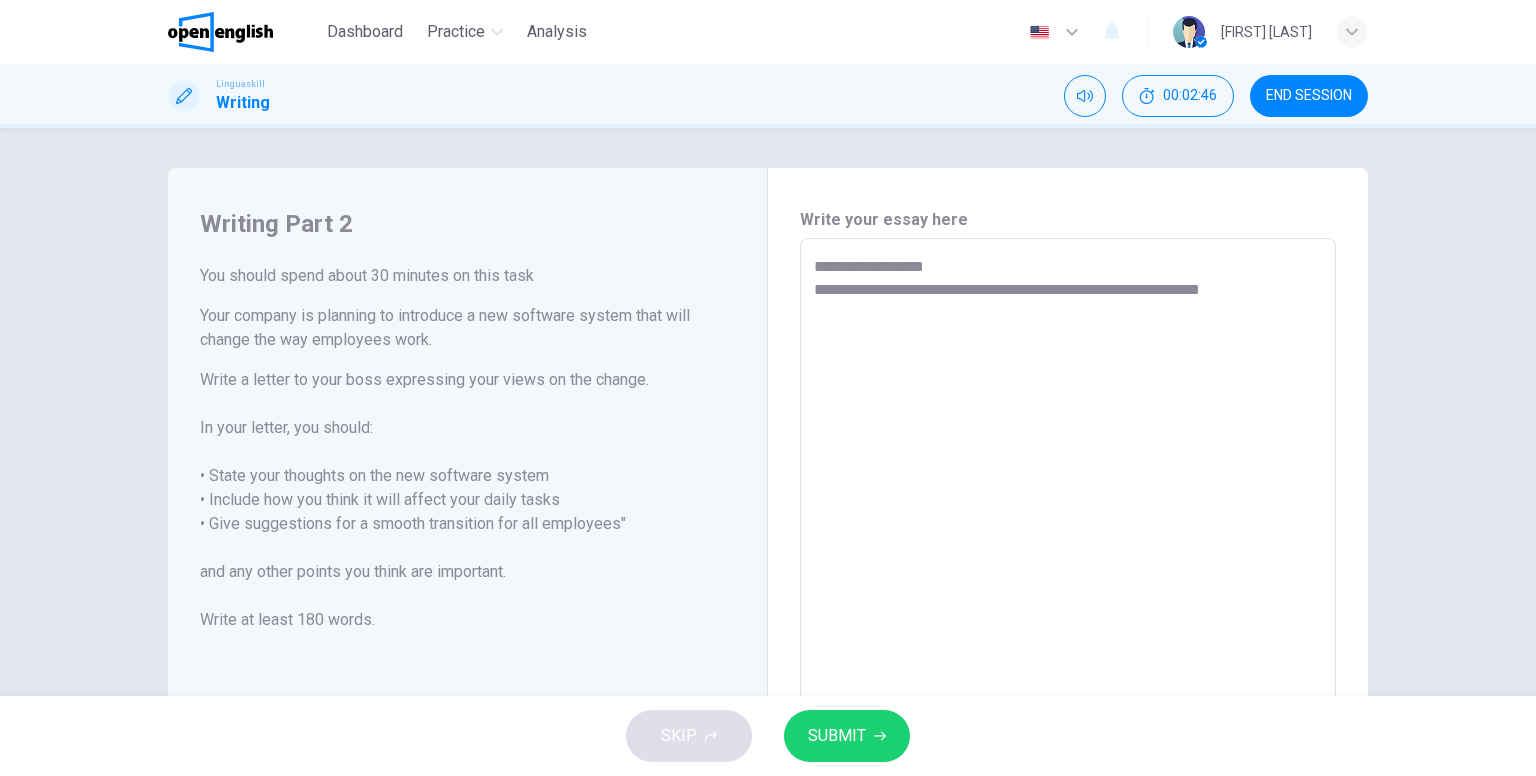 type on "*" 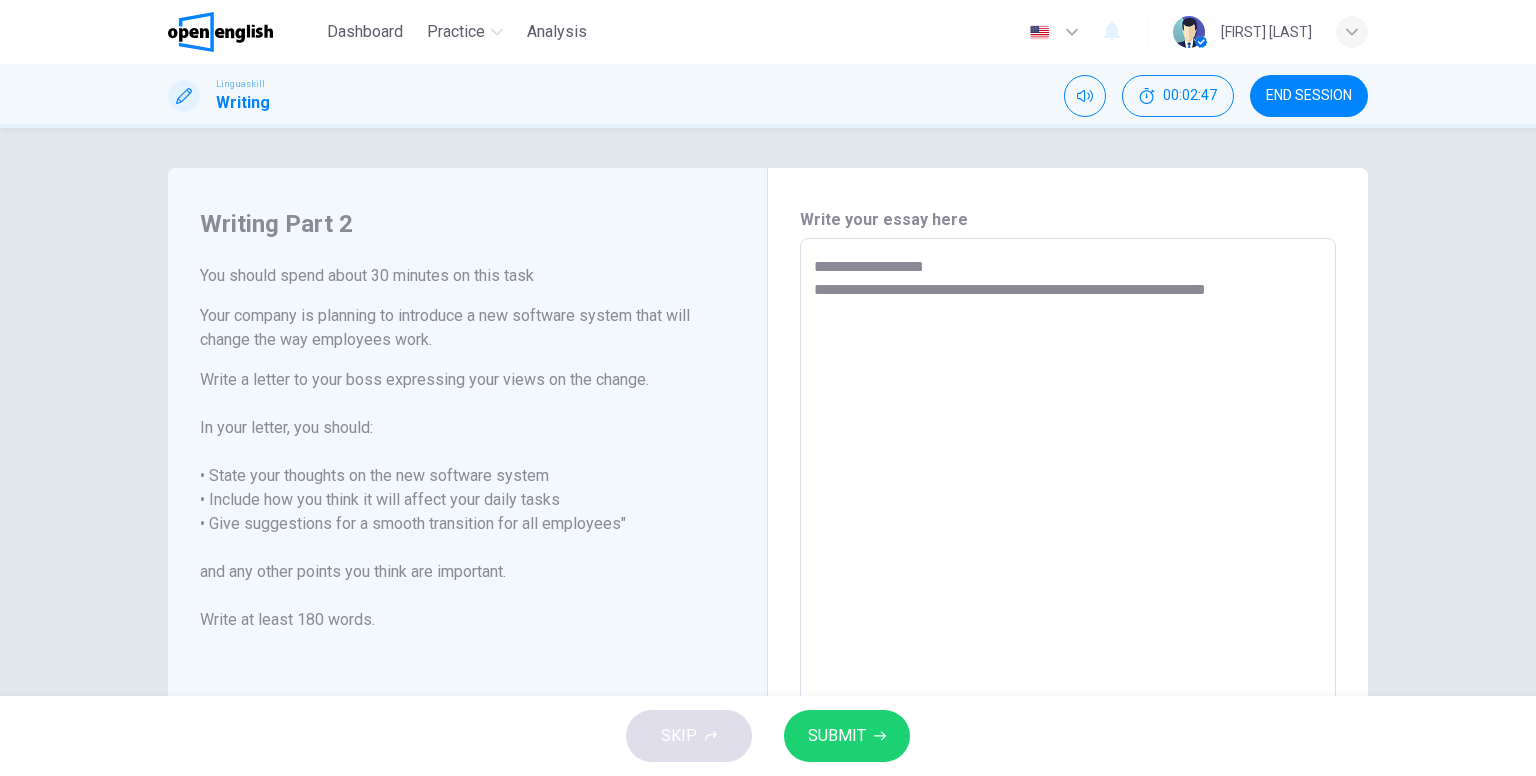 type on "**********" 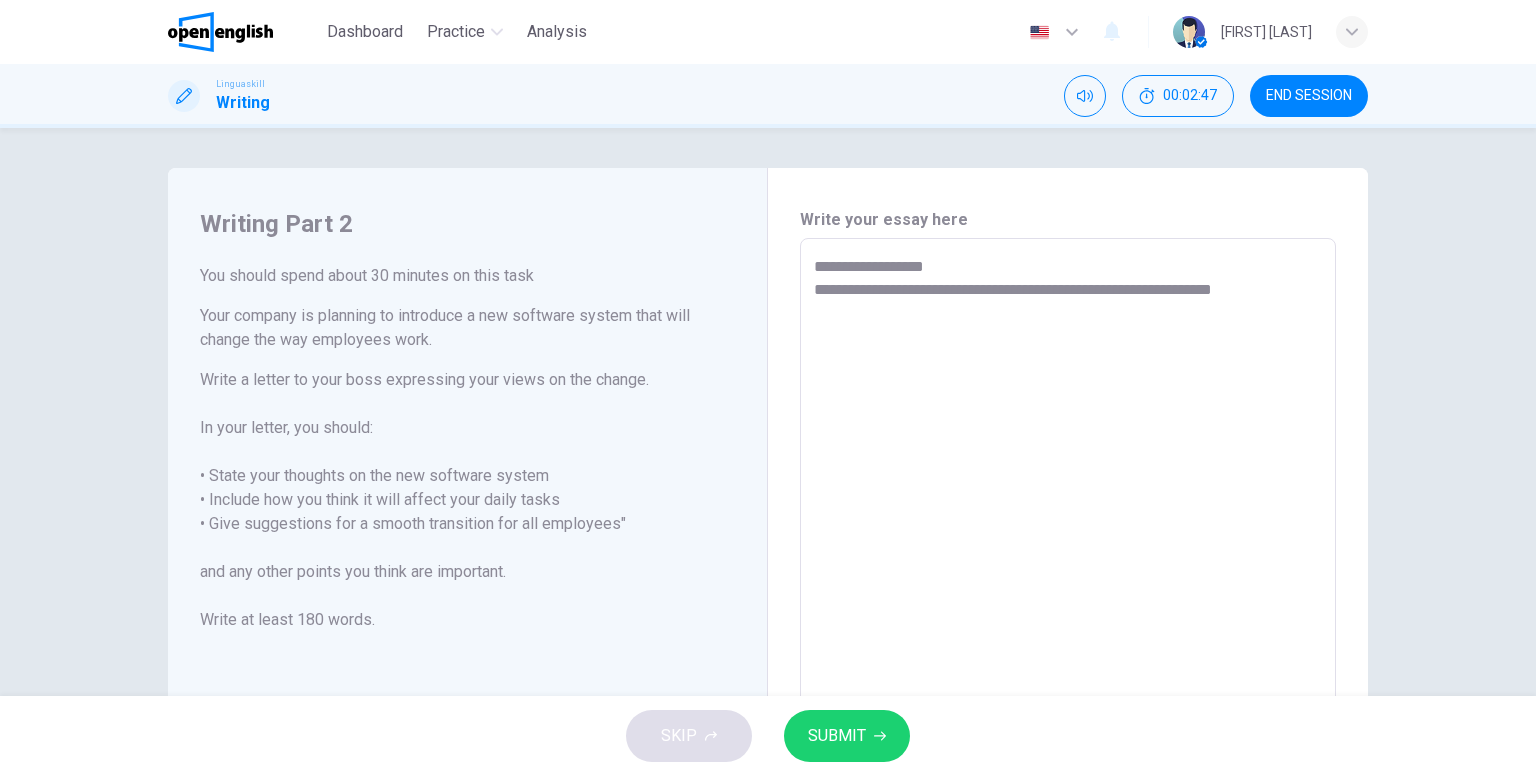 type on "*" 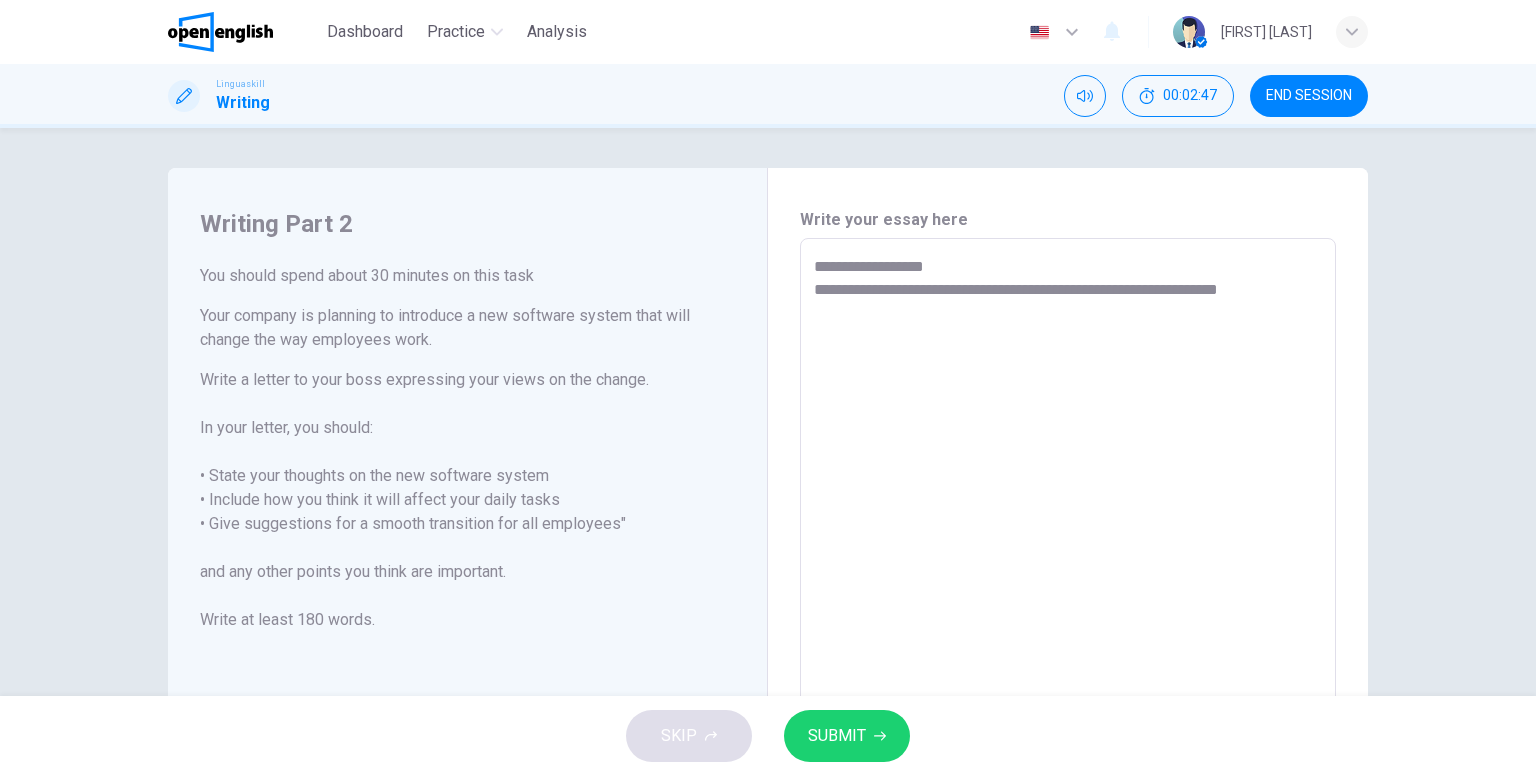 type on "*" 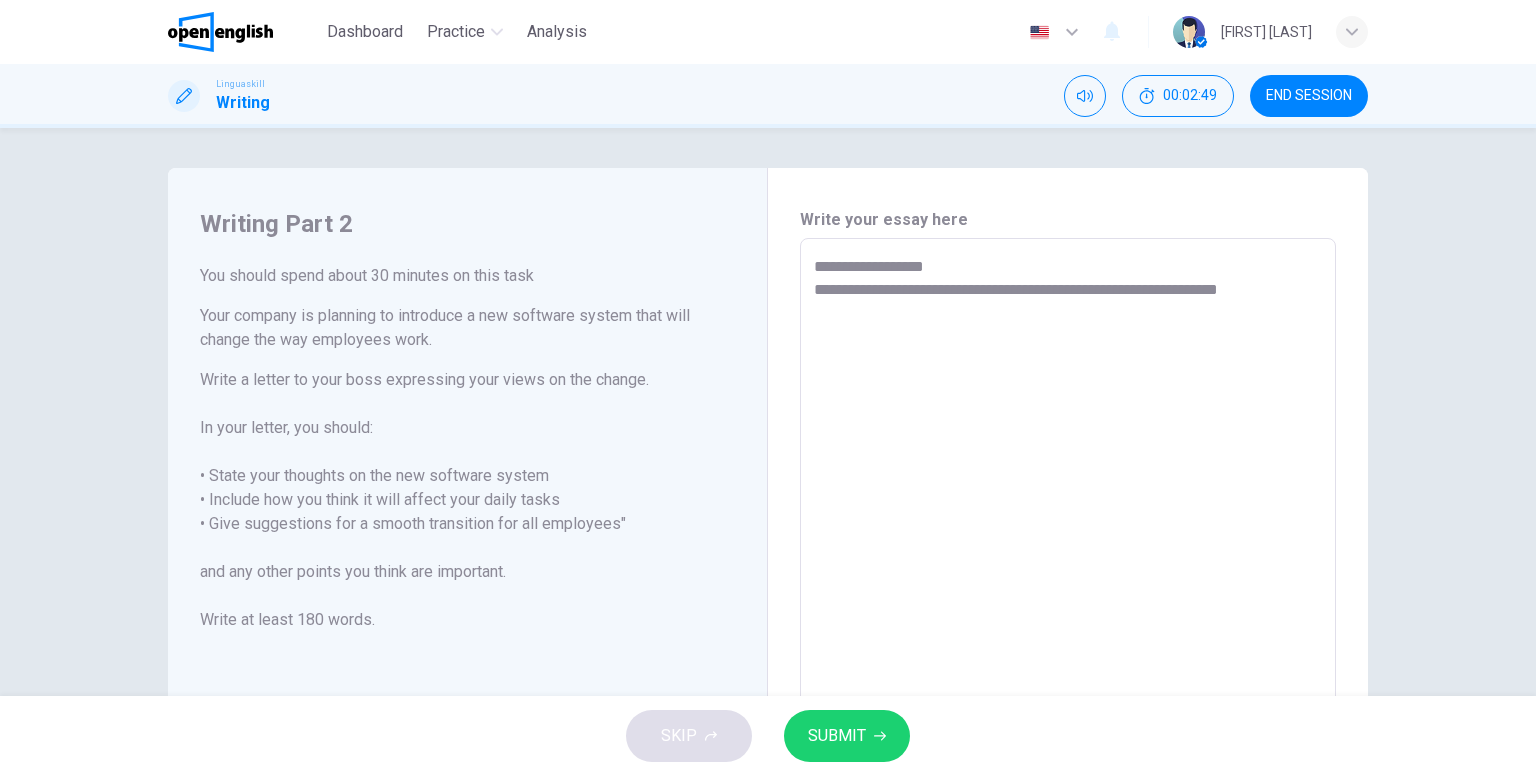 type on "**********" 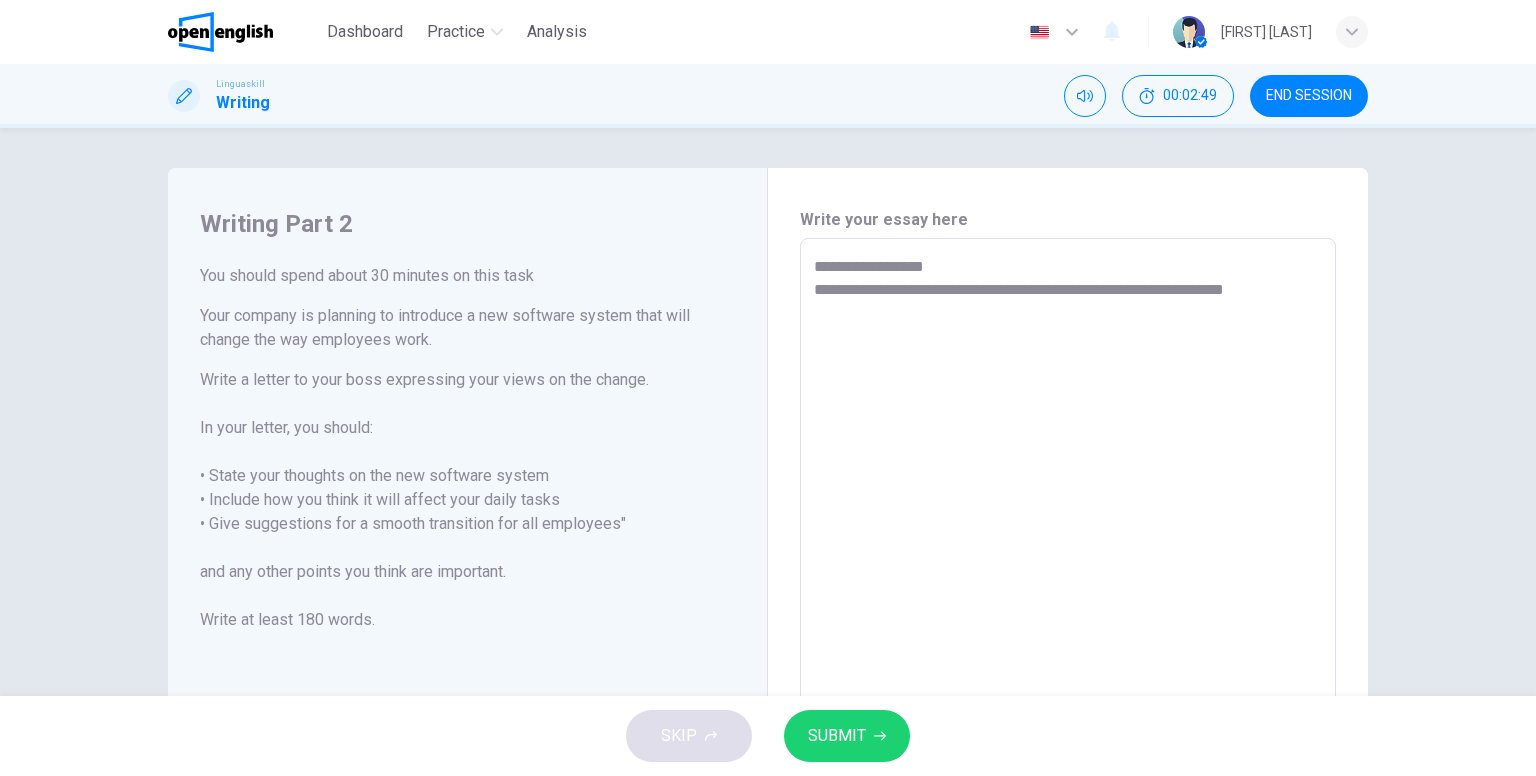 type on "**********" 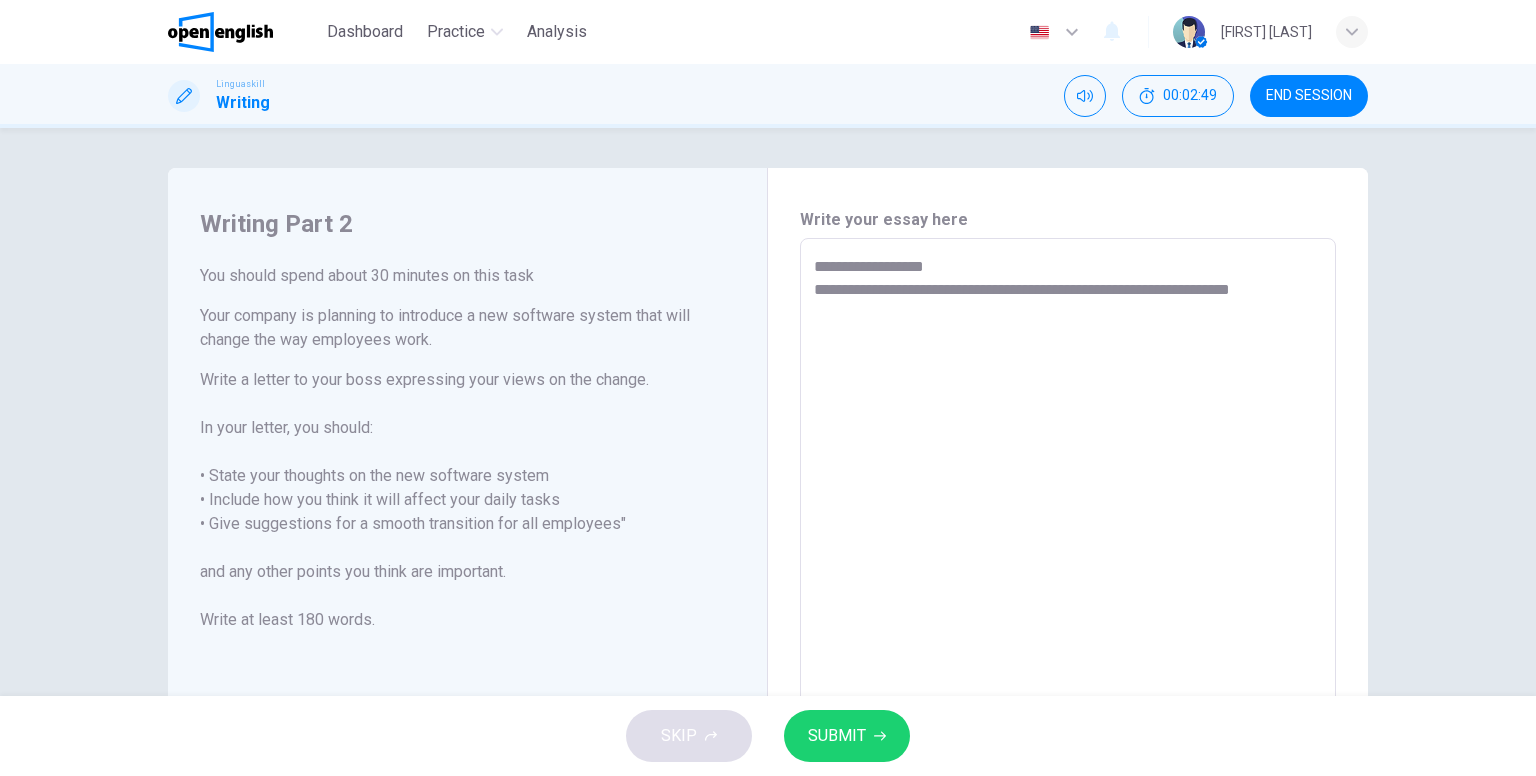 type on "*" 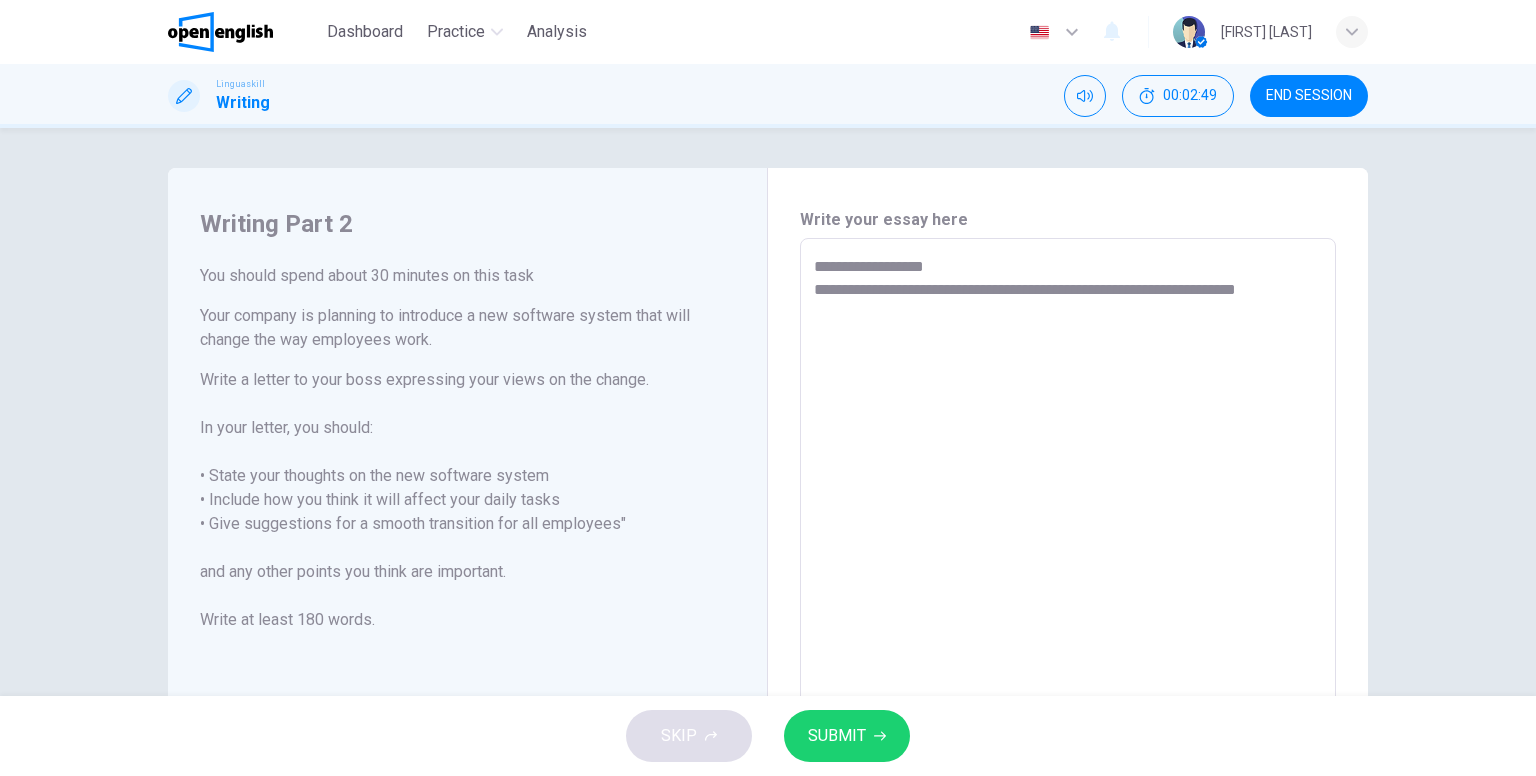 type on "*" 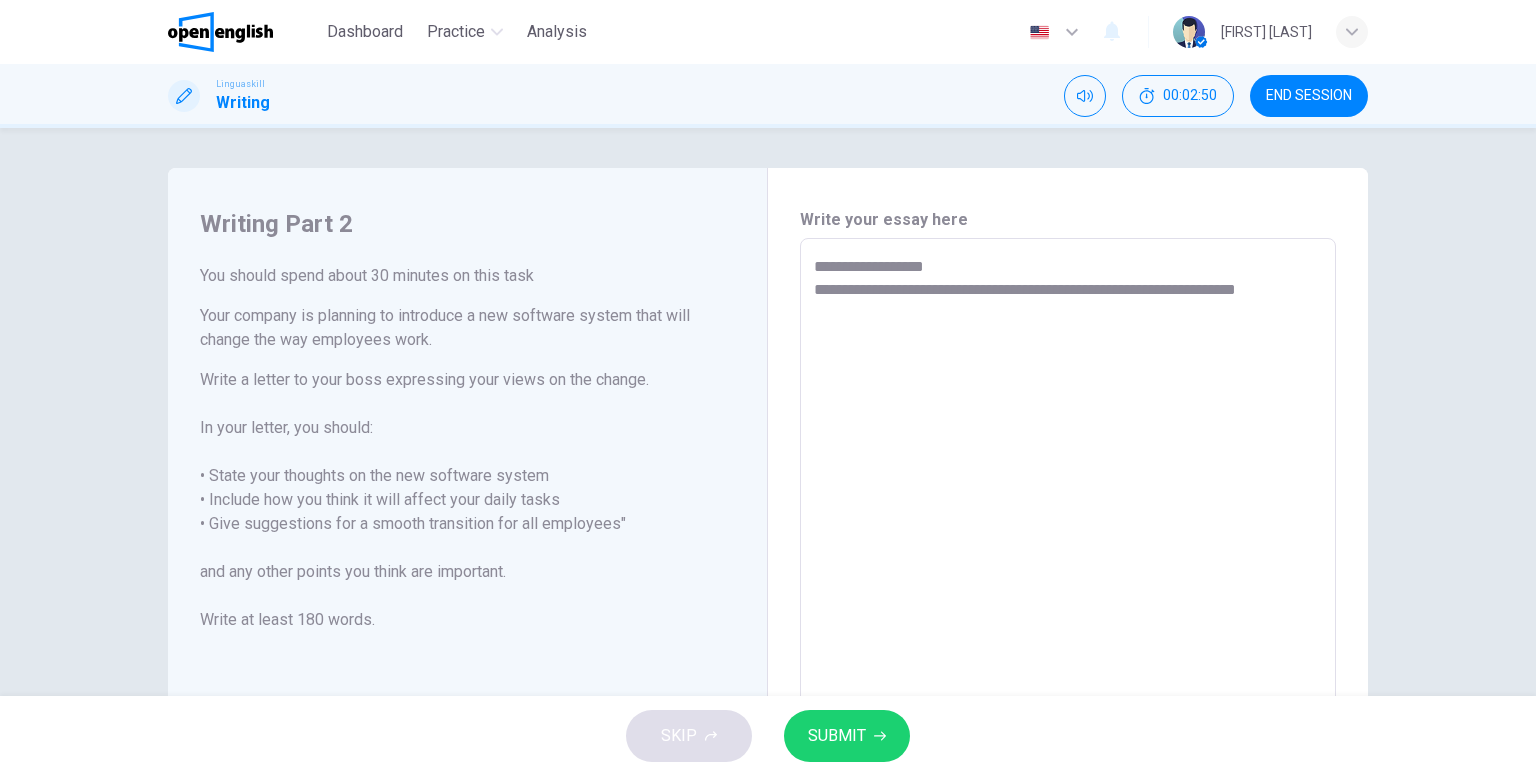 type on "**********" 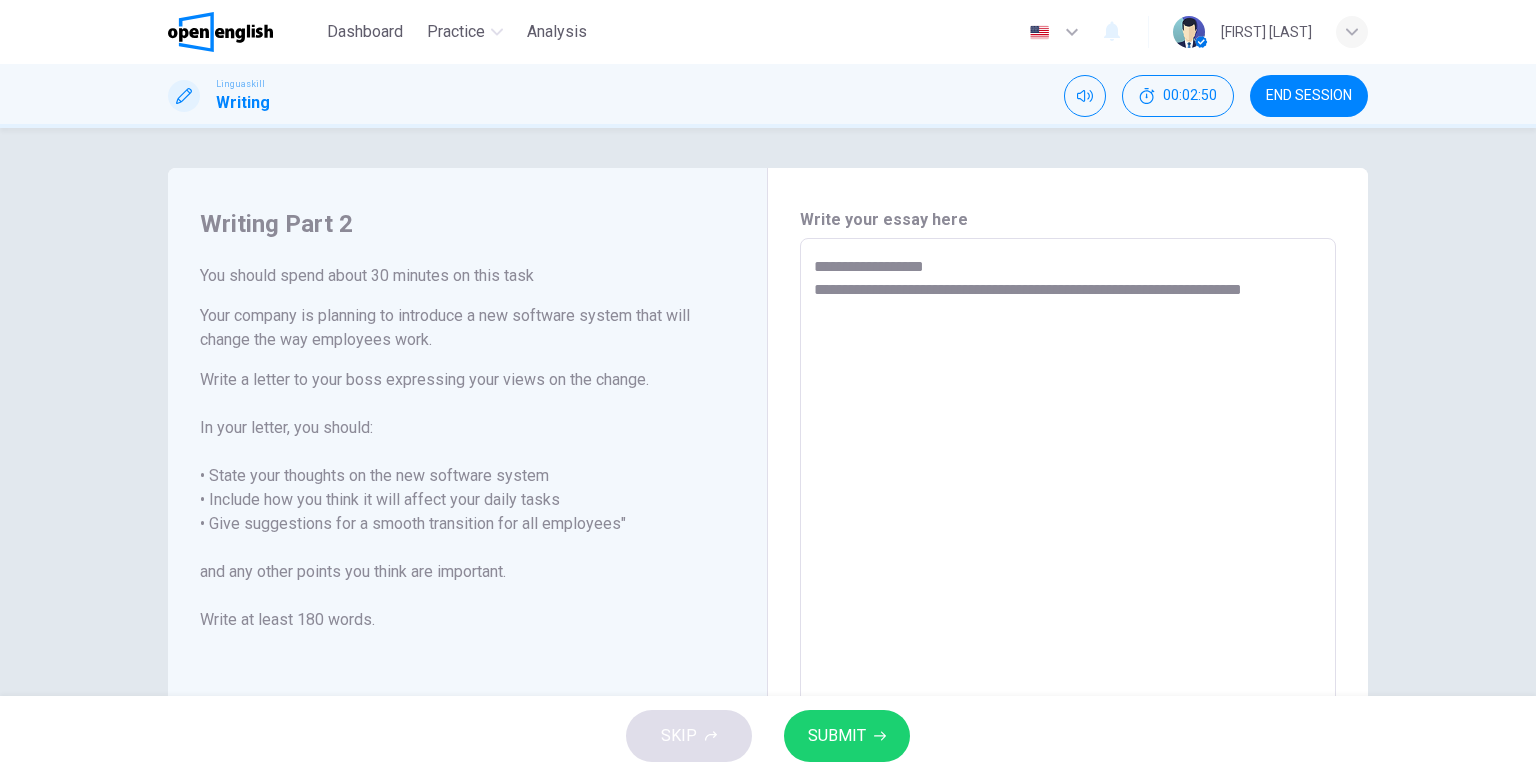 type 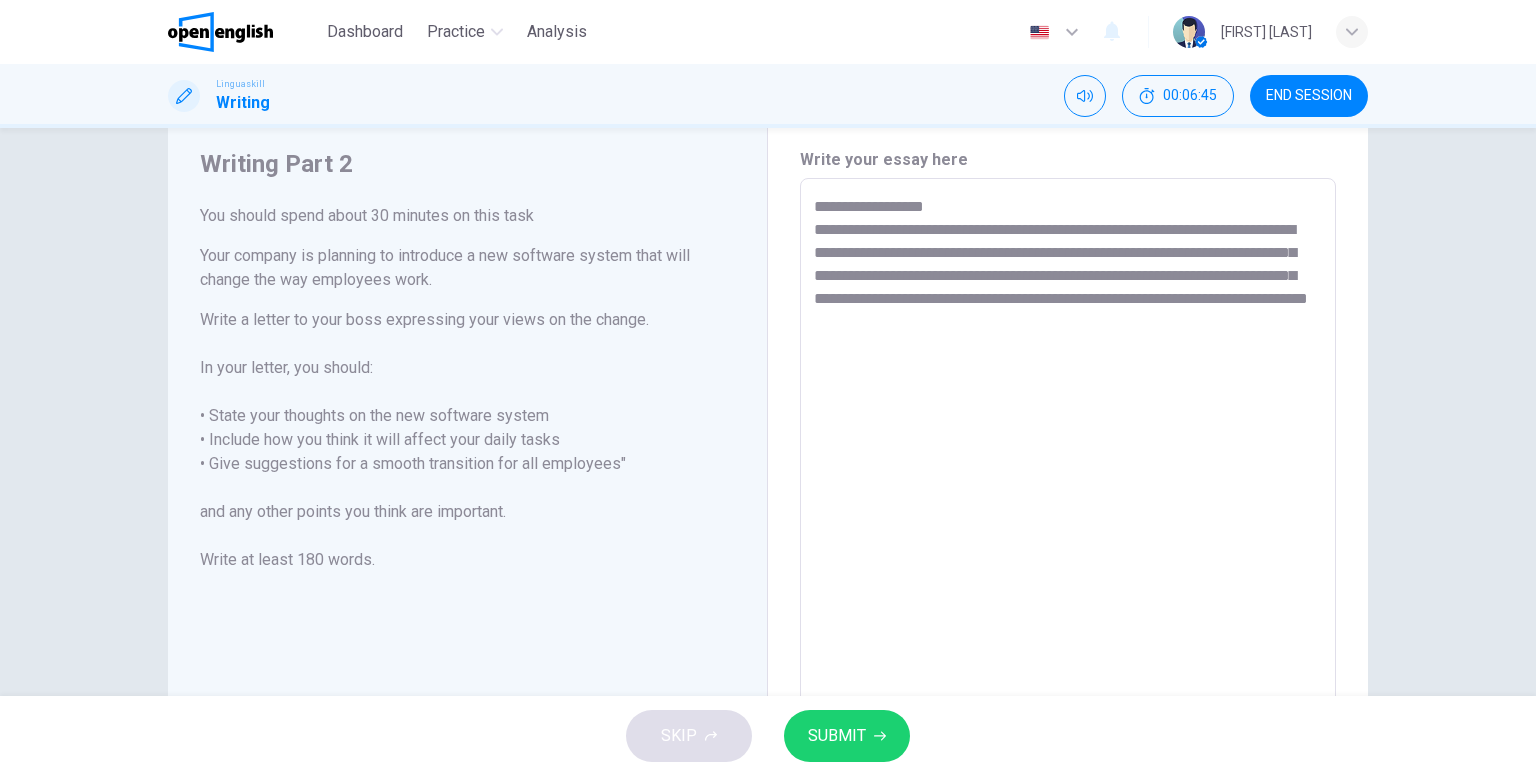 scroll, scrollTop: 0, scrollLeft: 0, axis: both 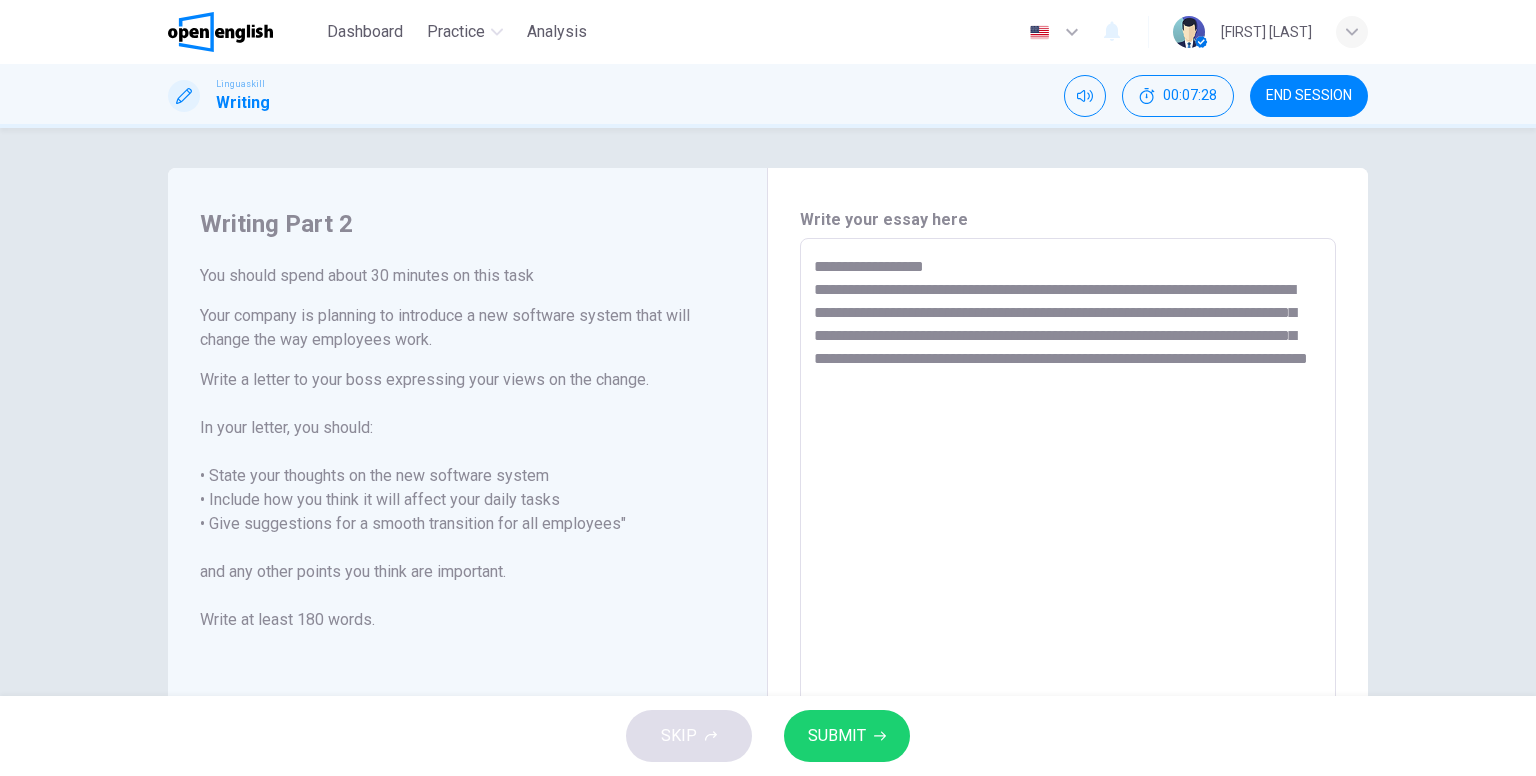 click on "**********" at bounding box center [1068, 515] 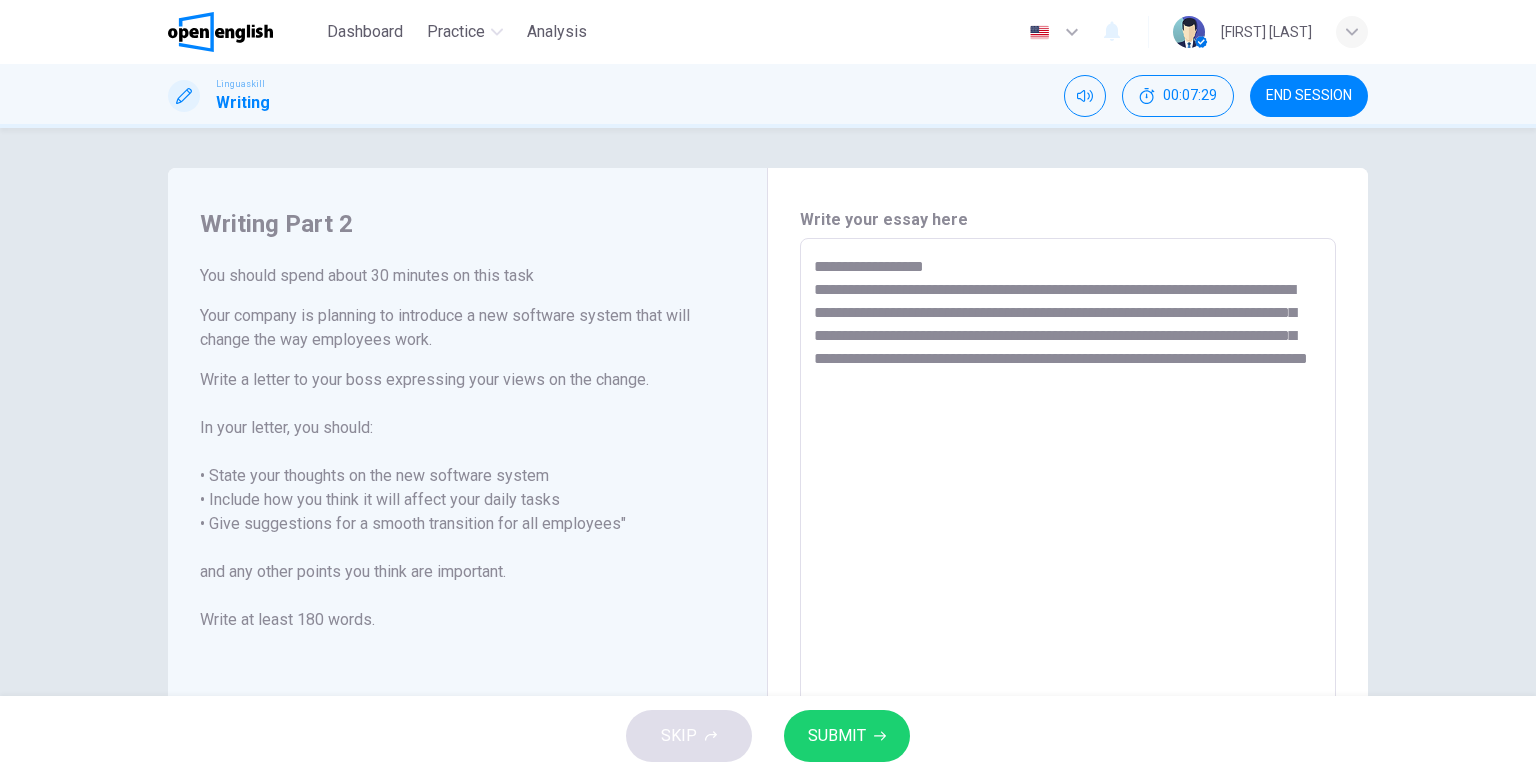click on "**********" at bounding box center [1068, 515] 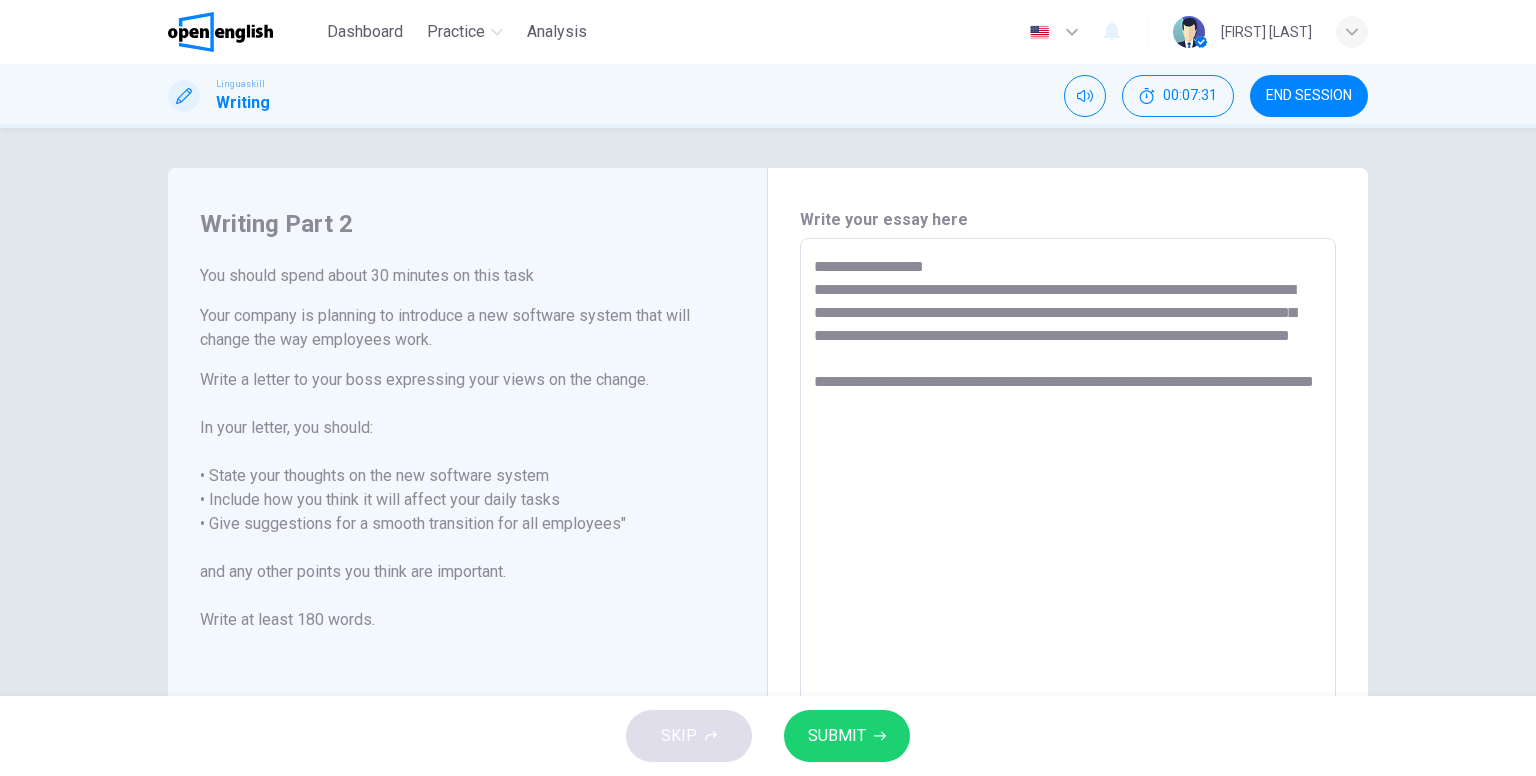 click on "**********" at bounding box center (1068, 515) 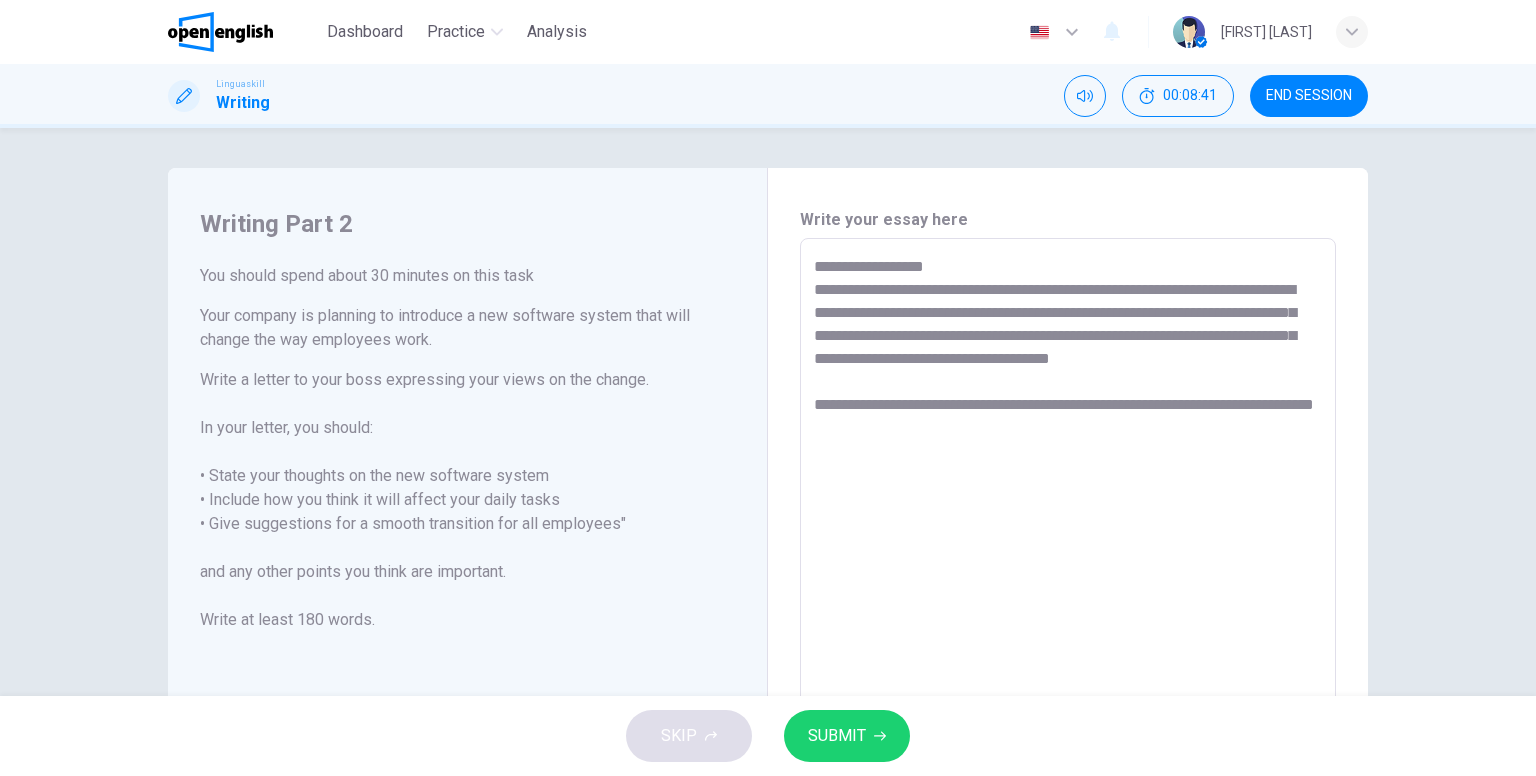 click on "**********" at bounding box center (1068, 515) 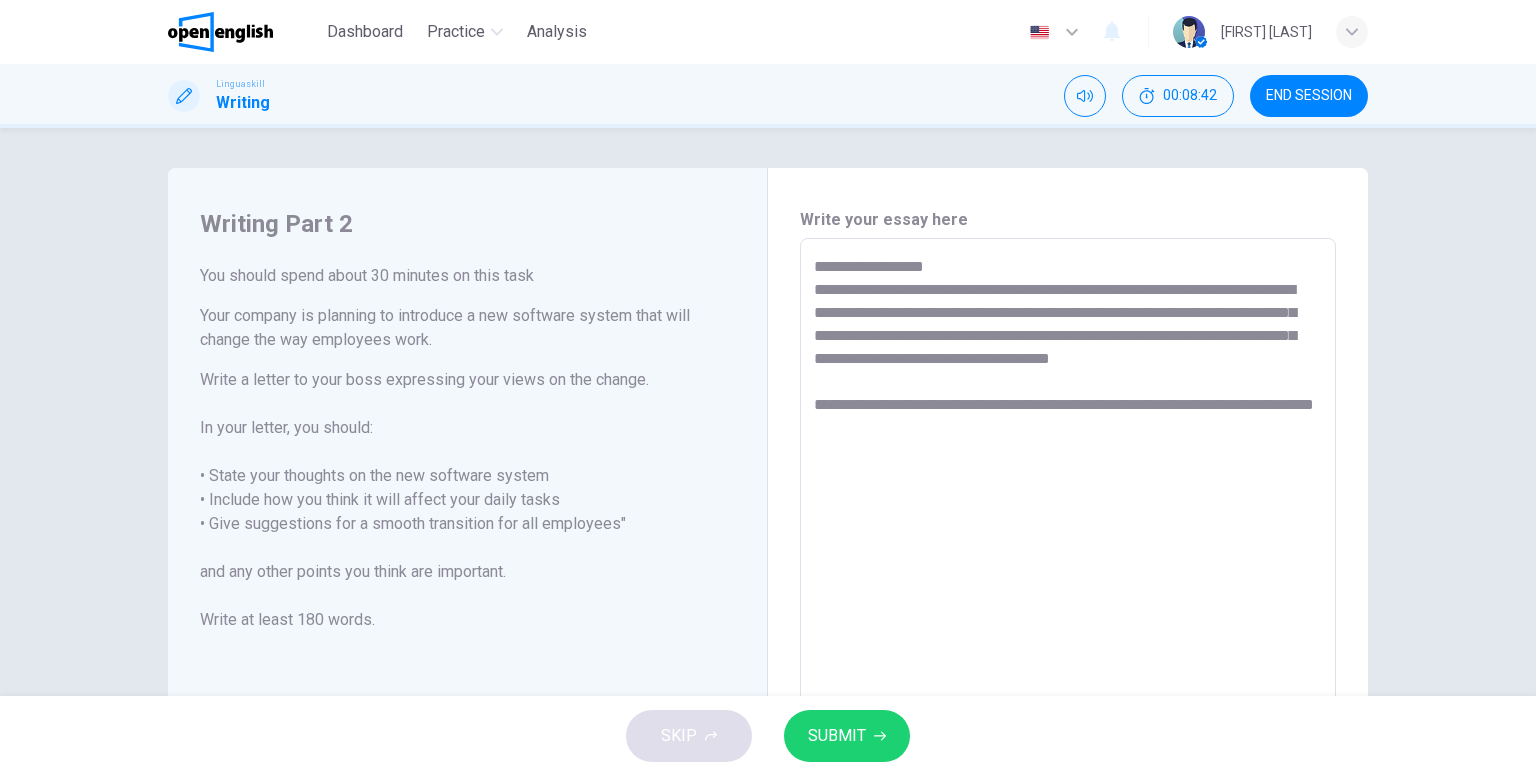 click on "**********" at bounding box center (1068, 515) 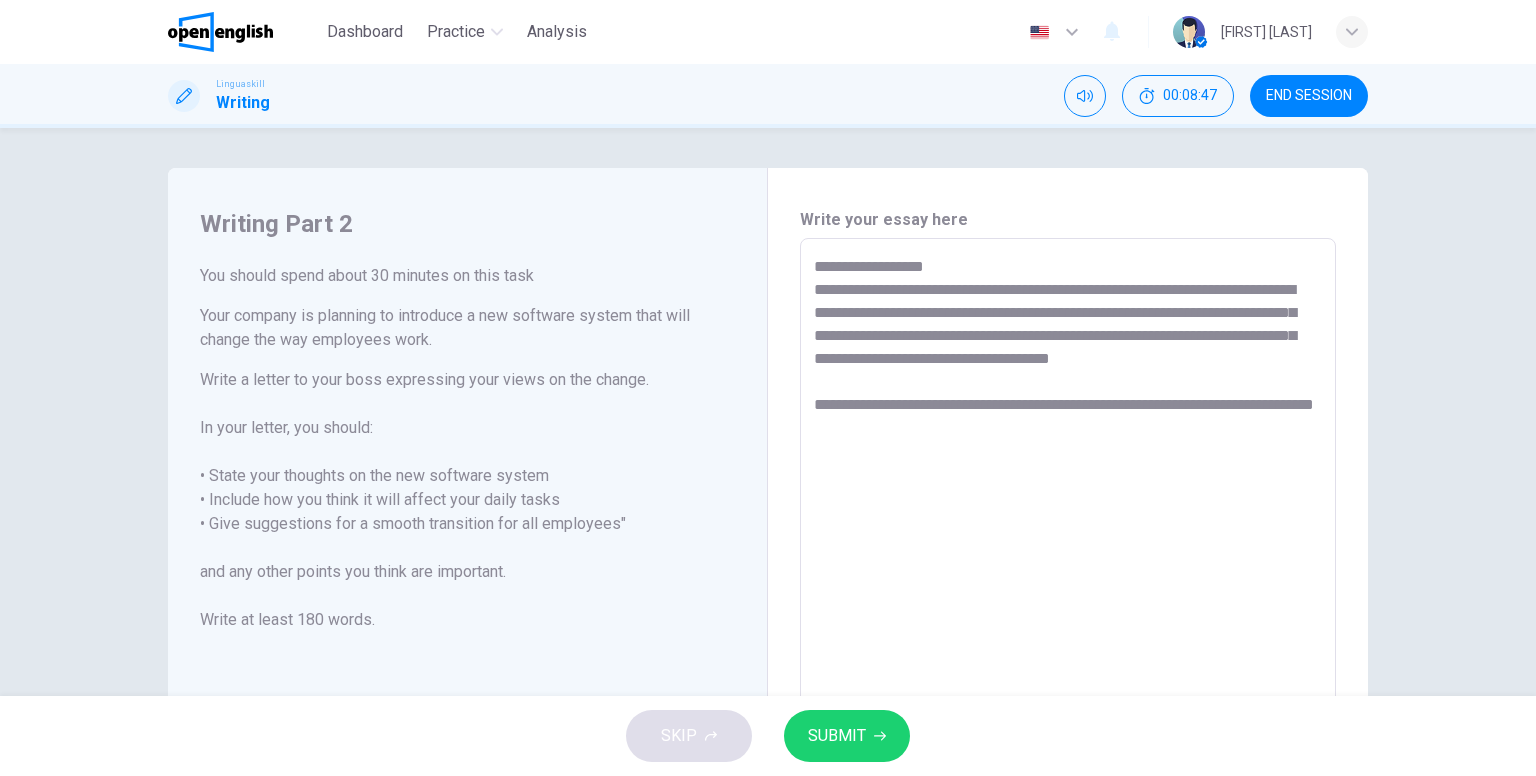 click on "**********" at bounding box center [1068, 515] 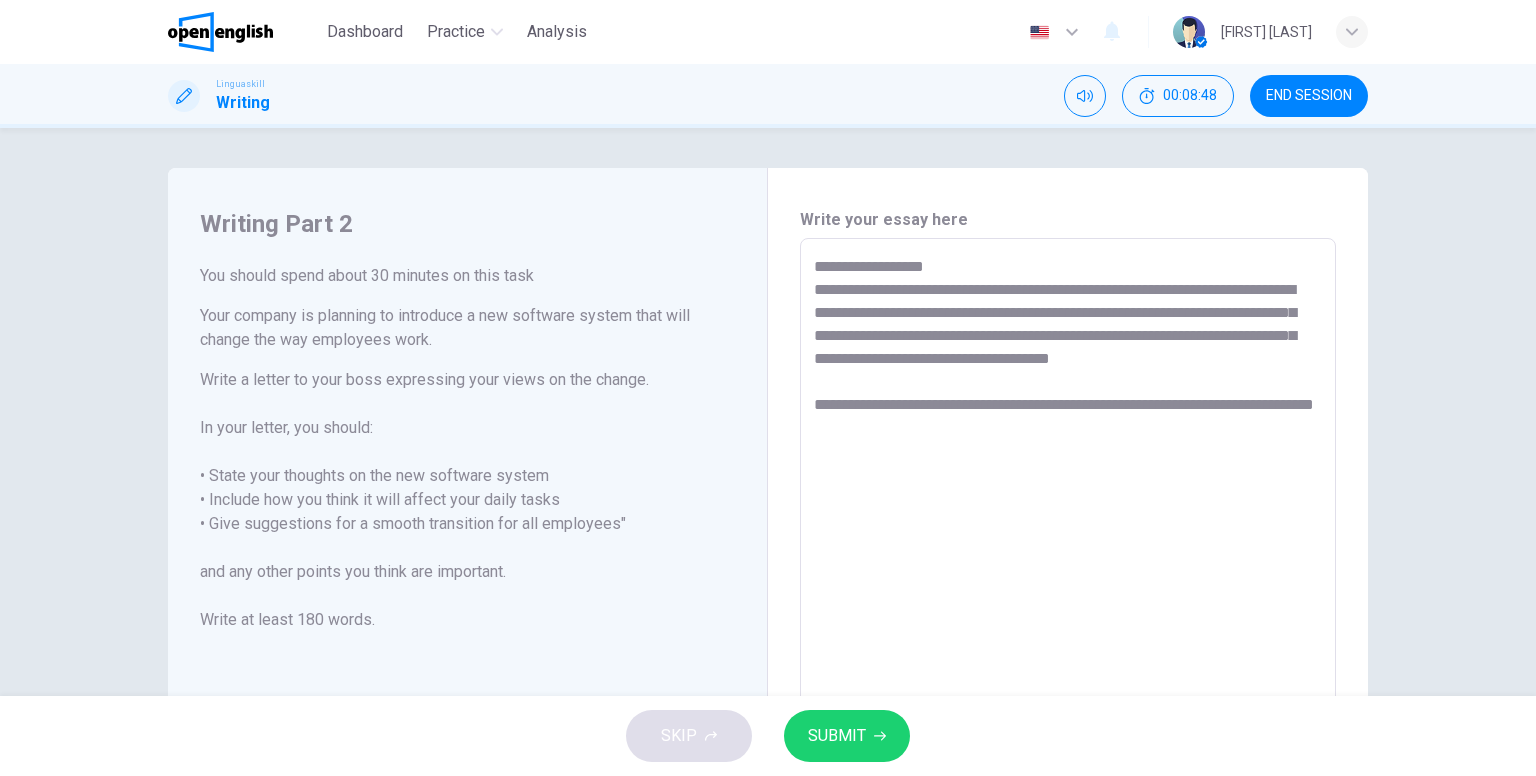 click on "**********" at bounding box center (1068, 514) 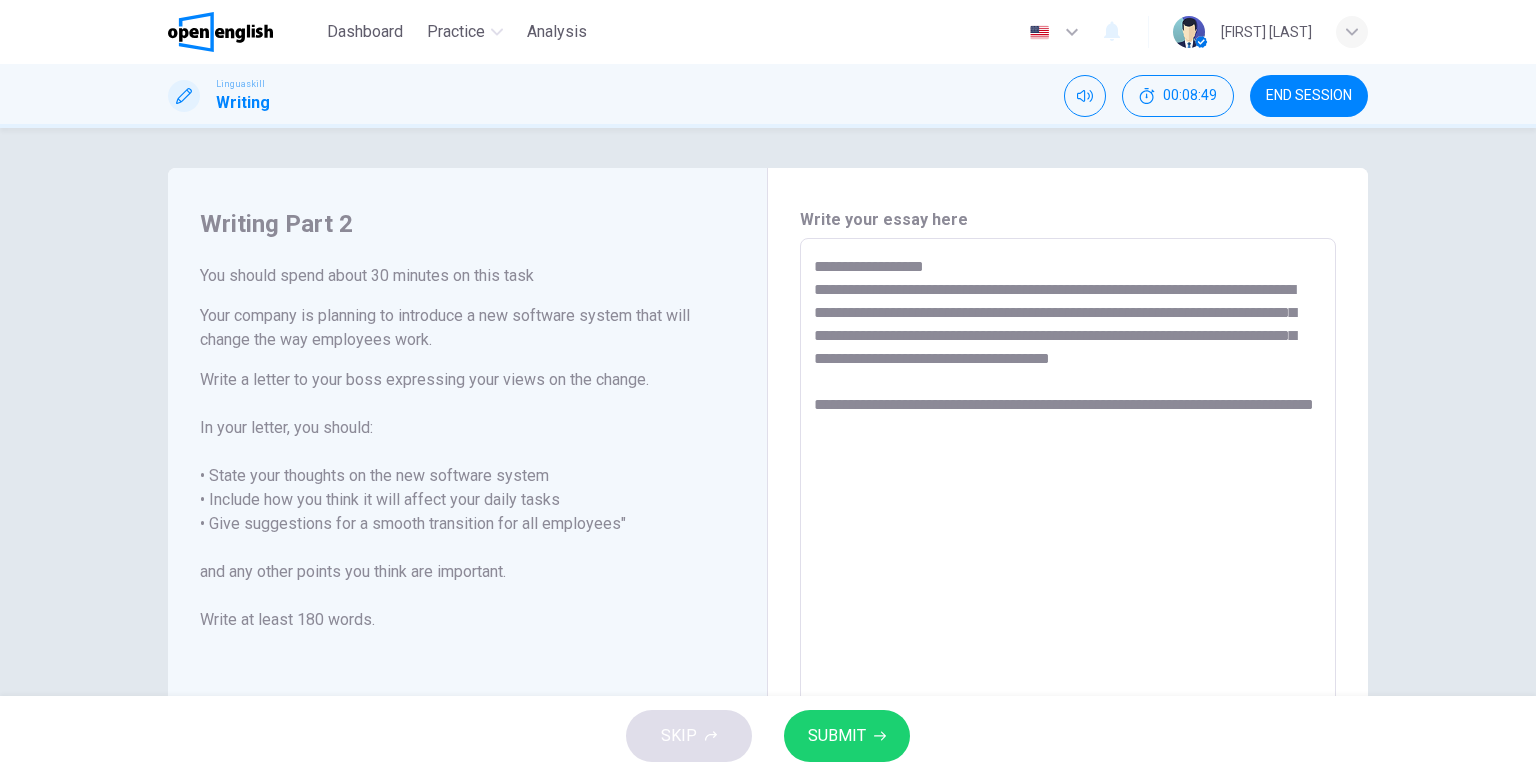 click on "**********" at bounding box center [1068, 514] 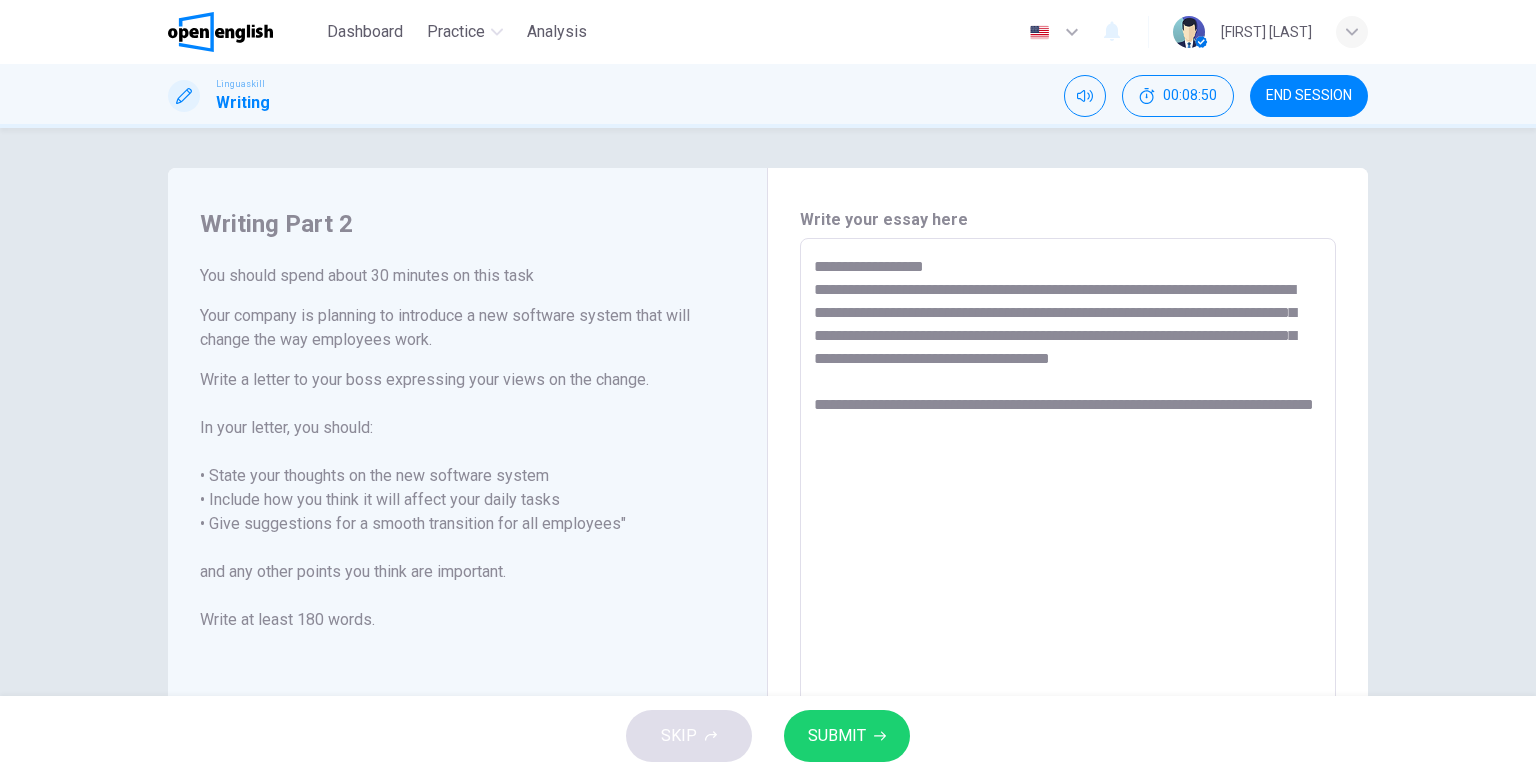 click on "**********" at bounding box center (1068, 515) 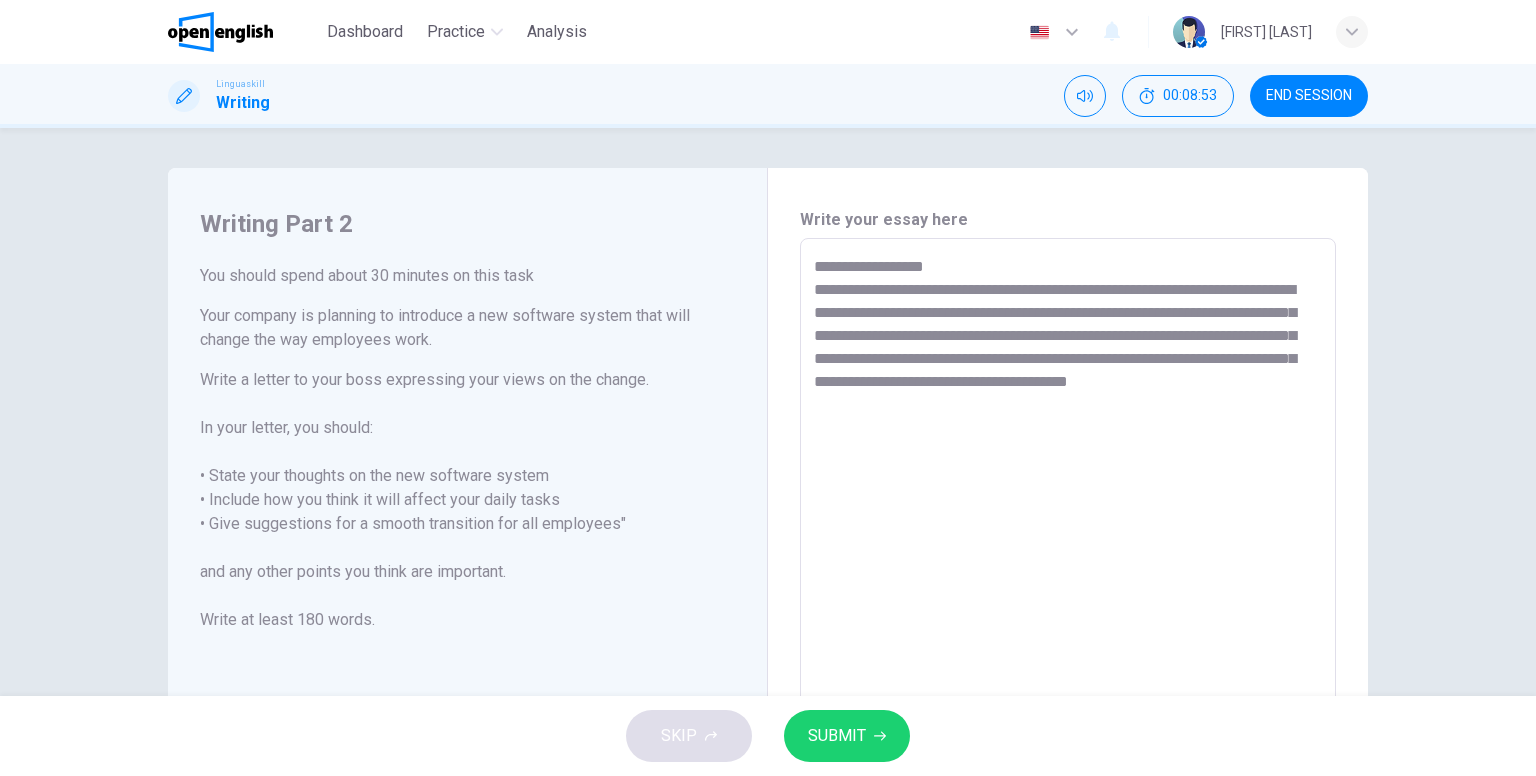 click on "**********" at bounding box center [1068, 515] 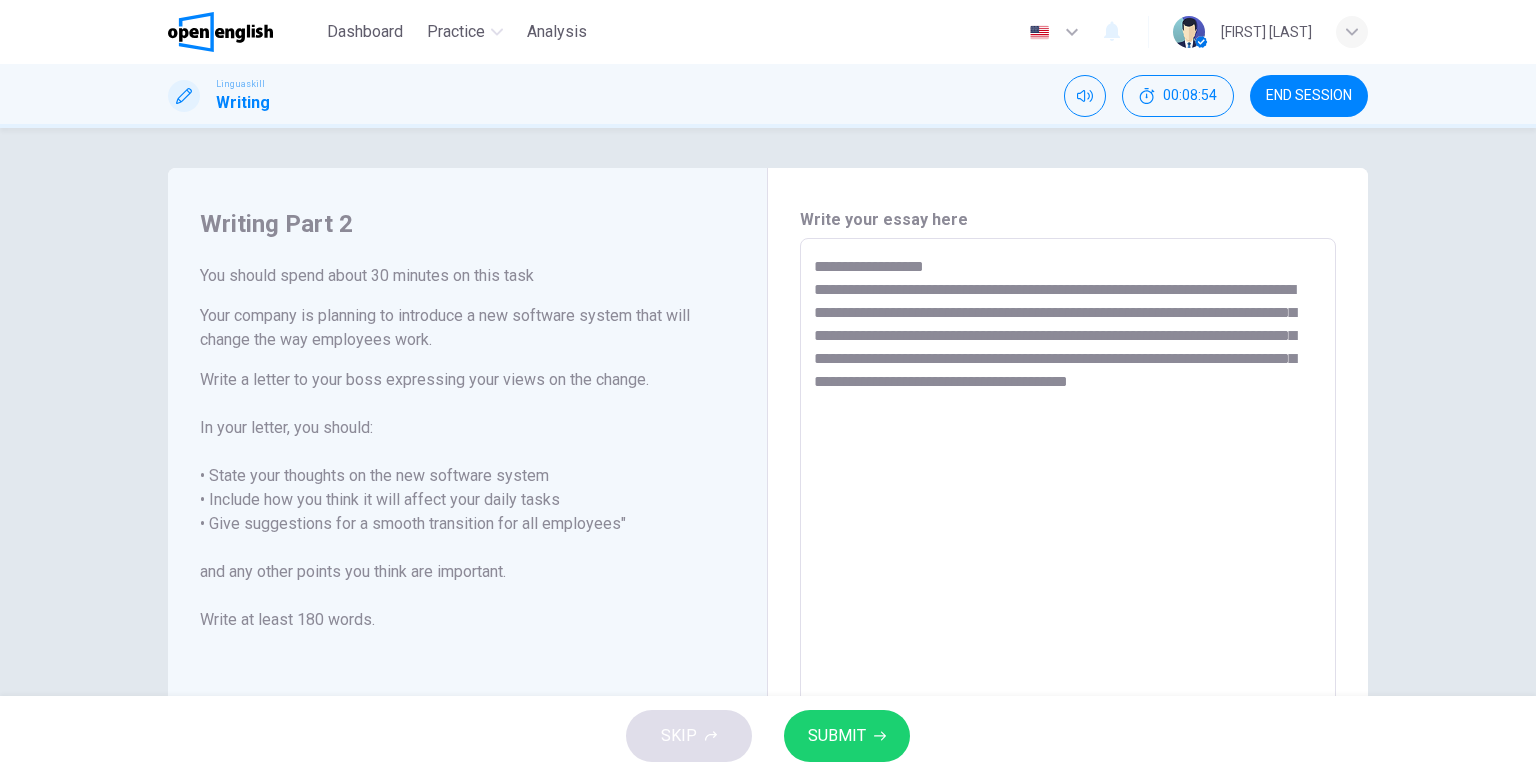 click on "**********" at bounding box center [1068, 515] 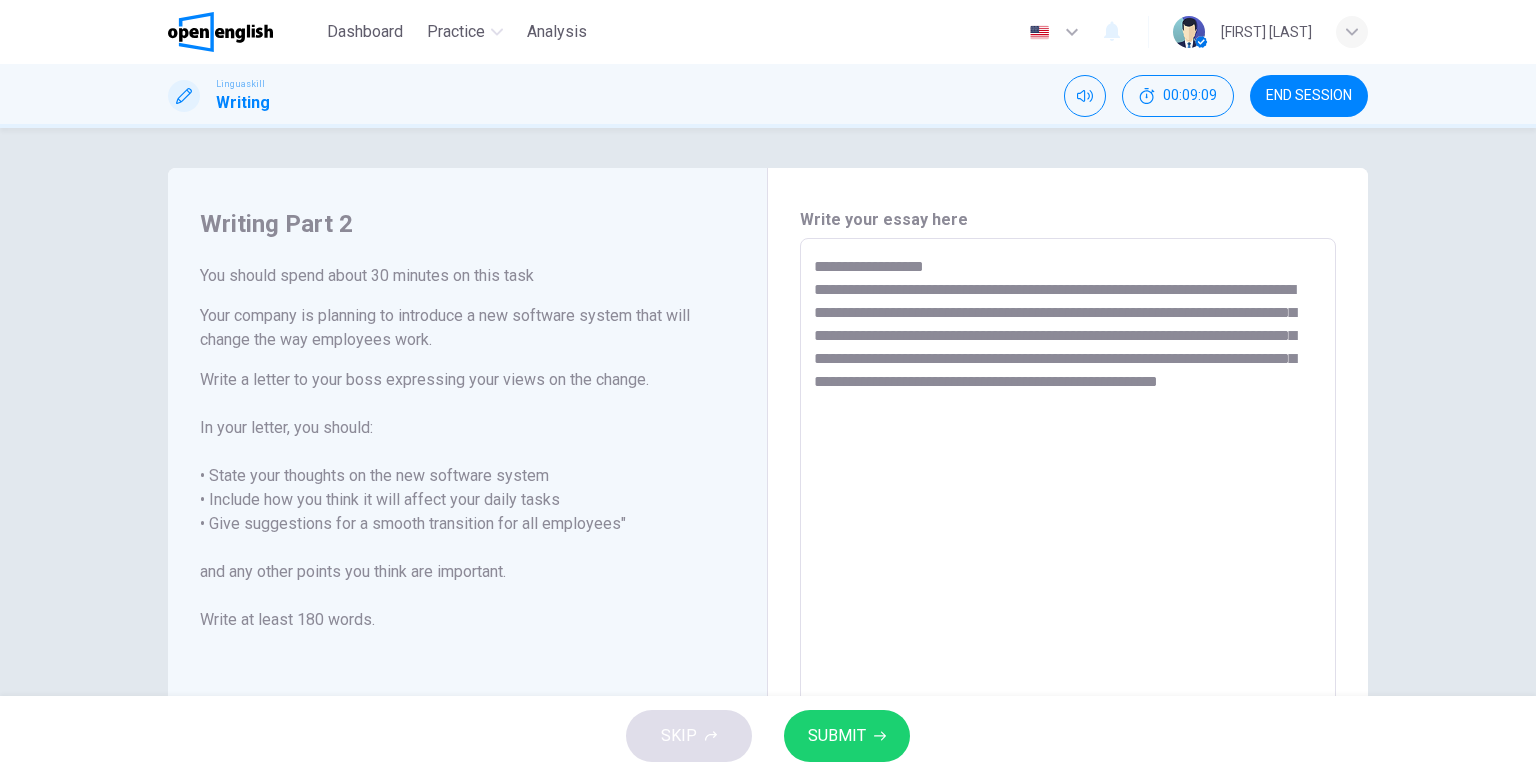 click on "**********" at bounding box center [1068, 515] 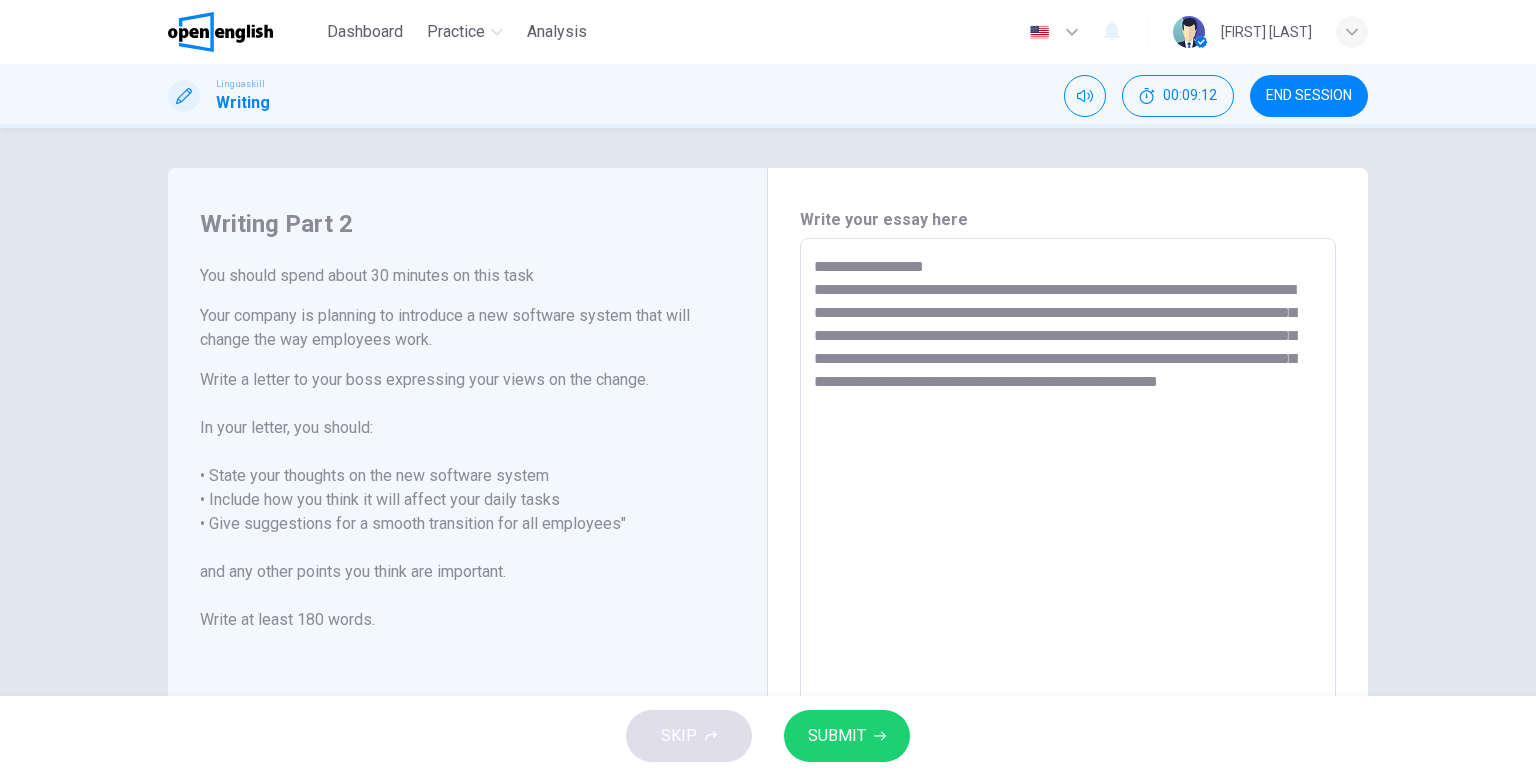 click on "**********" at bounding box center (1068, 515) 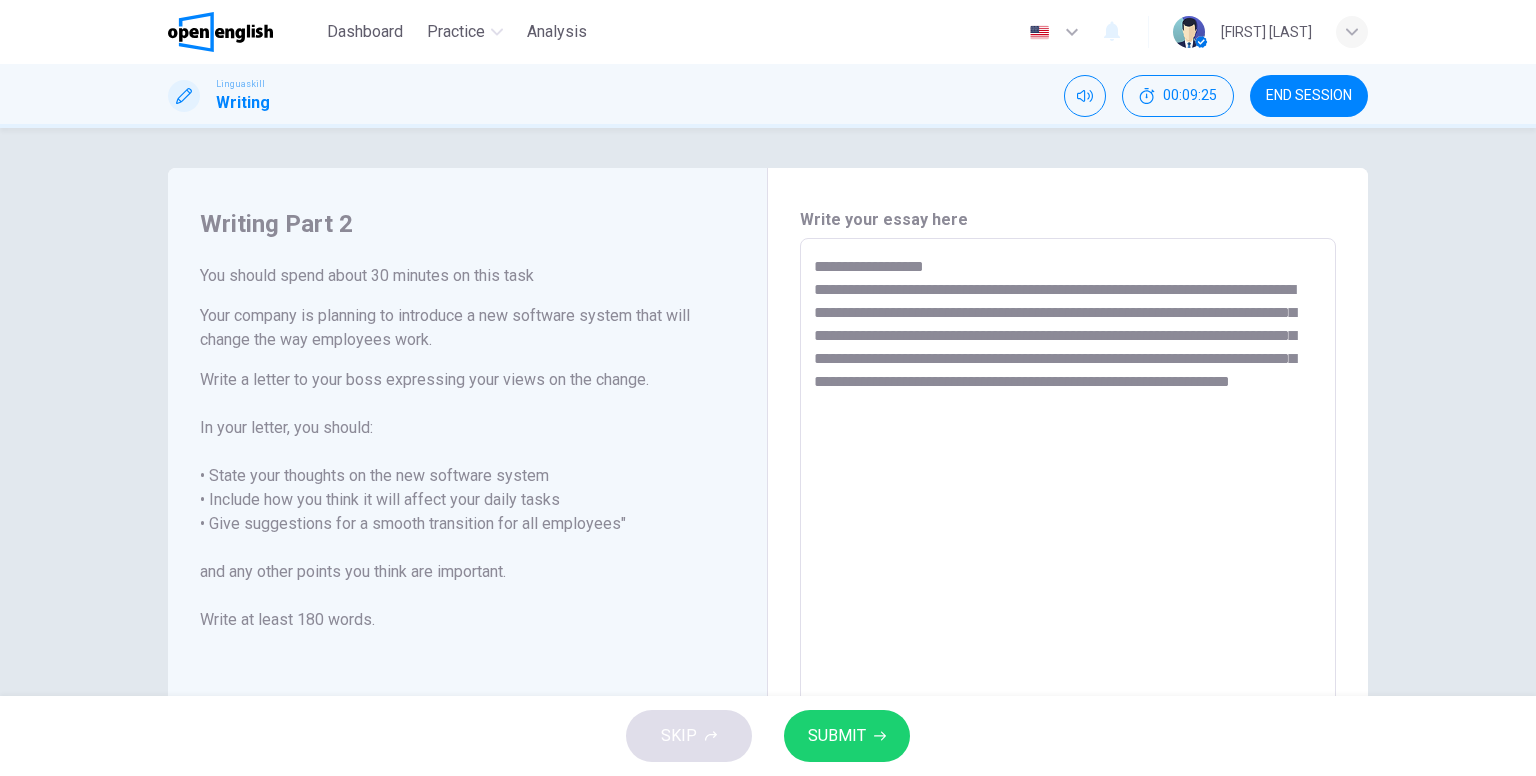 click on "**********" at bounding box center [1068, 515] 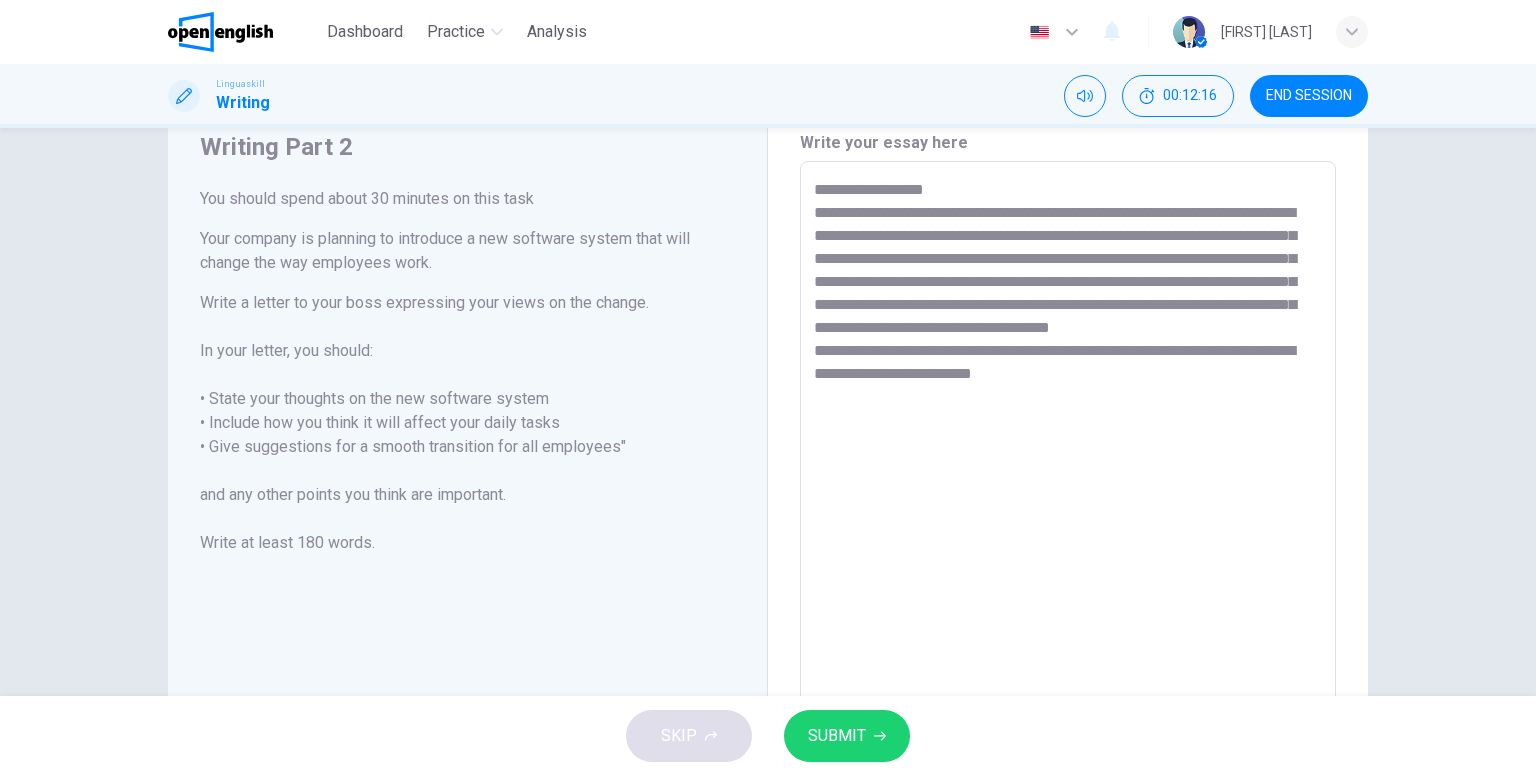 scroll, scrollTop: 69, scrollLeft: 0, axis: vertical 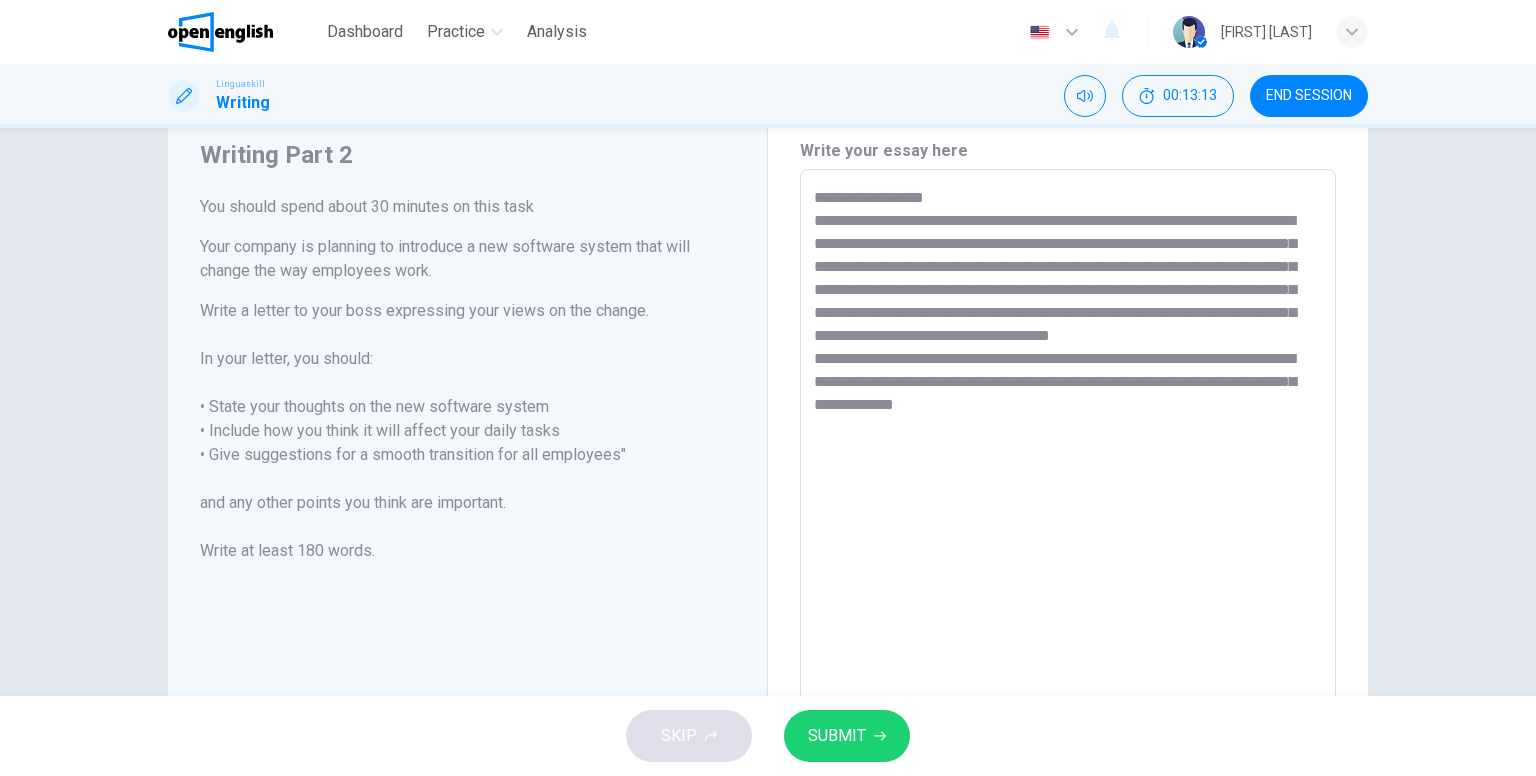 click on "**********" at bounding box center (1068, 446) 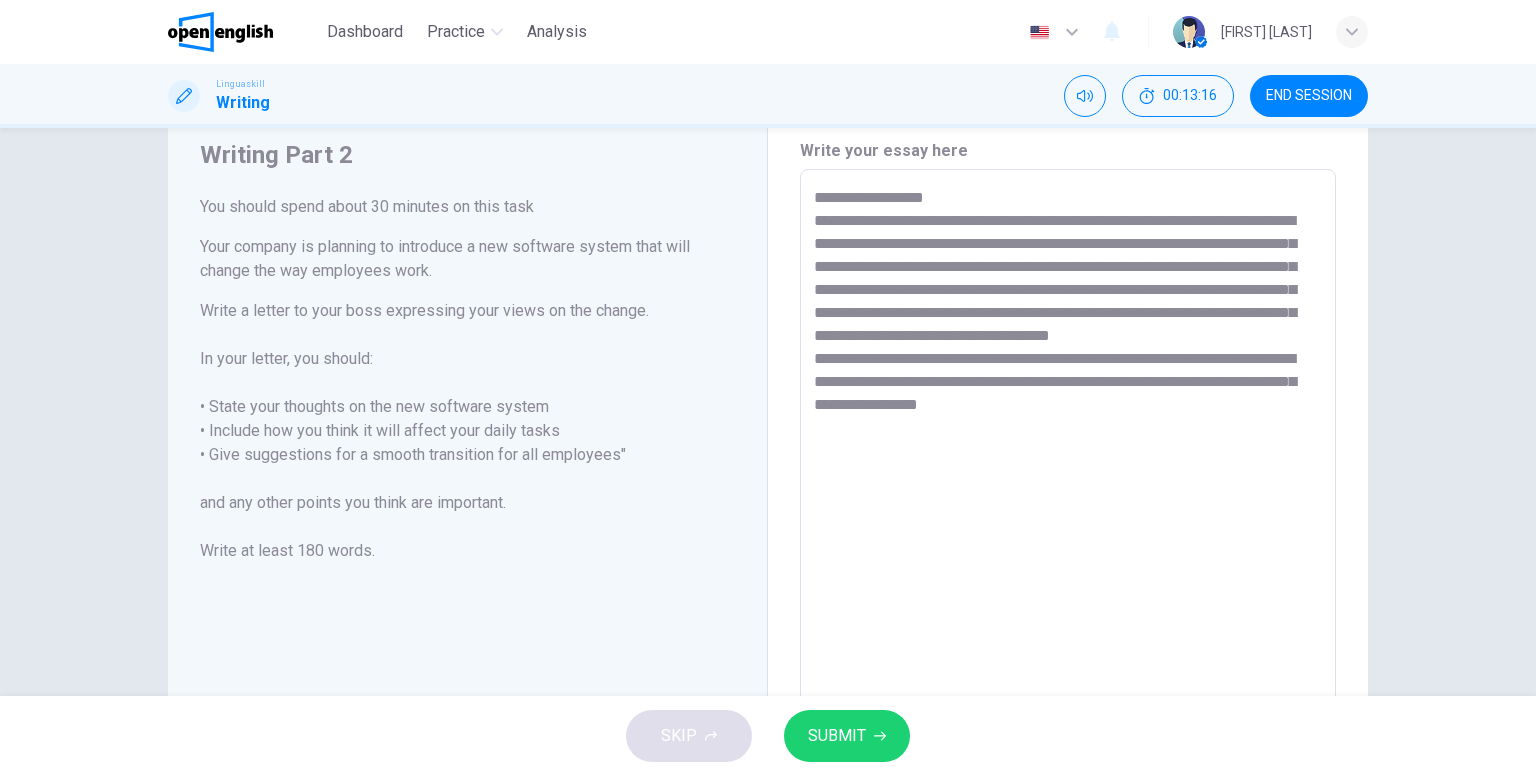click on "**********" at bounding box center [1068, 446] 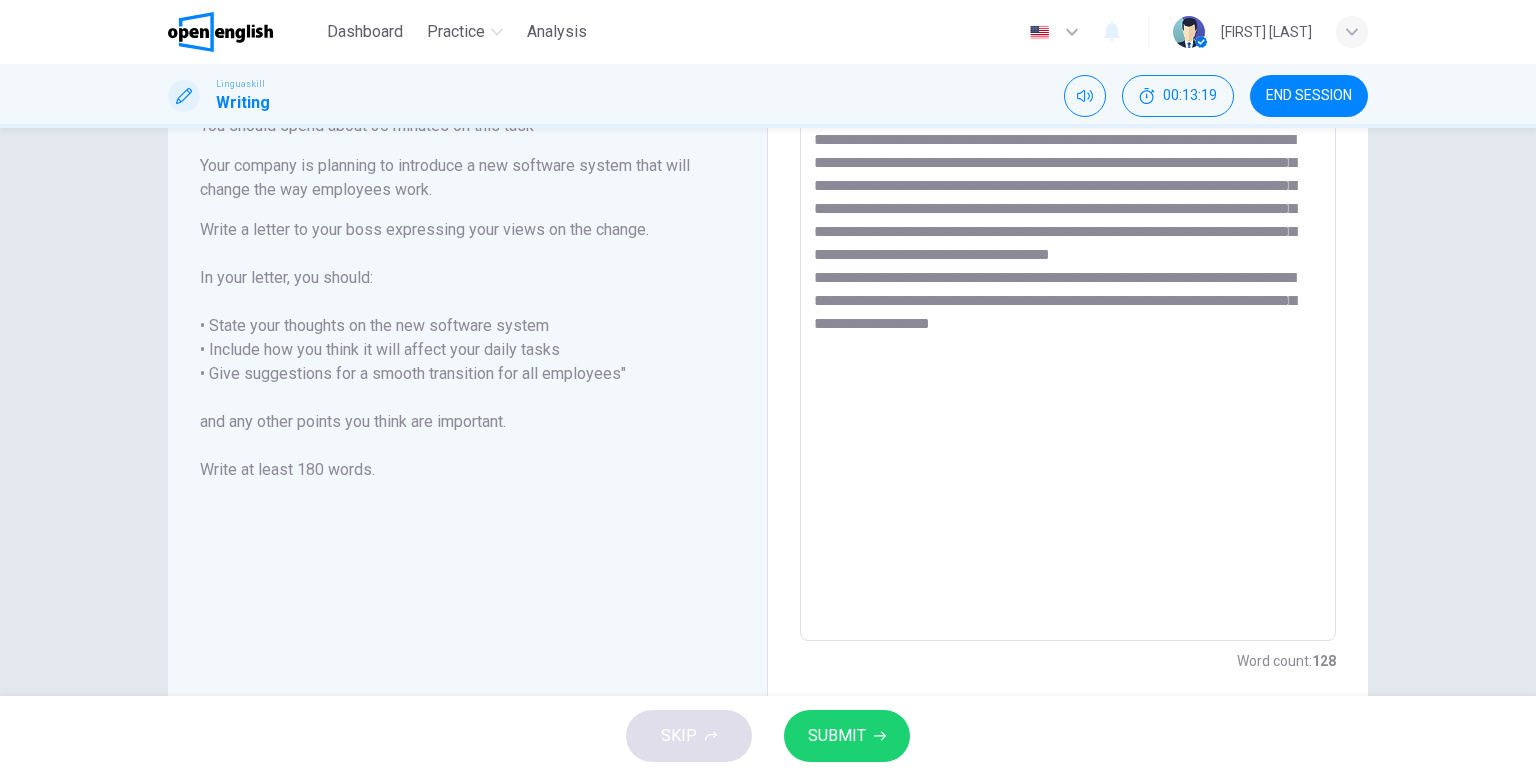 scroll, scrollTop: 142, scrollLeft: 0, axis: vertical 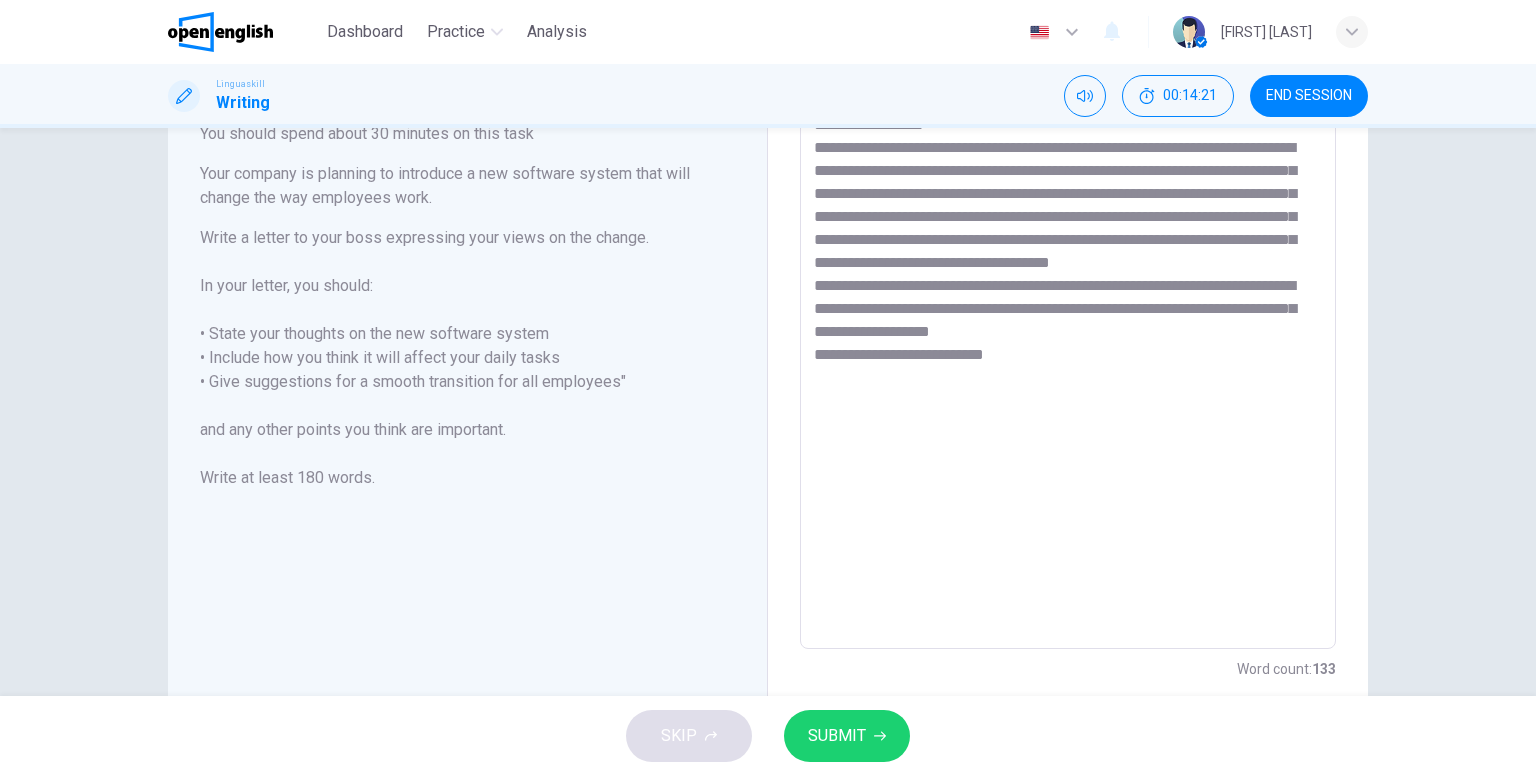 click on "**********" at bounding box center (1068, 373) 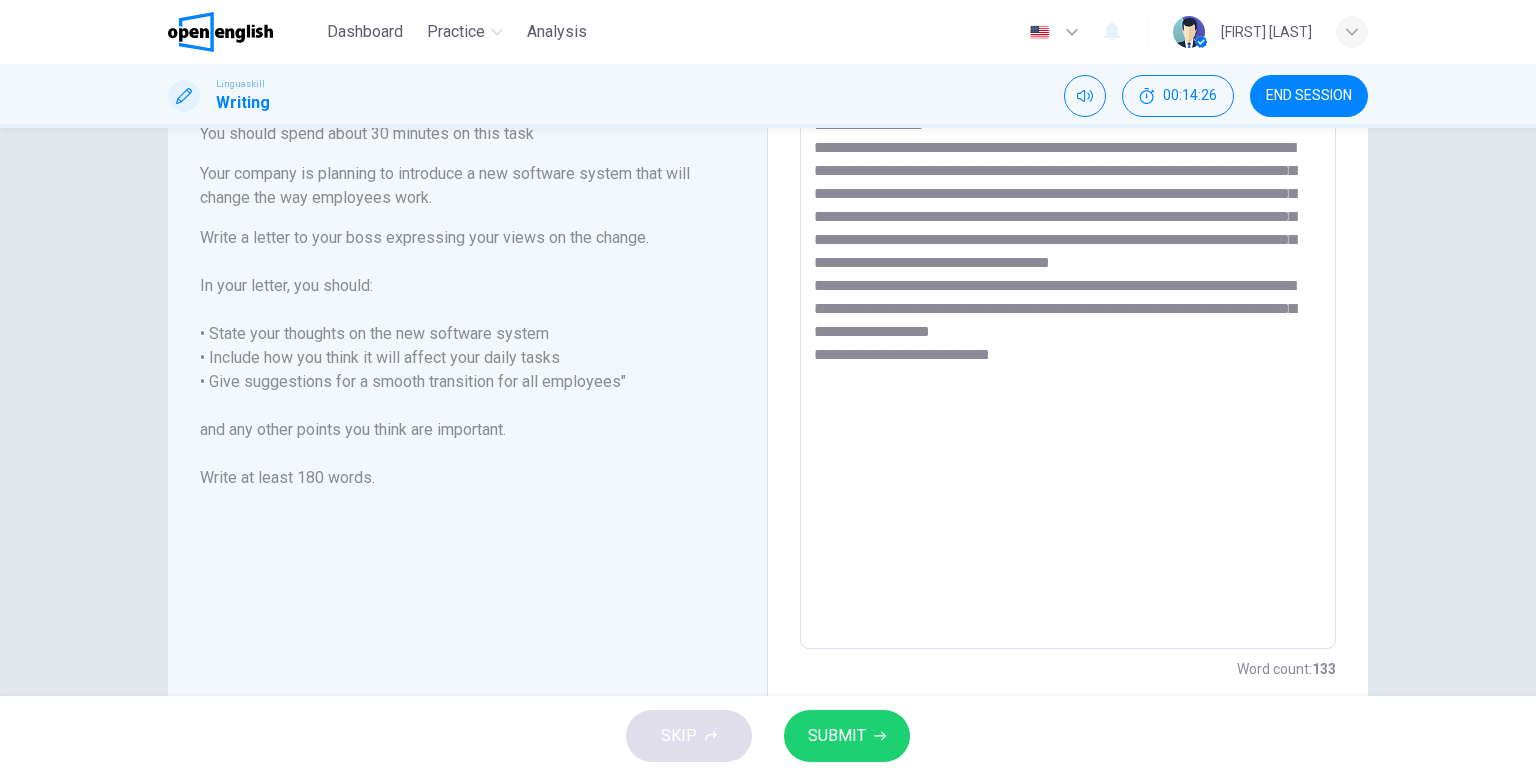 click on "**********" at bounding box center [1068, 373] 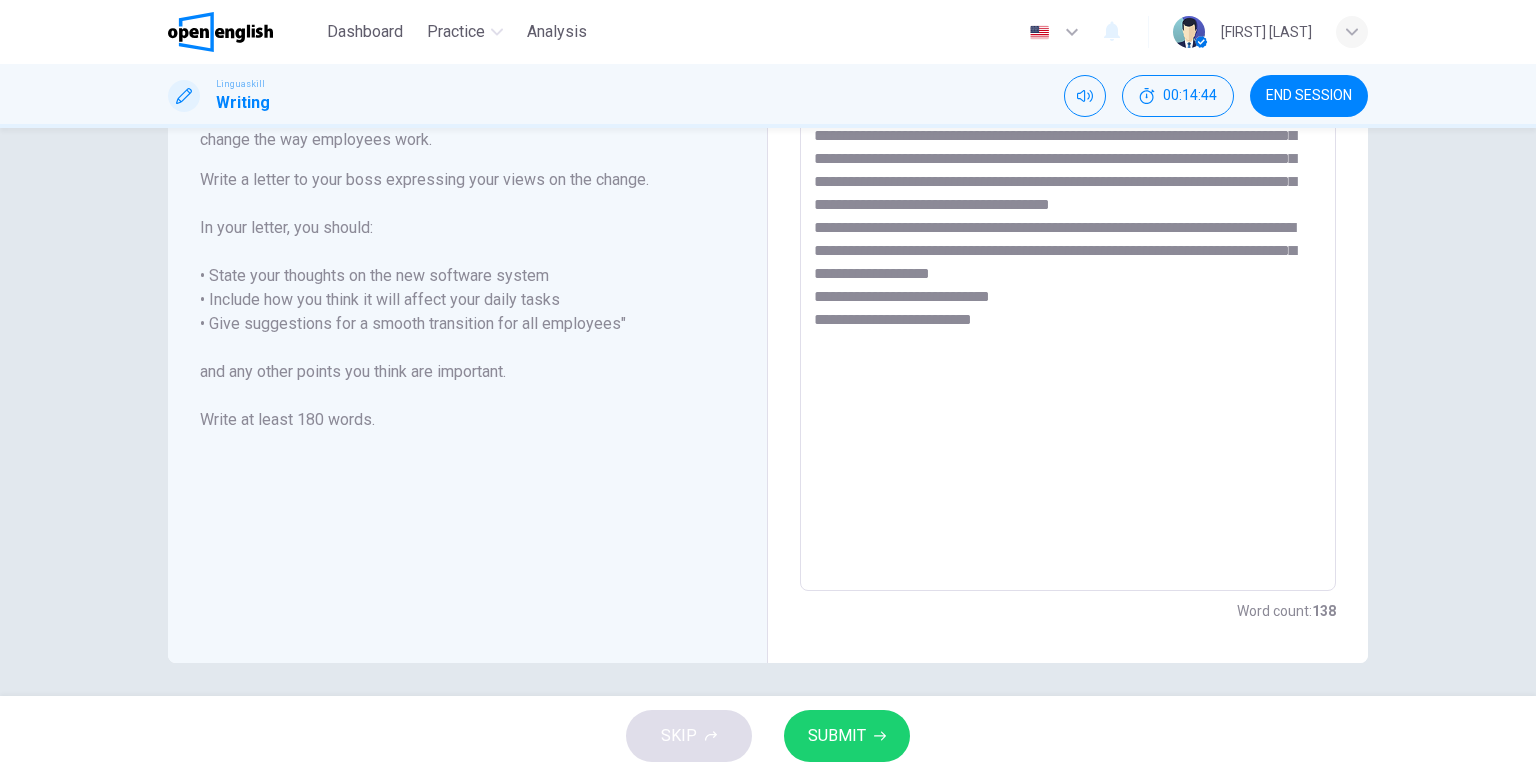 scroll, scrollTop: 207, scrollLeft: 0, axis: vertical 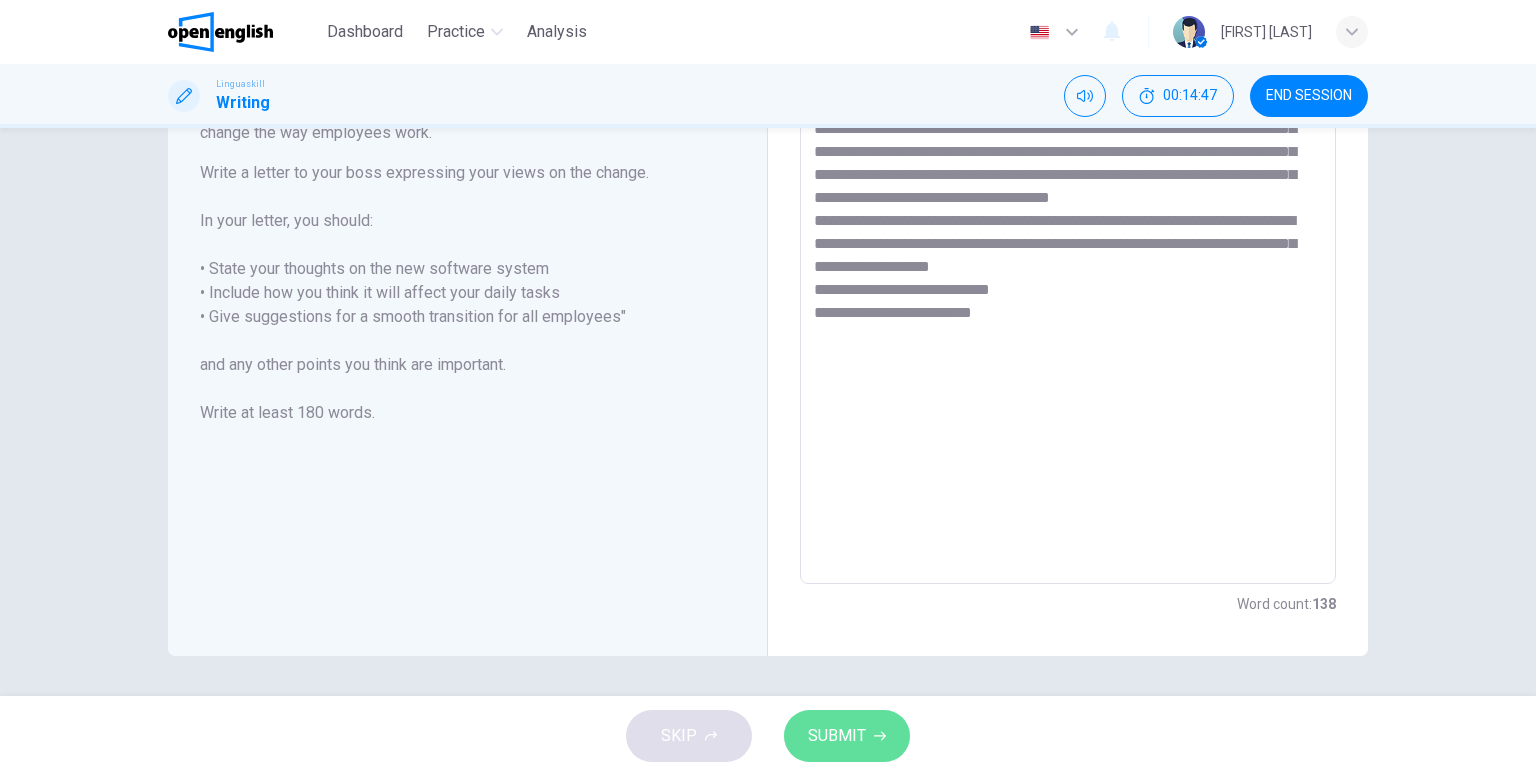 click on "SUBMIT" at bounding box center (837, 736) 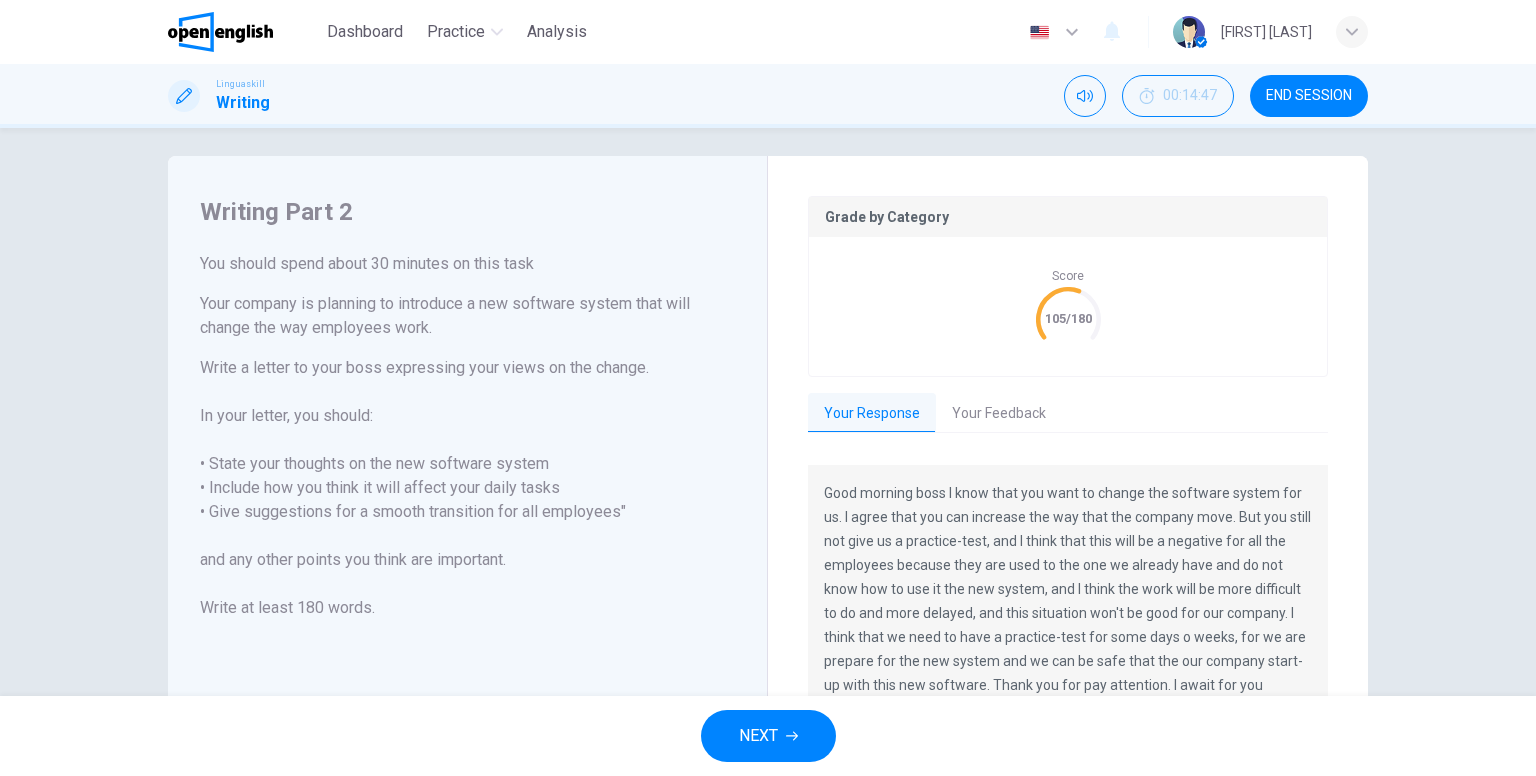 scroll, scrollTop: 11, scrollLeft: 0, axis: vertical 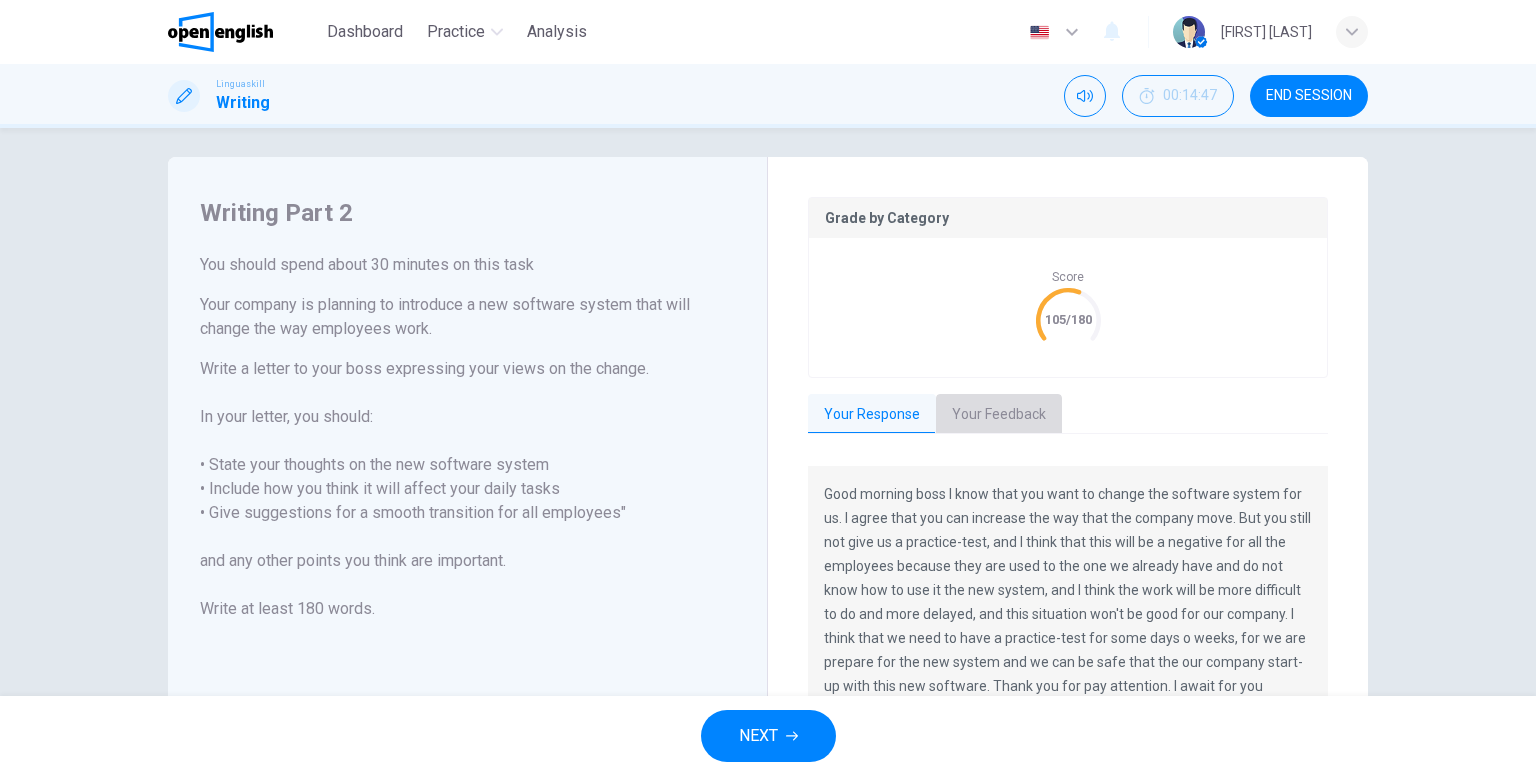 click on "Your Feedback" at bounding box center (999, 415) 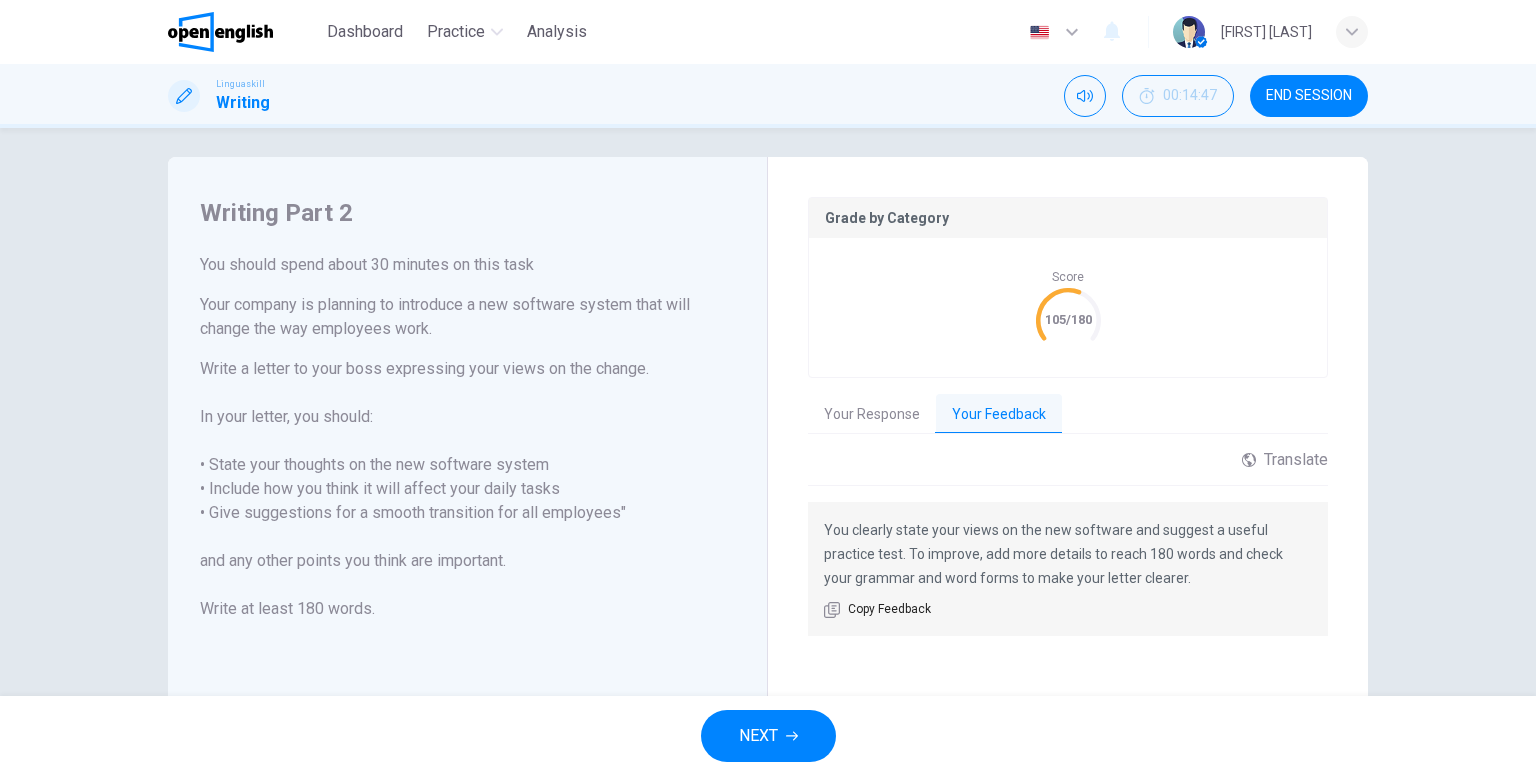 click on "NEXT" at bounding box center (768, 736) 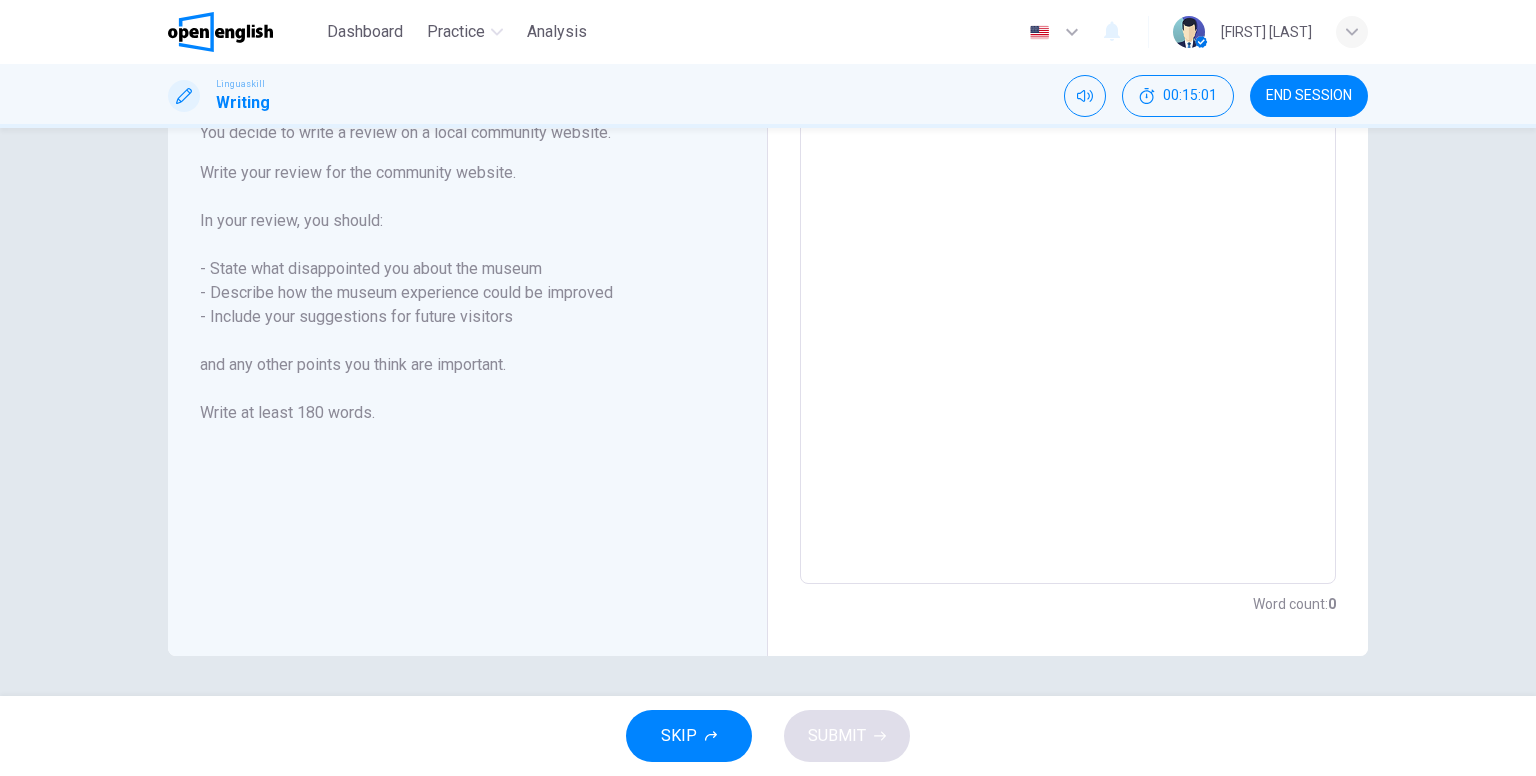 scroll, scrollTop: 0, scrollLeft: 0, axis: both 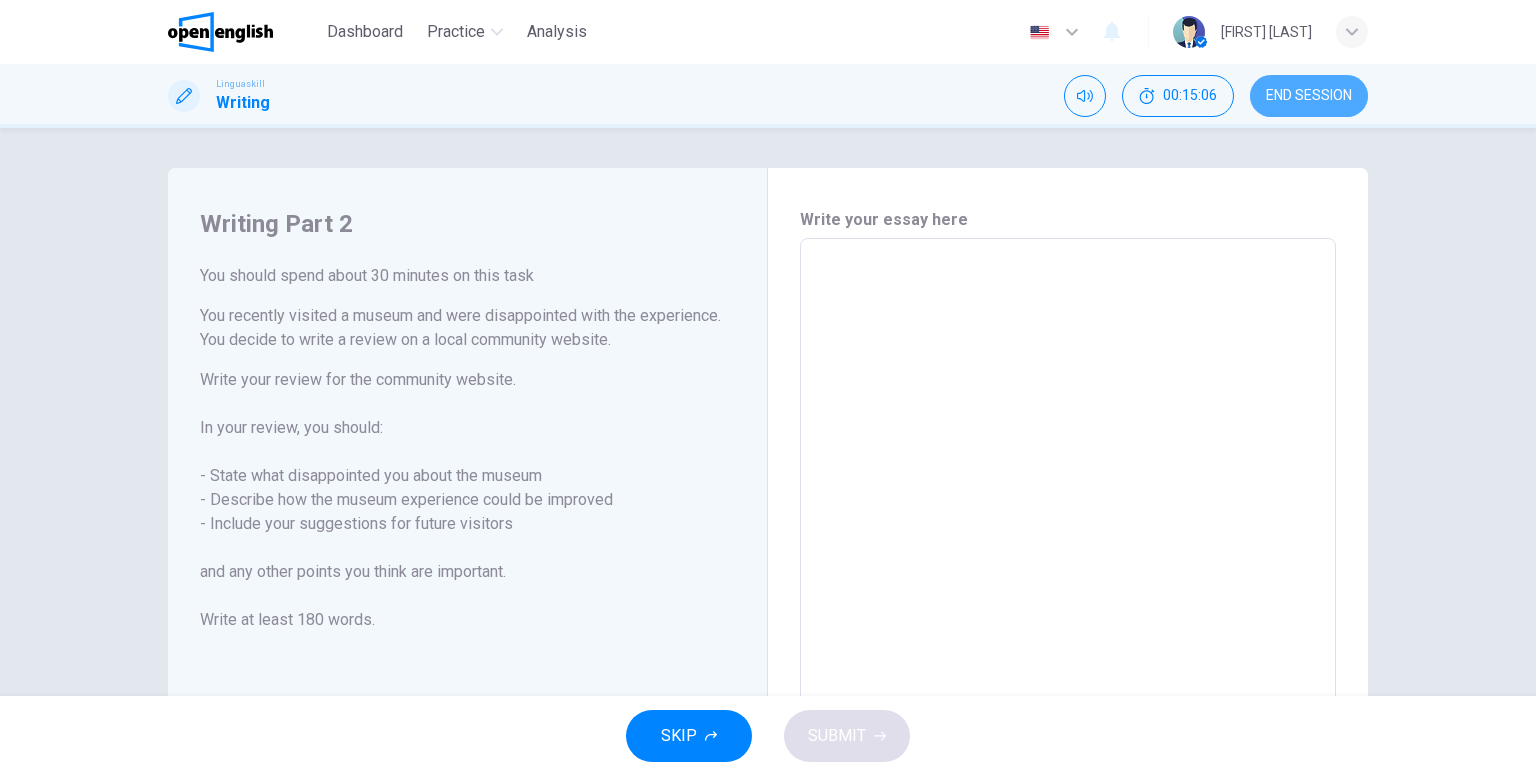 click on "END SESSION" at bounding box center [1309, 96] 